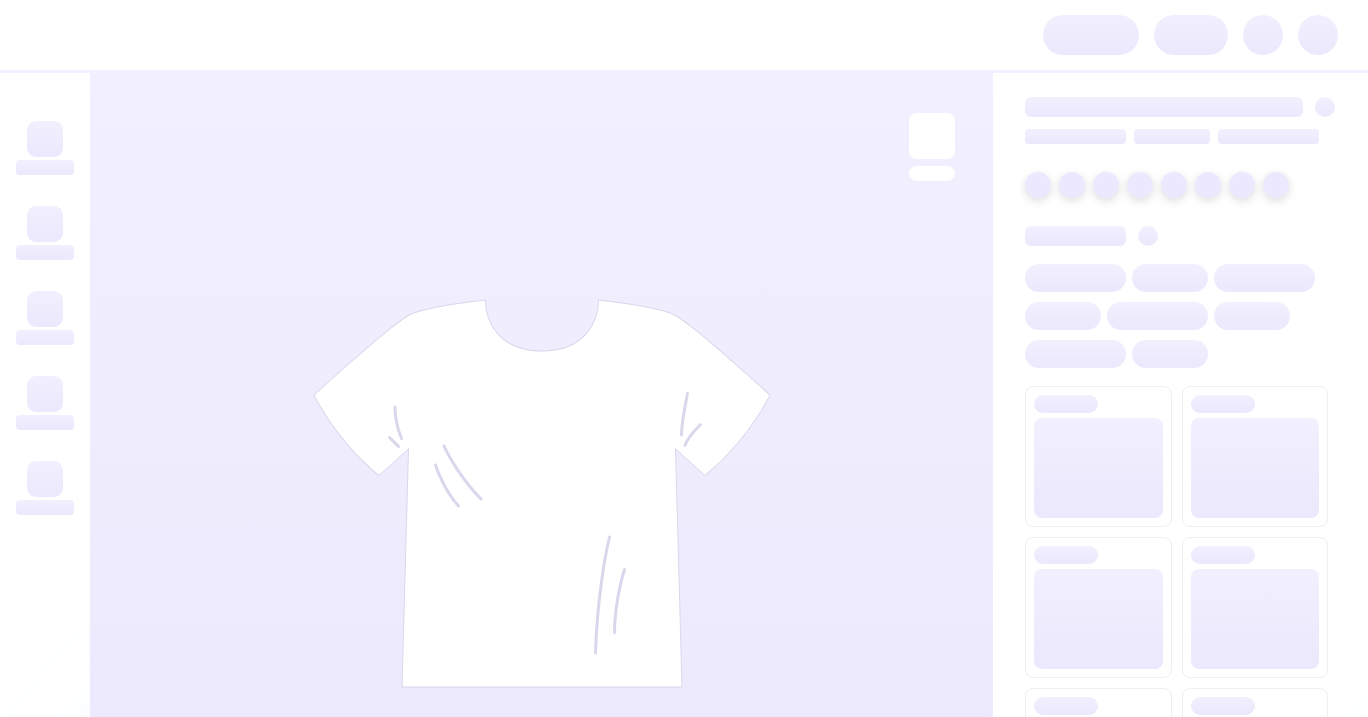 scroll, scrollTop: 0, scrollLeft: 0, axis: both 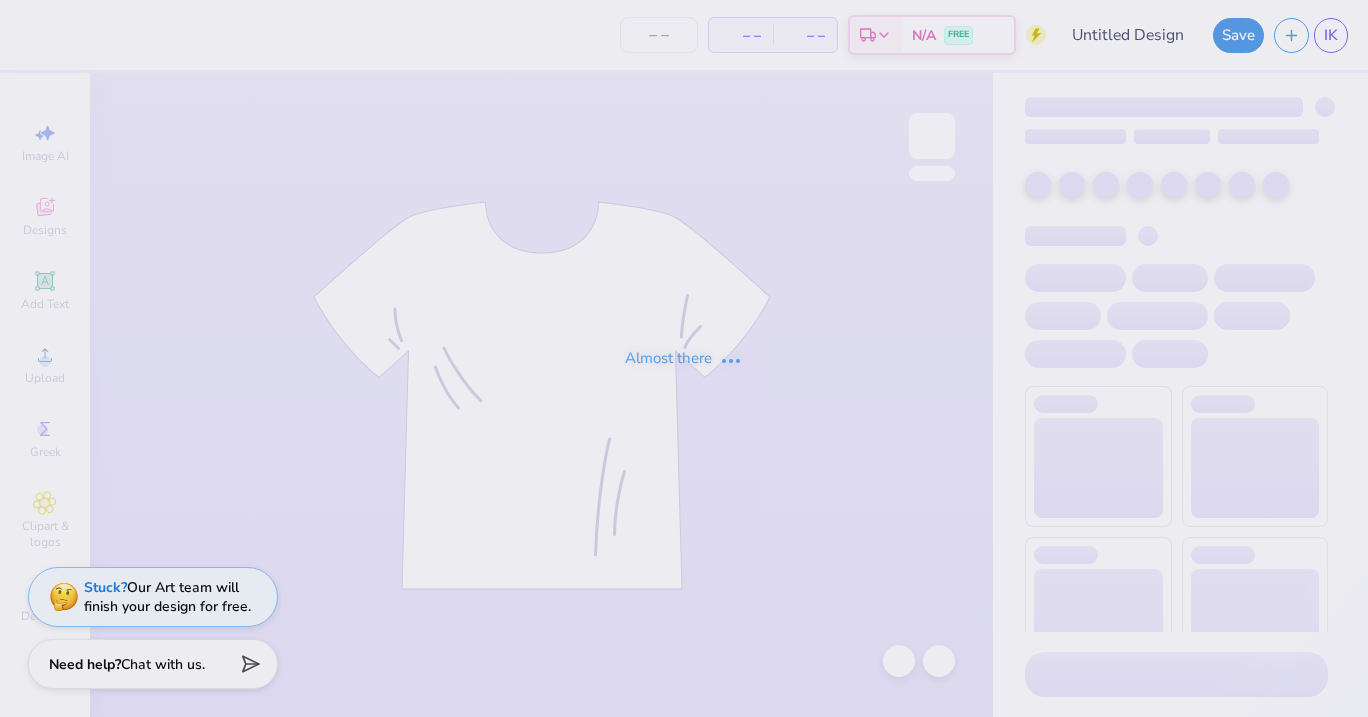 type on "SKIJI #1" 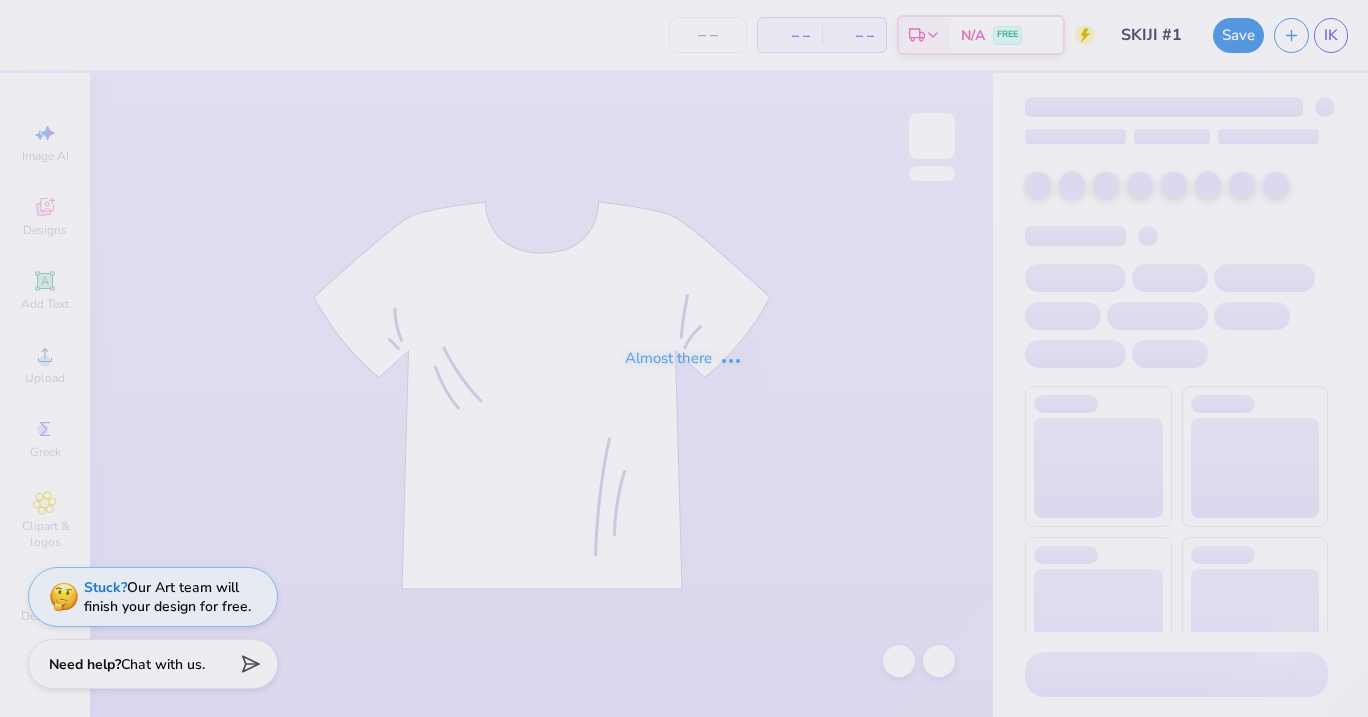 type on "12" 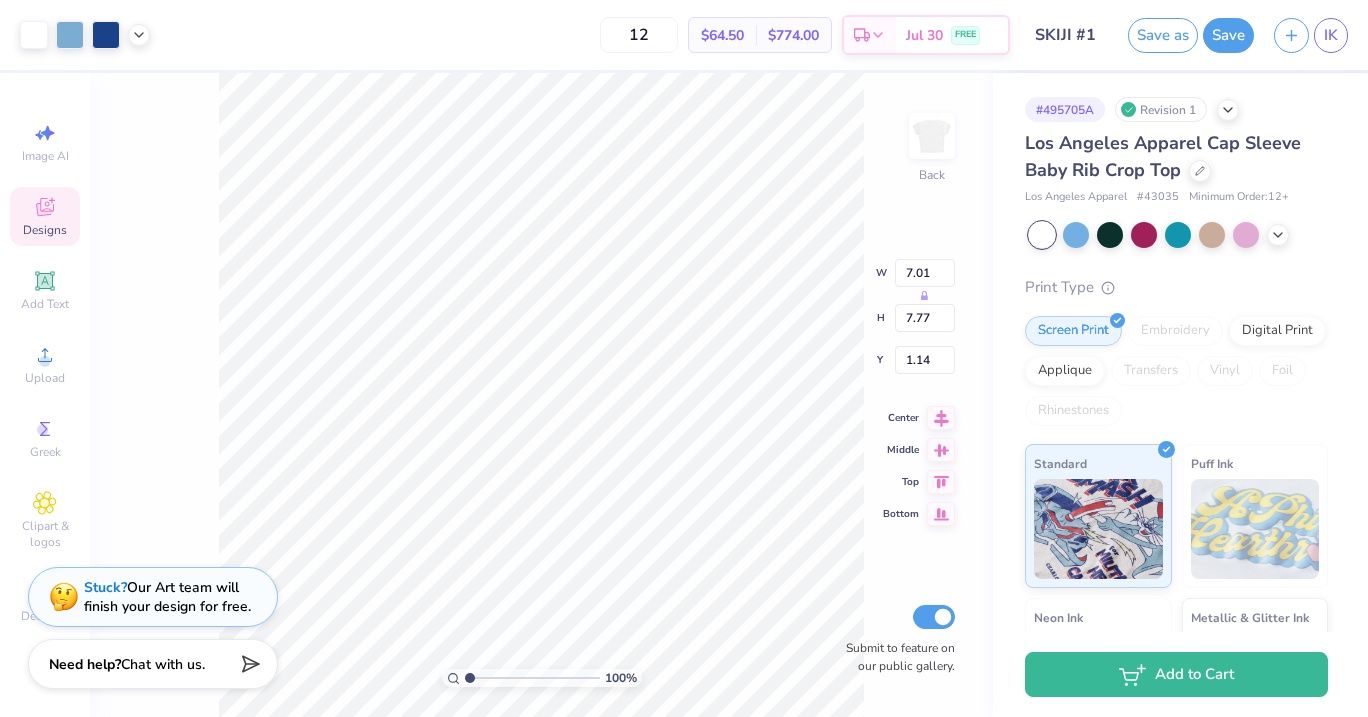 type on "1.04" 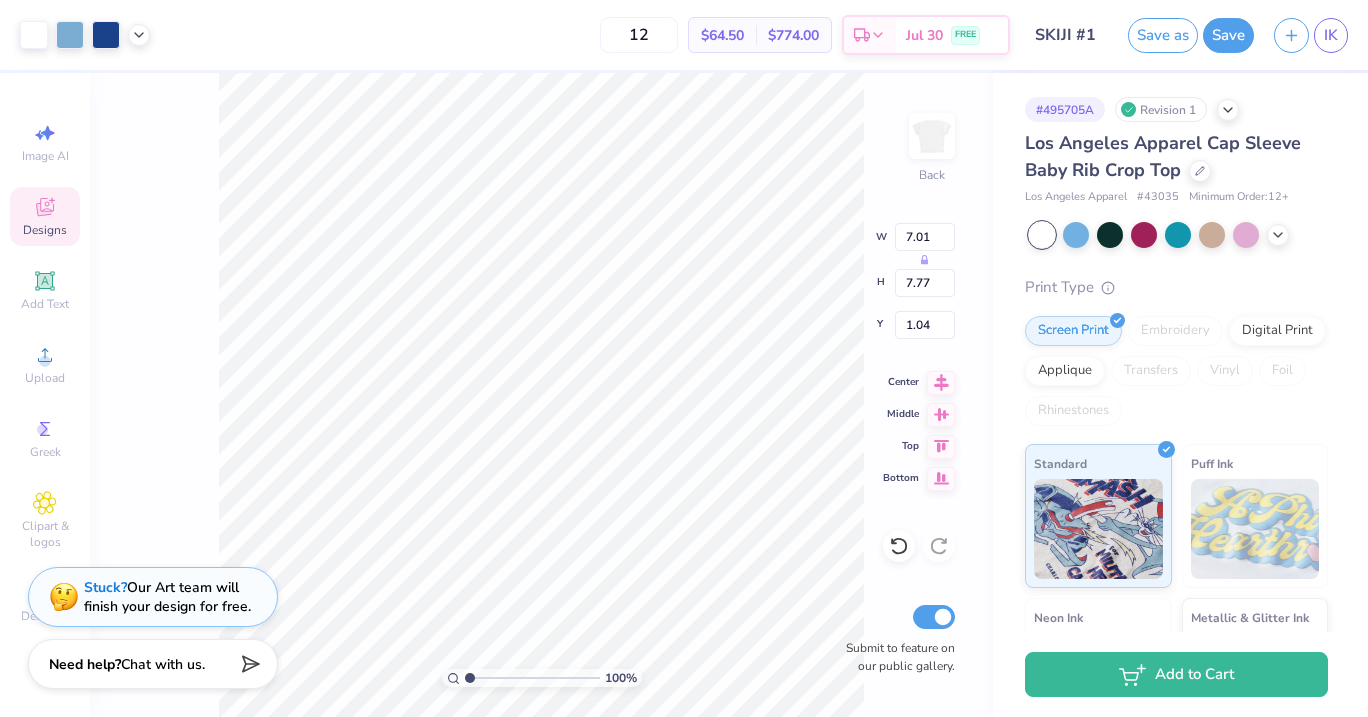 type on "0.17" 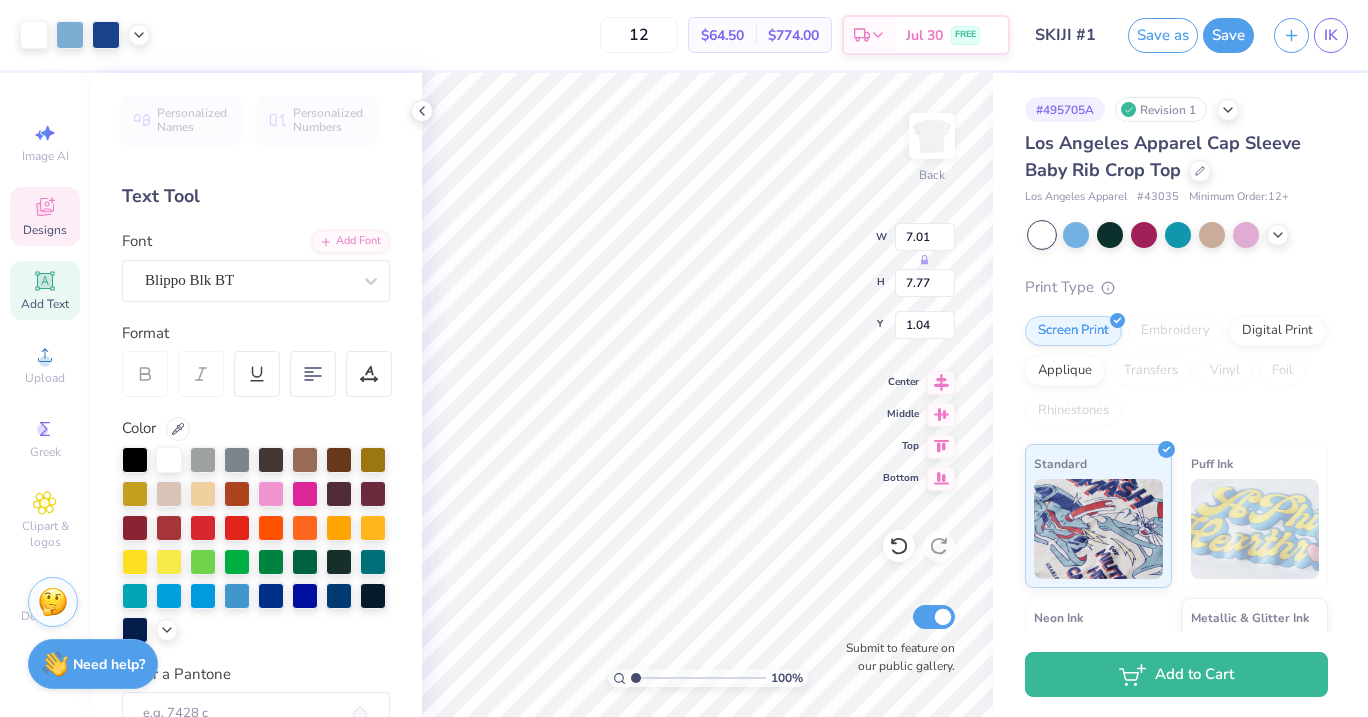 type on "1.89" 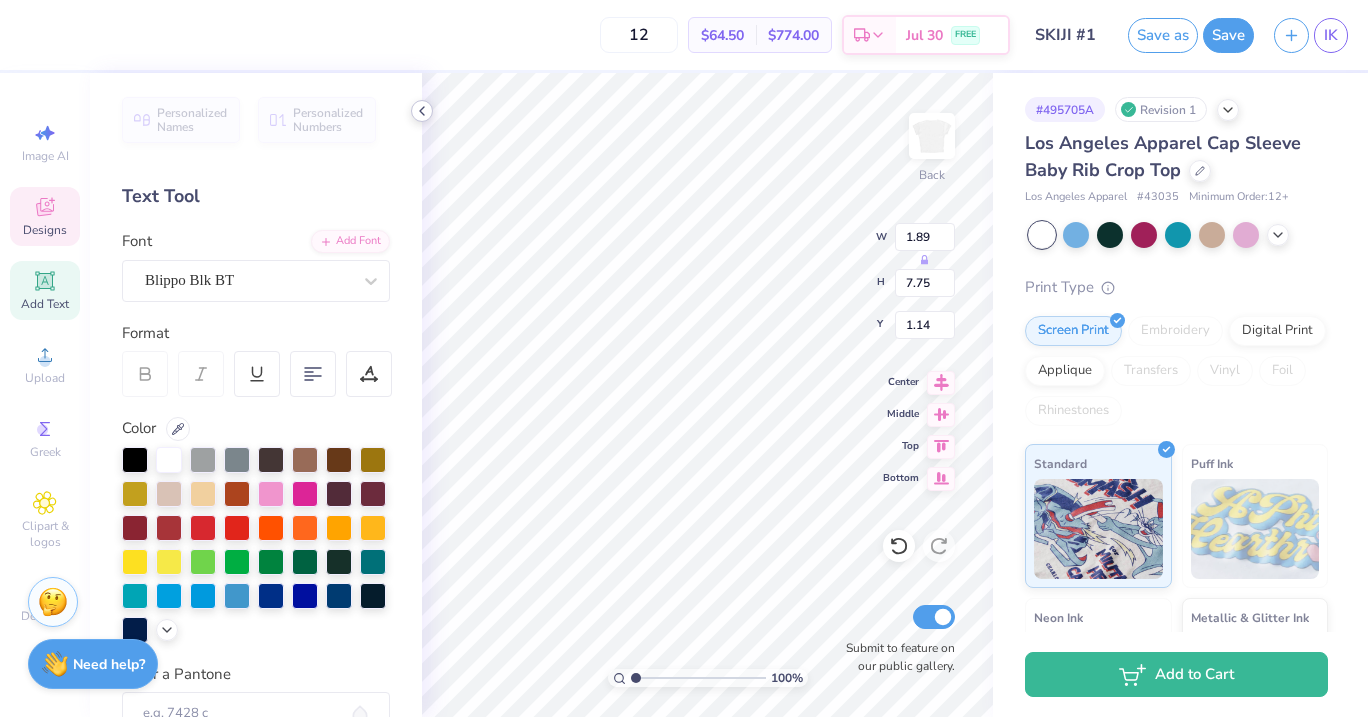 click 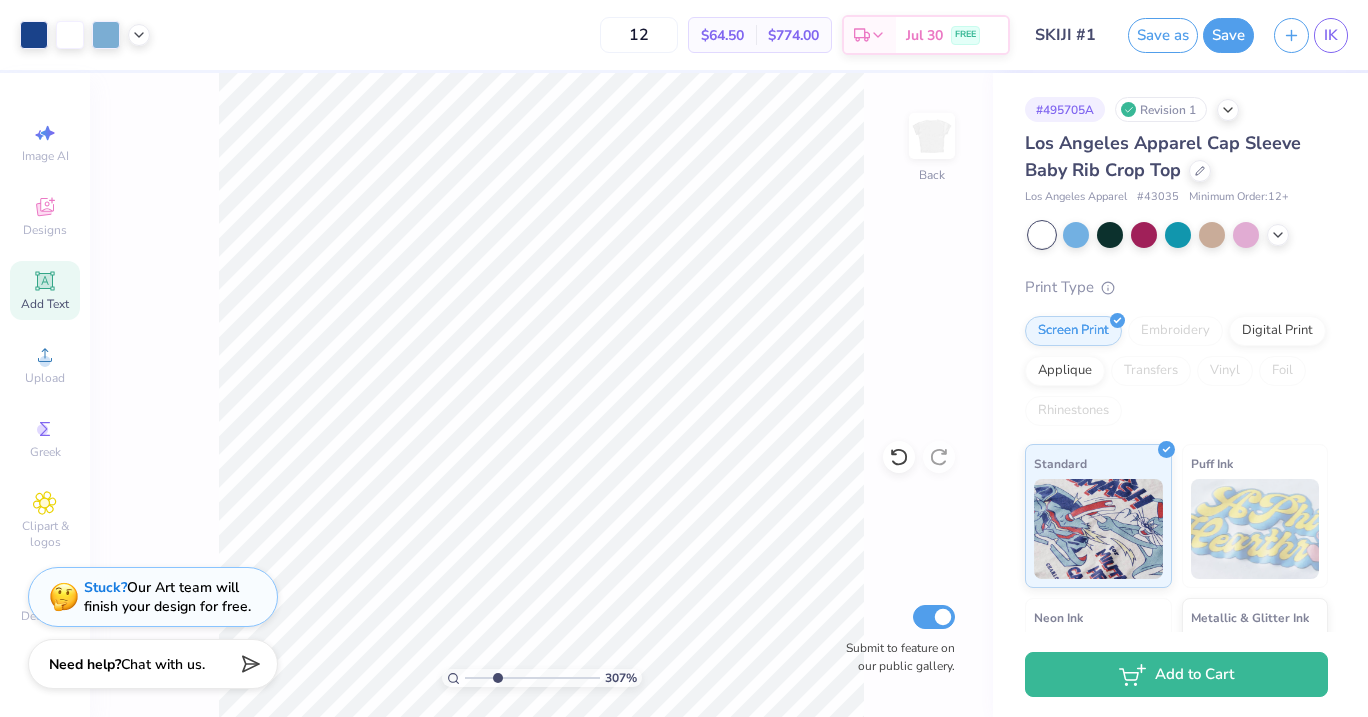drag, startPoint x: 470, startPoint y: 677, endPoint x: 494, endPoint y: 683, distance: 24.738634 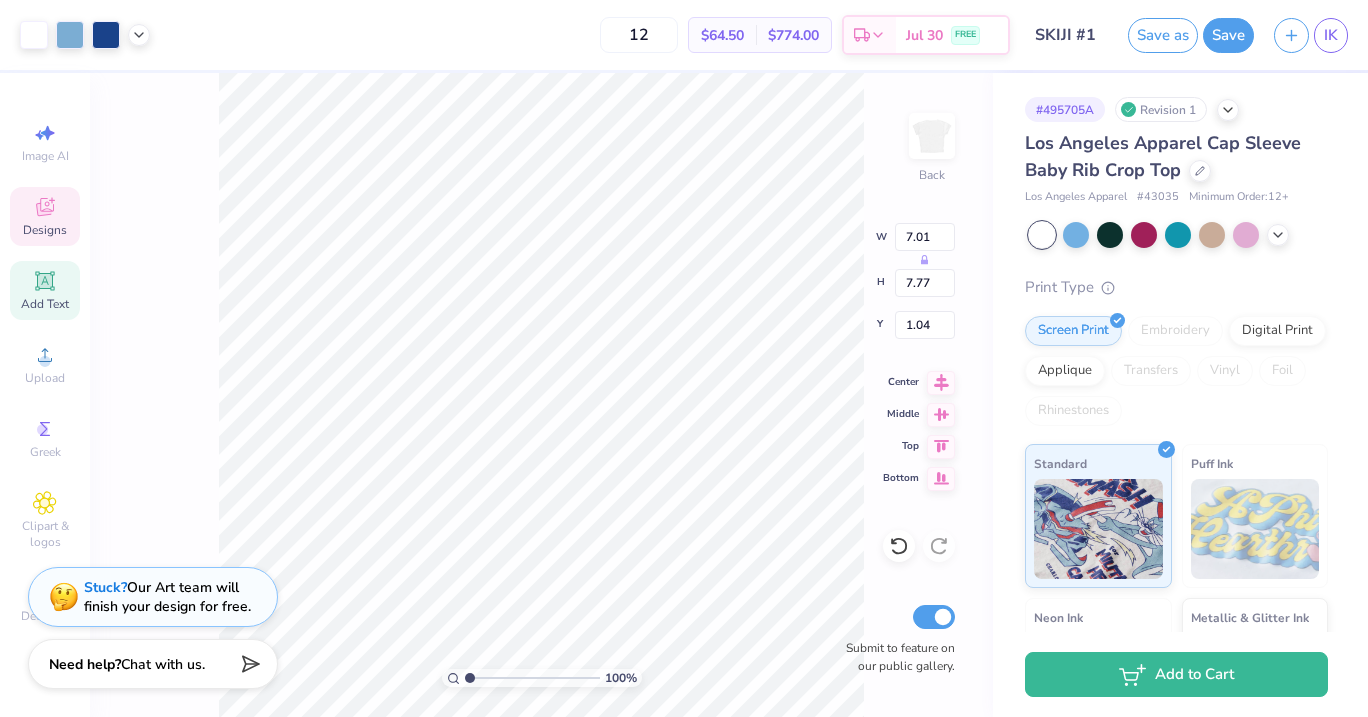 drag, startPoint x: 496, startPoint y: 681, endPoint x: 460, endPoint y: 672, distance: 37.107952 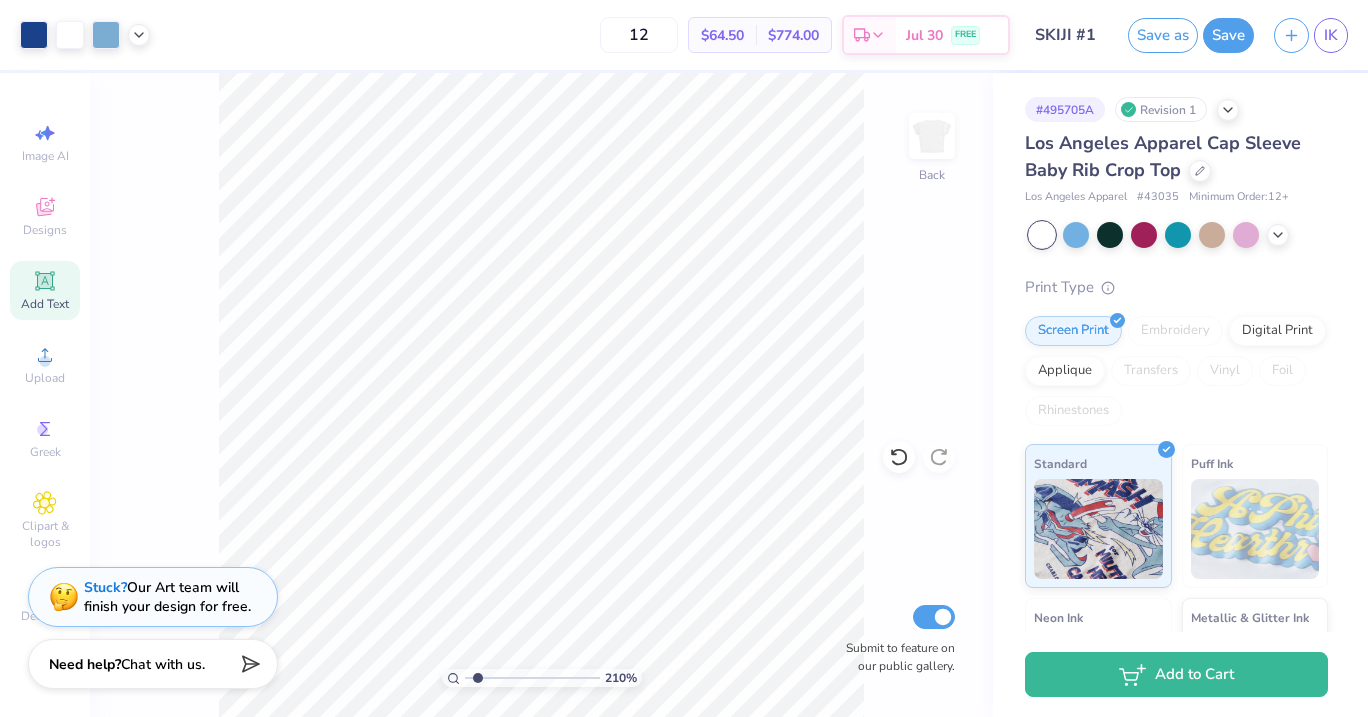 drag, startPoint x: 466, startPoint y: 679, endPoint x: 476, endPoint y: 682, distance: 10.440307 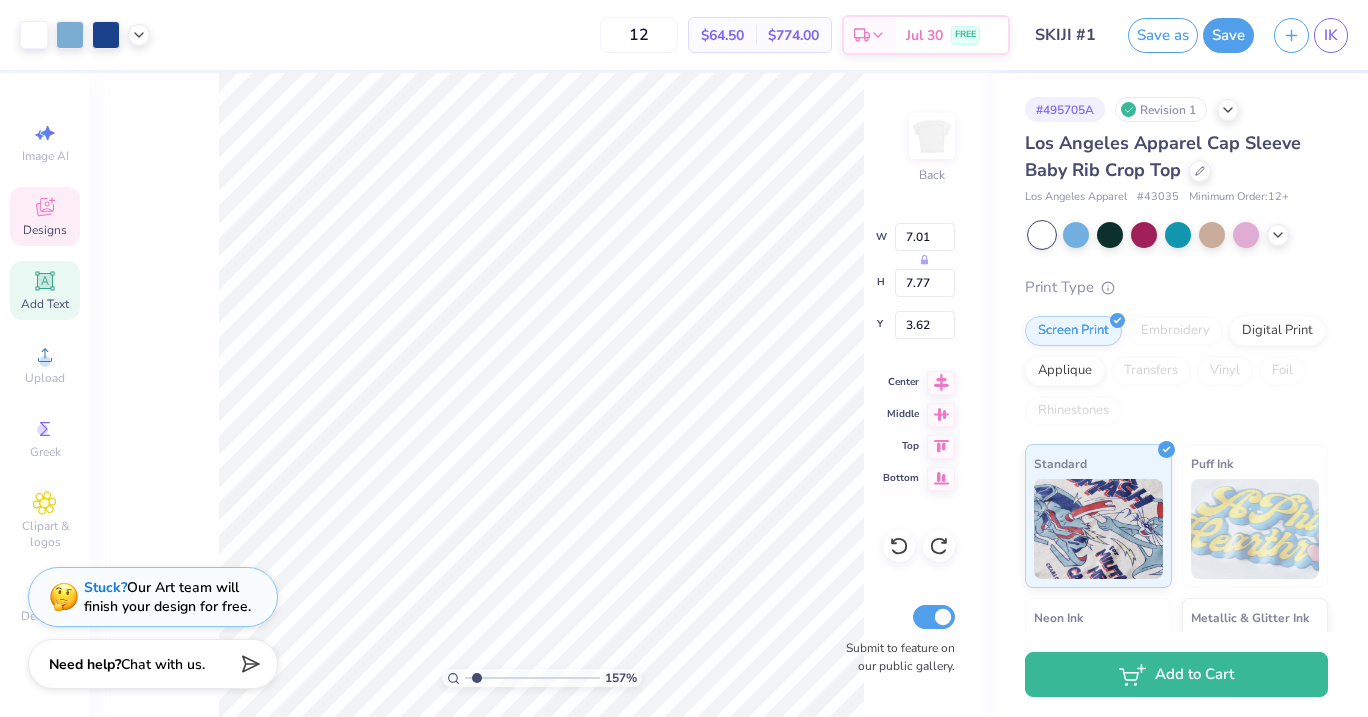 type on "1.04" 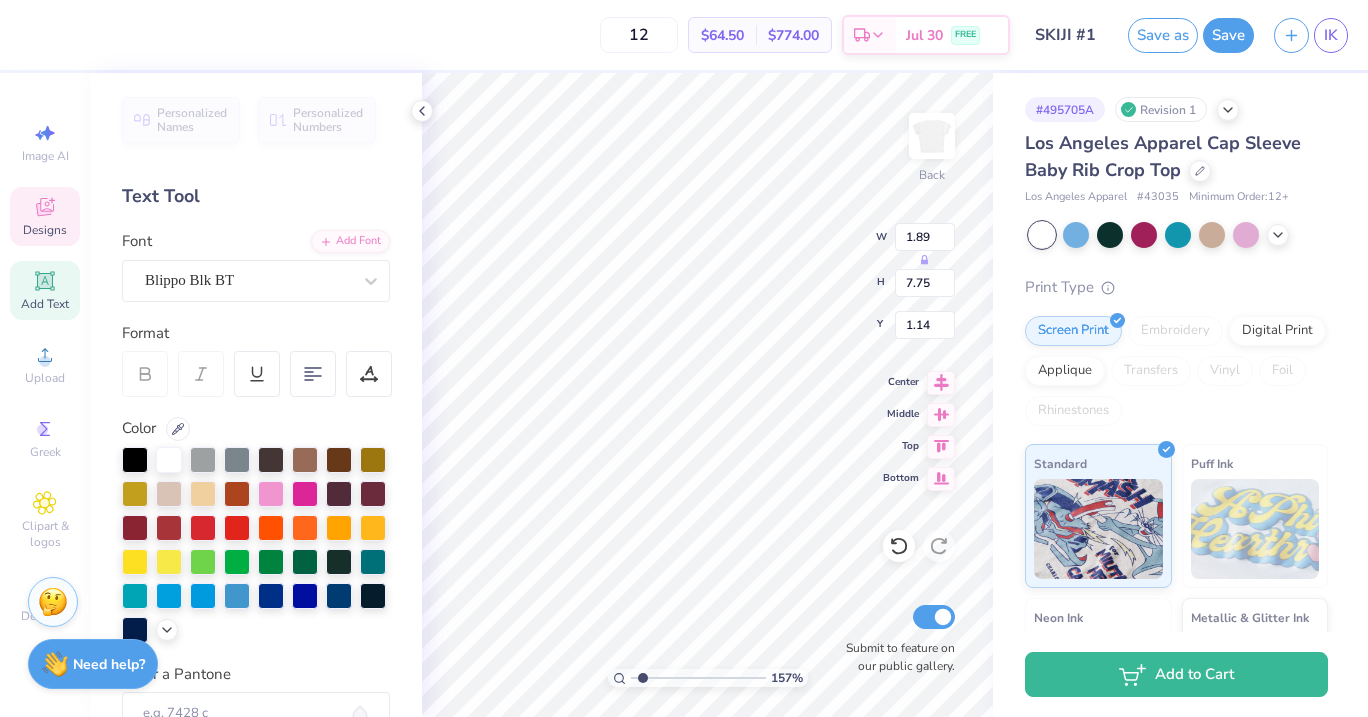 scroll, scrollTop: 0, scrollLeft: 2, axis: horizontal 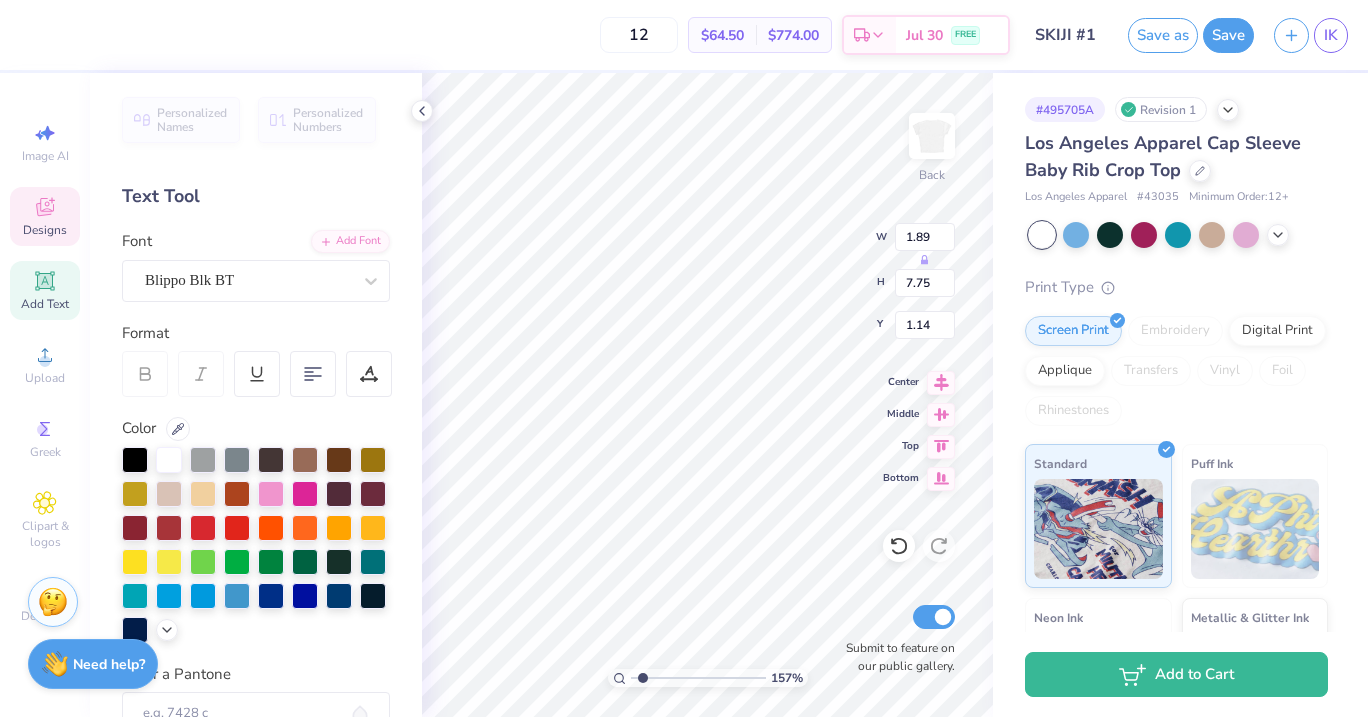 type on "ga" 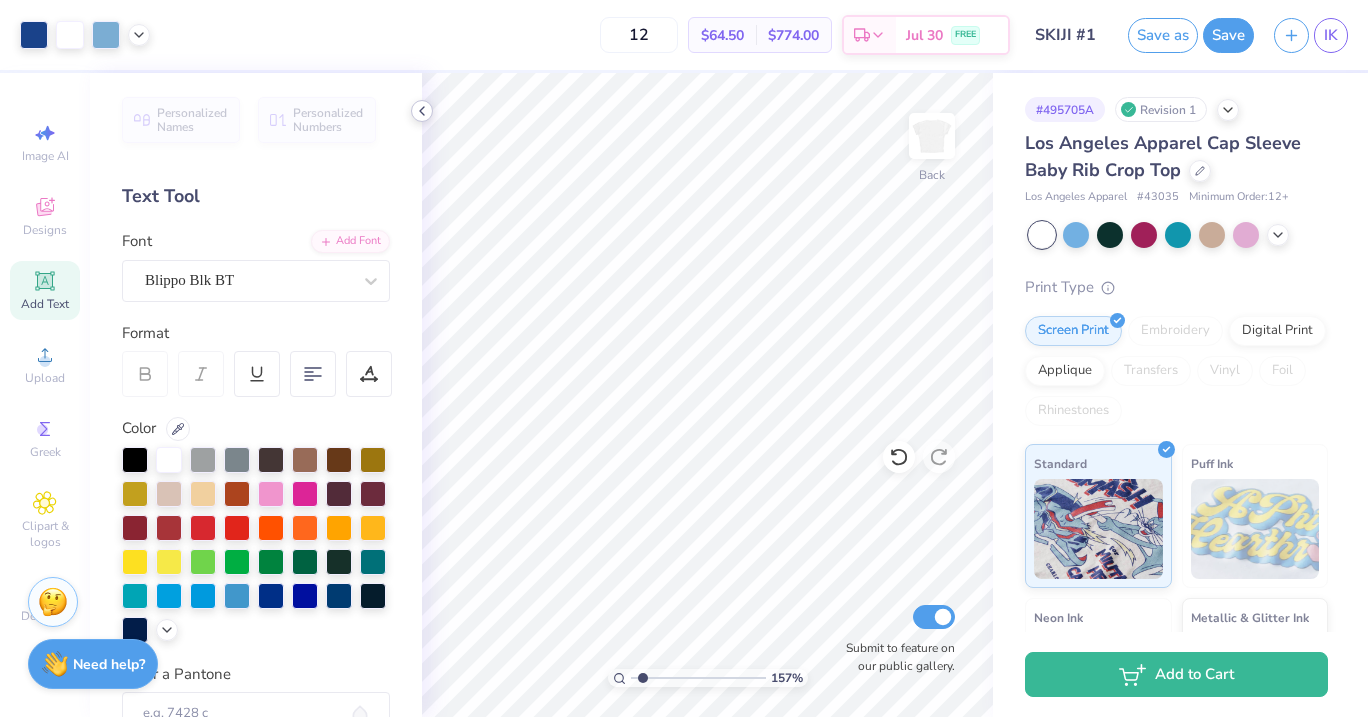 click 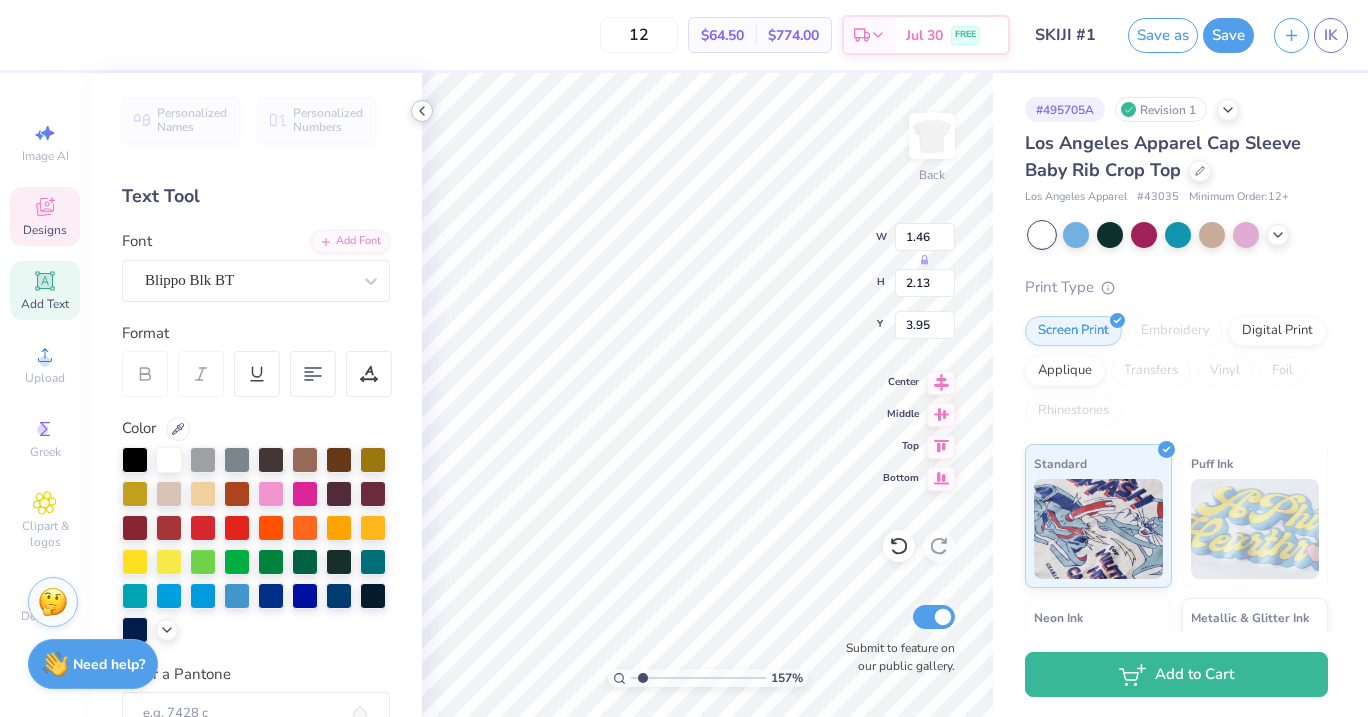 type on "2.16" 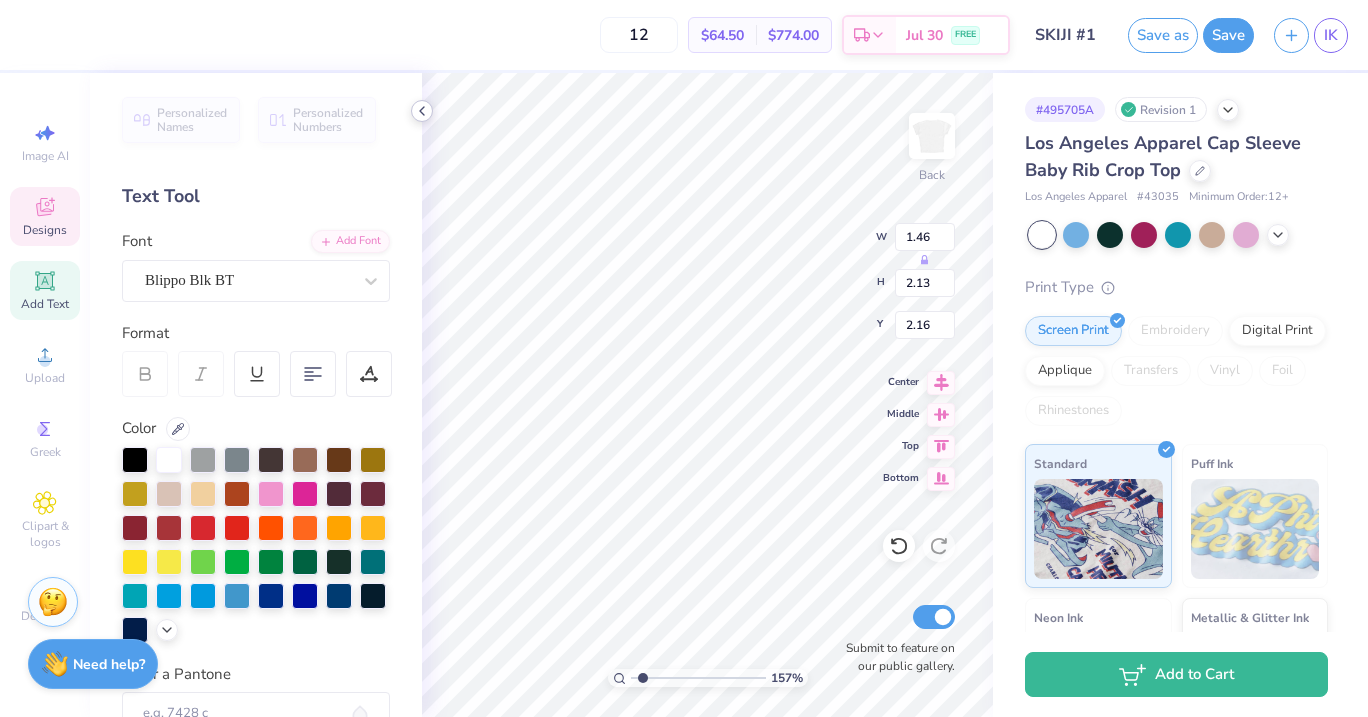 click 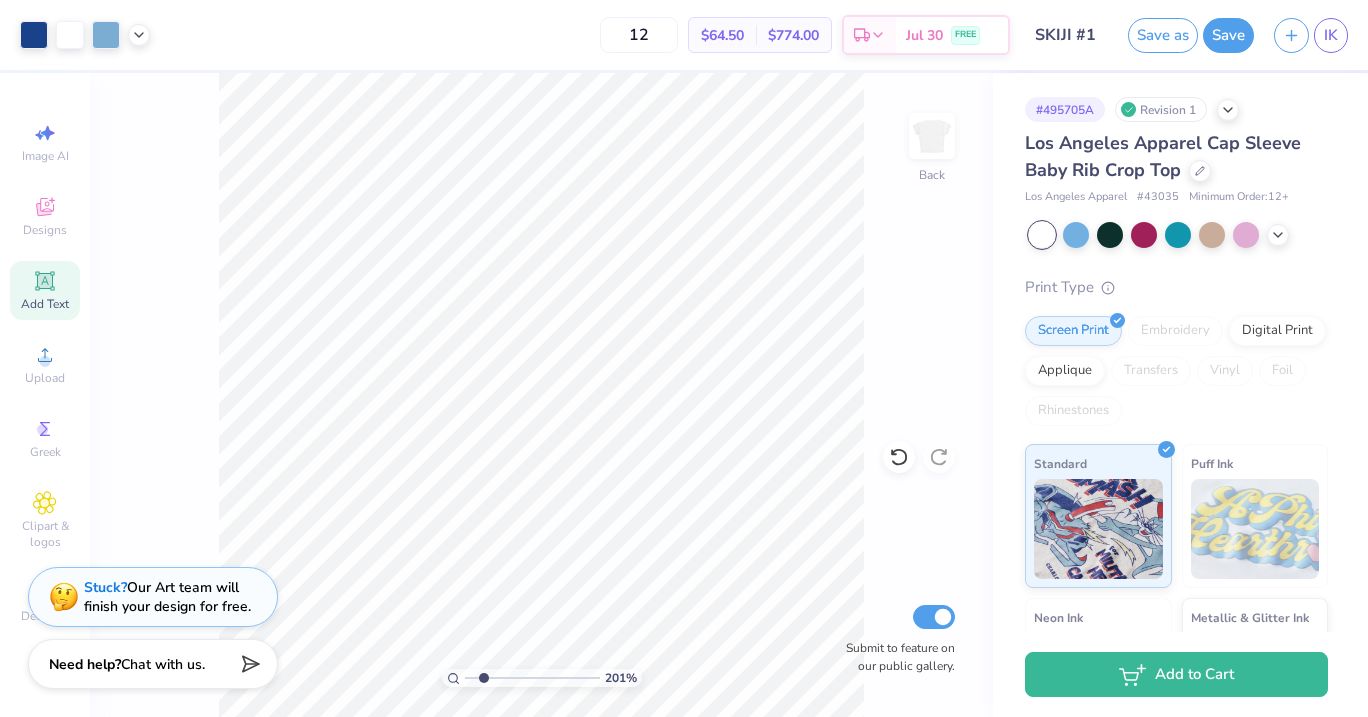 type on "2.01" 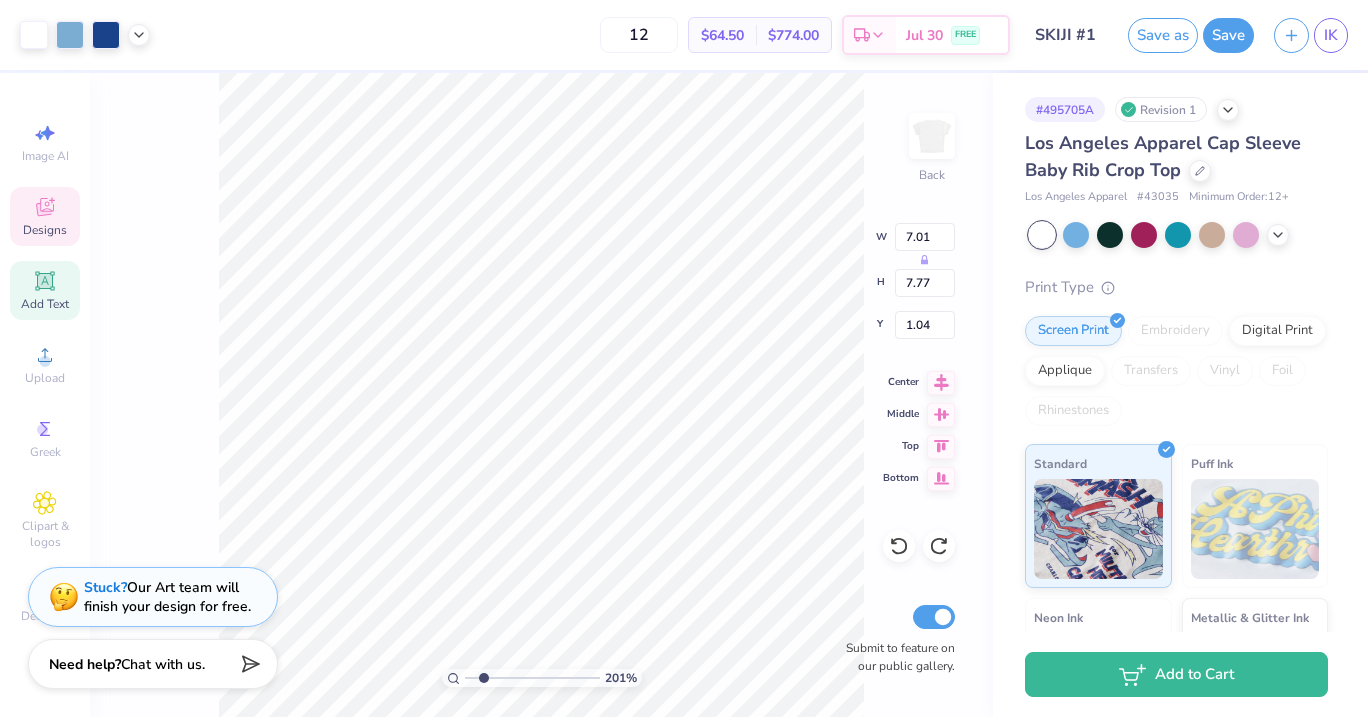 type on "1.13" 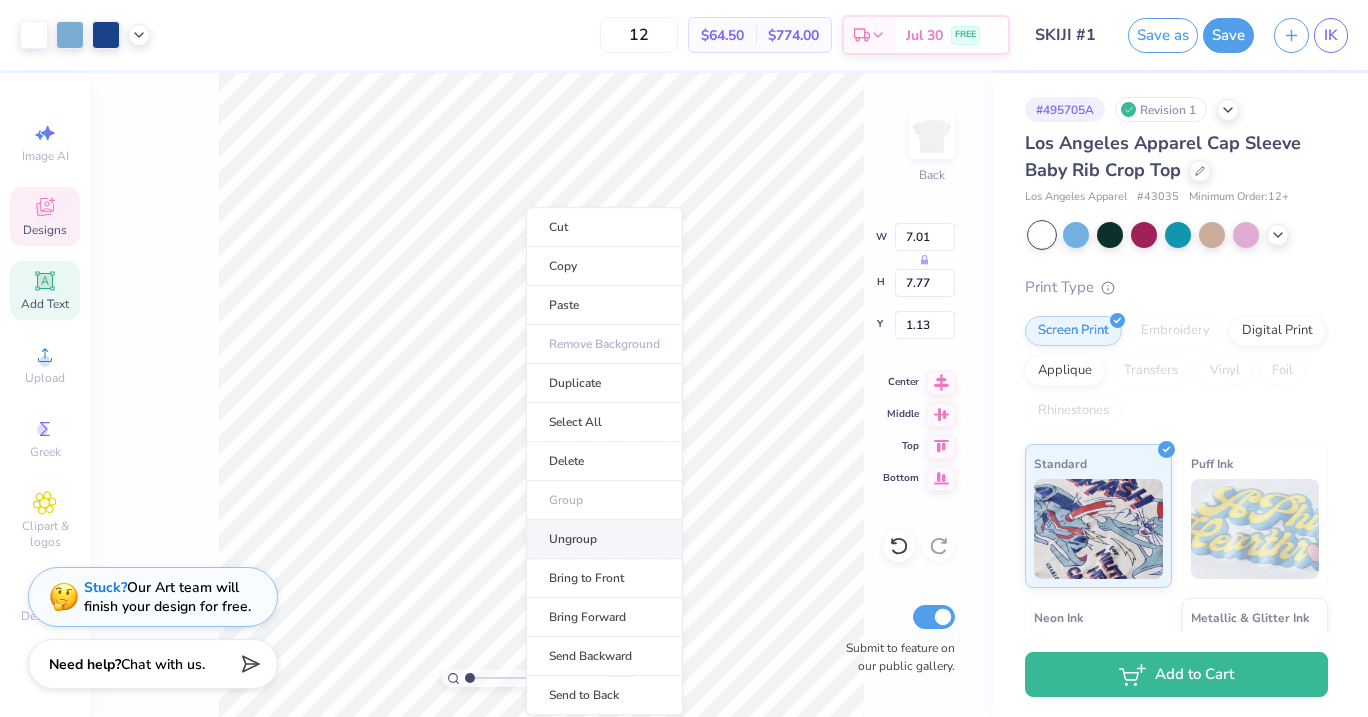 click on "Ungroup" at bounding box center (604, 539) 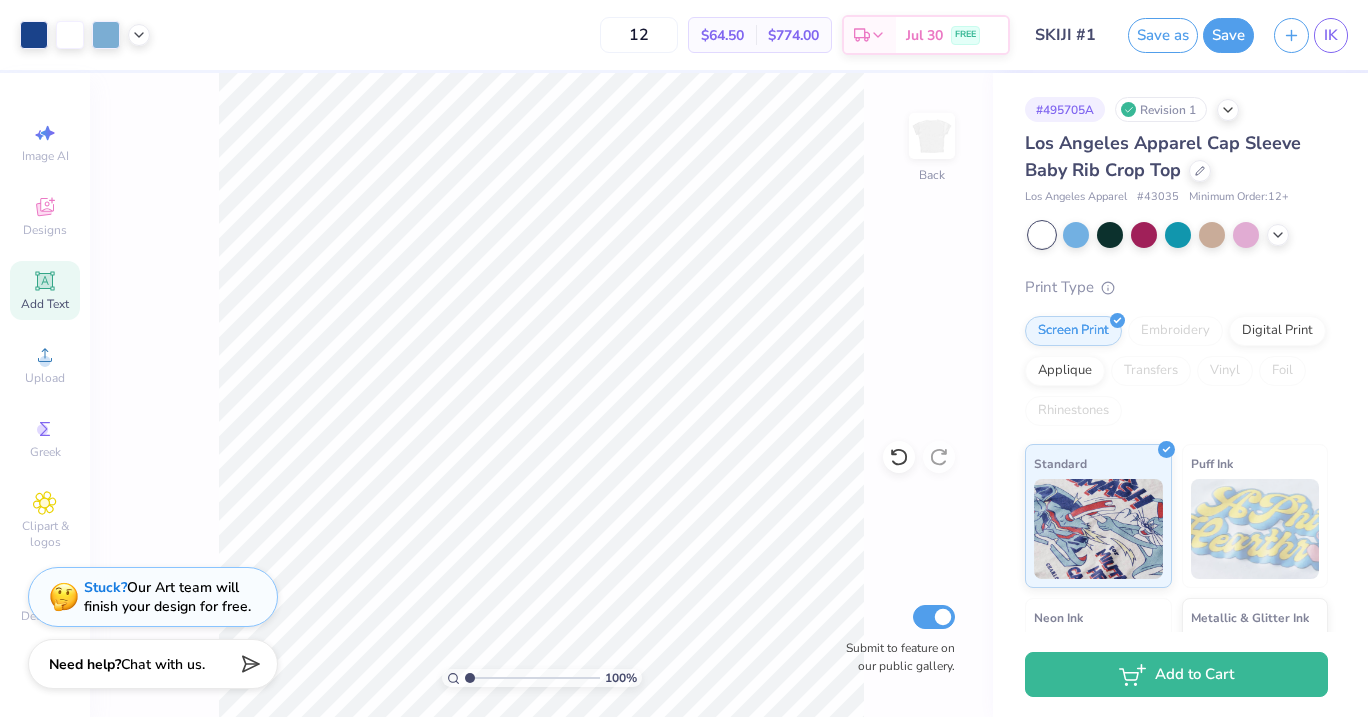 drag, startPoint x: 474, startPoint y: 677, endPoint x: 461, endPoint y: 680, distance: 13.341664 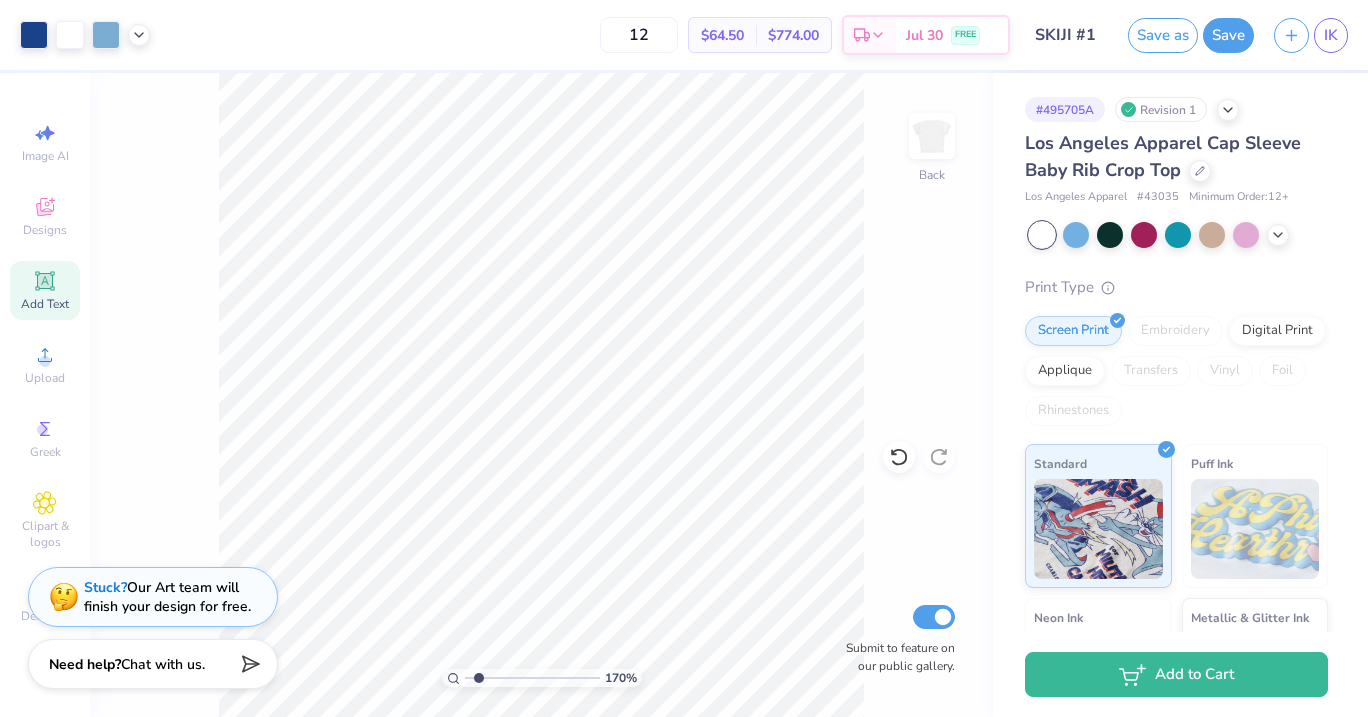 type on "1.69" 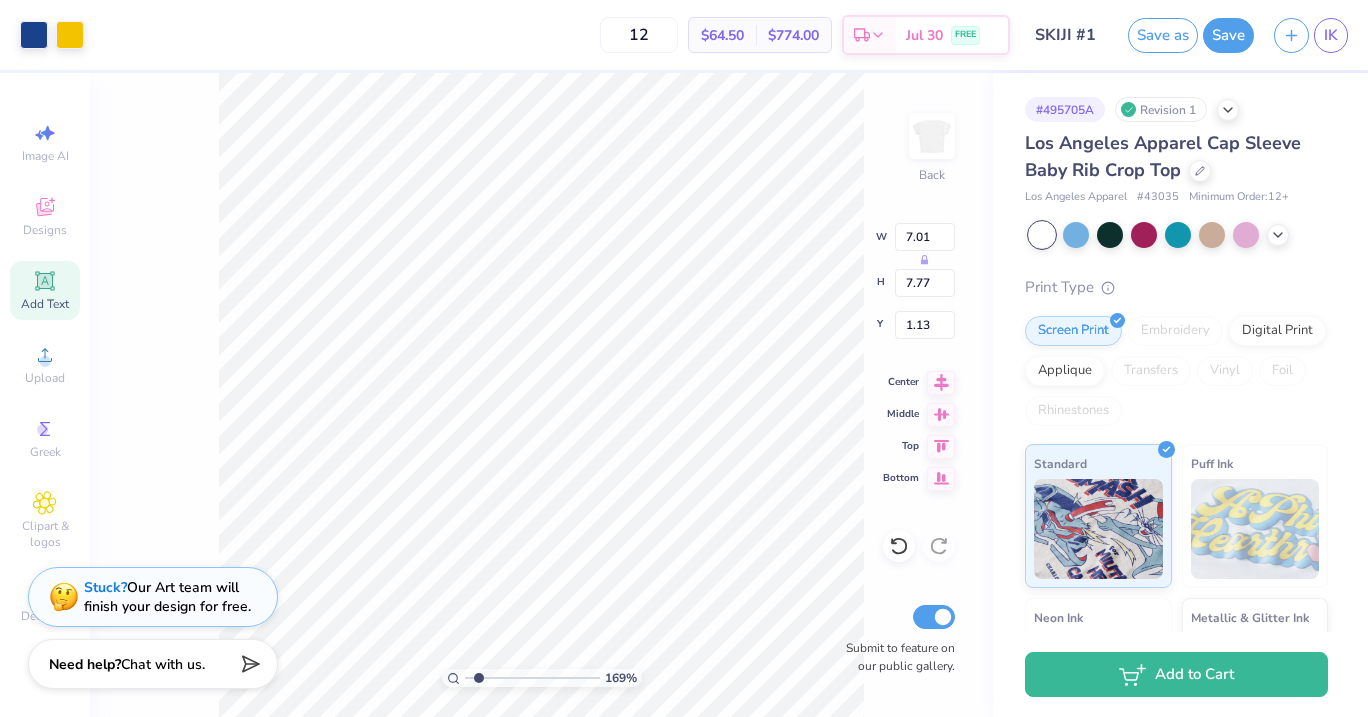 type on "1.11" 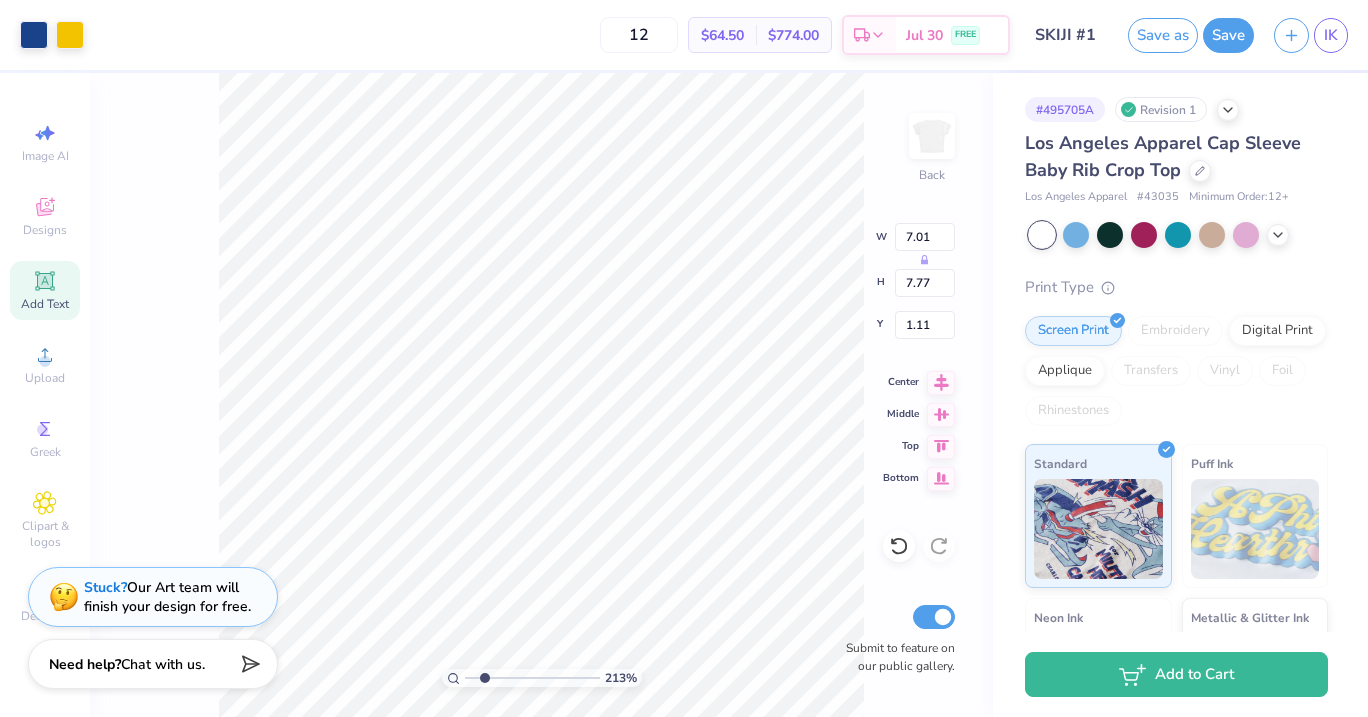 click at bounding box center (532, 678) 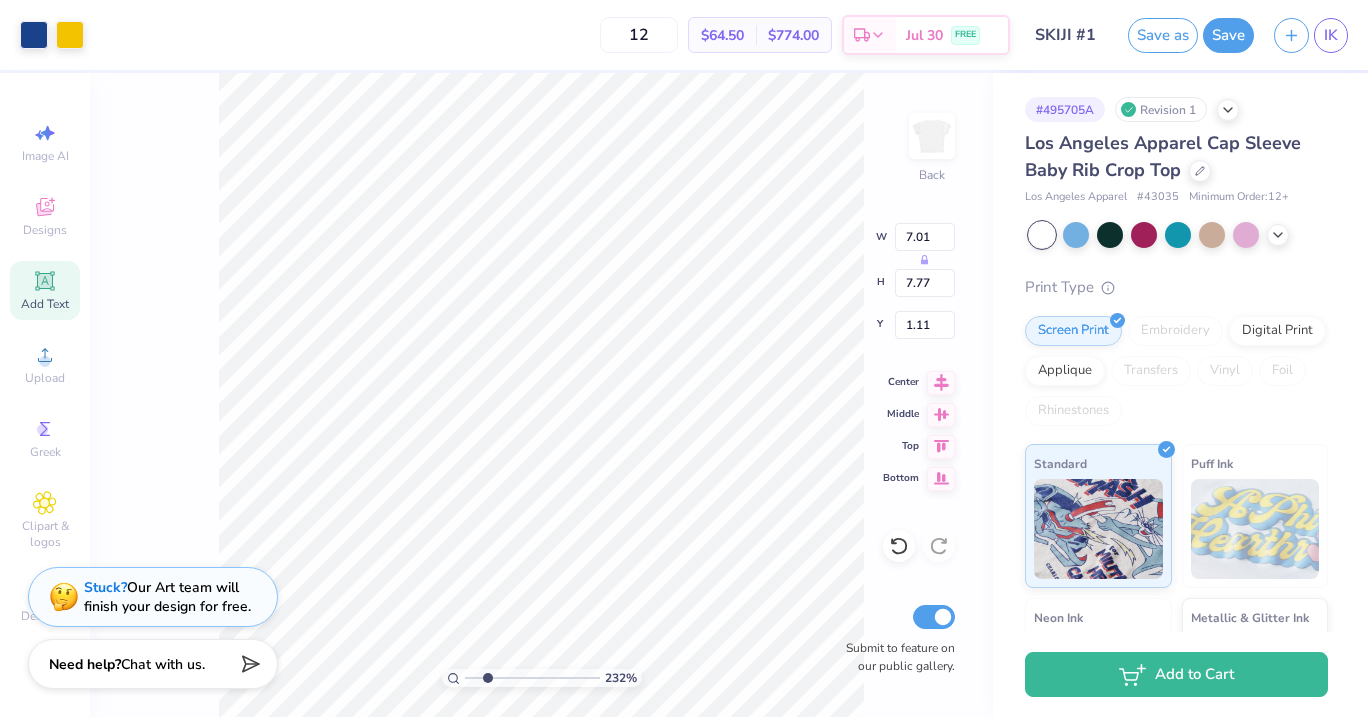 type on "2.41" 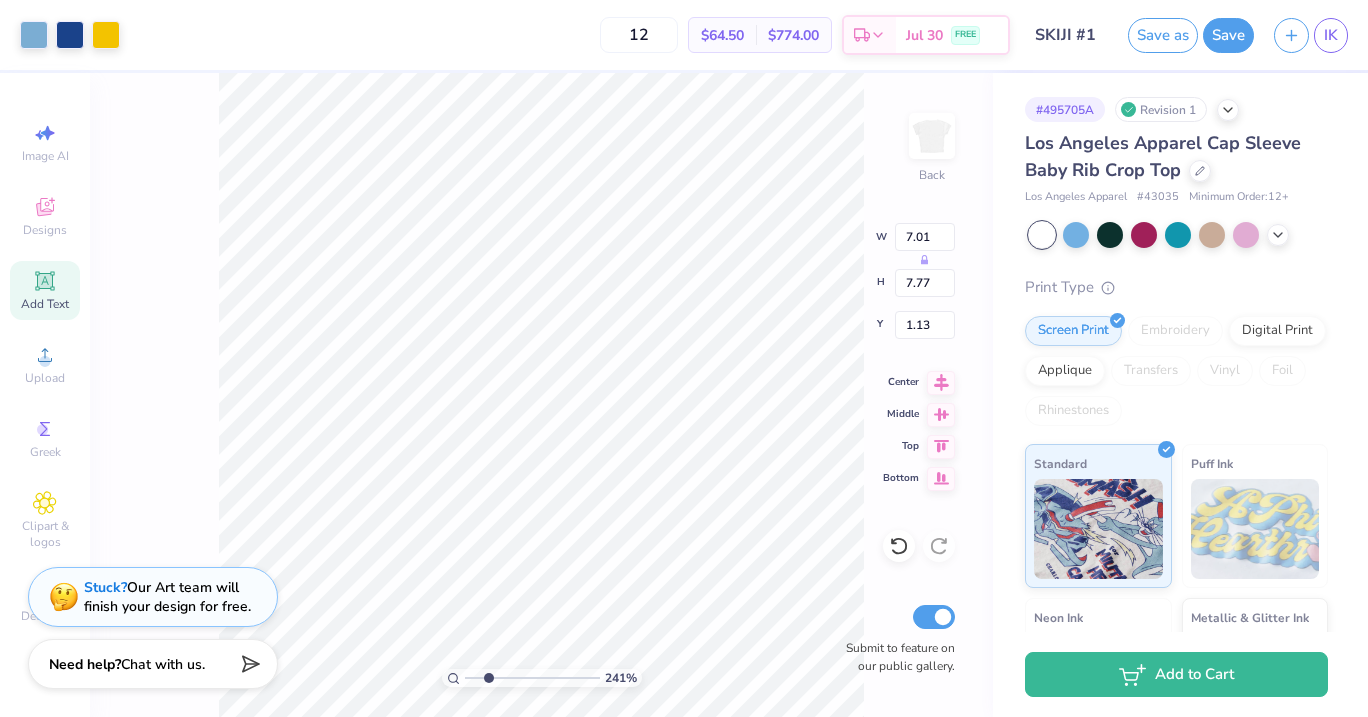 type on "1.01" 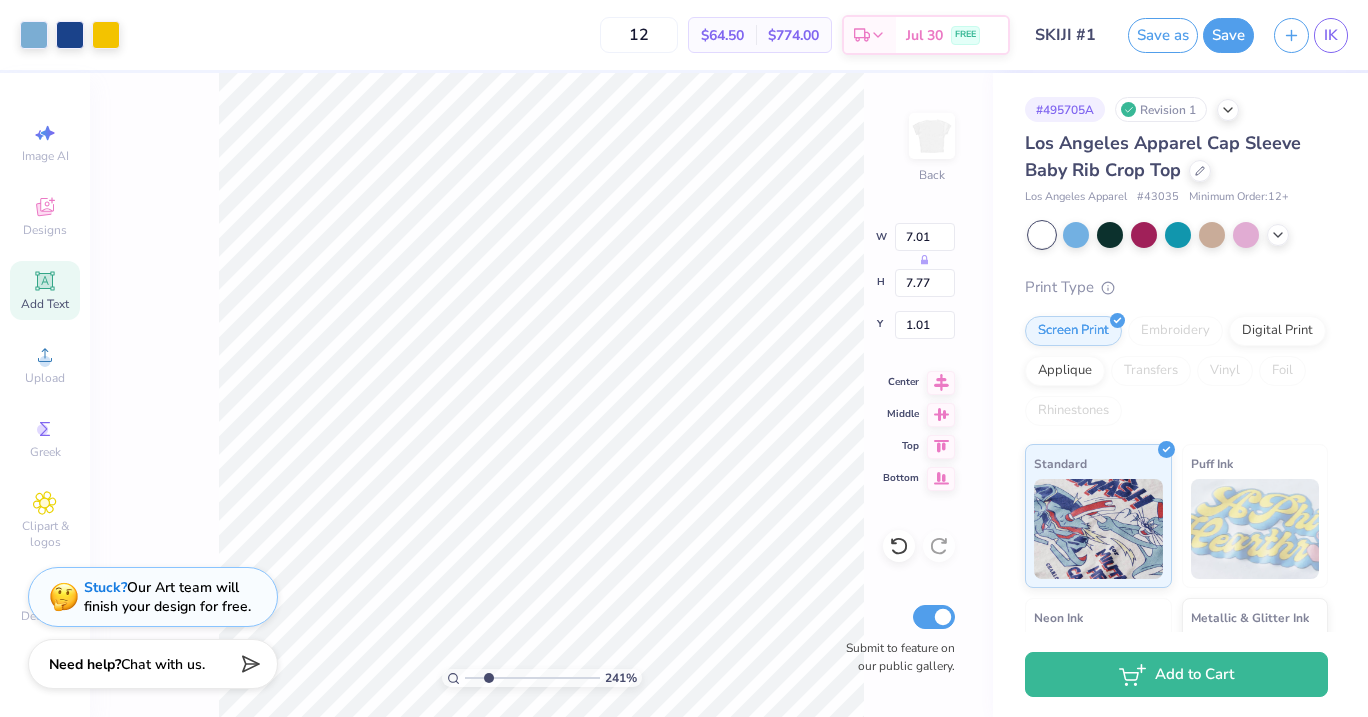 type on "6.91" 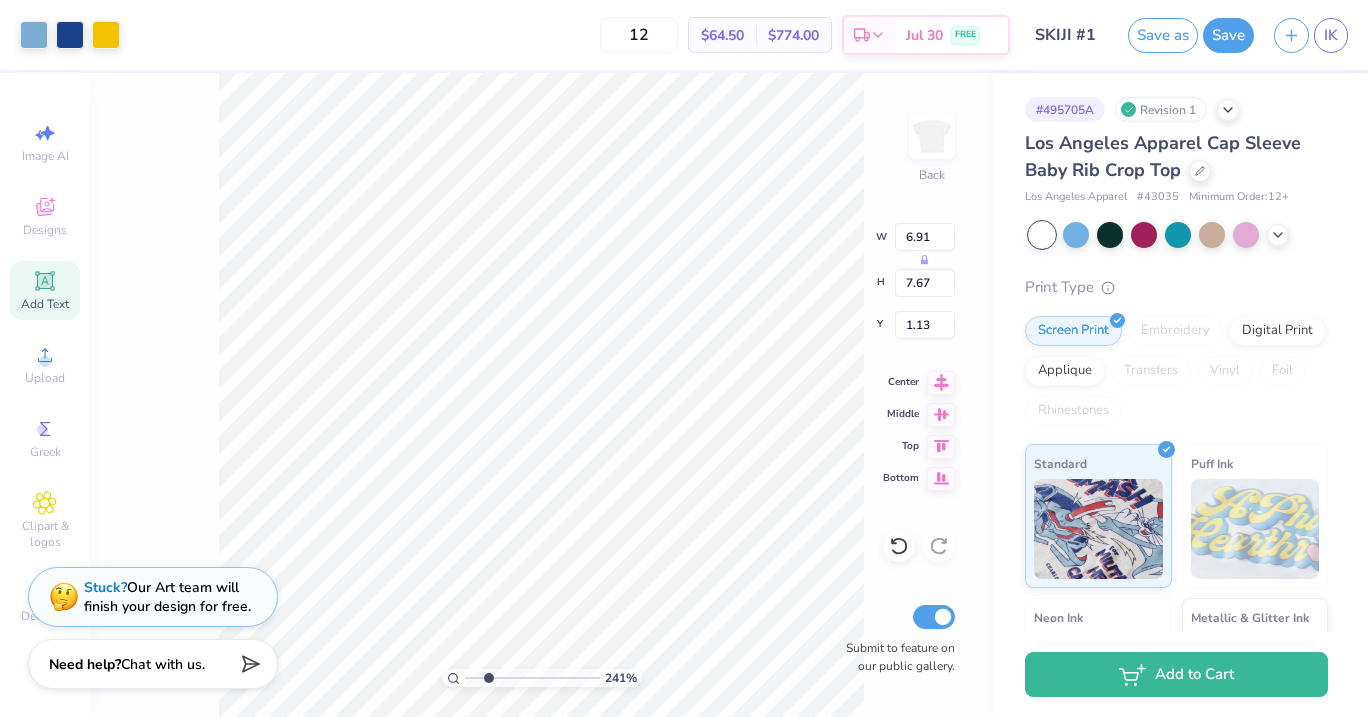 type on "1.18" 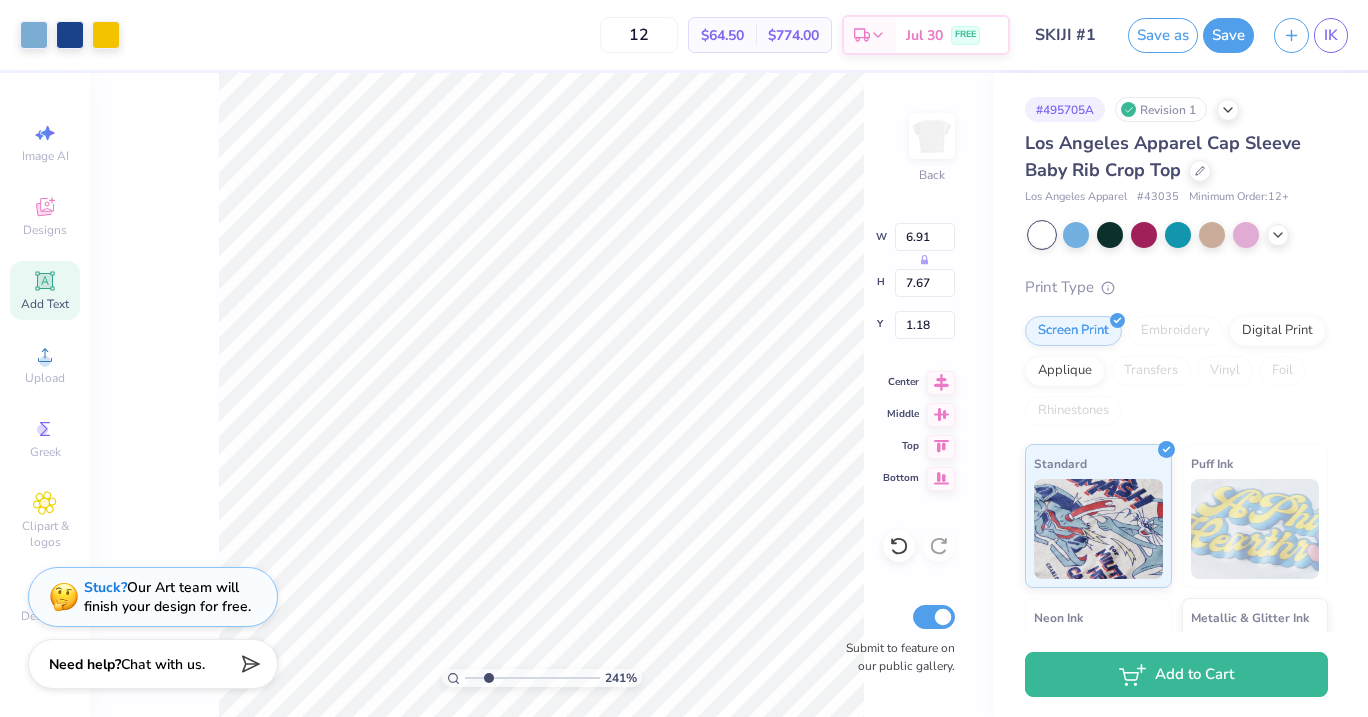 click on "241  % Back W 6.91 H 7.67 Y 1.18 Center Middle Top Bottom Submit to feature on our public gallery." at bounding box center (541, 395) 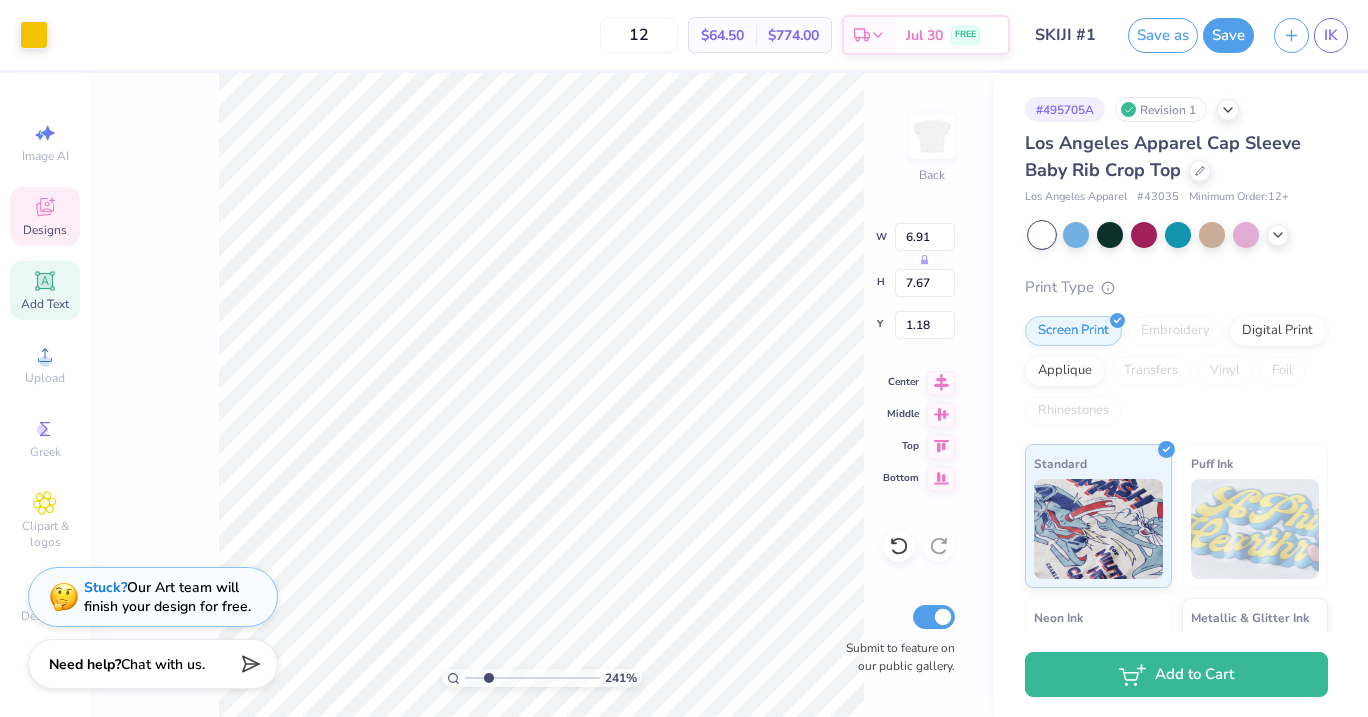 type on "6.97" 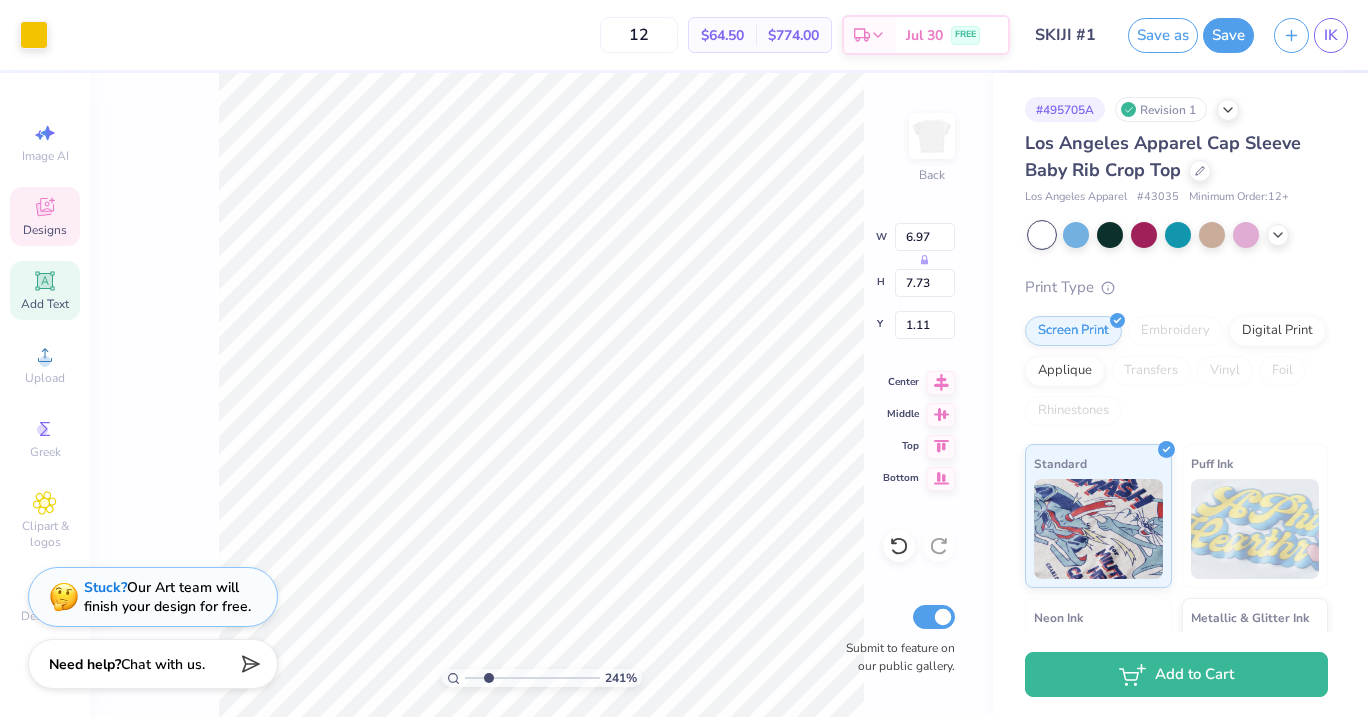 click on "241  % Back W 6.97 H 7.73 Y 1.11 Center Middle Top Bottom Submit to feature on our public gallery." at bounding box center [541, 395] 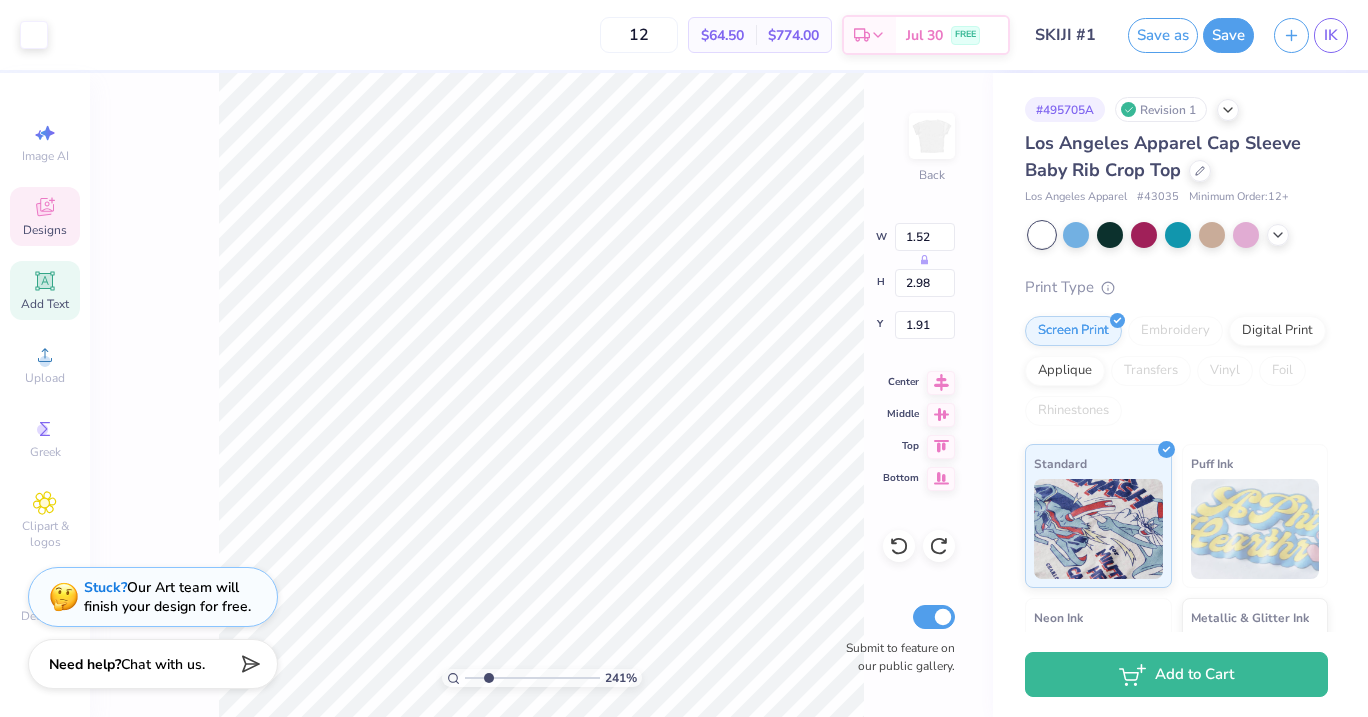 click on "241  % Back W 1.52 H 2.98 Y 1.91 Center Middle Top Bottom Submit to feature on our public gallery." at bounding box center [541, 395] 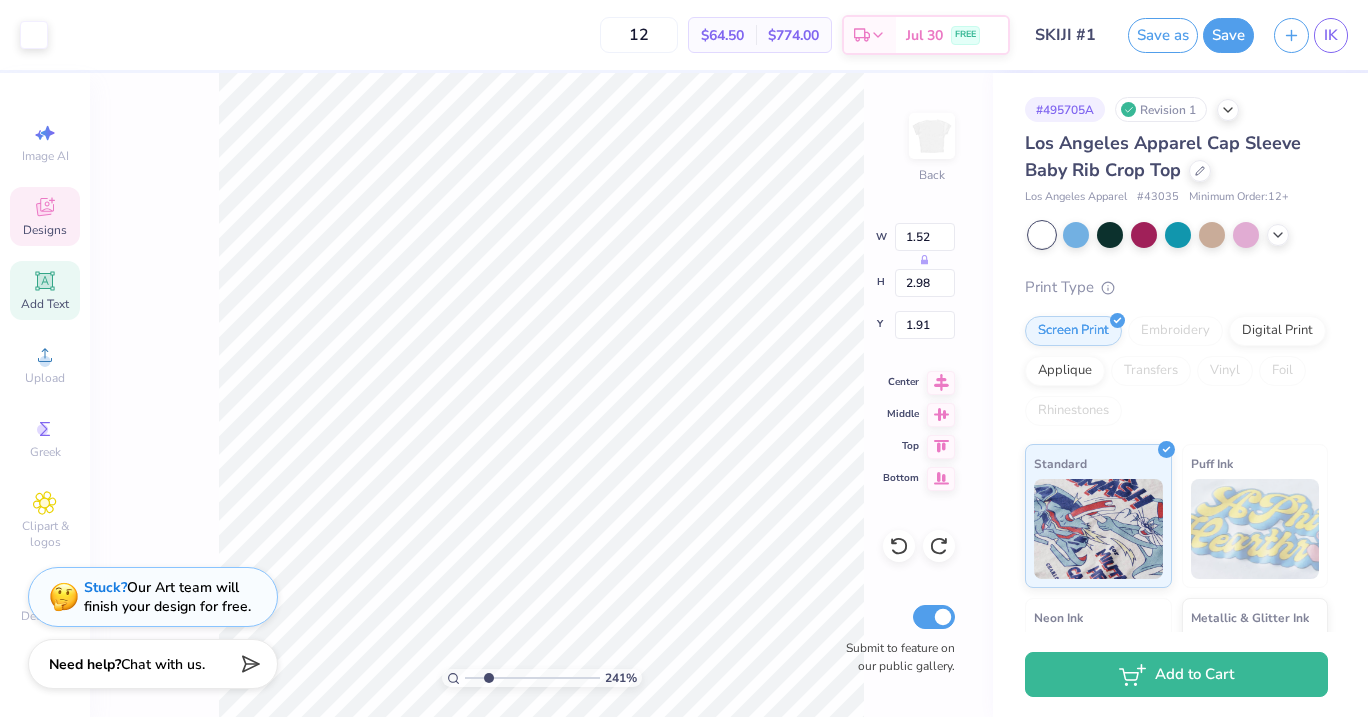 click on "Art colors 12 $64.50 Per Item $774.00 Total Est. Delivery Jul 30 FREE Design Title SKIJI #1 Save as Save IK Image AI Designs Add Text Upload Greek Clipart & logos Decorate Personalized Names Personalized Numbers Text Tool  Add Font Font Blippo Blk BT Format Color Enter a Pantone Styles Text Shape 241  % Back W 1.52 H 2.98 Y 1.91 Center Middle Top Bottom Submit to feature on our public gallery. # 495705A Revision 1 Los Angeles Apparel Cap Sleeve Baby Rib Crop Top Los Angeles Apparel # 43035 Minimum Order:  12 +   Print Type Screen Print Embroidery Digital Print Applique Transfers Vinyl Foil Rhinestones Standard Puff Ink Neon Ink Metallic & Glitter Ink Glow in the Dark Ink Water based Ink Add to Cart Stuck?  Our Art team will finish your design for free. Need help?  Chat with us." at bounding box center (684, 358) 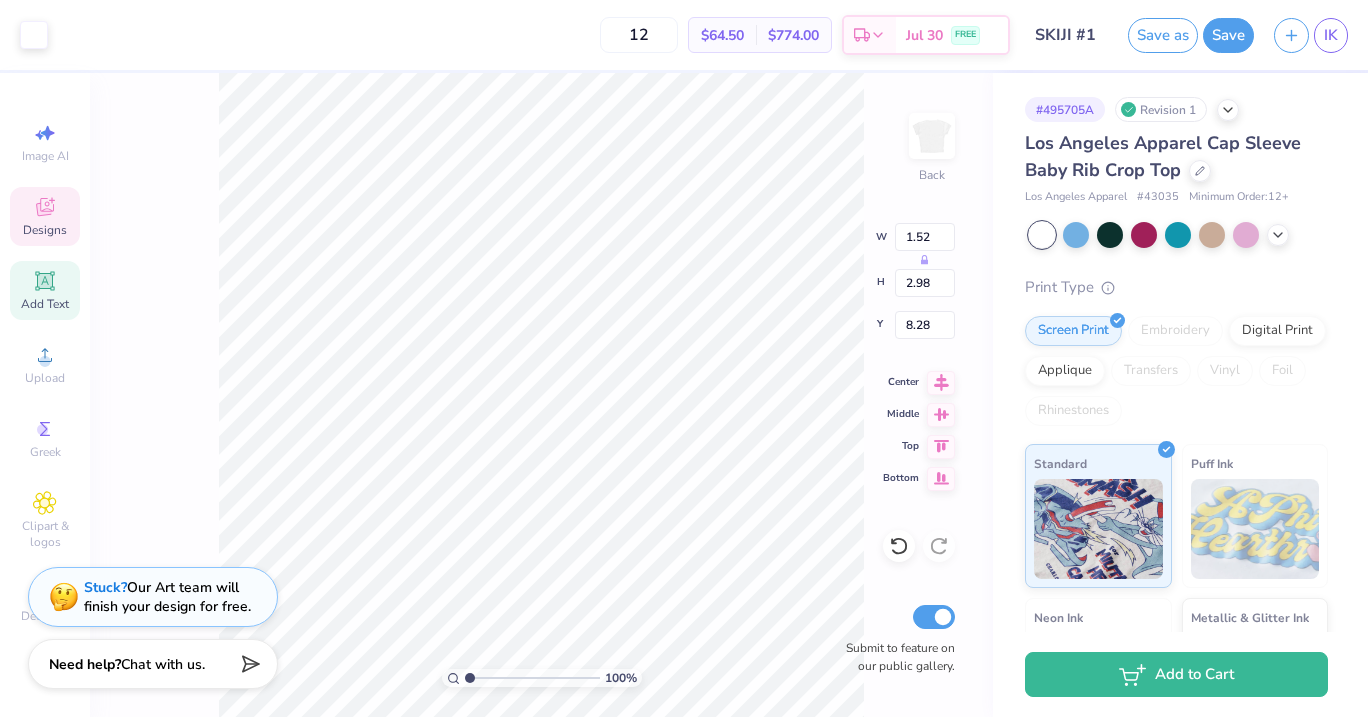 drag, startPoint x: 488, startPoint y: 680, endPoint x: 458, endPoint y: 680, distance: 30 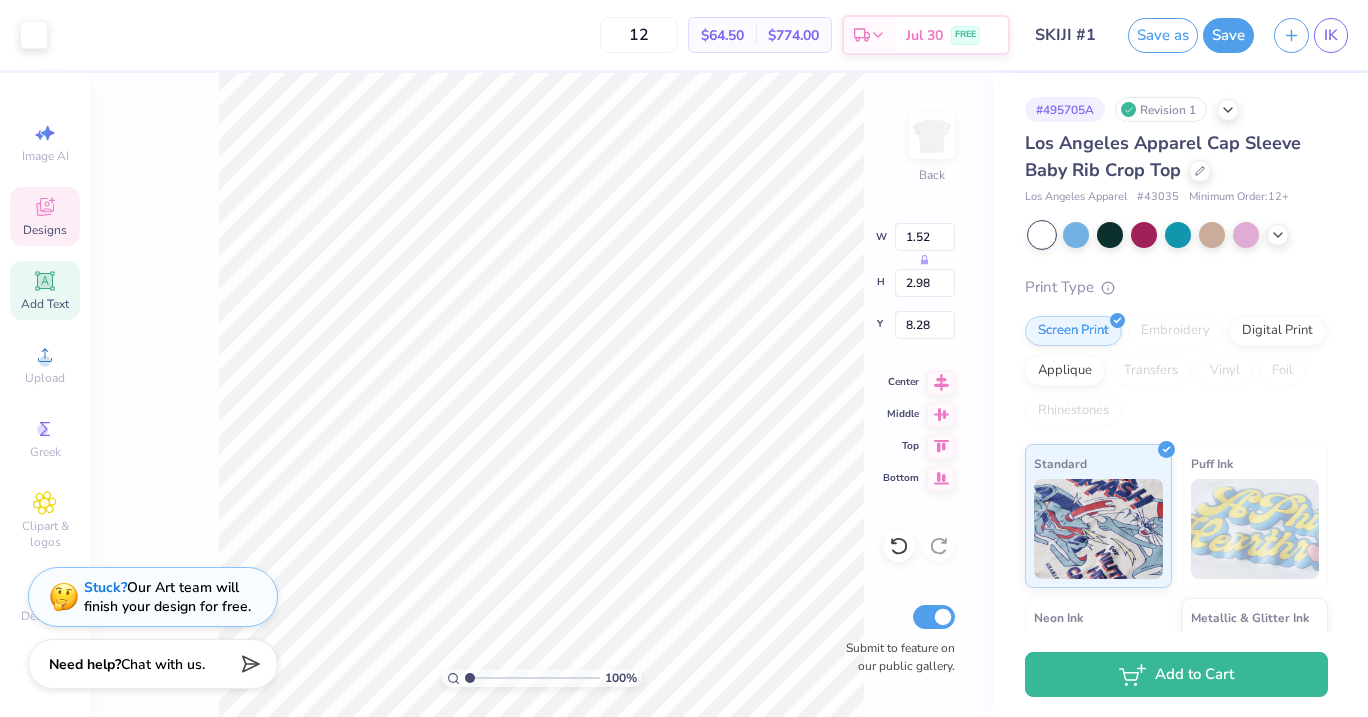 type on "10.02" 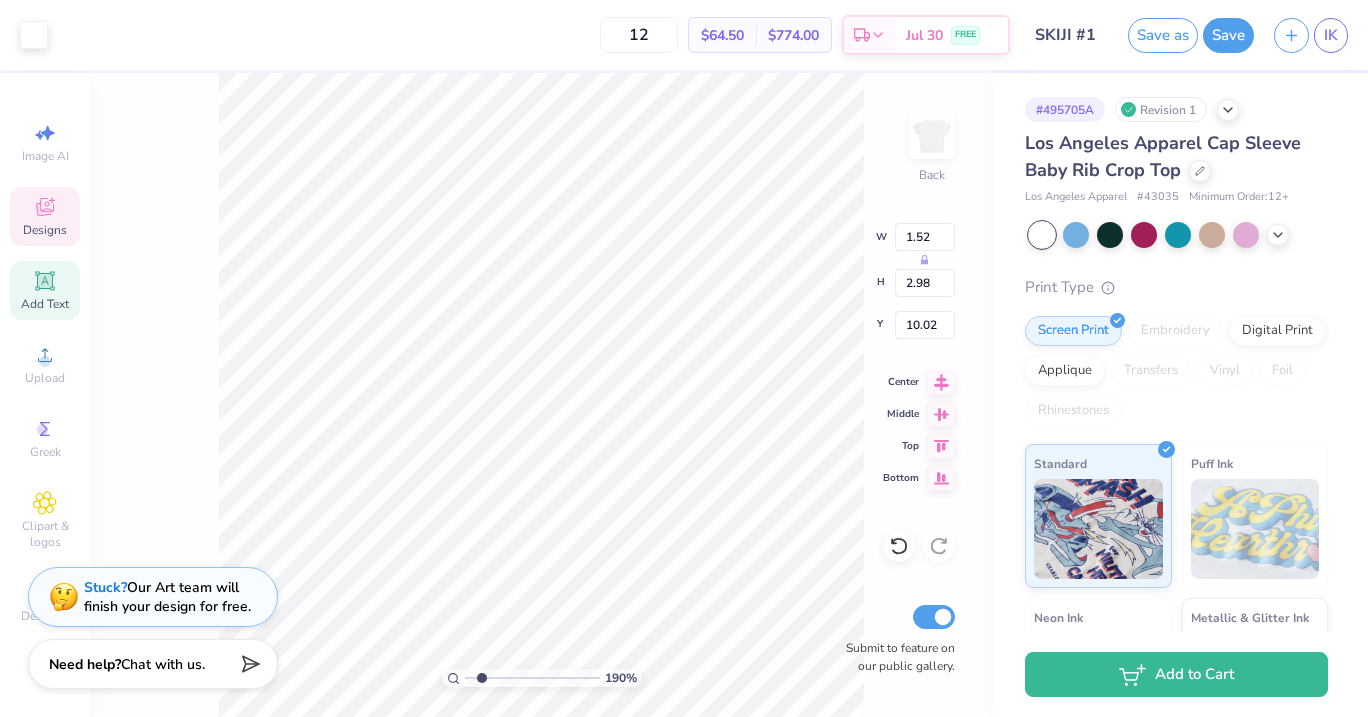 drag, startPoint x: 470, startPoint y: 680, endPoint x: 481, endPoint y: 687, distance: 13.038404 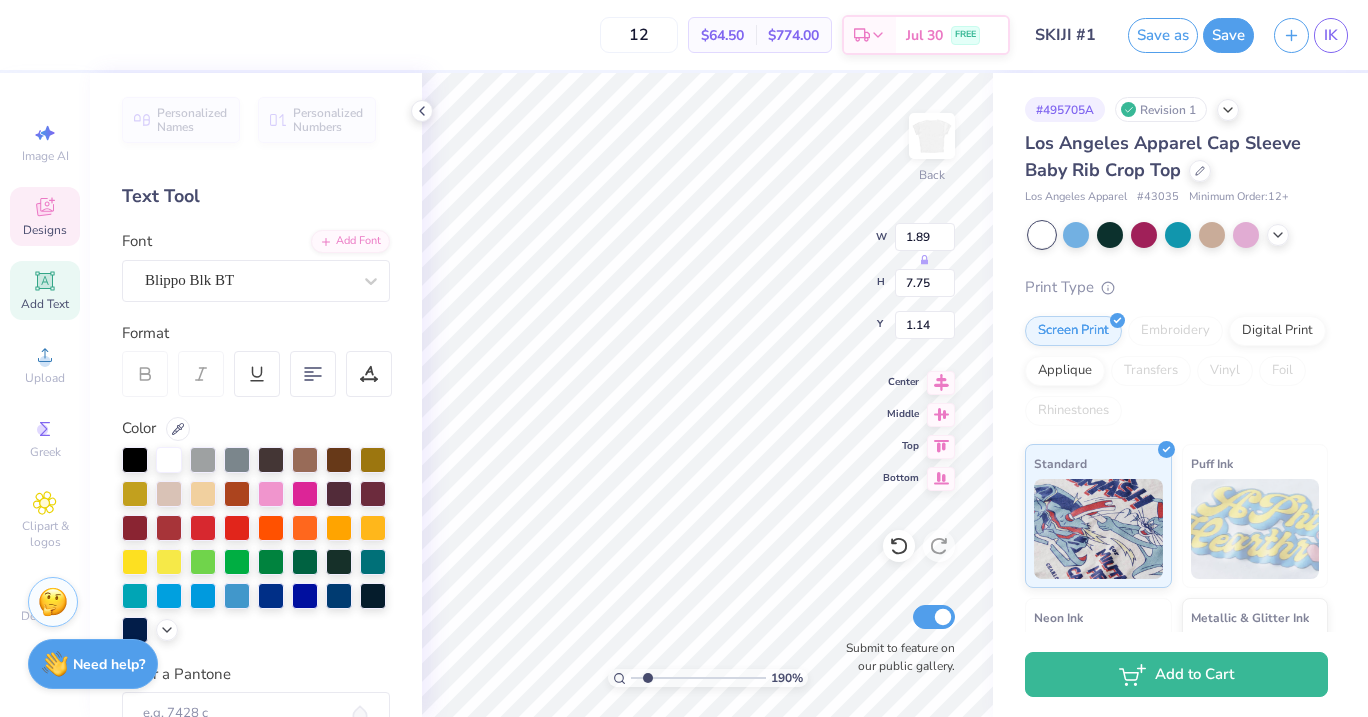 type on "1.11" 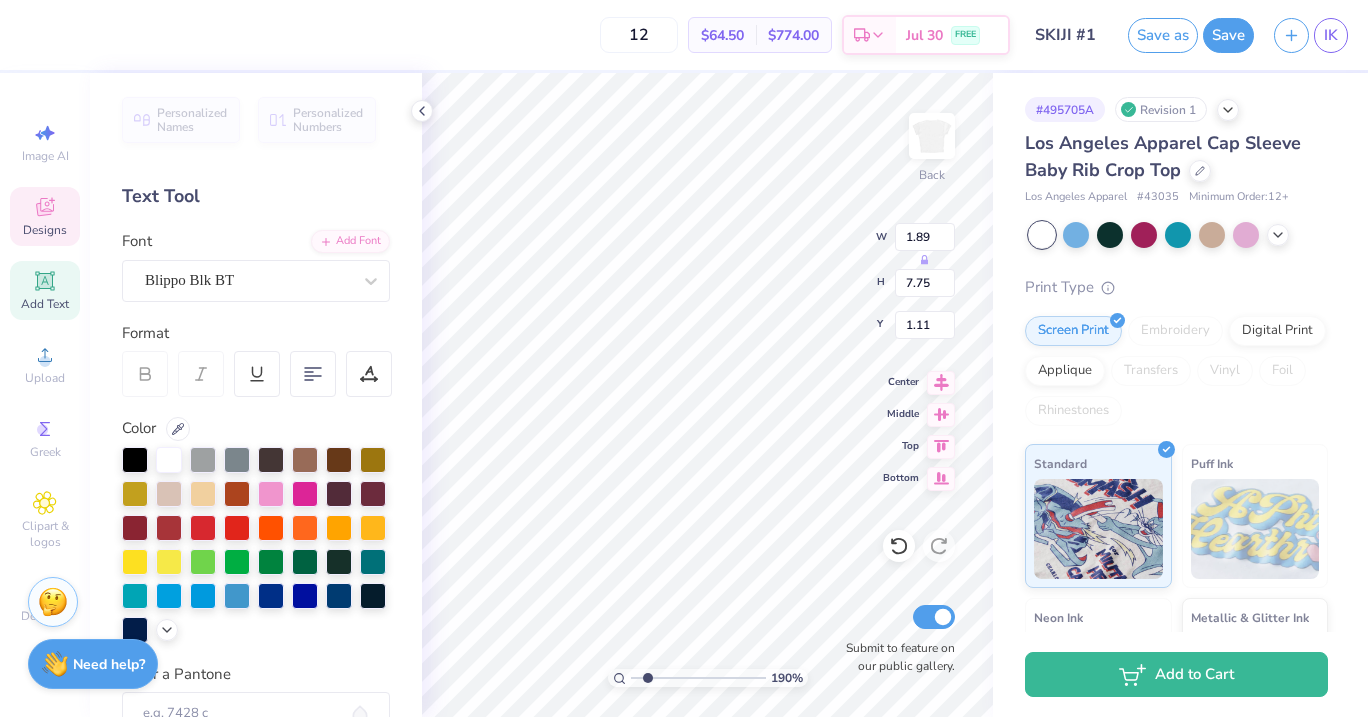 scroll, scrollTop: 0, scrollLeft: 1, axis: horizontal 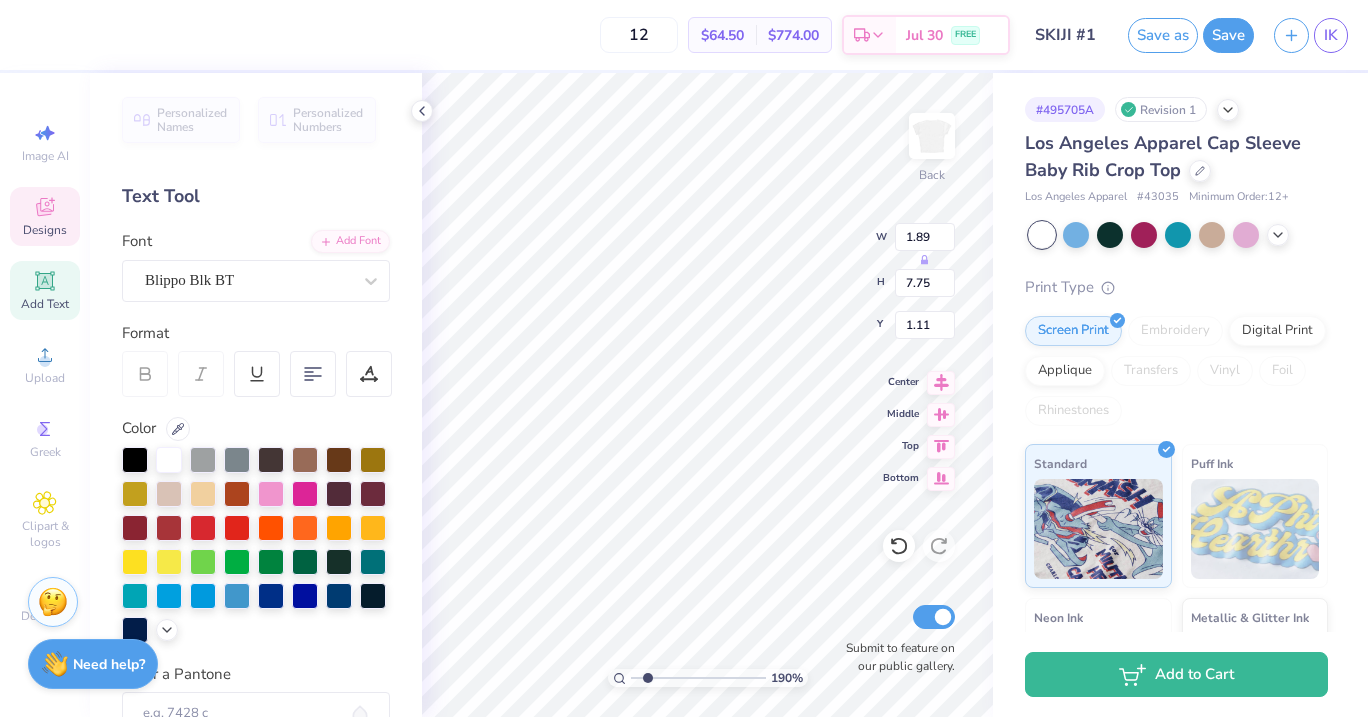 type on "g" 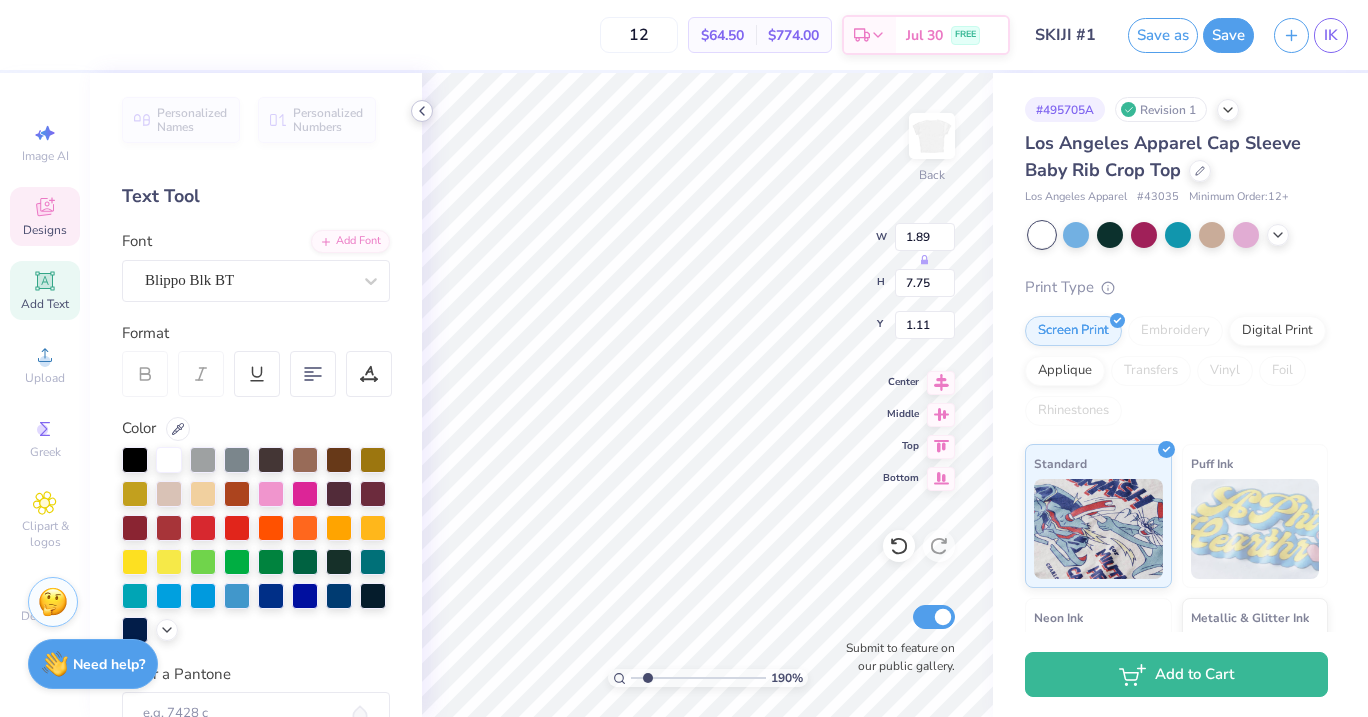 click 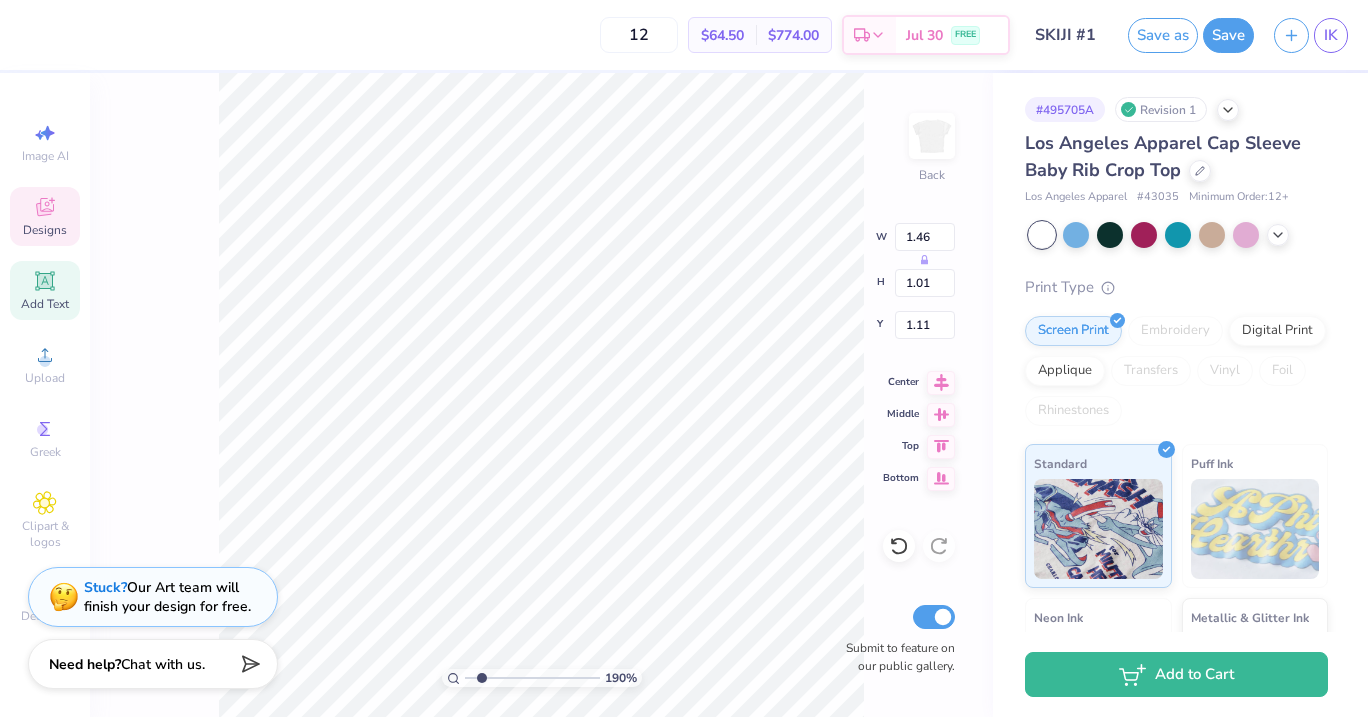 type on "1.46" 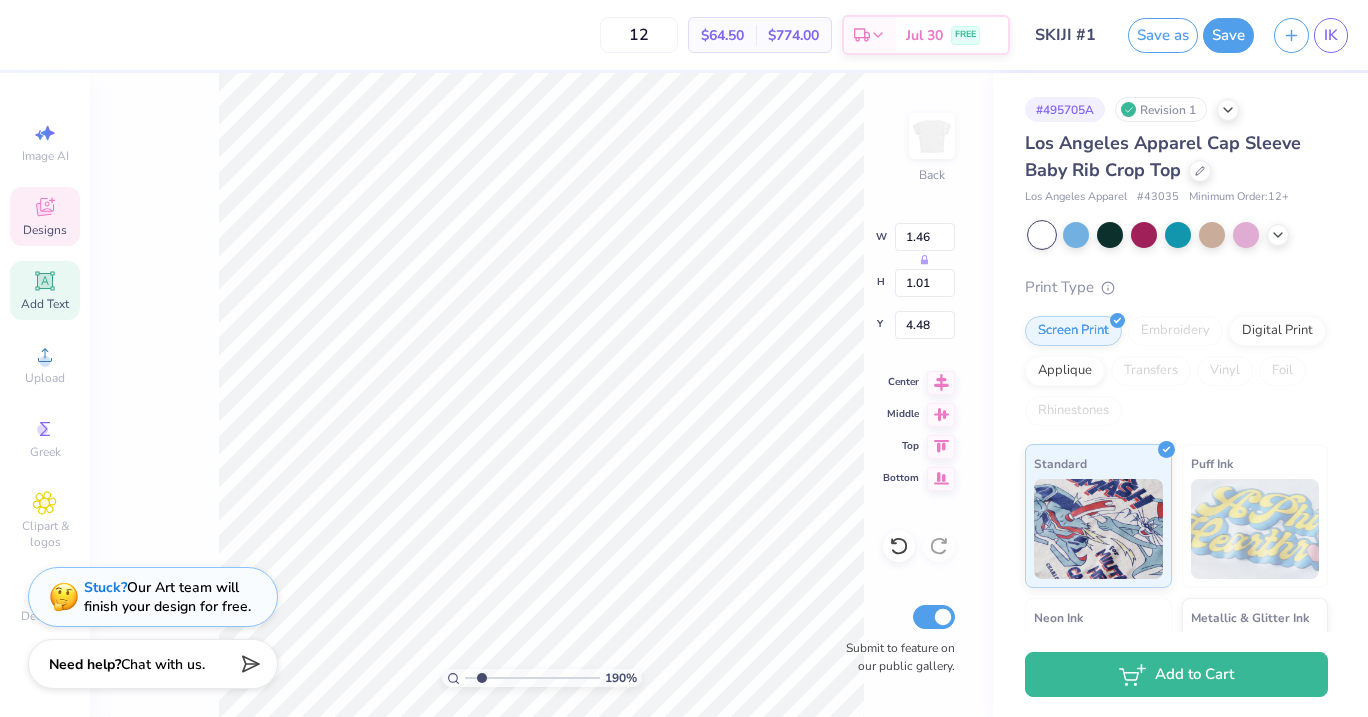 type on "3.28" 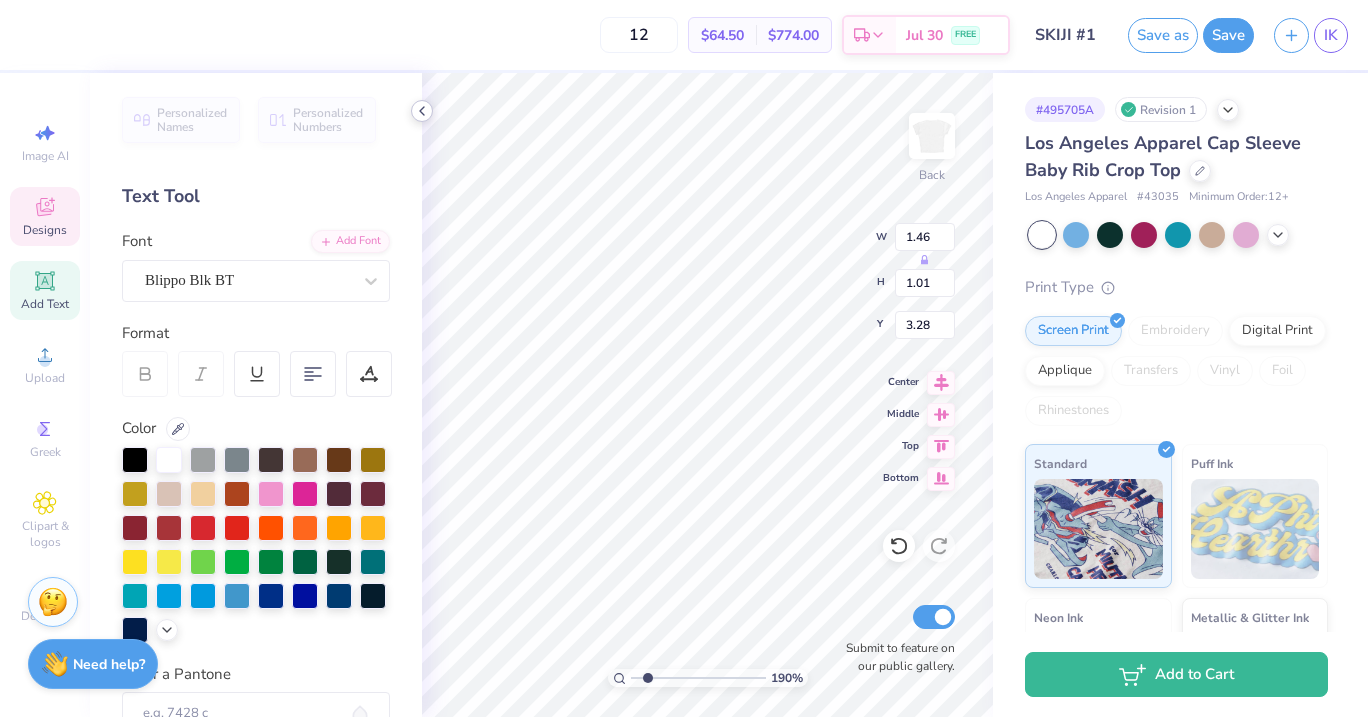 click 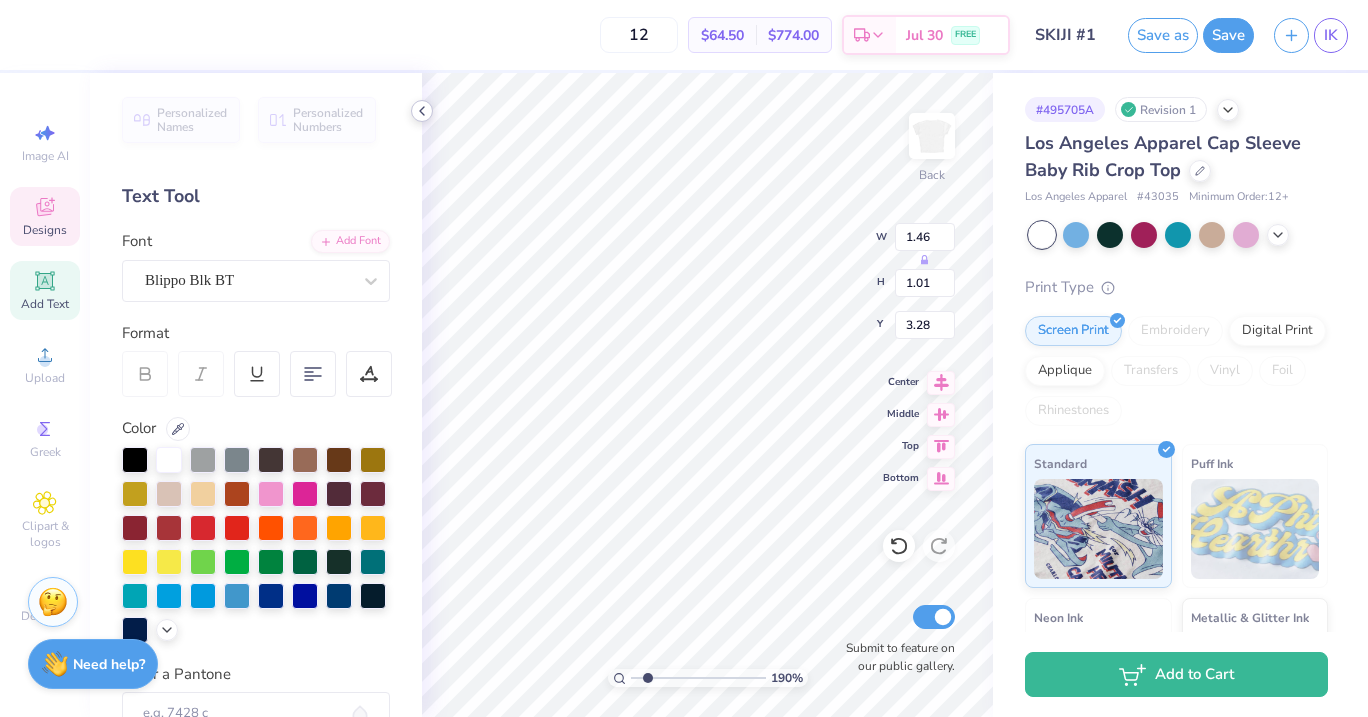 type on "7.83" 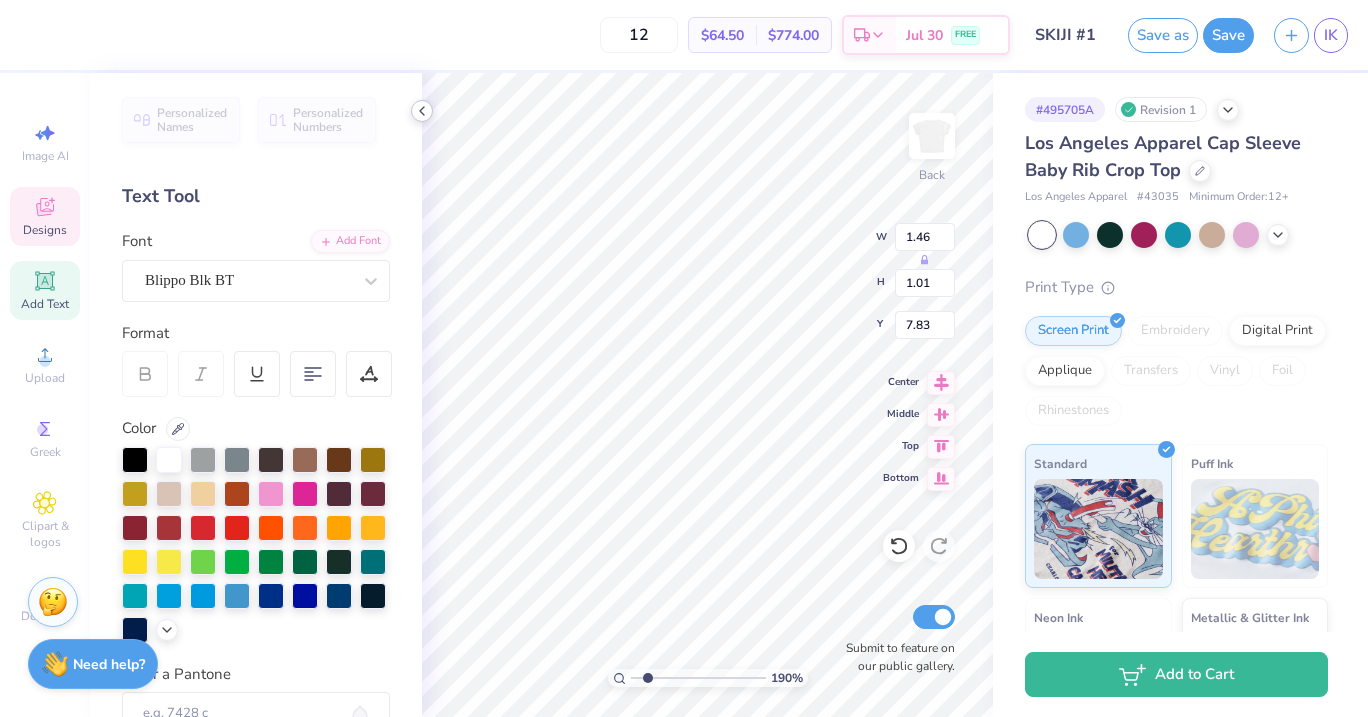 type on "a" 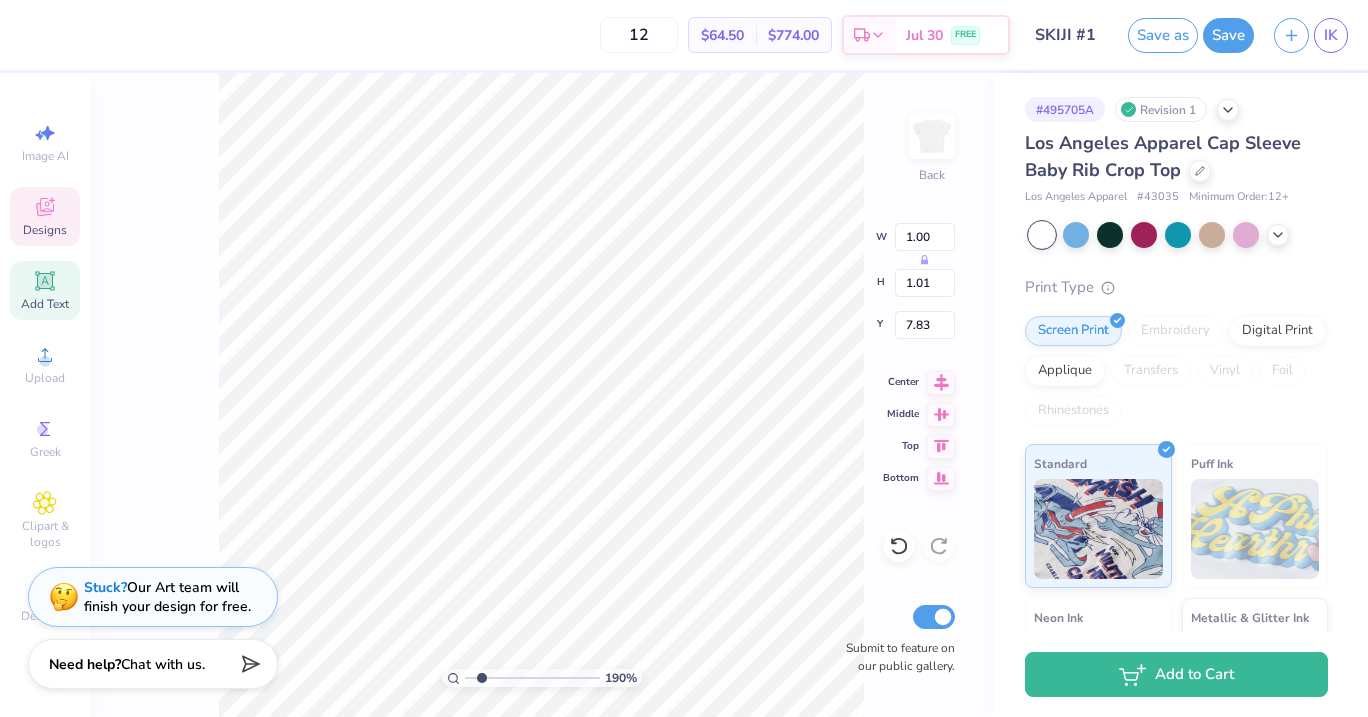 type on "2.16" 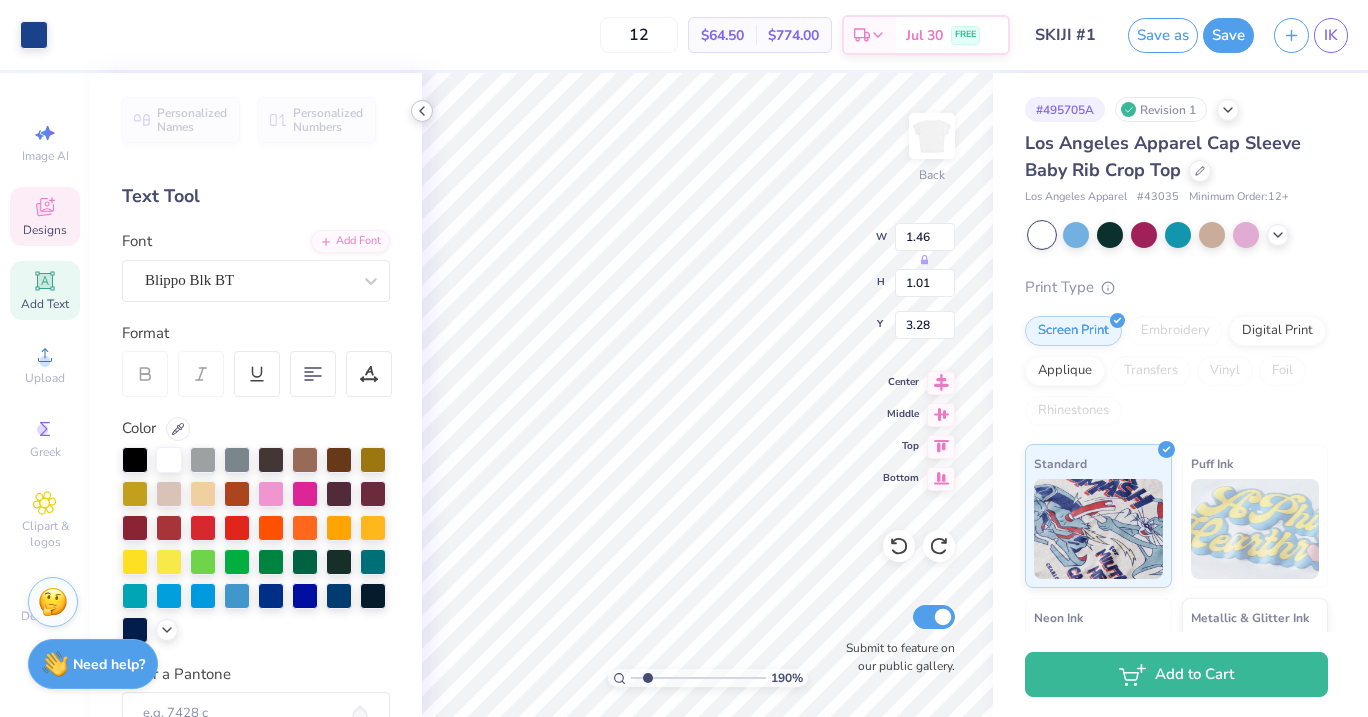 type on "1.46" 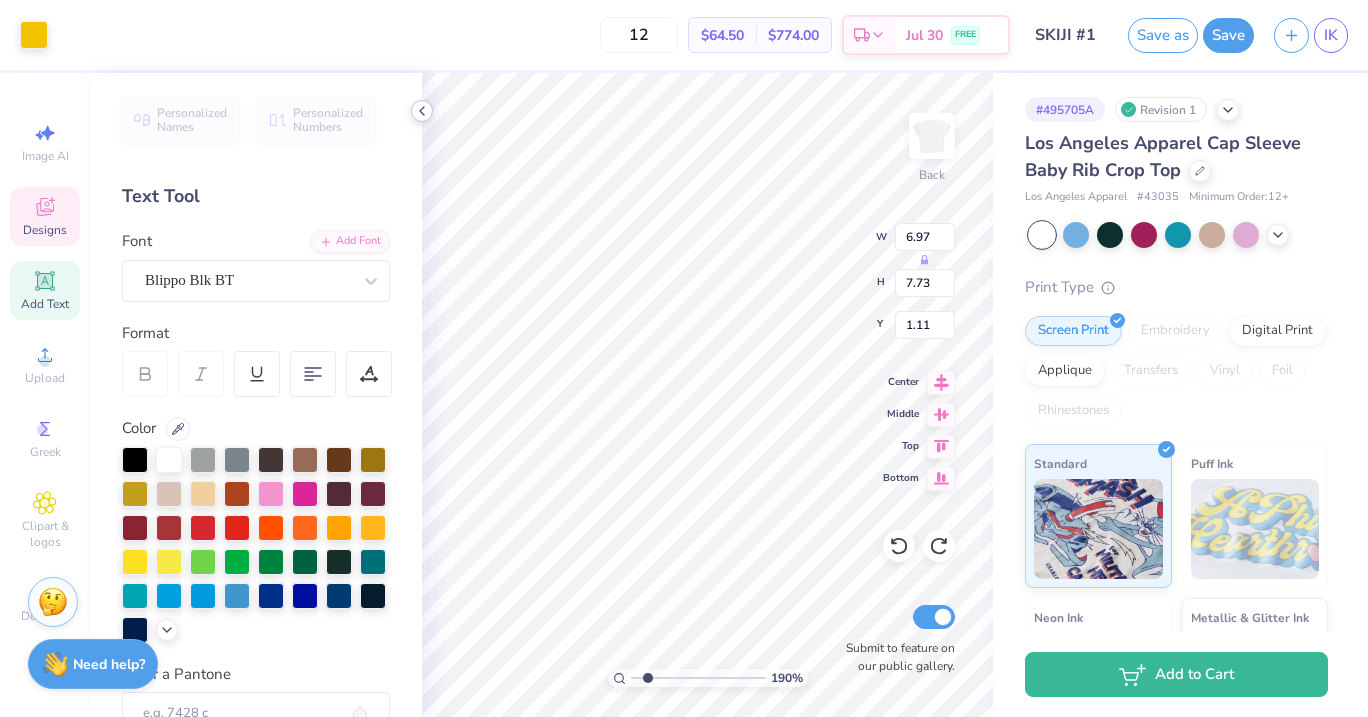 type on "7.79" 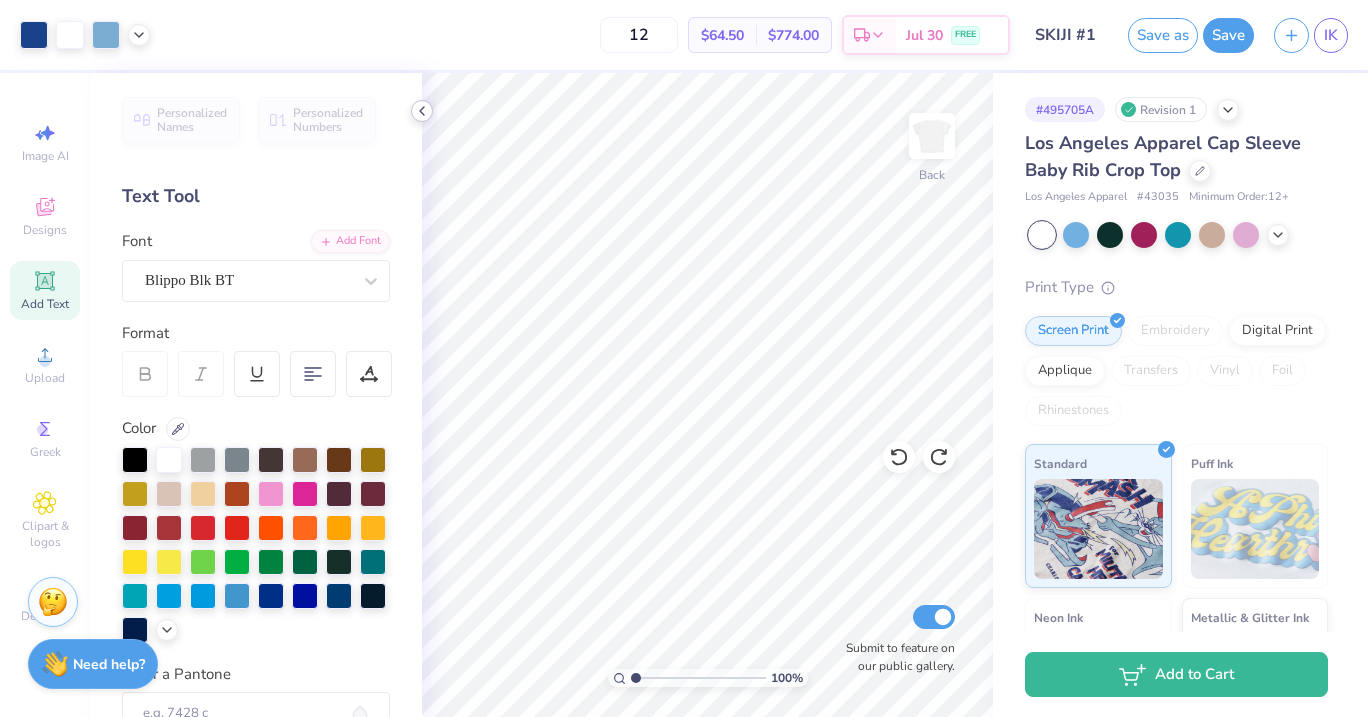 click 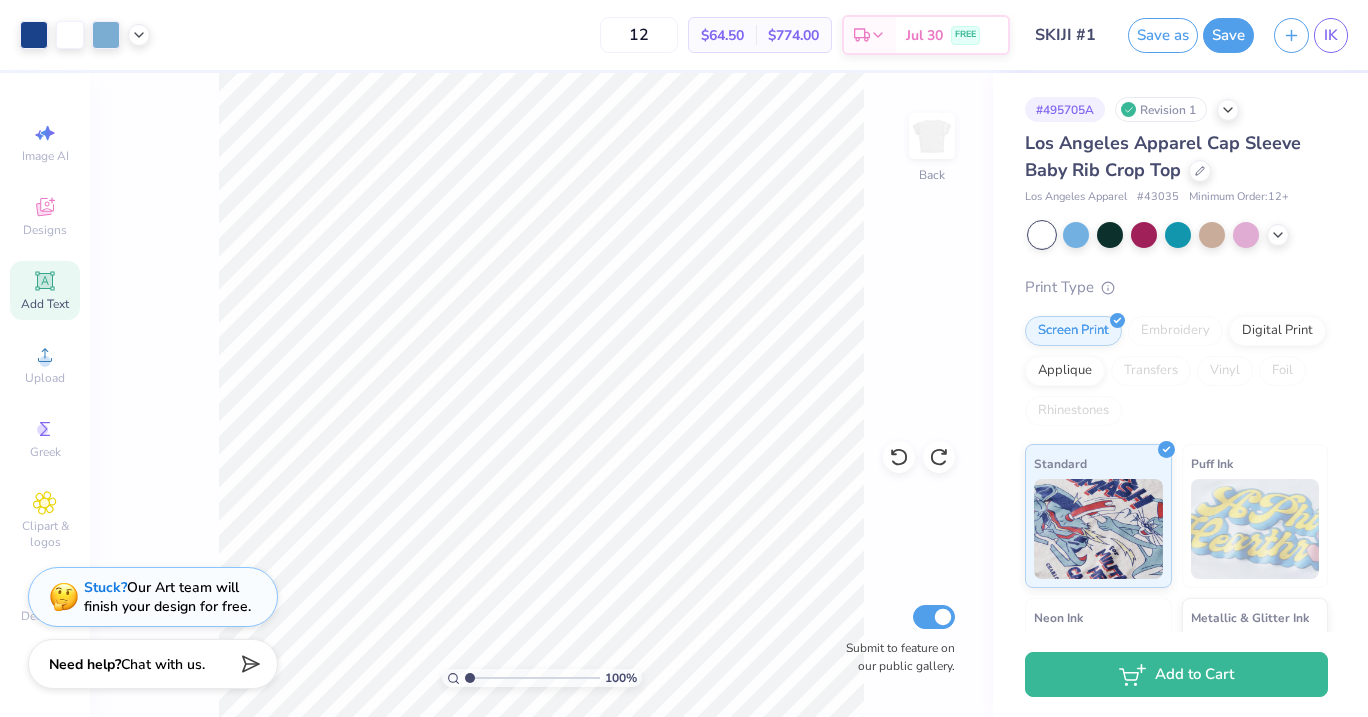 drag, startPoint x: 468, startPoint y: 678, endPoint x: 447, endPoint y: 674, distance: 21.377558 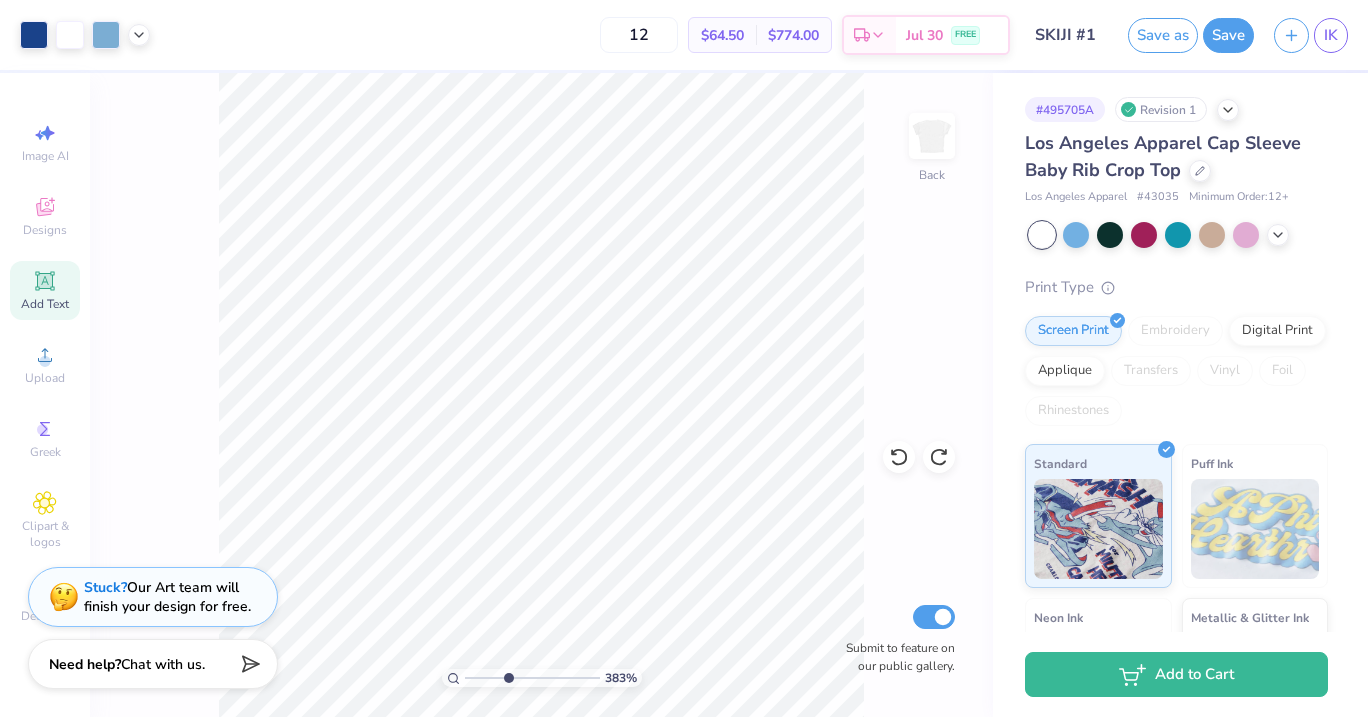 click at bounding box center [532, 678] 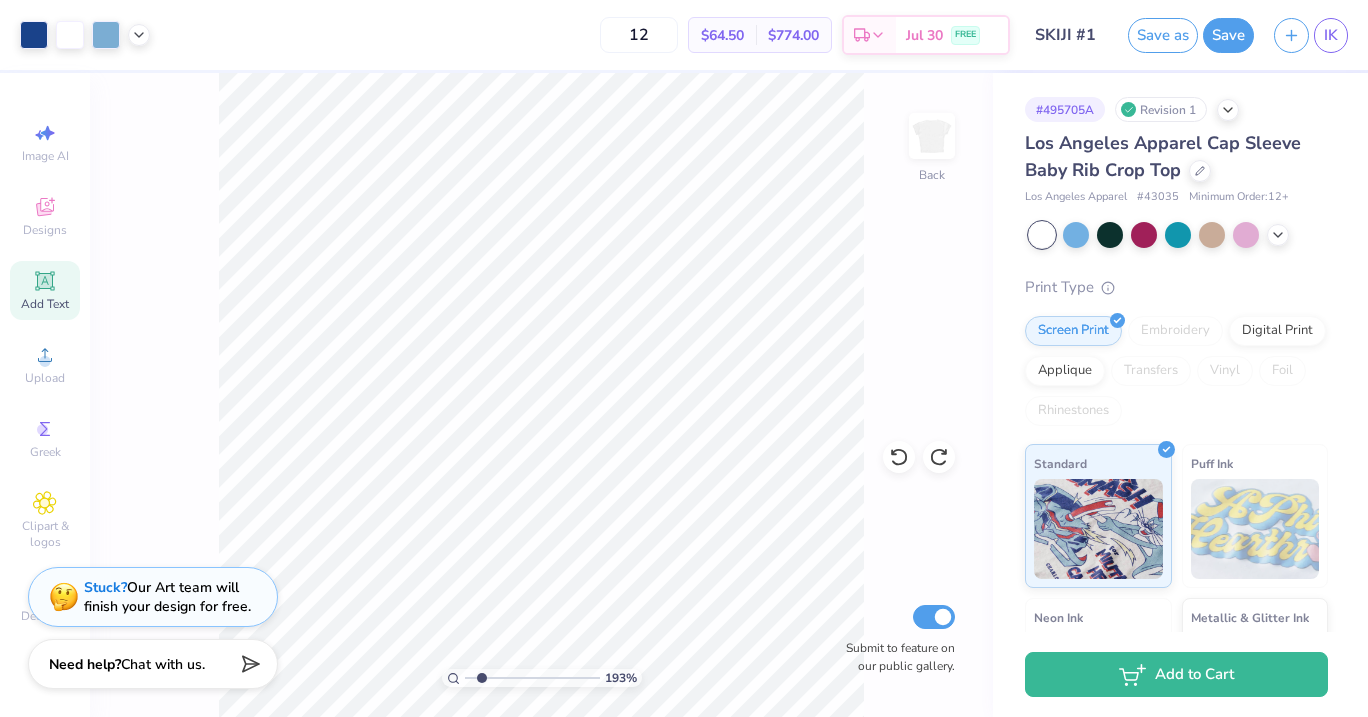 drag, startPoint x: 508, startPoint y: 676, endPoint x: 482, endPoint y: 676, distance: 26 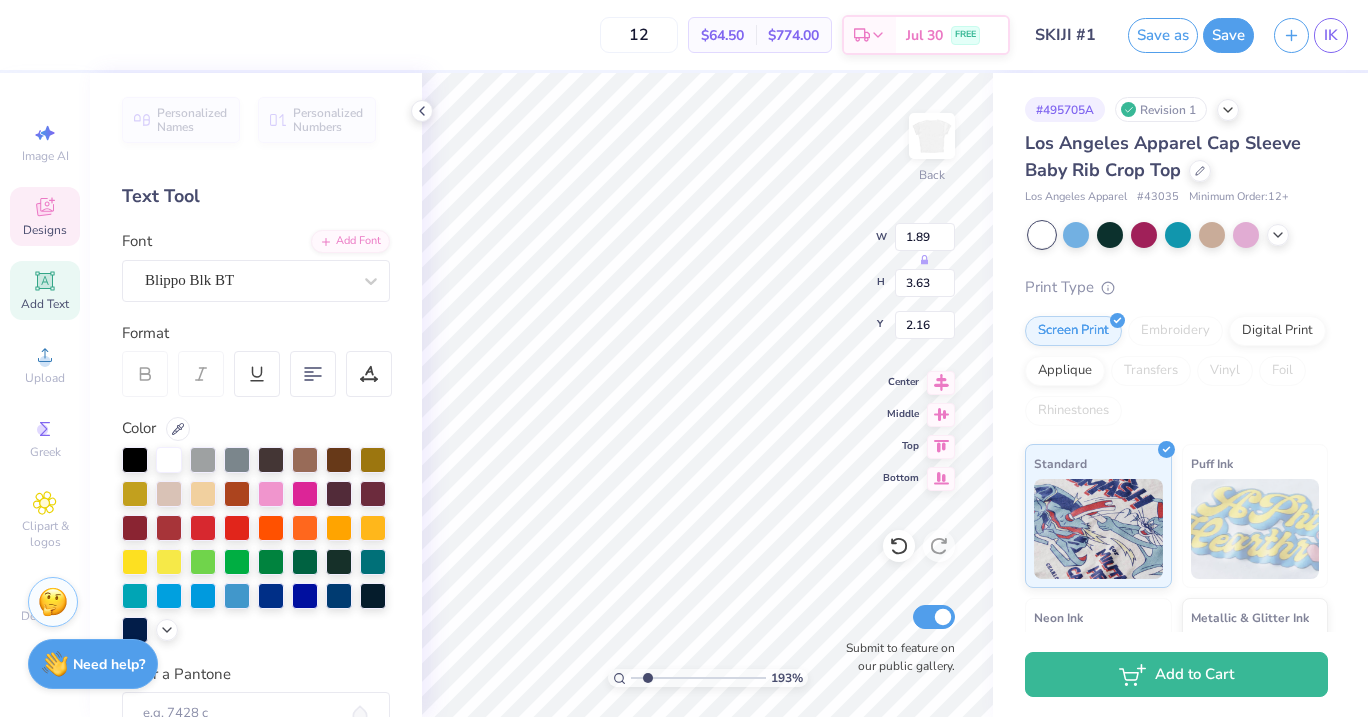 type on "1.46" 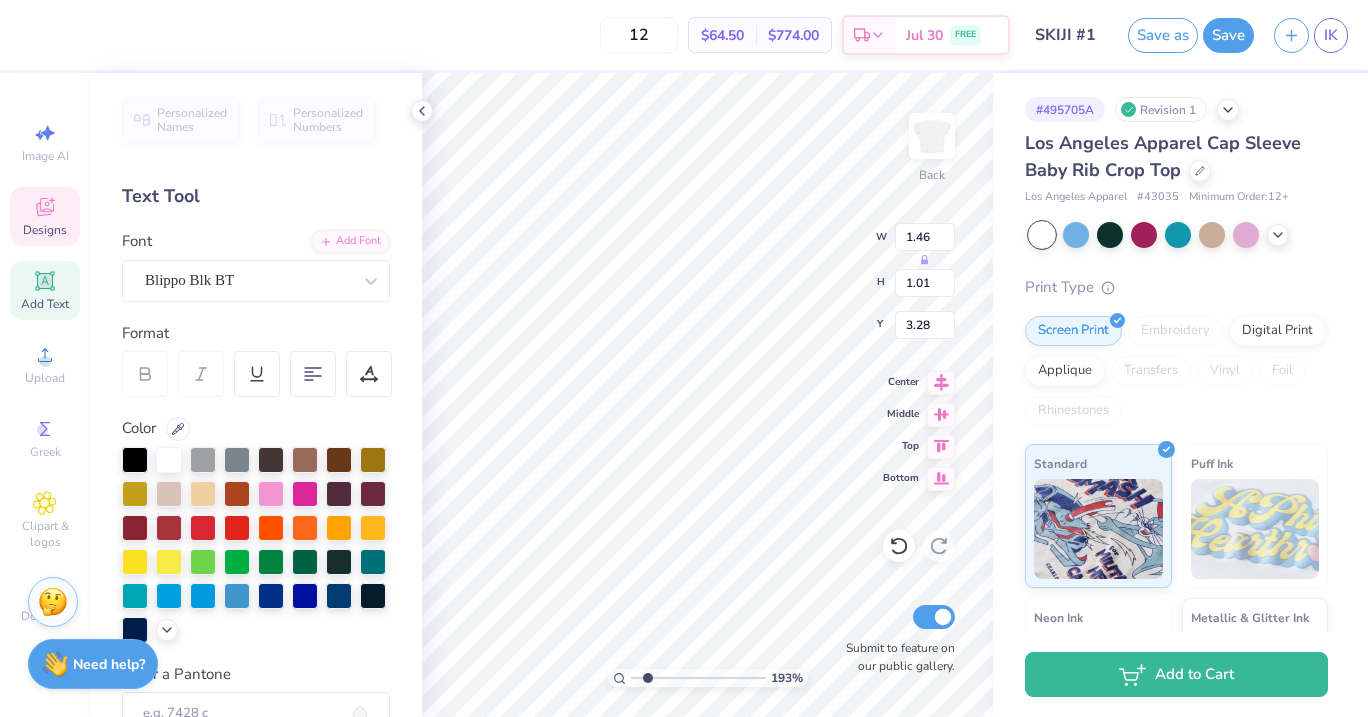 type on "iga" 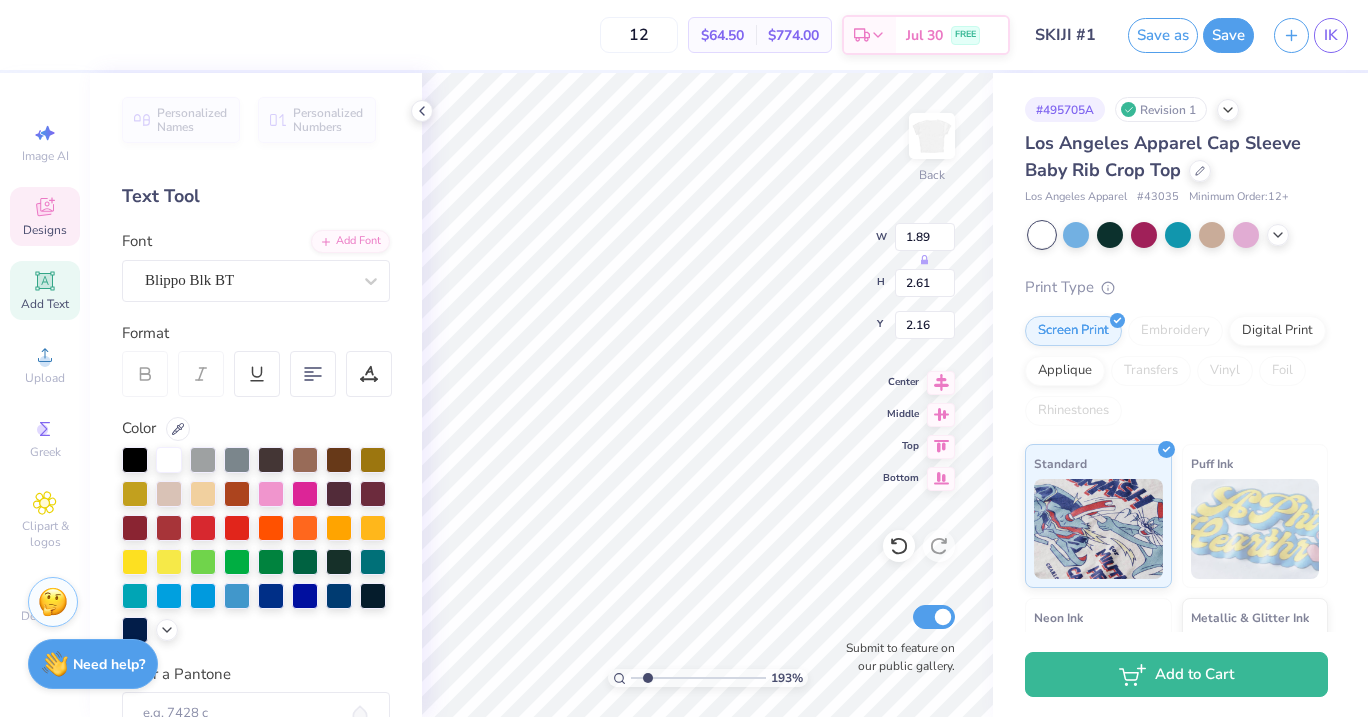 type on "2.16" 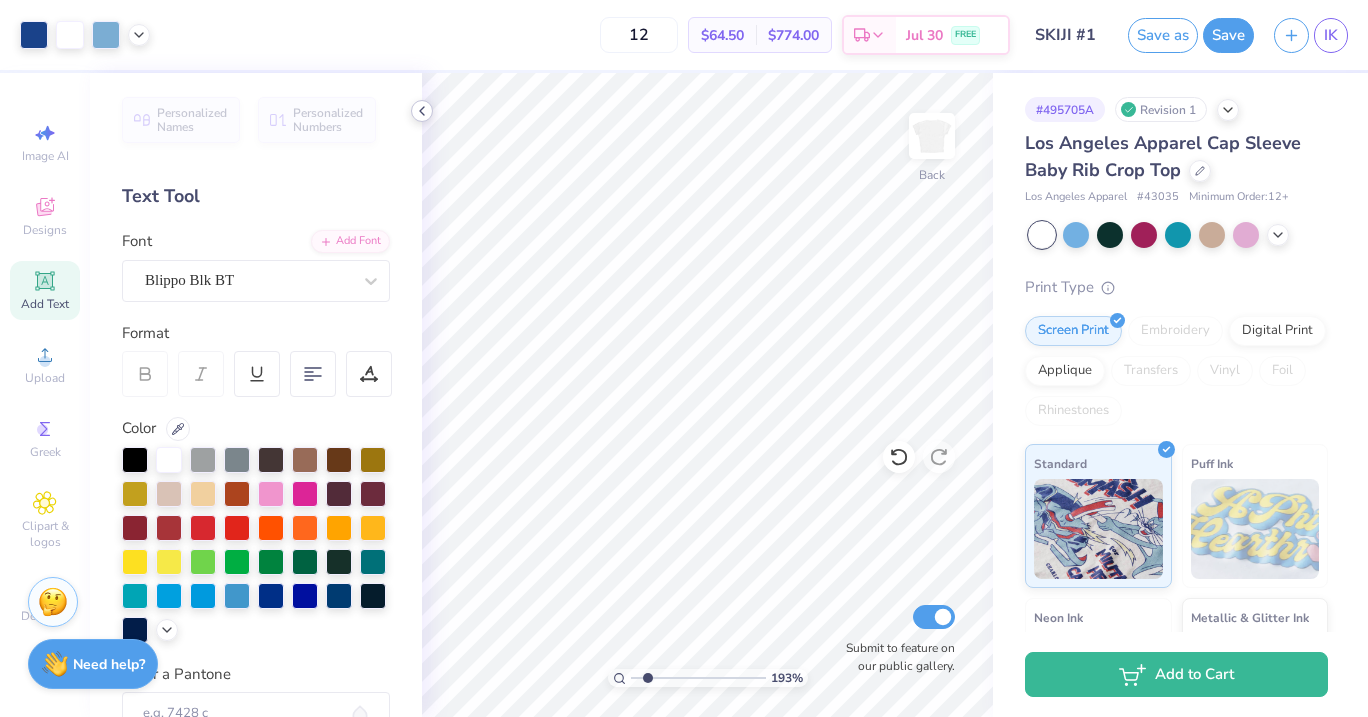 click 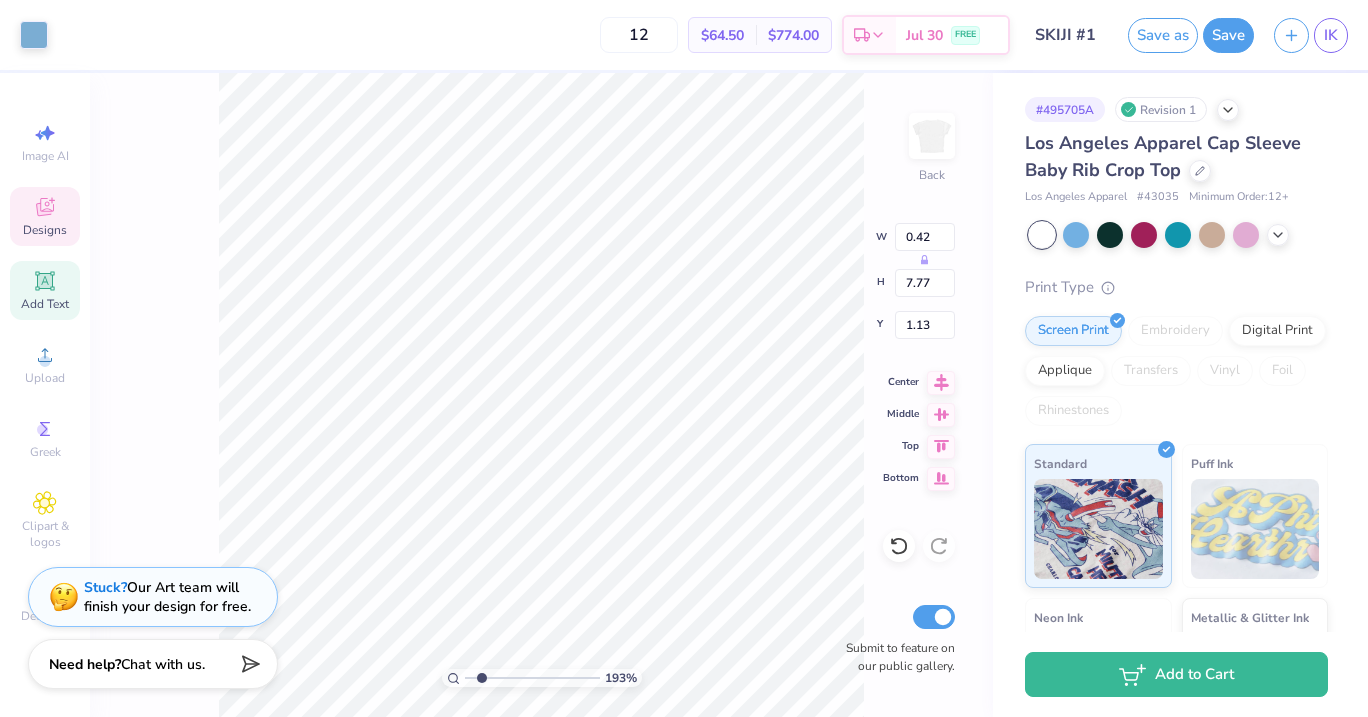 type on "1.11" 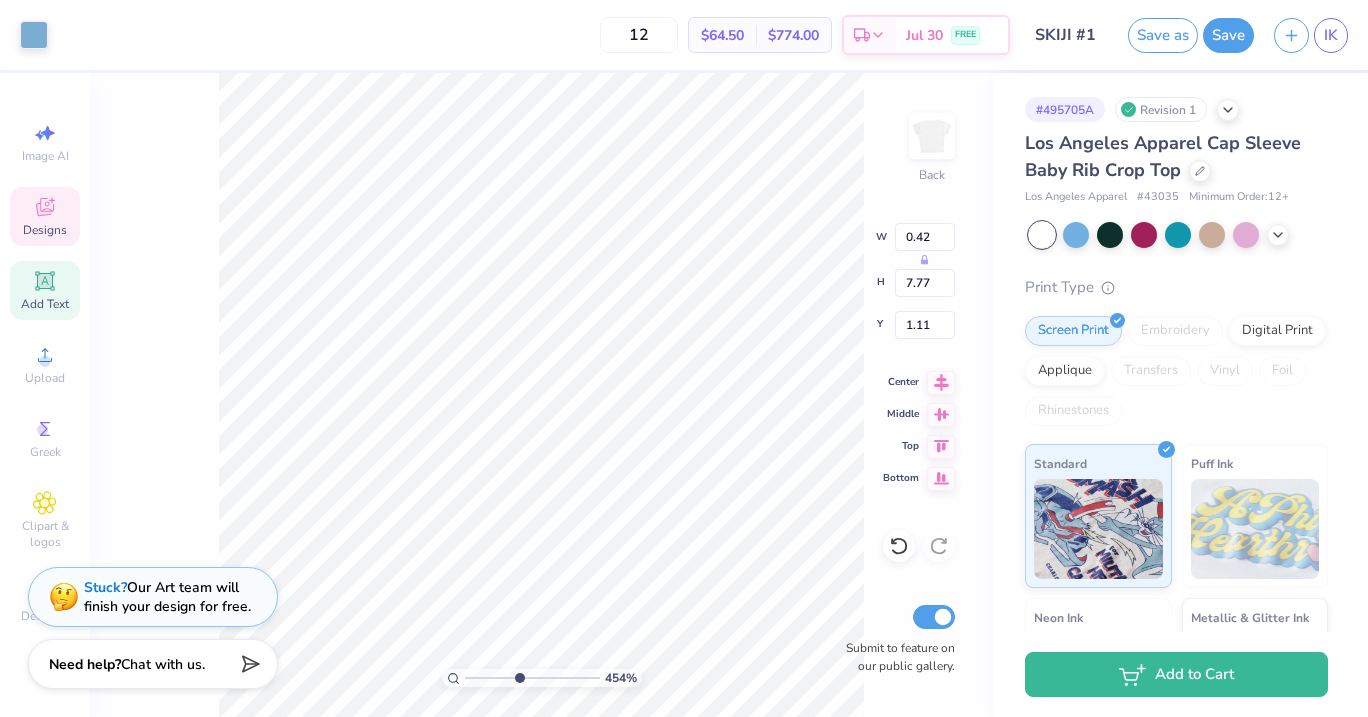 drag, startPoint x: 480, startPoint y: 676, endPoint x: 518, endPoint y: 680, distance: 38.209946 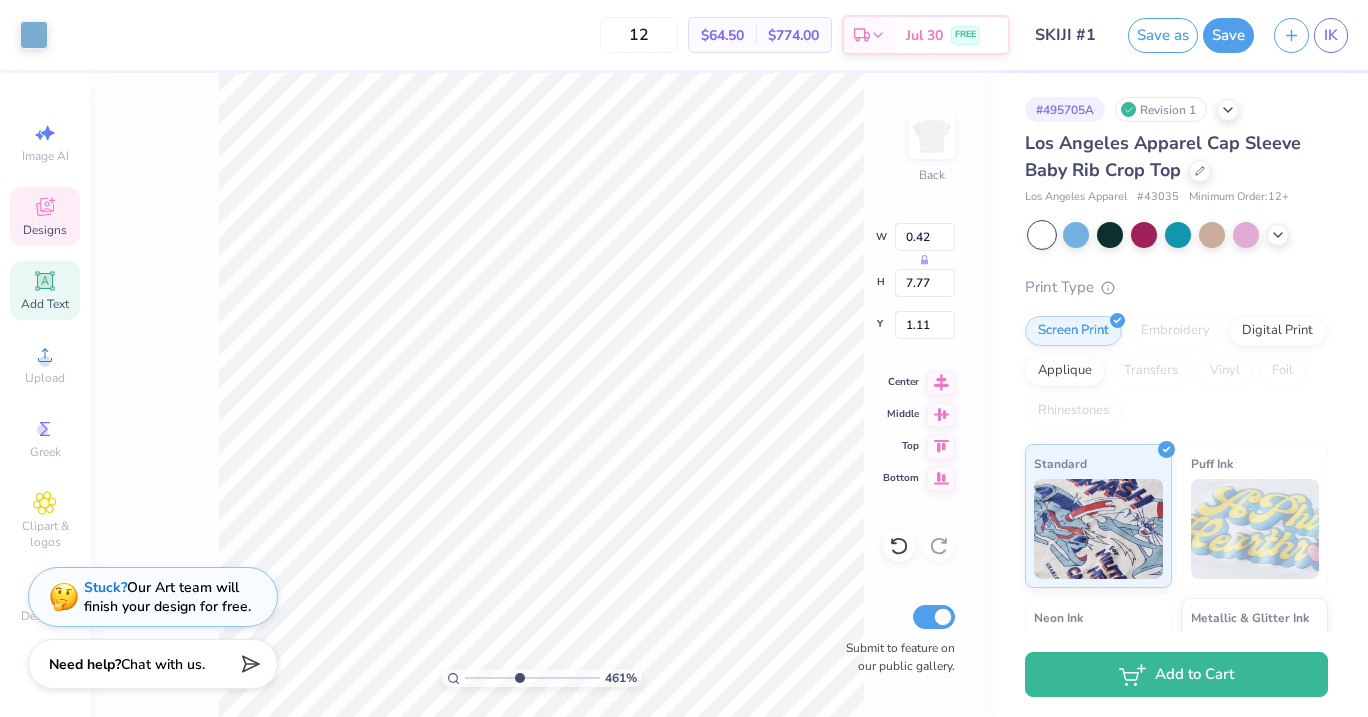 type on "1.09" 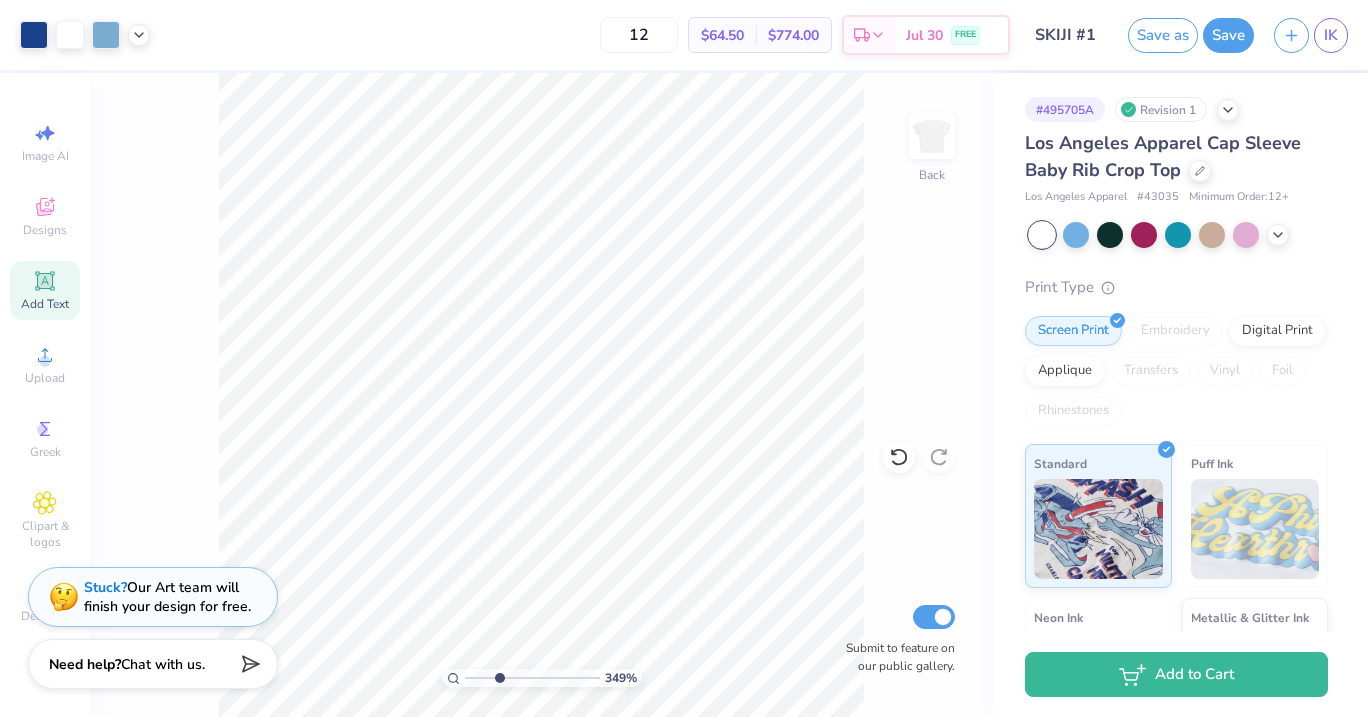 drag, startPoint x: 519, startPoint y: 679, endPoint x: 498, endPoint y: 678, distance: 21.023796 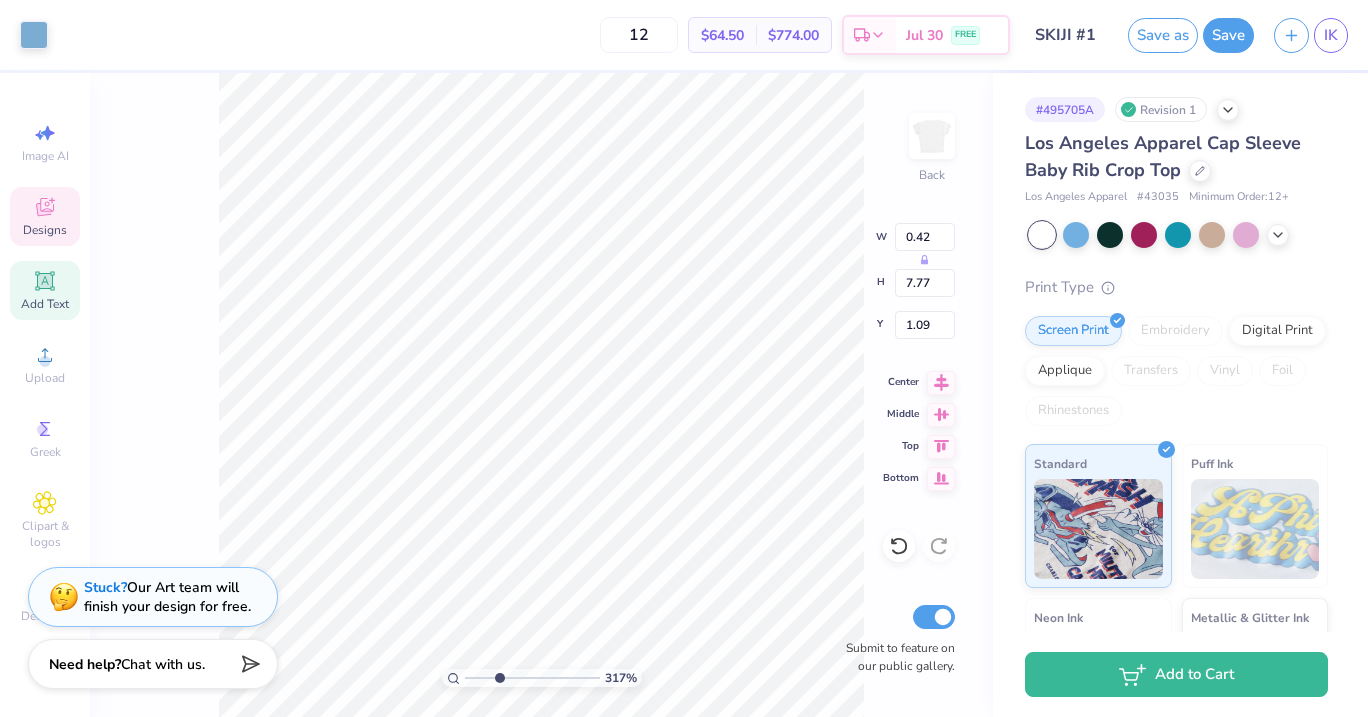 type on "1.11" 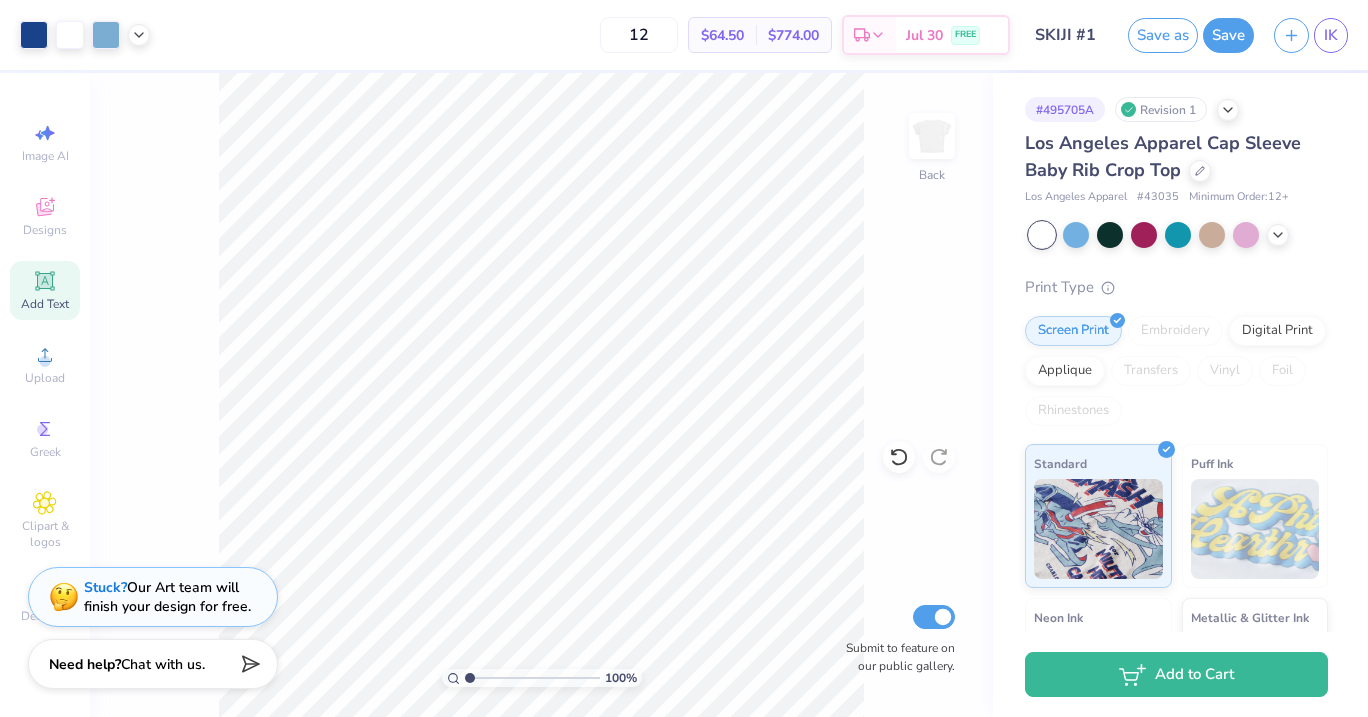 drag, startPoint x: 498, startPoint y: 680, endPoint x: 450, endPoint y: 687, distance: 48.507732 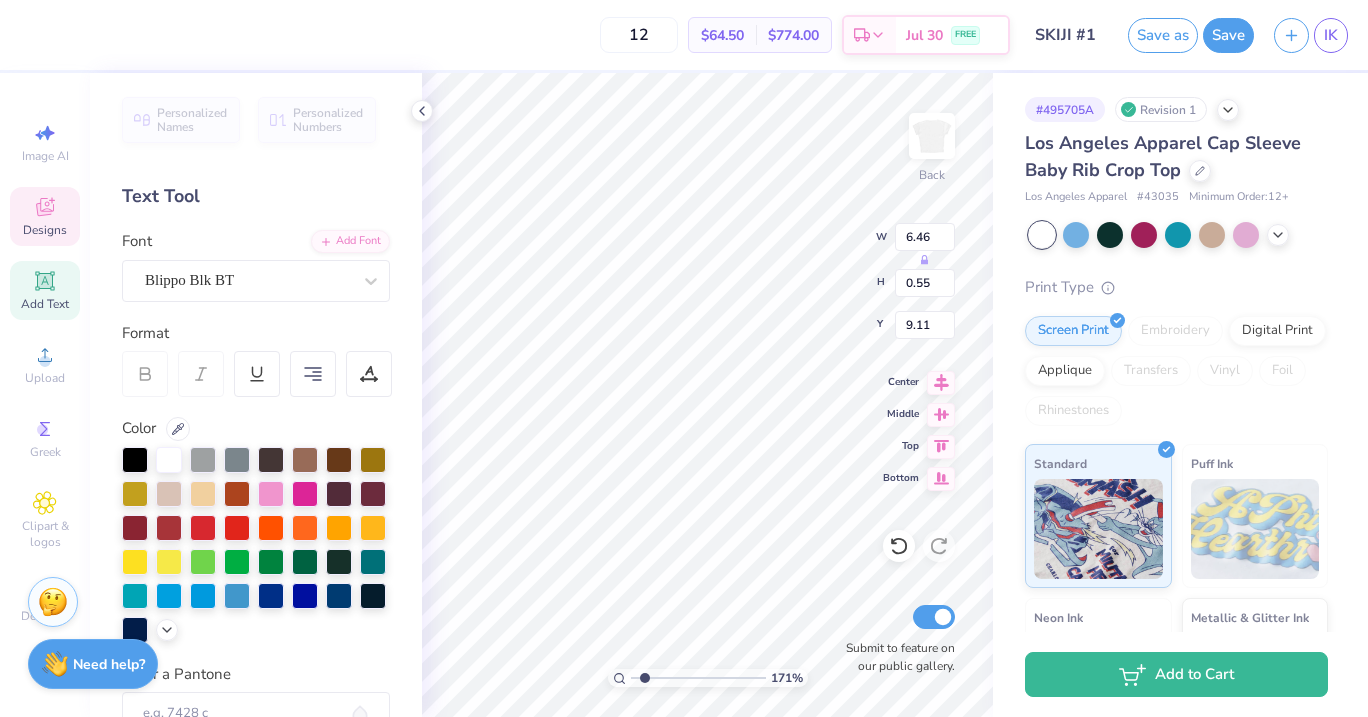 type on "1.68" 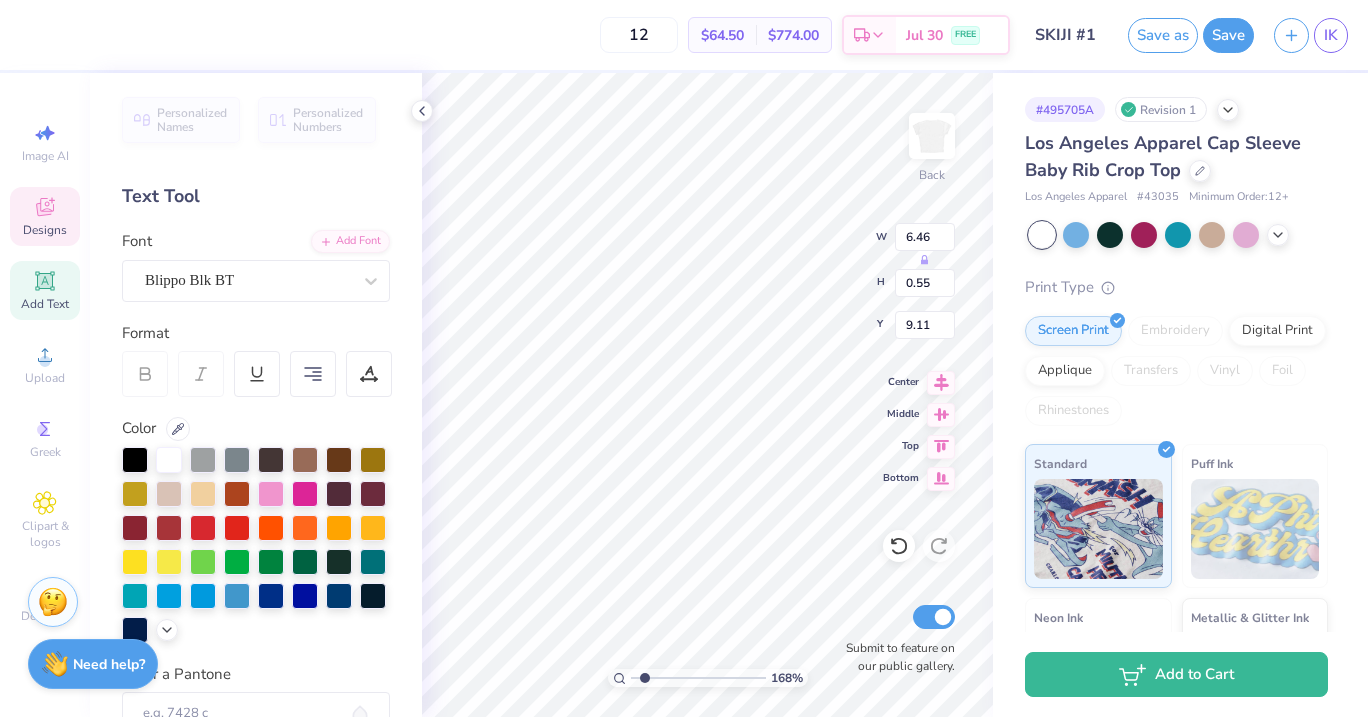 scroll, scrollTop: 0, scrollLeft: 5, axis: horizontal 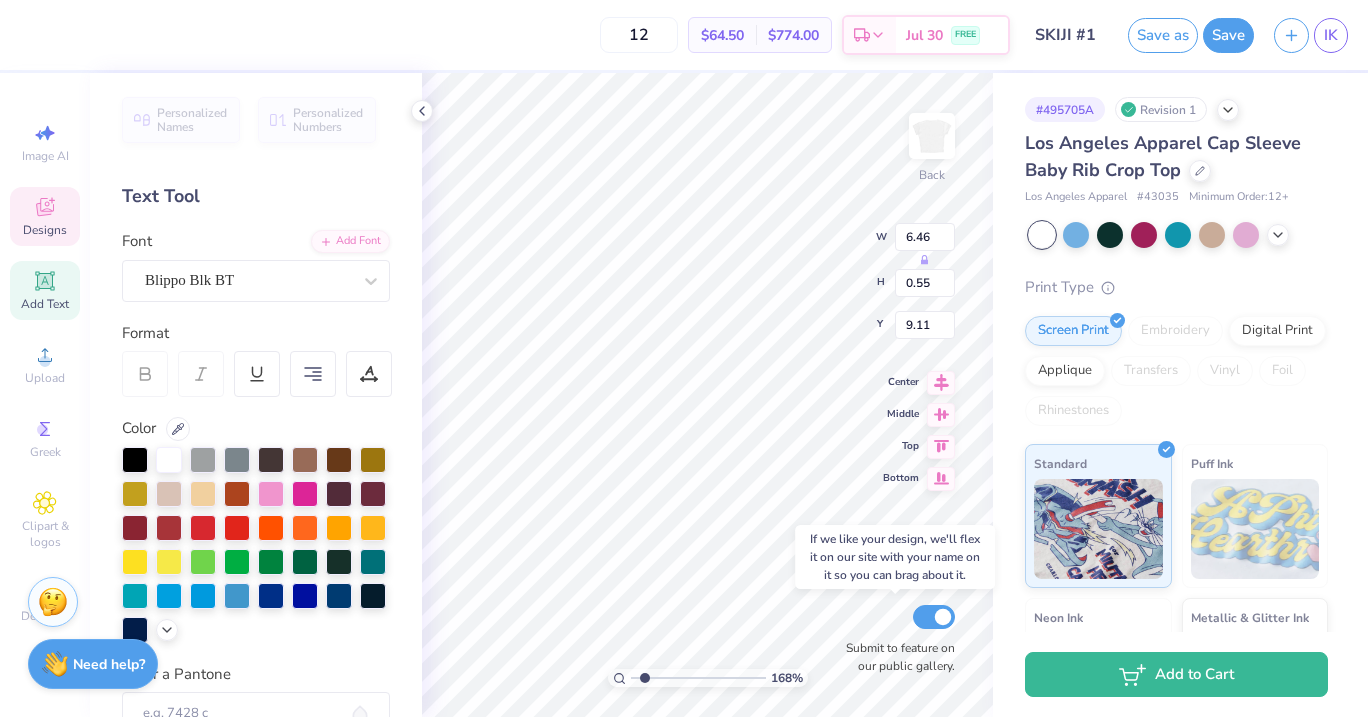 click on "Submit to feature on our public gallery." at bounding box center [895, 638] 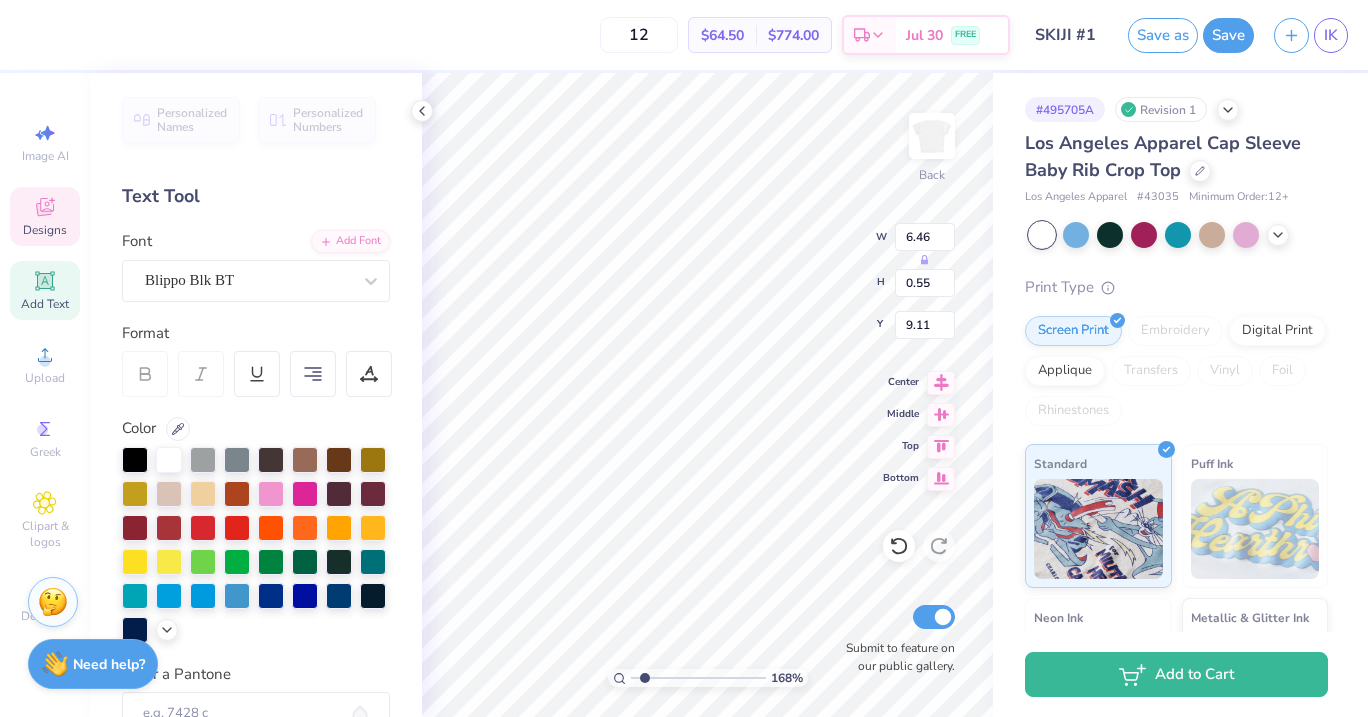 type on "SIGMA KAPPA" 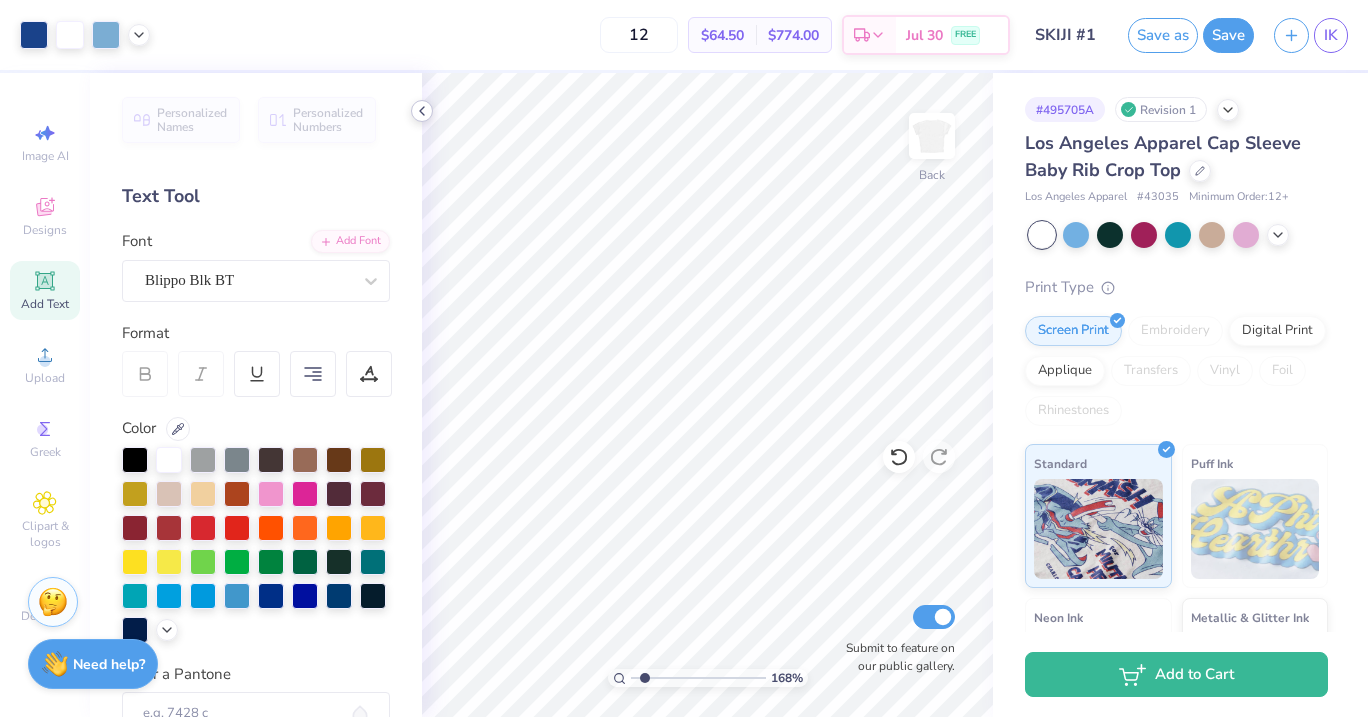 click 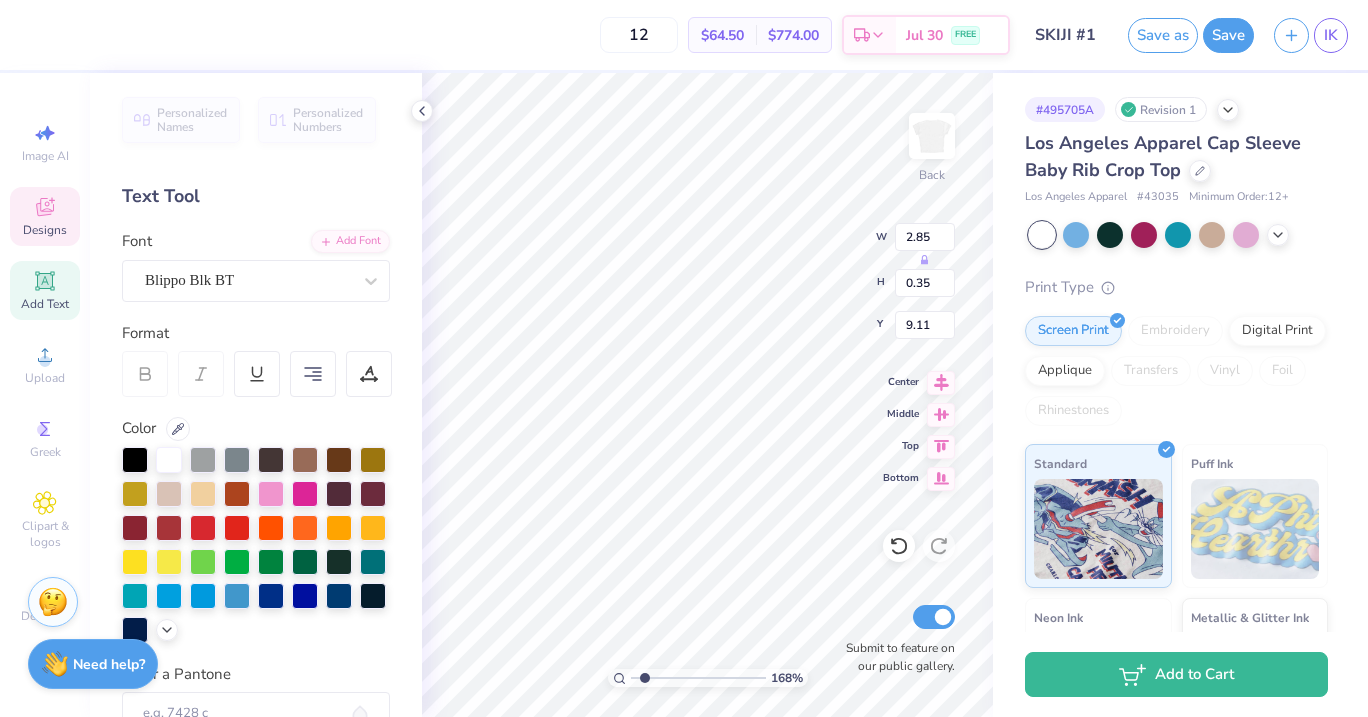 type on "2.85" 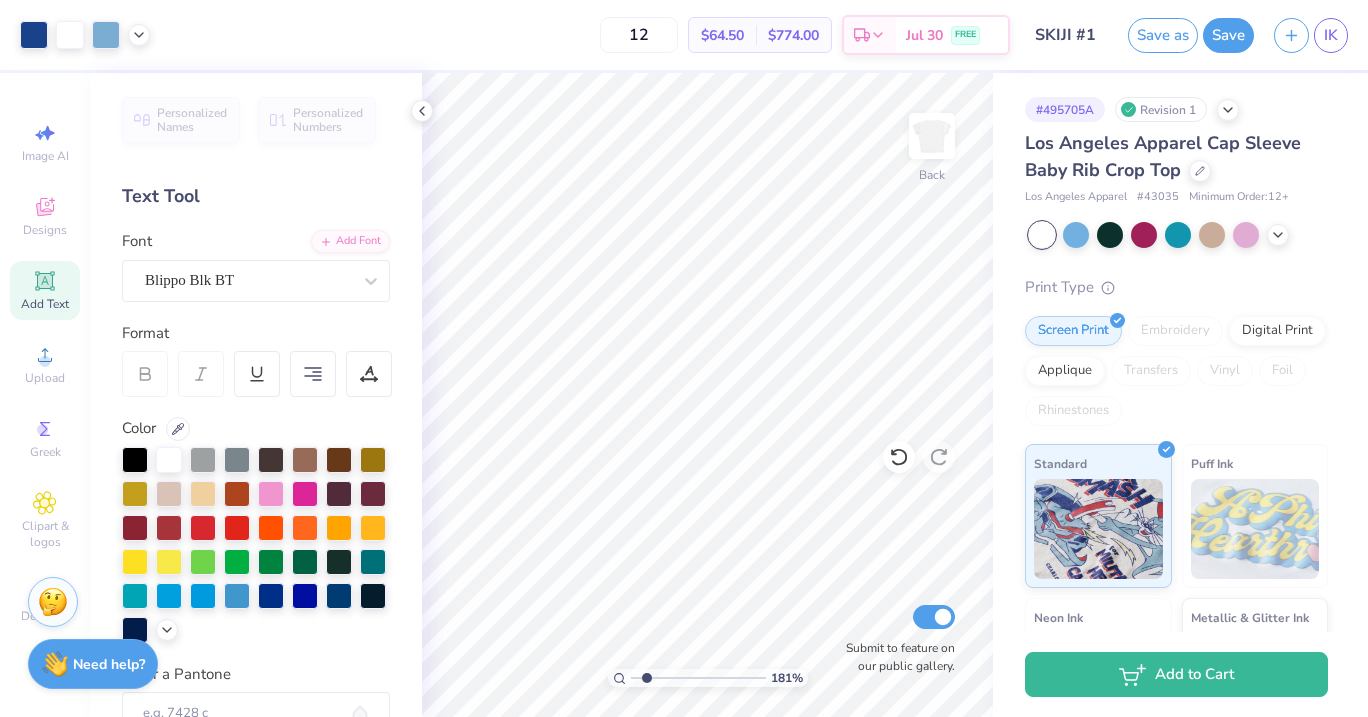type on "1.81" 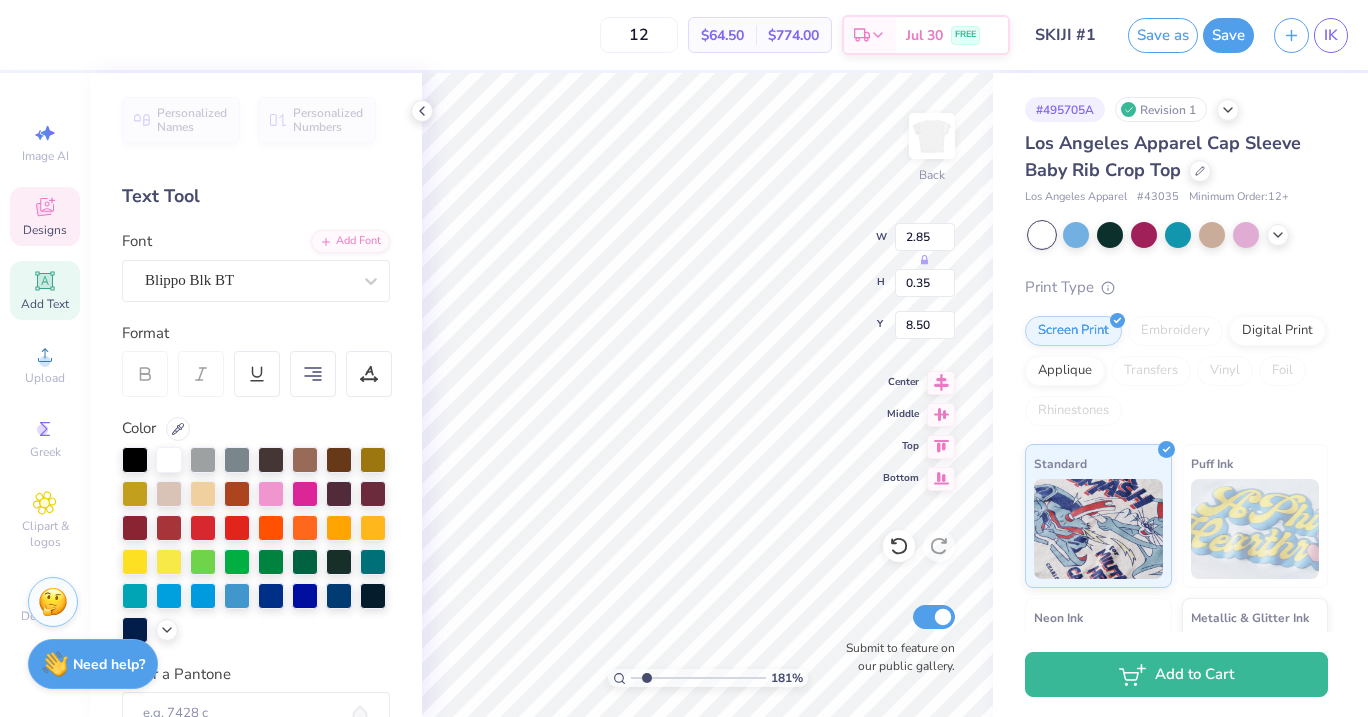 type on "8.50" 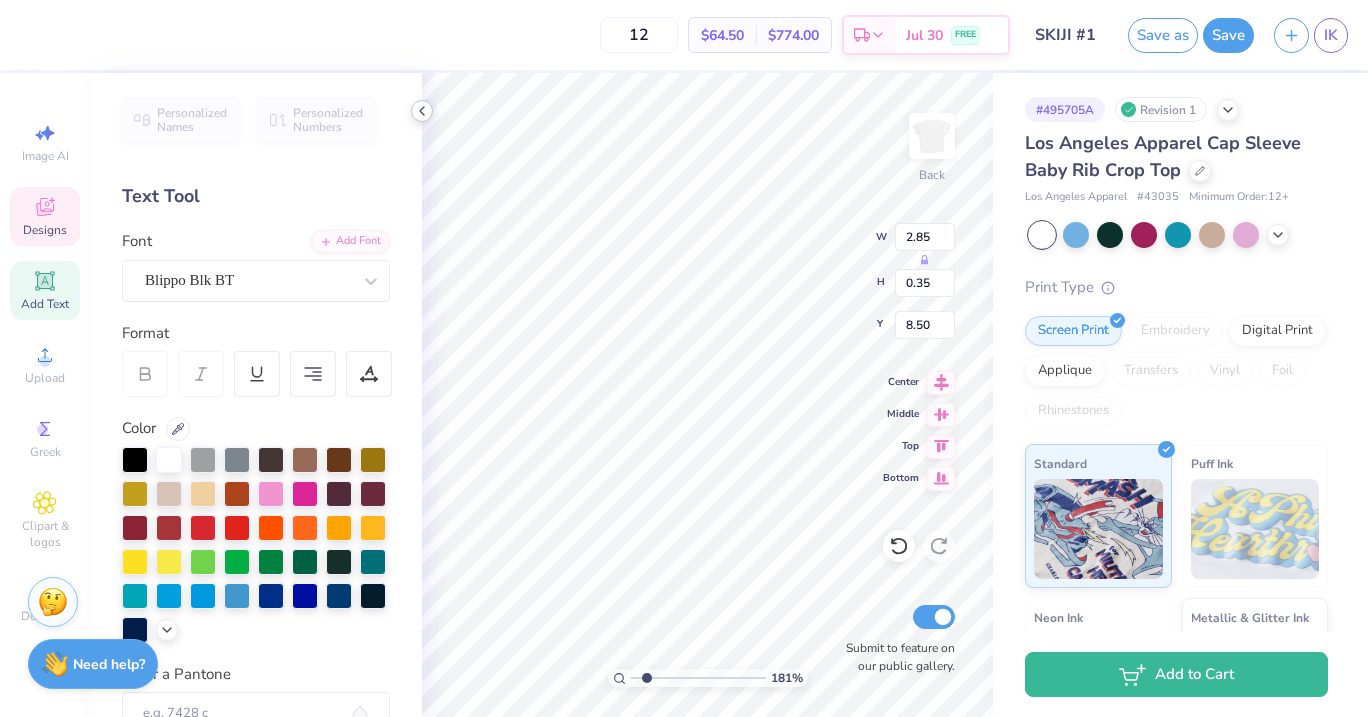 click 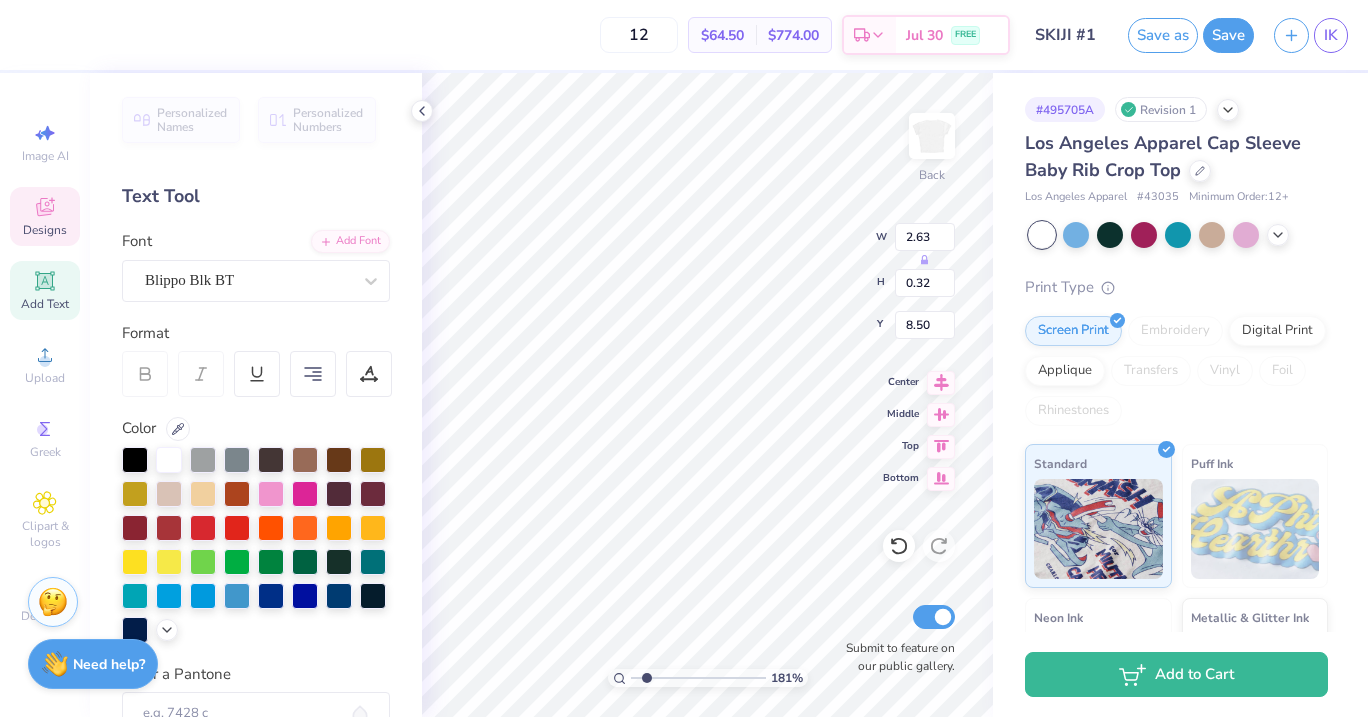 type on "2.63" 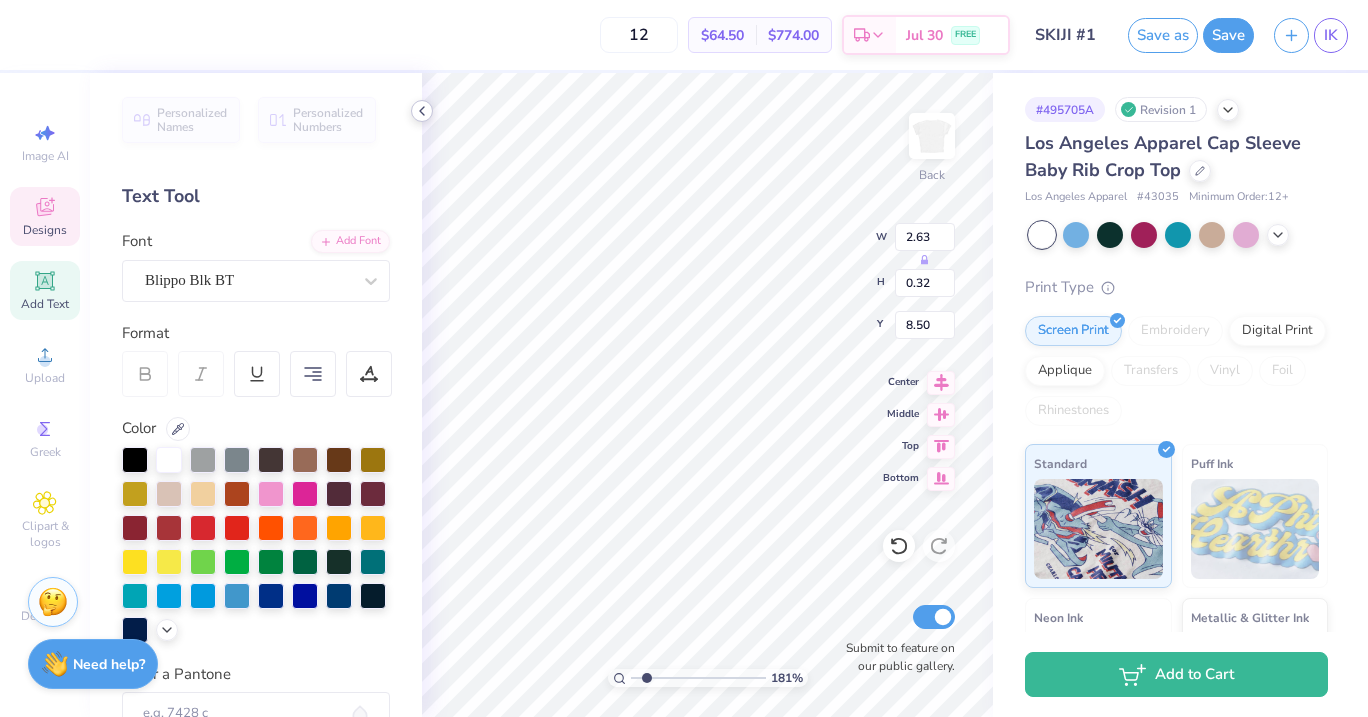 click 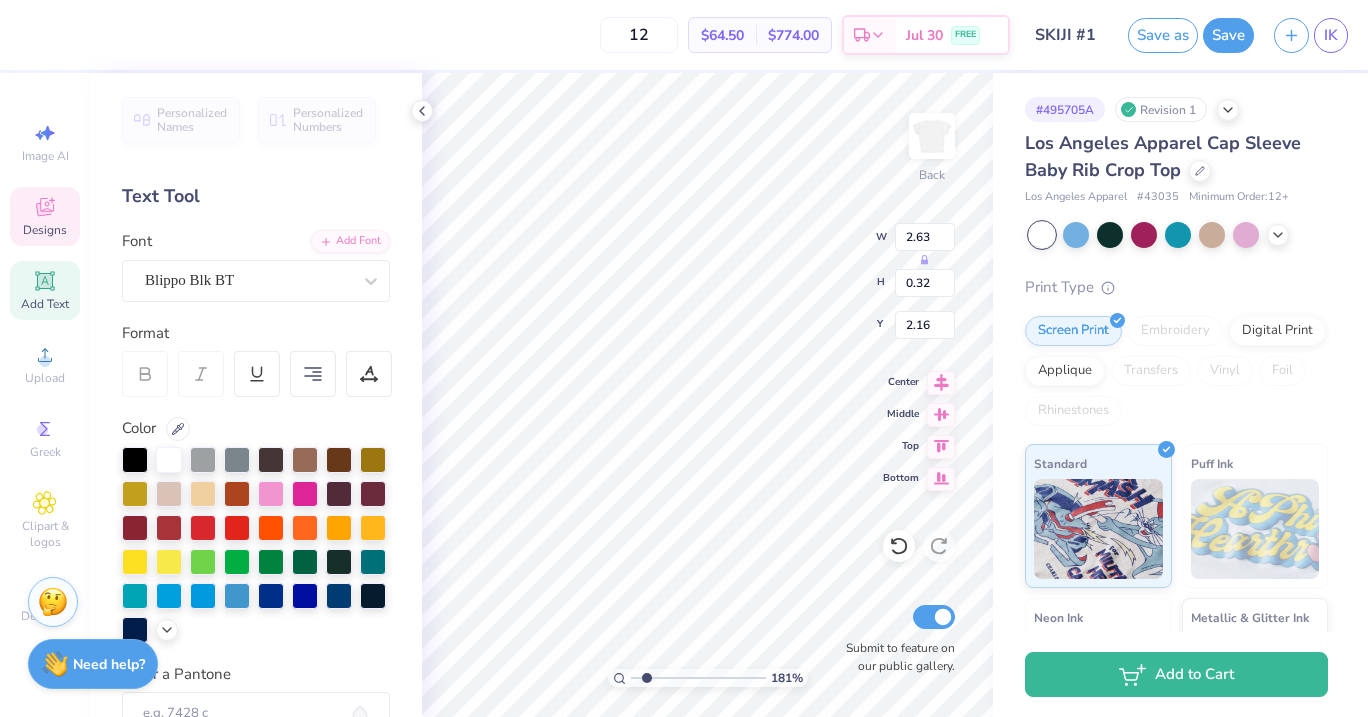 type on "0.95" 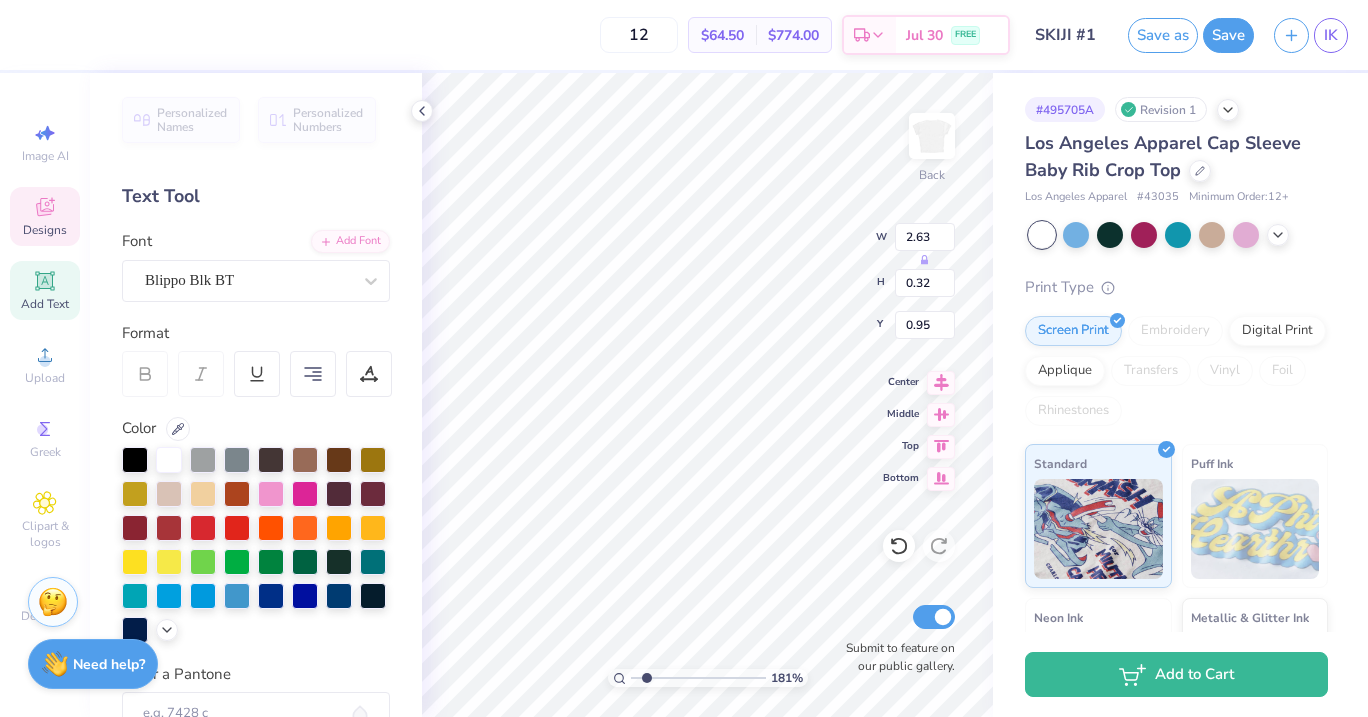 scroll, scrollTop: 0, scrollLeft: 1, axis: horizontal 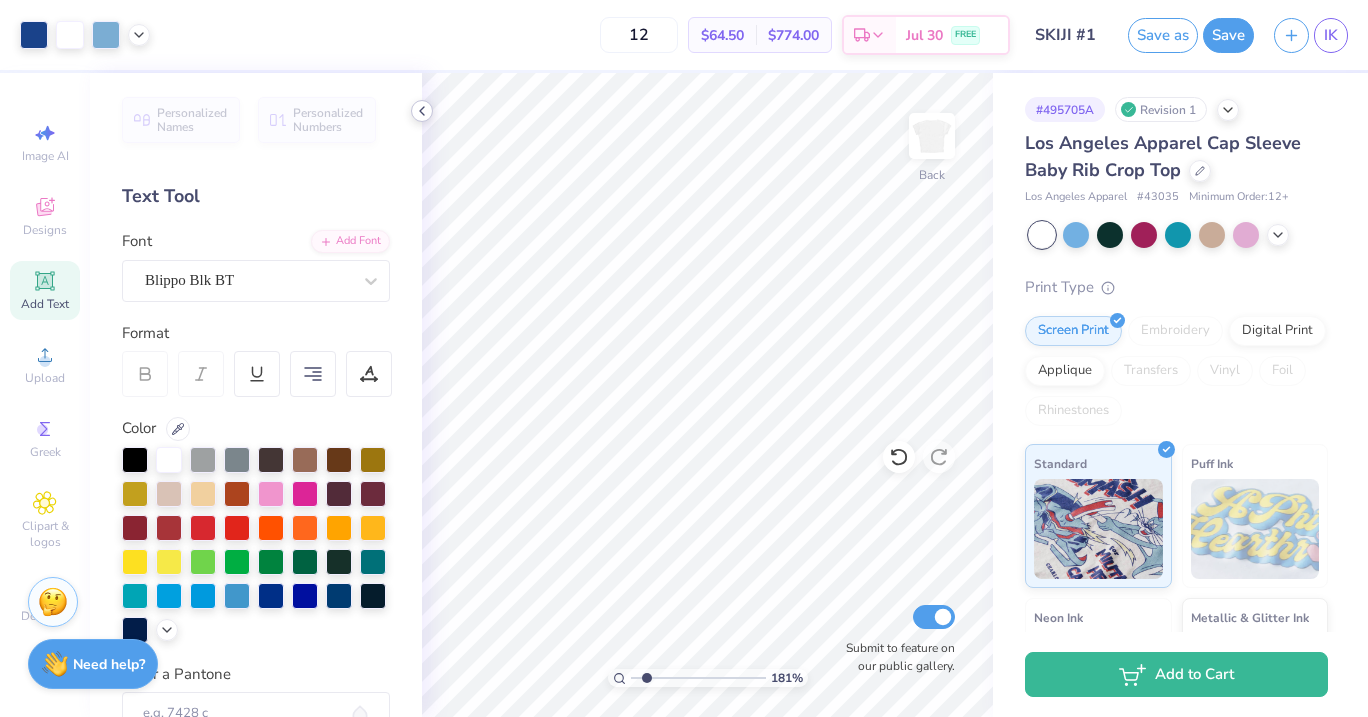 click 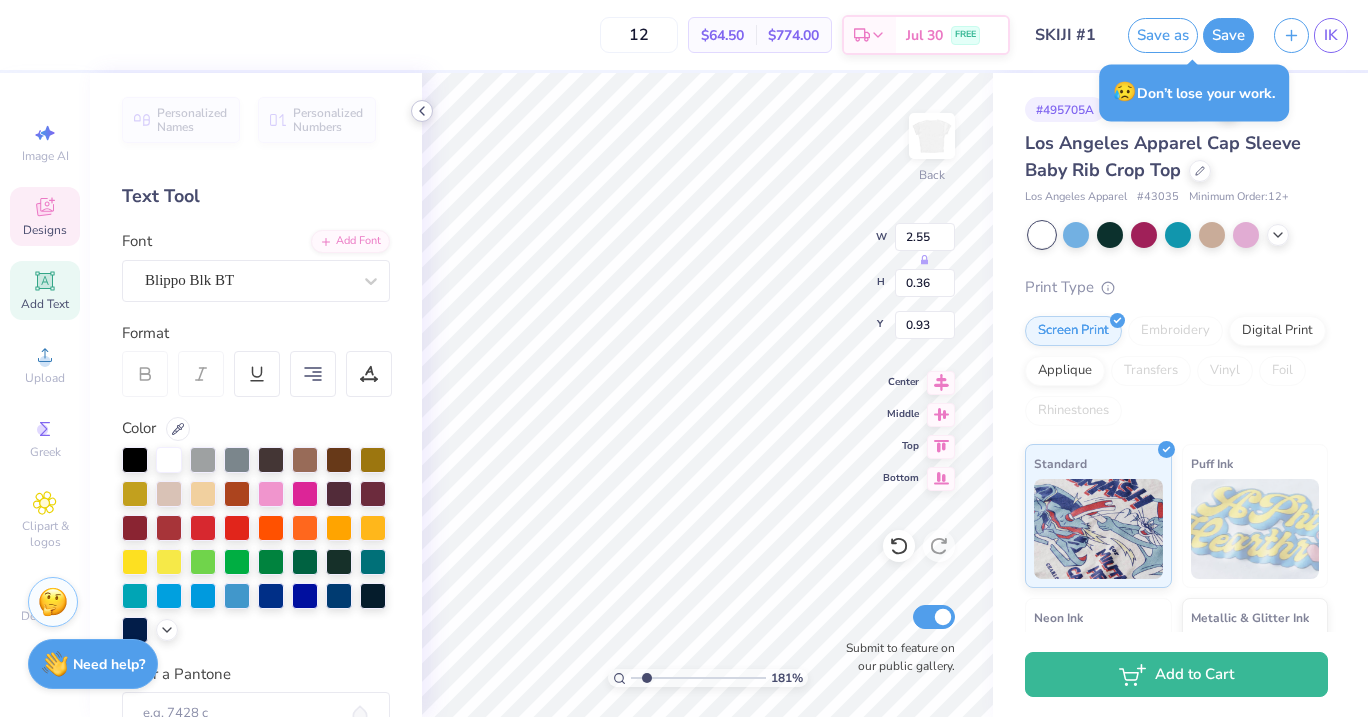 type on "2.63" 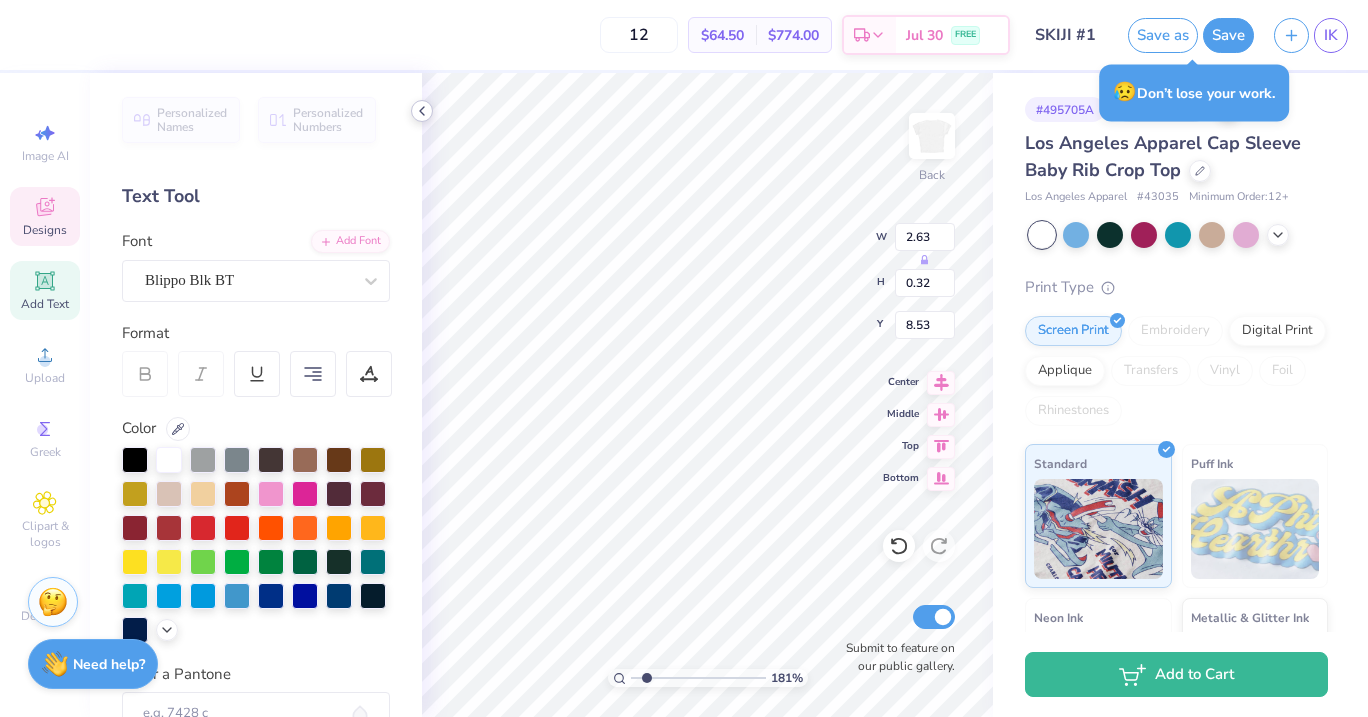 scroll, scrollTop: 1, scrollLeft: 0, axis: vertical 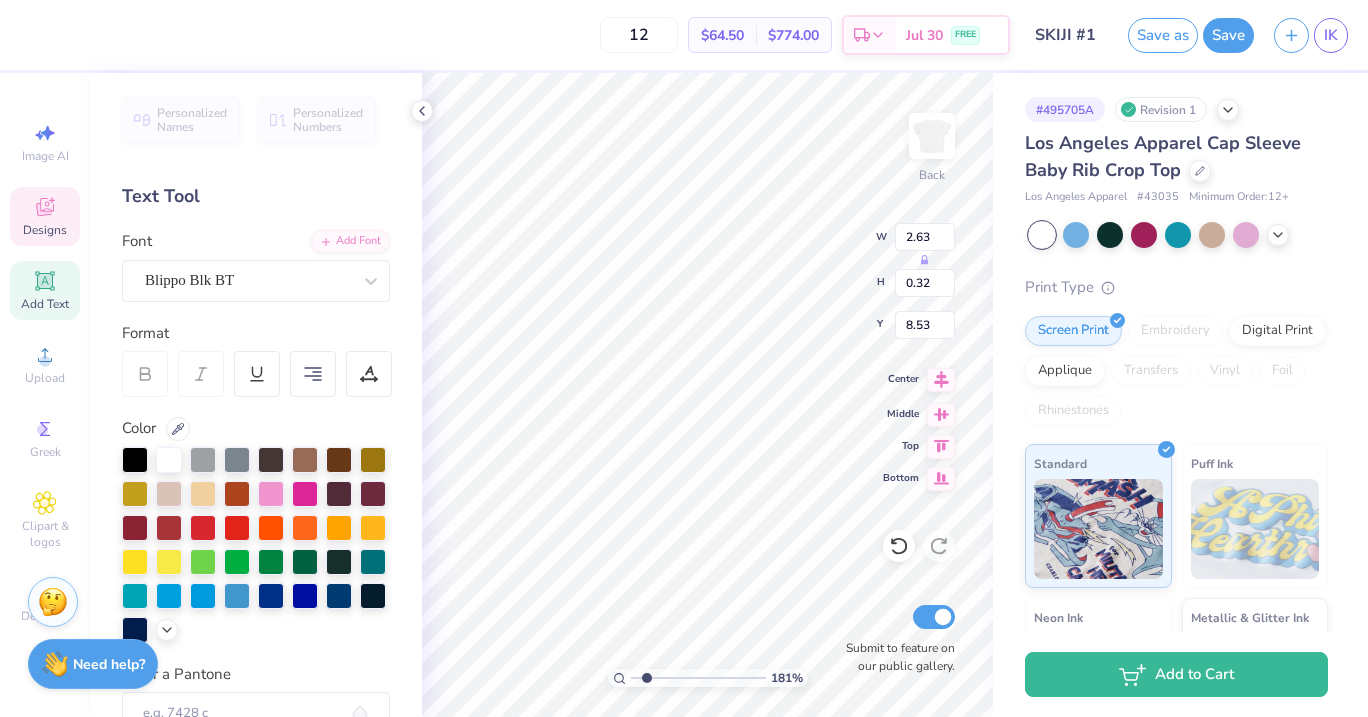 type on "[YEAR]
[ORGANIZATION]" 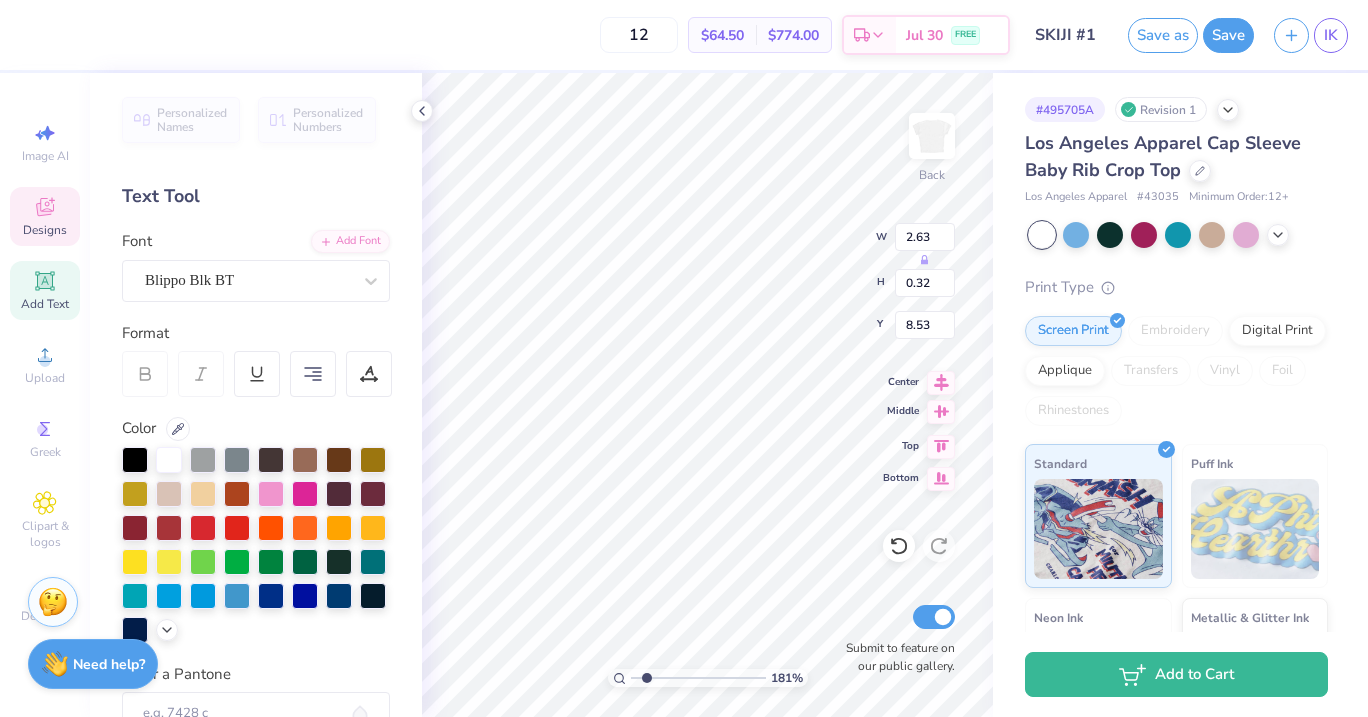 click 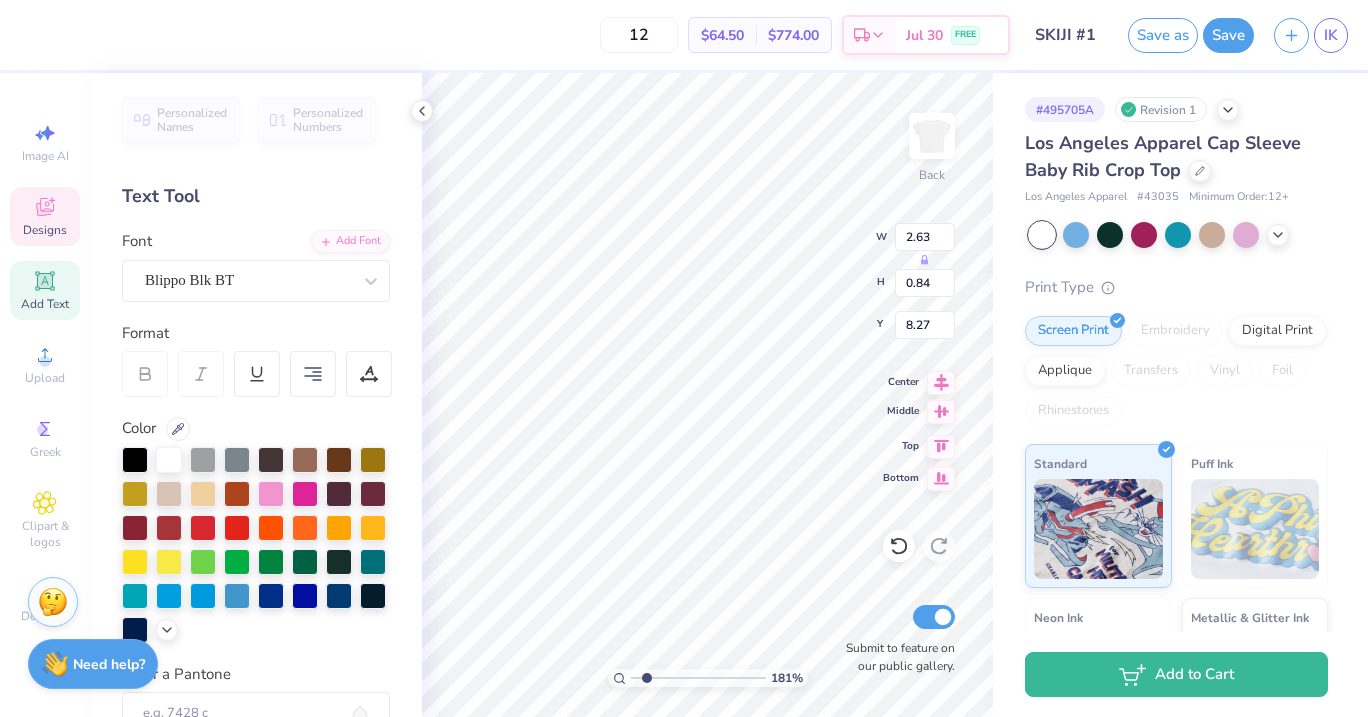 click 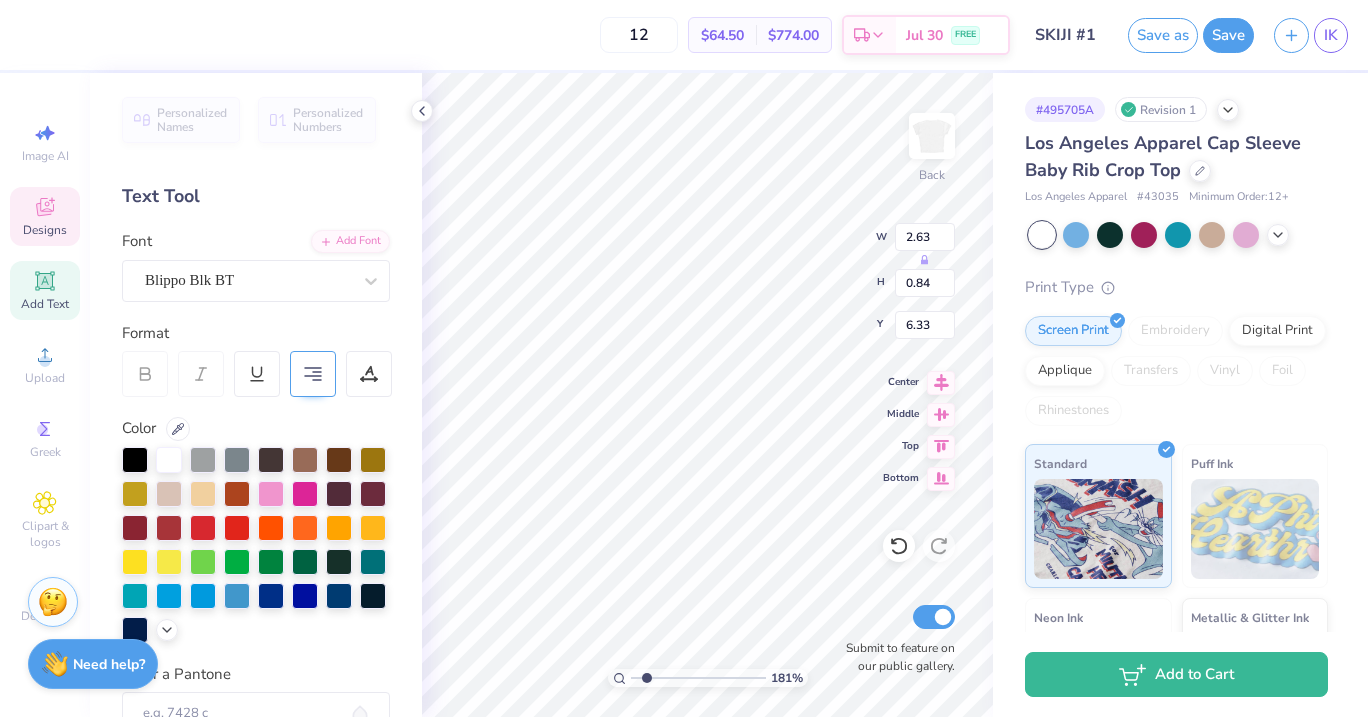 click at bounding box center [313, 374] 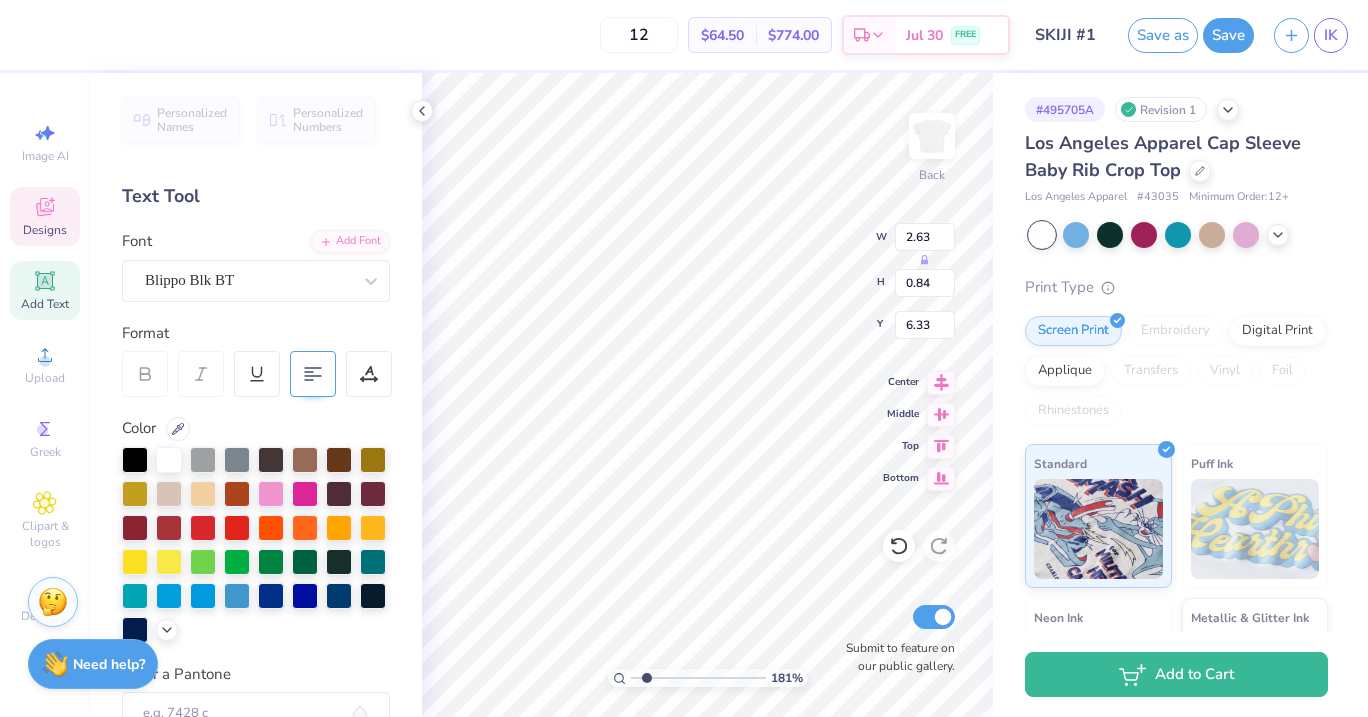 click at bounding box center (313, 374) 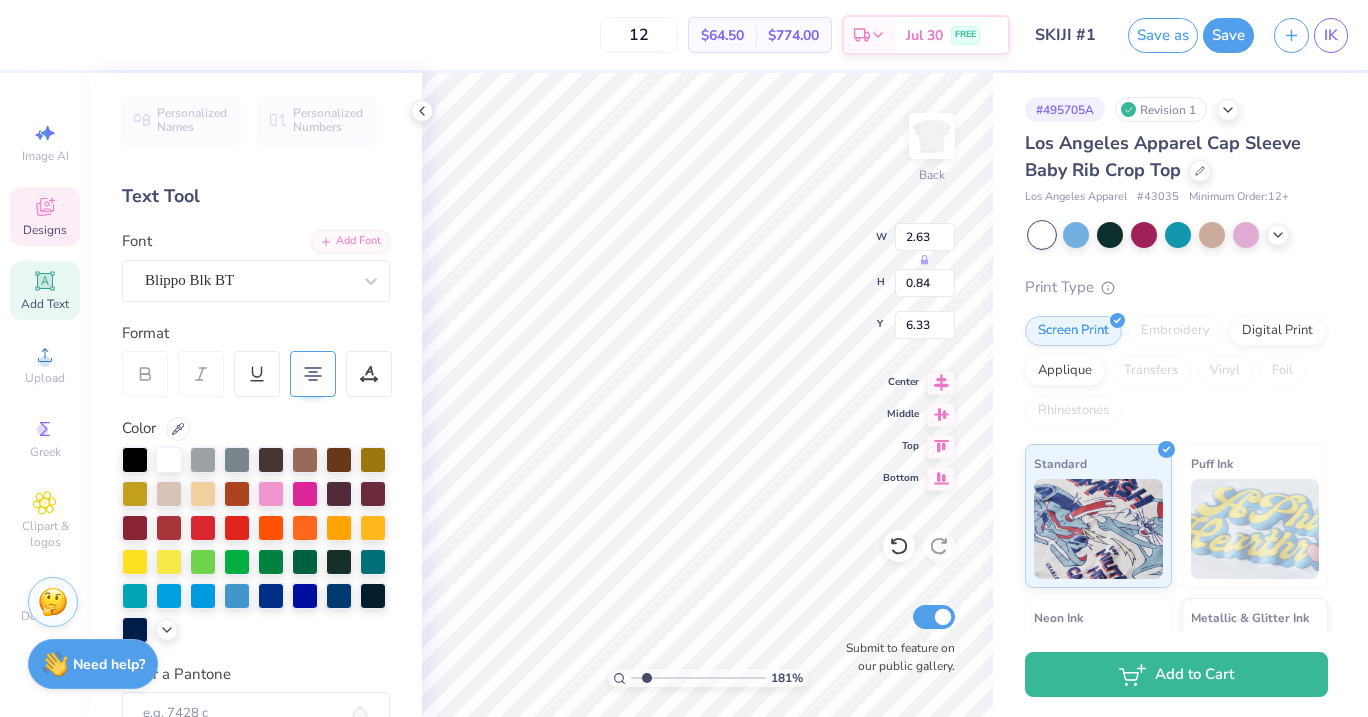 click 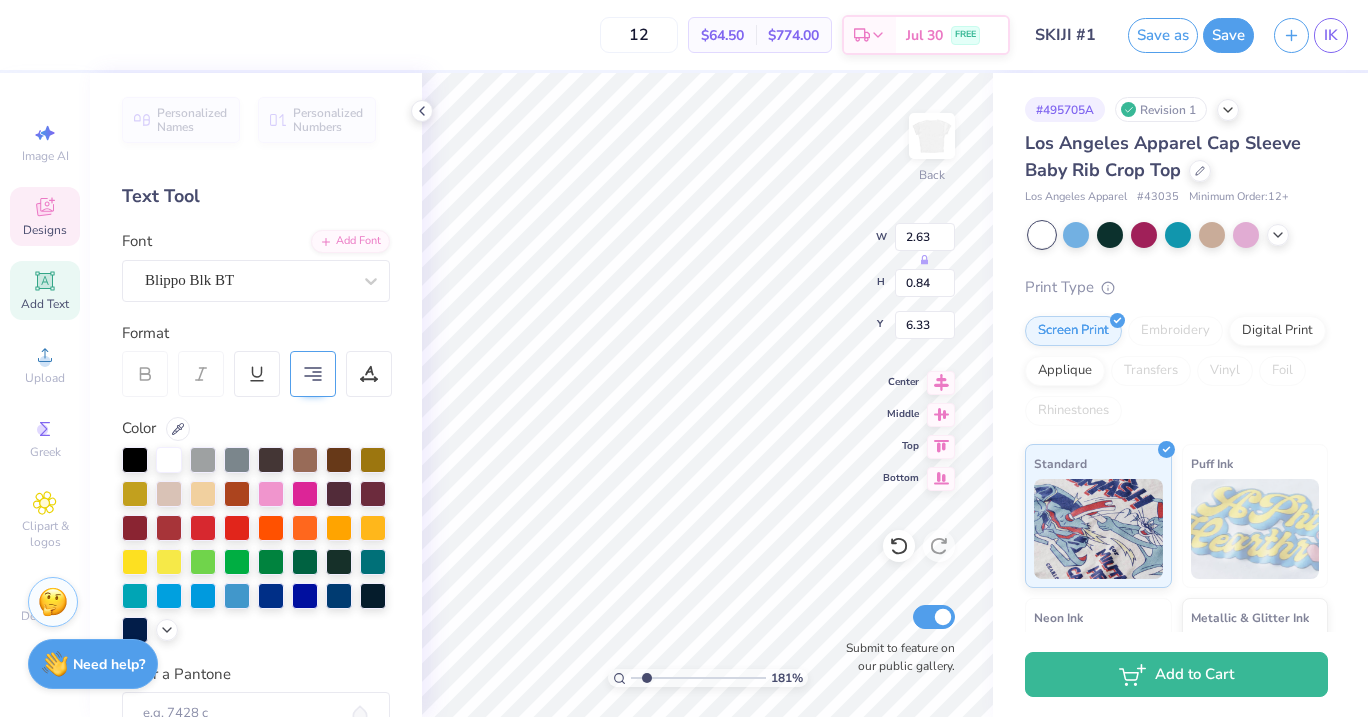 click 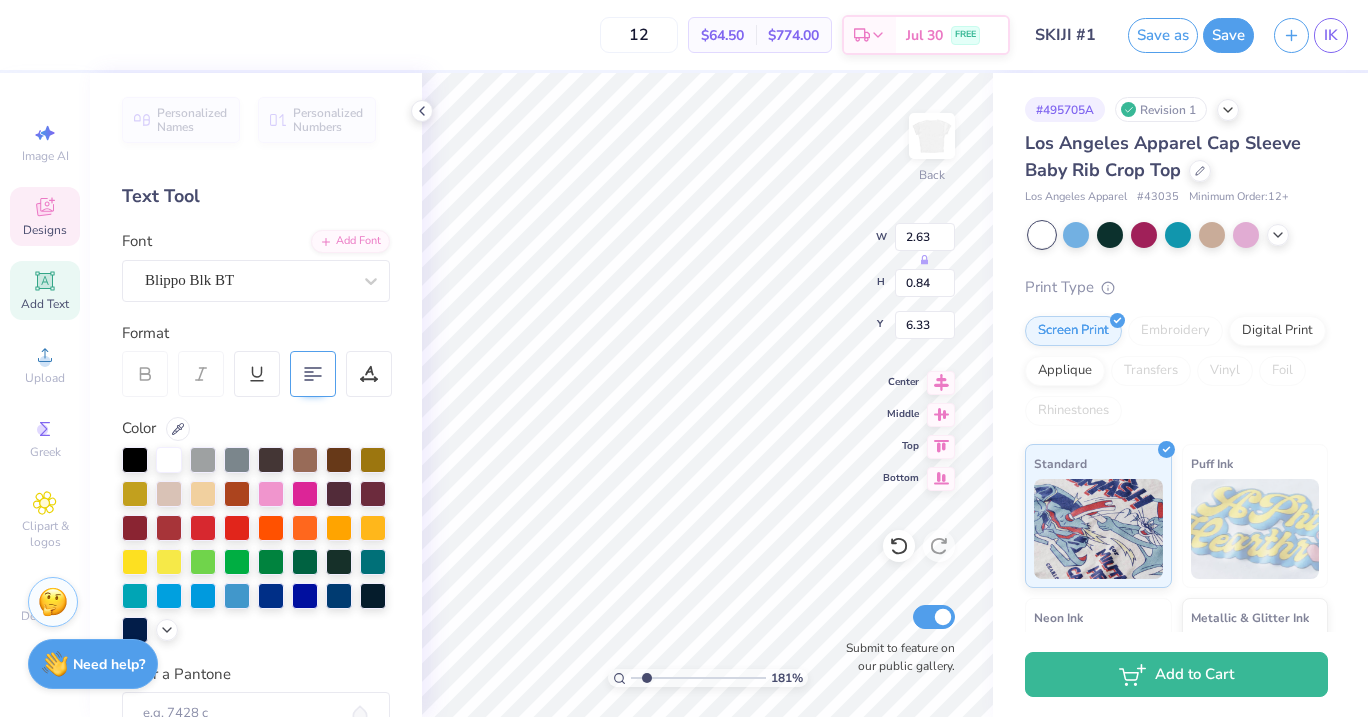 type on "8.01" 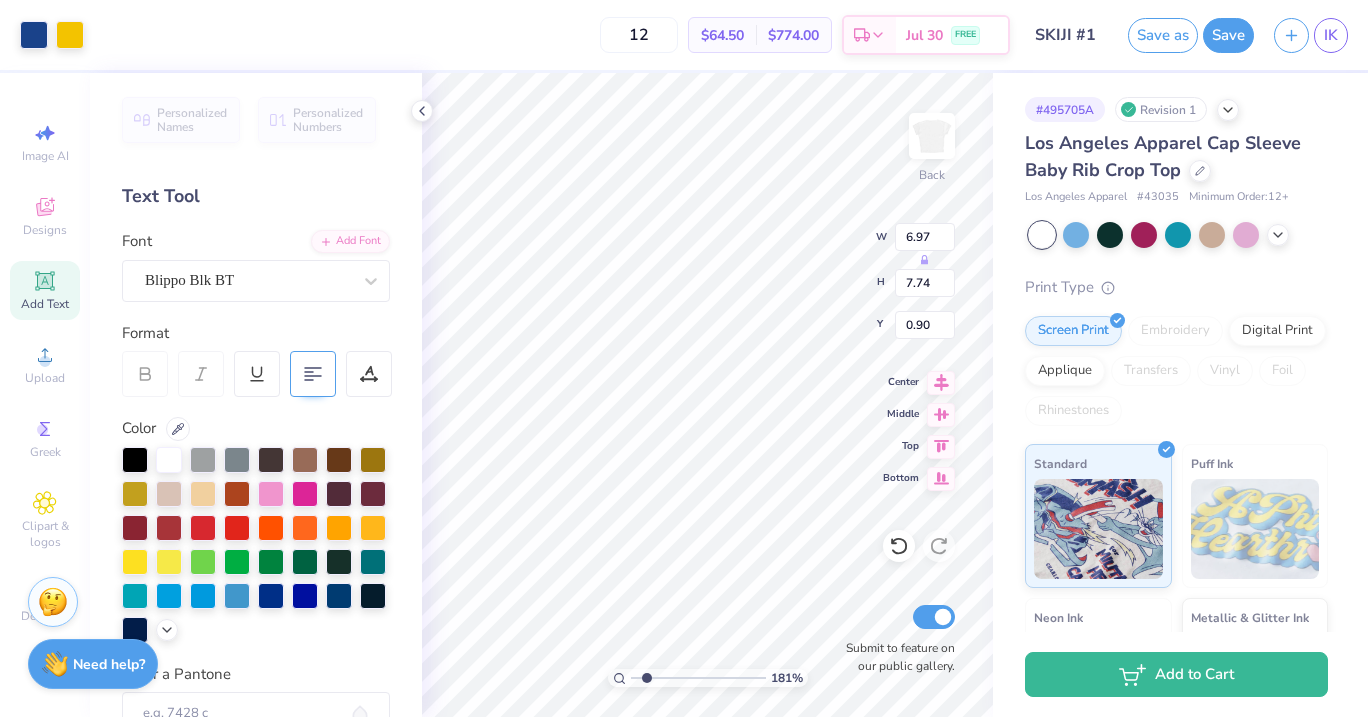 type on "1.11" 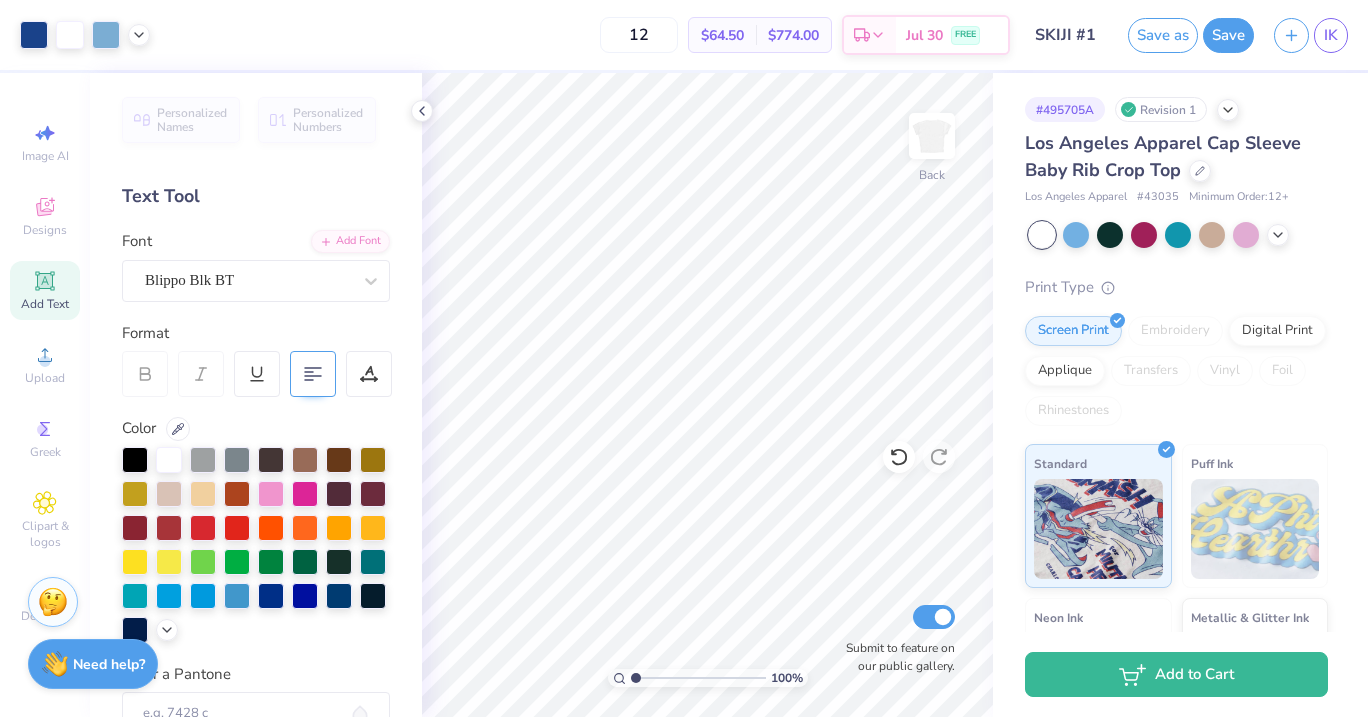 drag, startPoint x: 645, startPoint y: 677, endPoint x: 626, endPoint y: 677, distance: 19 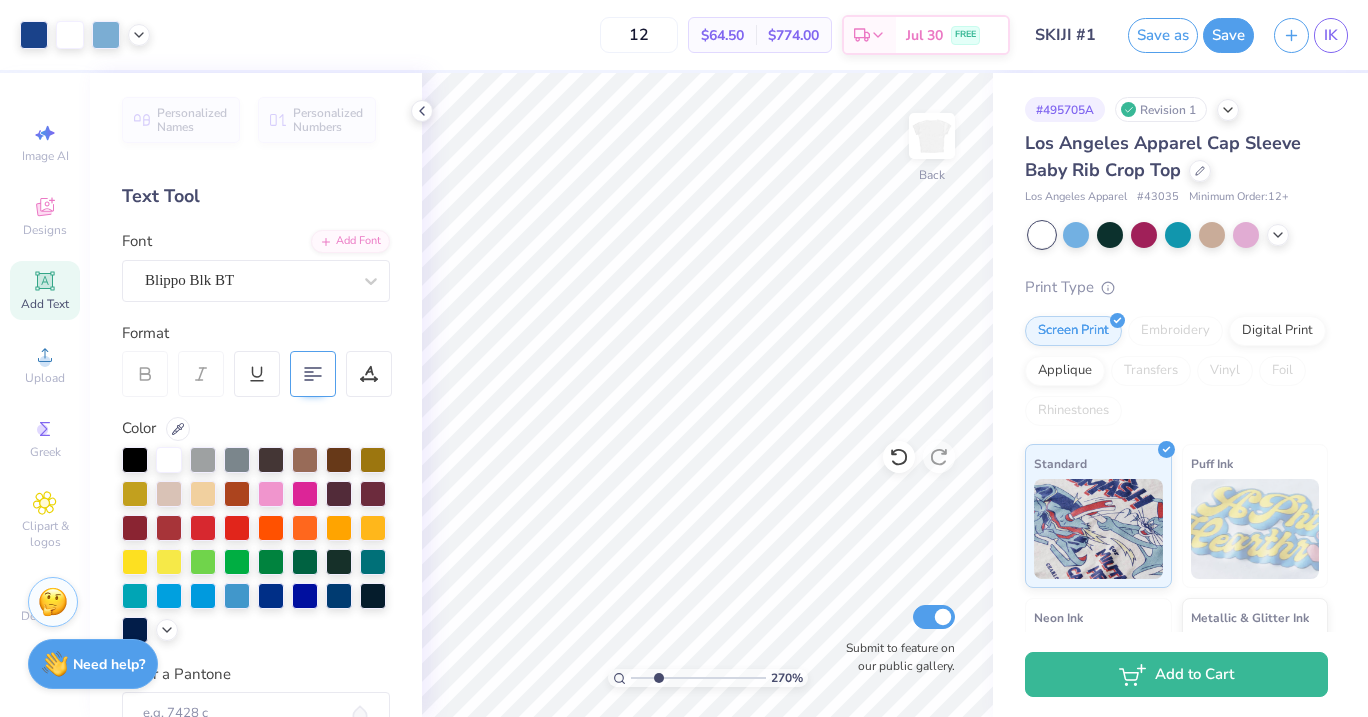 drag, startPoint x: 636, startPoint y: 675, endPoint x: 658, endPoint y: 679, distance: 22.36068 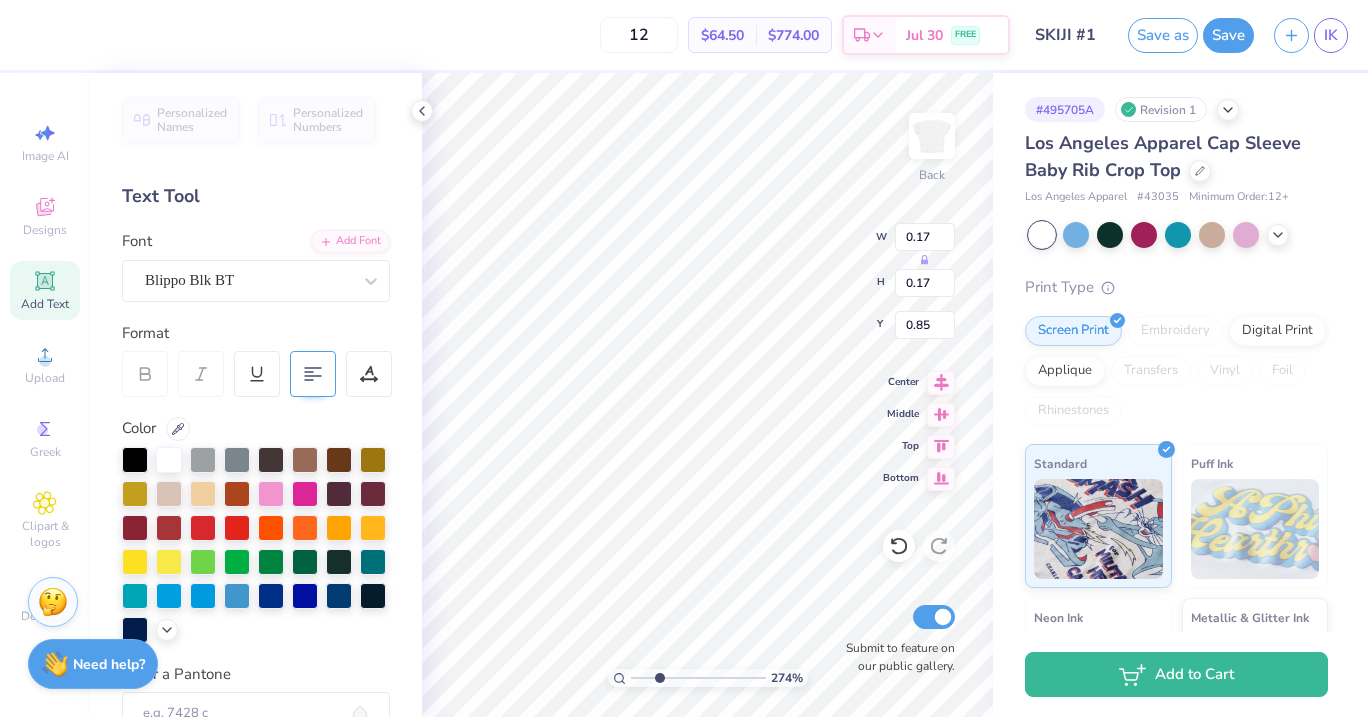 type on "0.93" 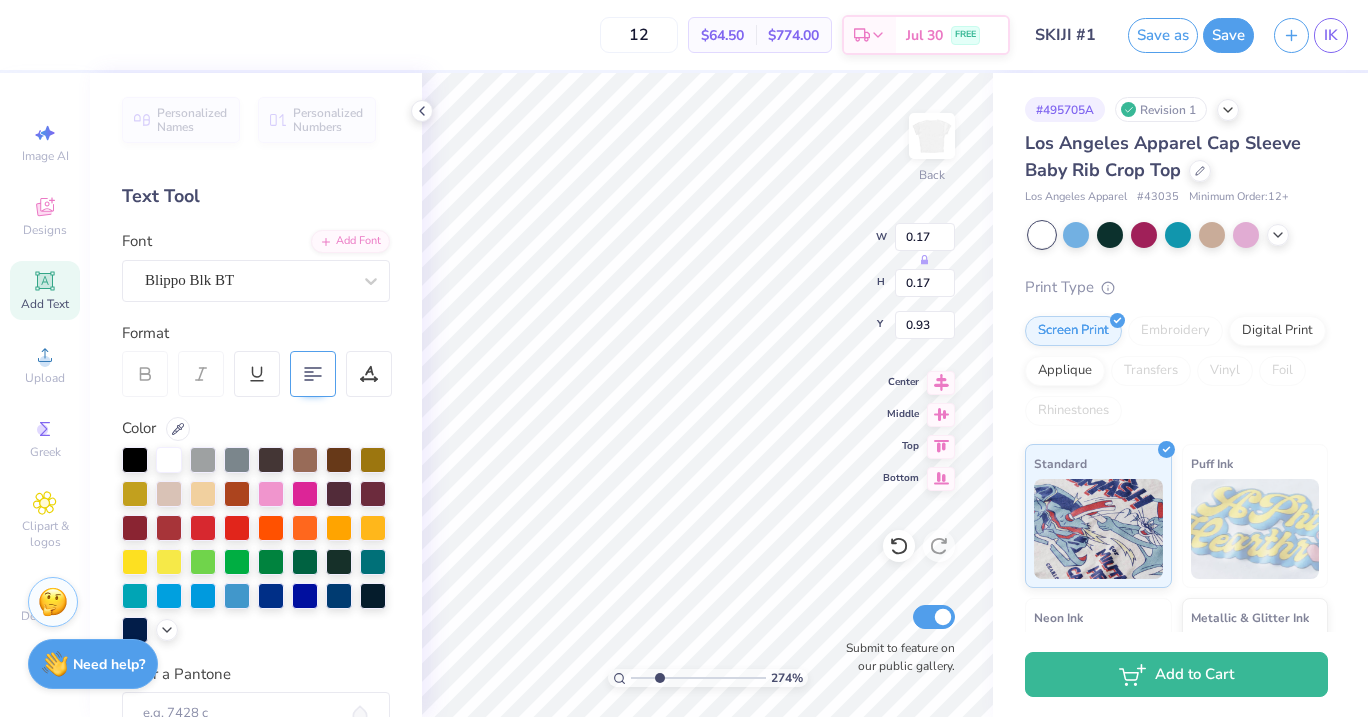 type on "1.89" 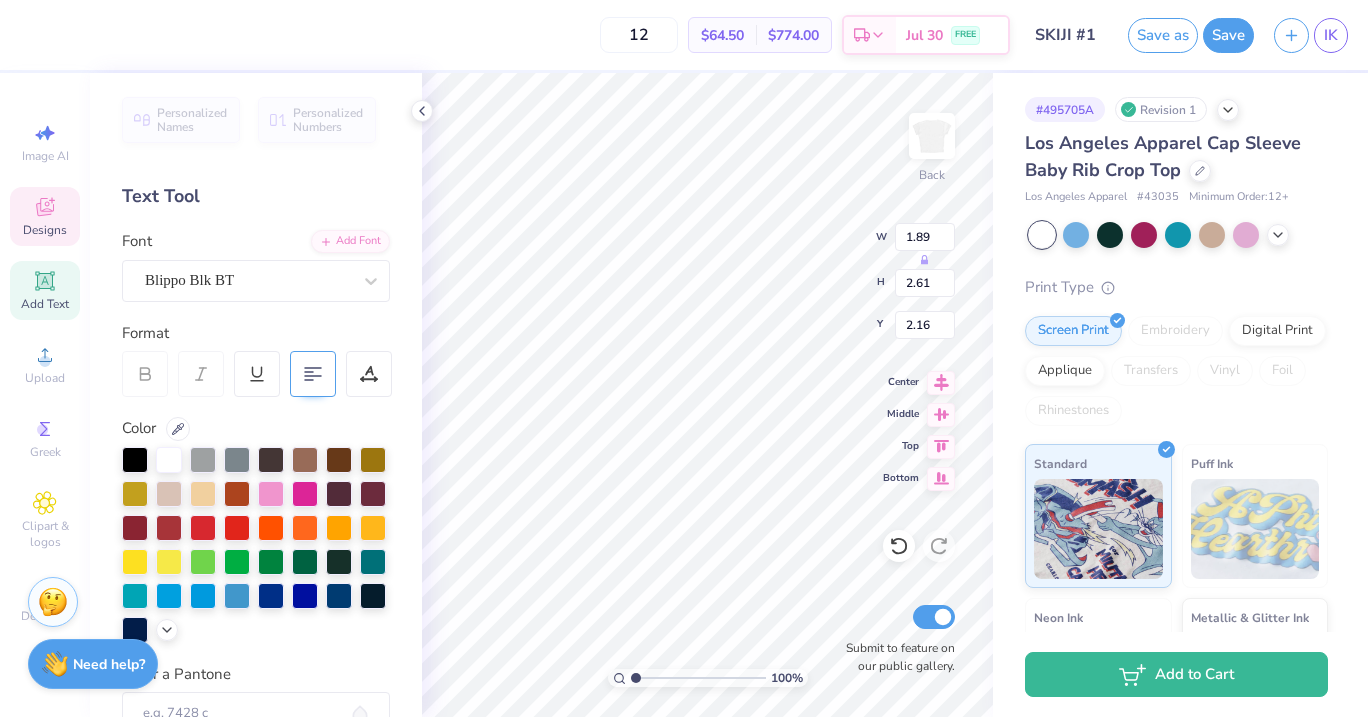 drag, startPoint x: 658, startPoint y: 678, endPoint x: 628, endPoint y: 678, distance: 30 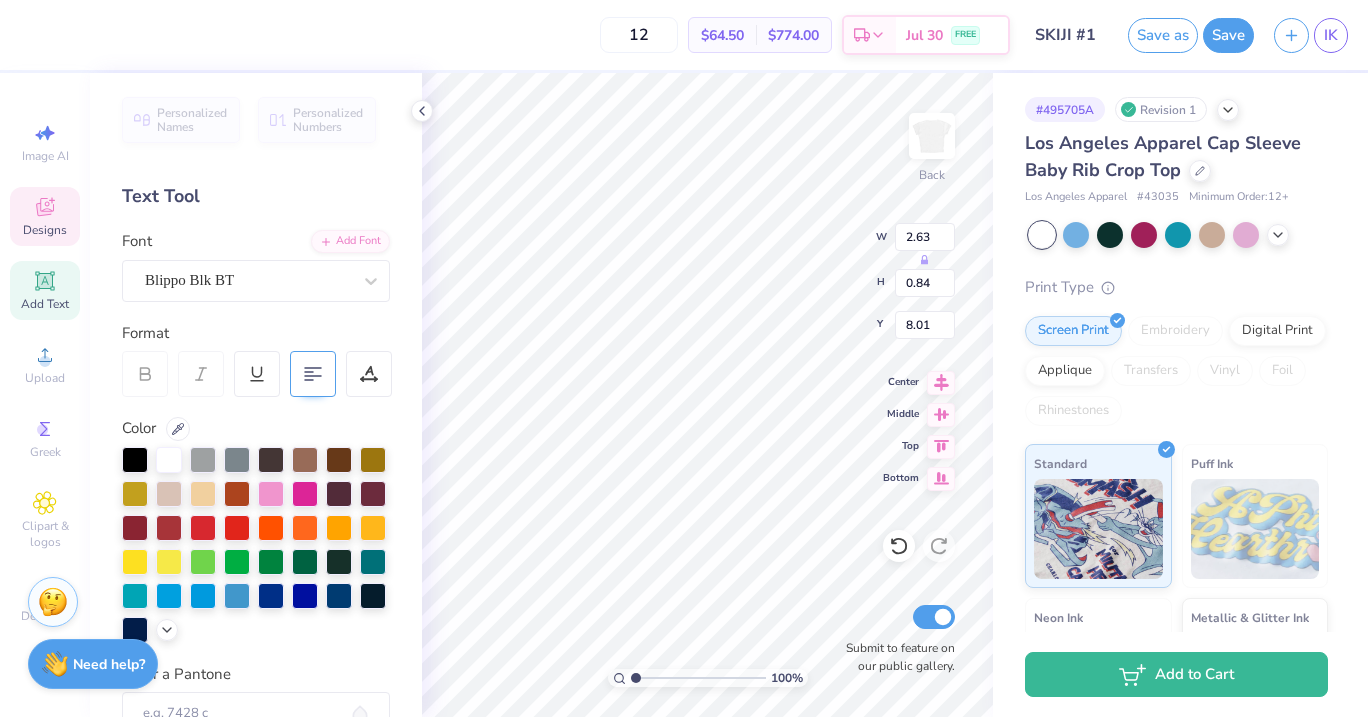 scroll, scrollTop: 0, scrollLeft: 3, axis: horizontal 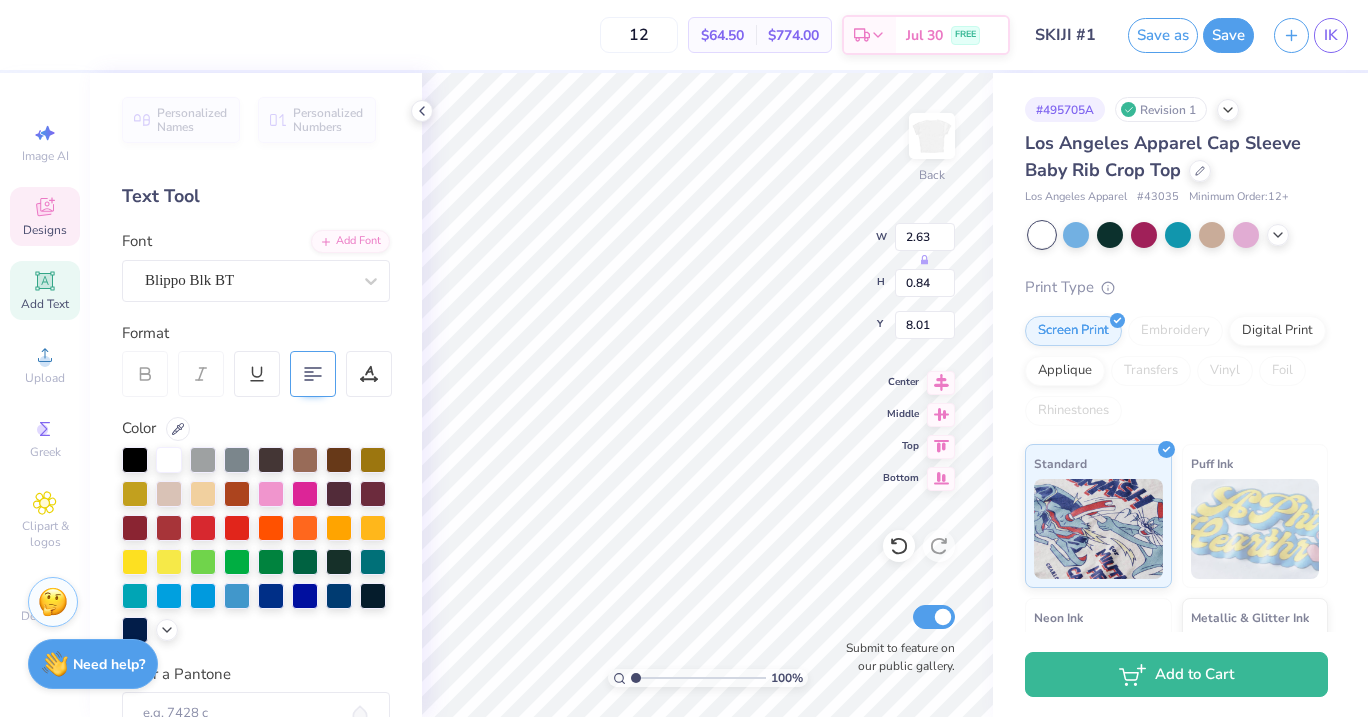 type on "2.55" 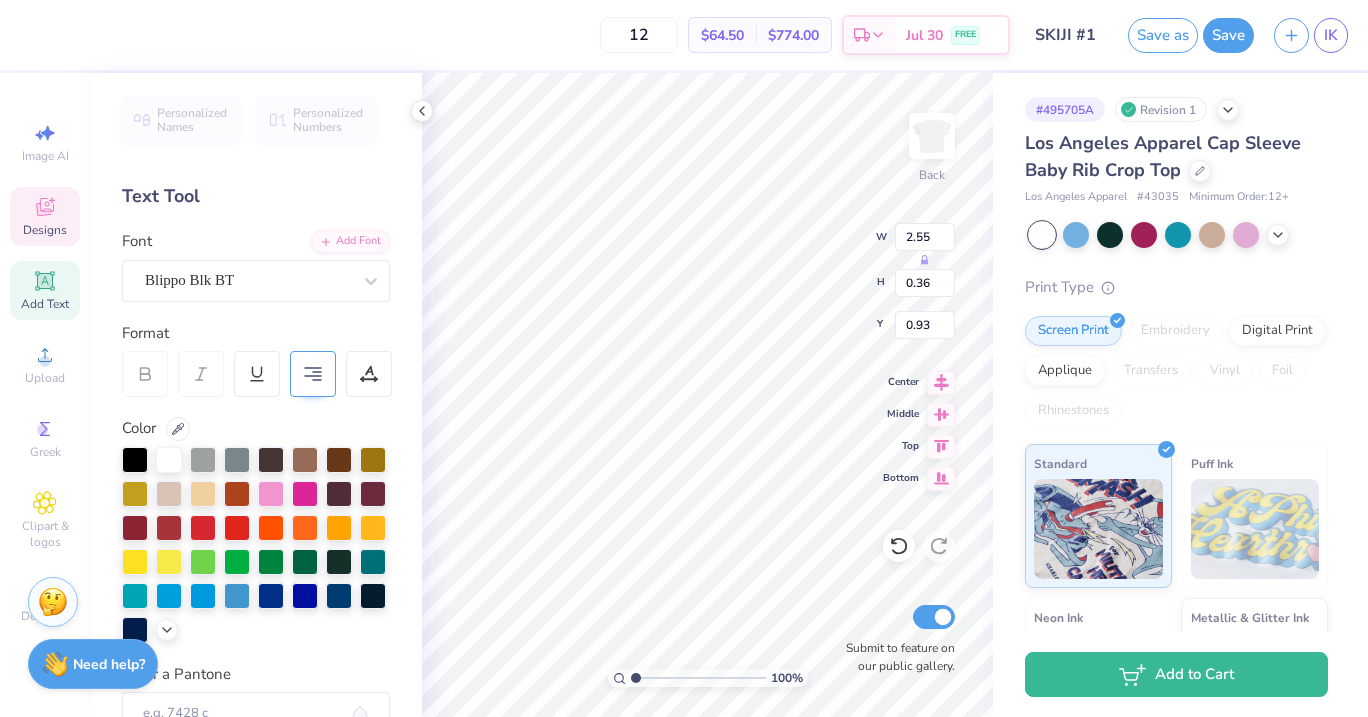 scroll, scrollTop: 0, scrollLeft: 4, axis: horizontal 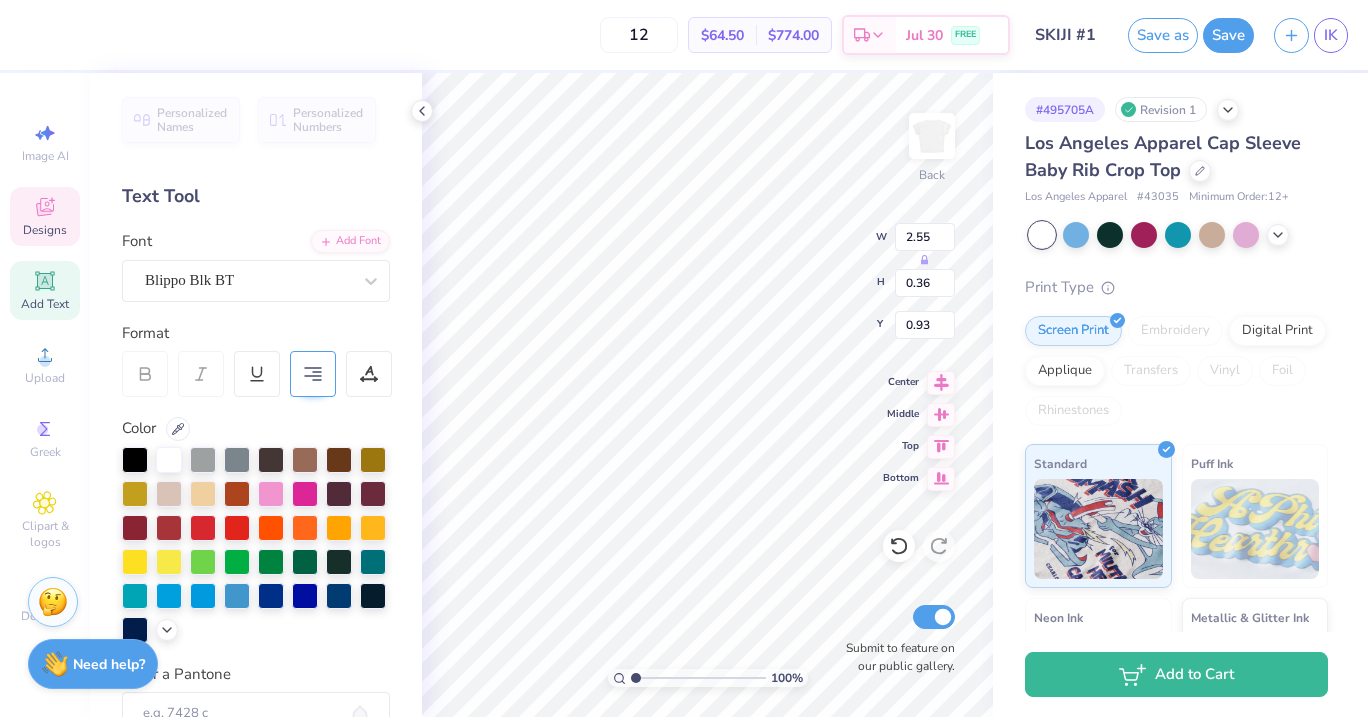 type on "[CITY]
[STATE]" 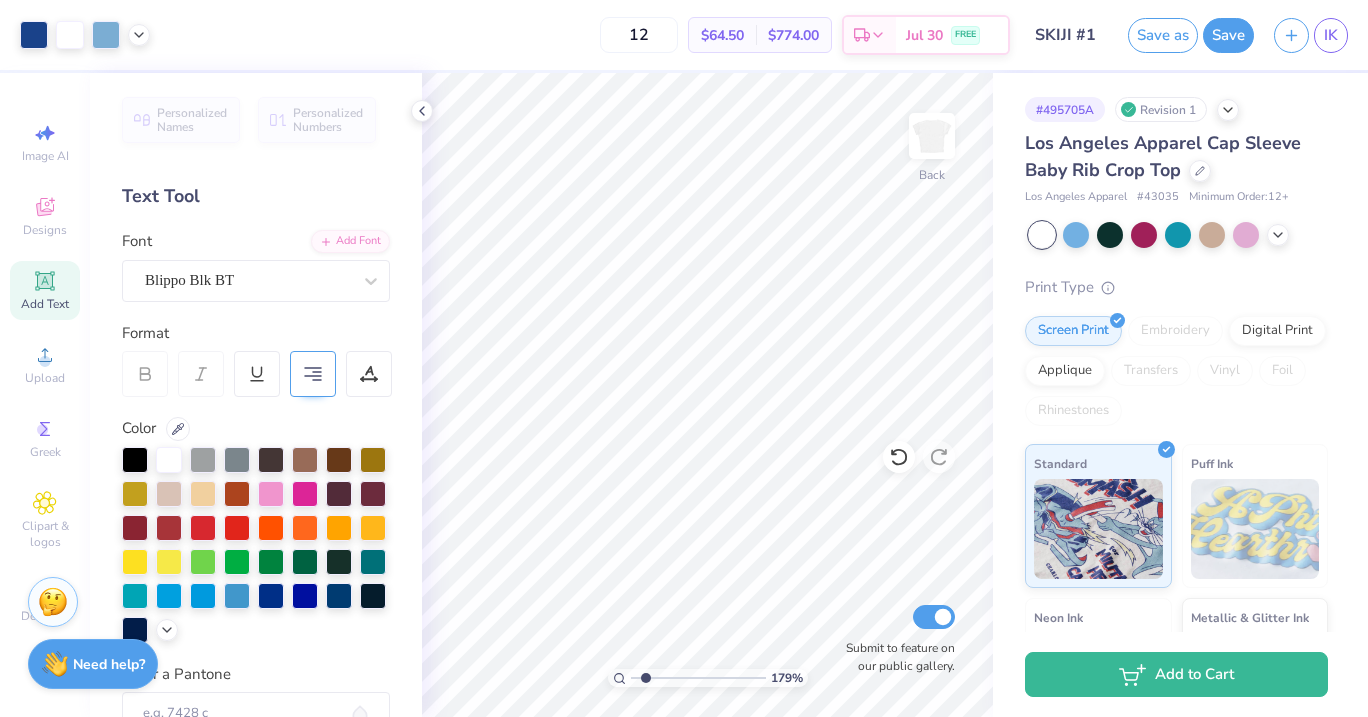 drag, startPoint x: 634, startPoint y: 678, endPoint x: 646, endPoint y: 679, distance: 12.0415945 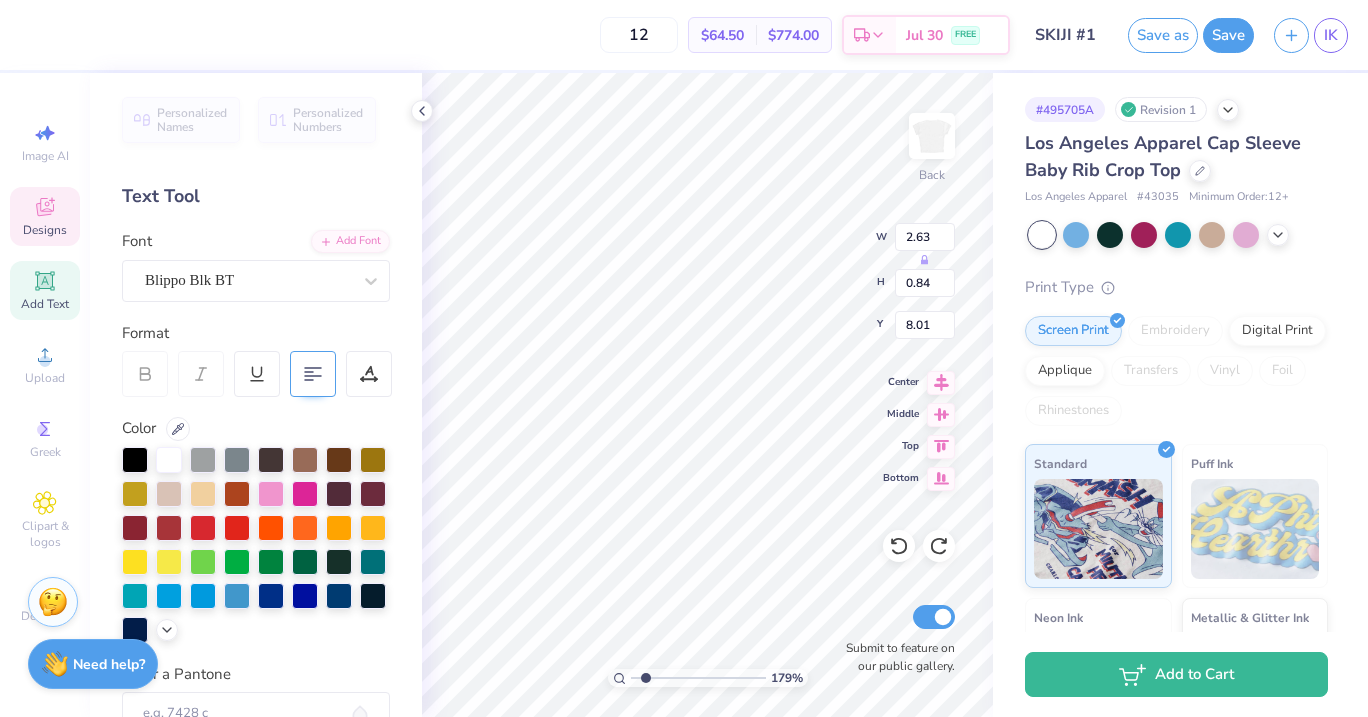 scroll, scrollTop: 1, scrollLeft: 0, axis: vertical 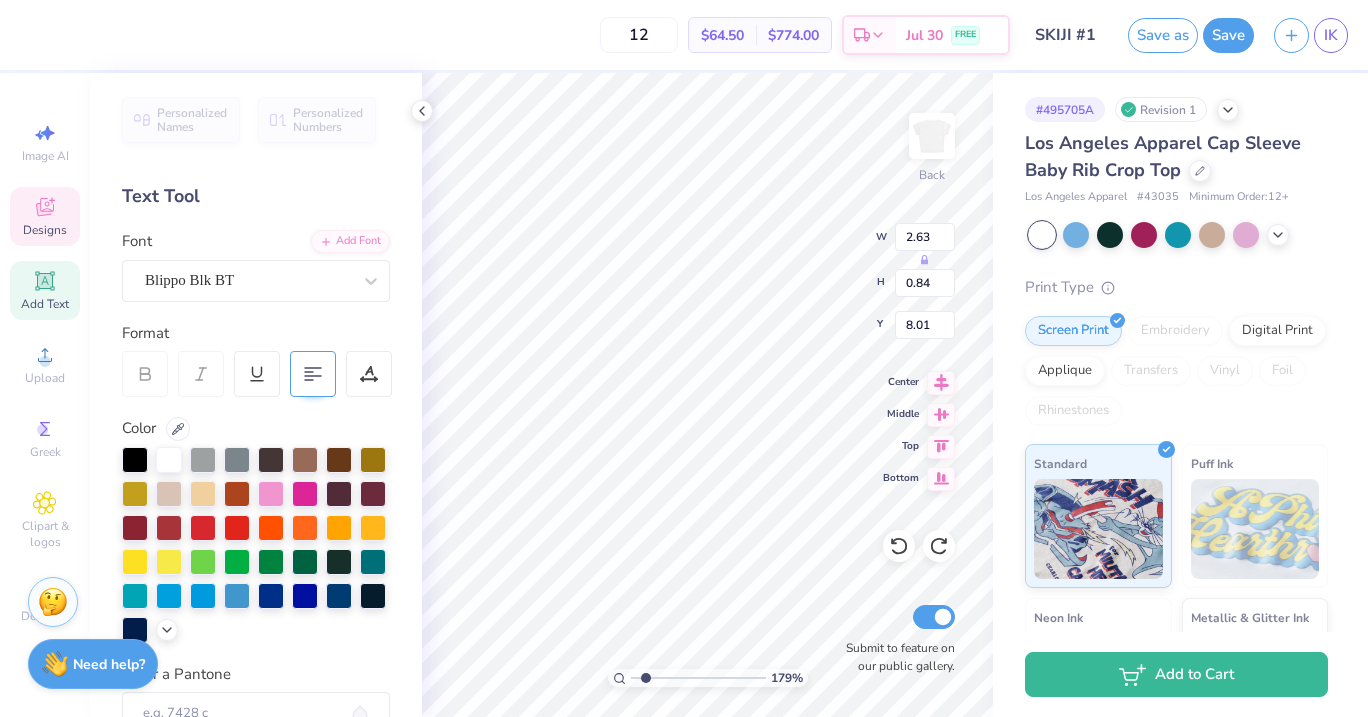 type on "2025
sigma kappa" 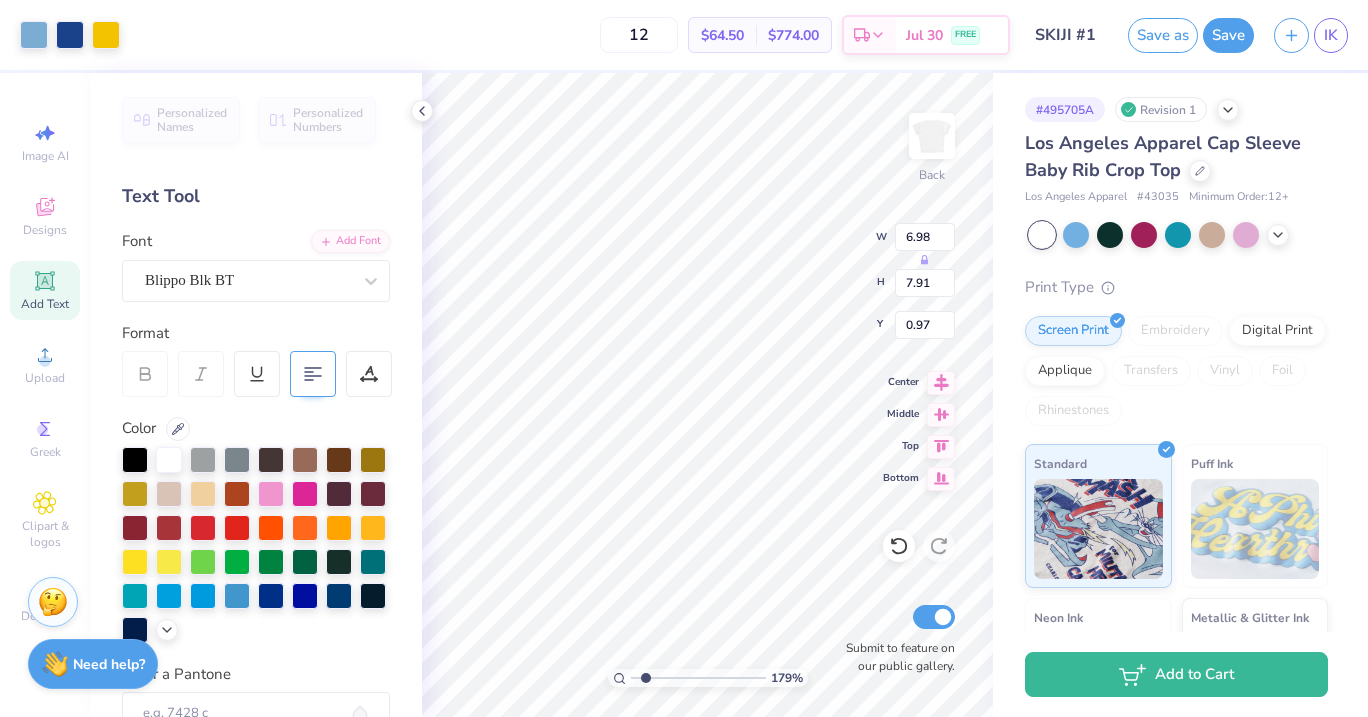 type on "0.93" 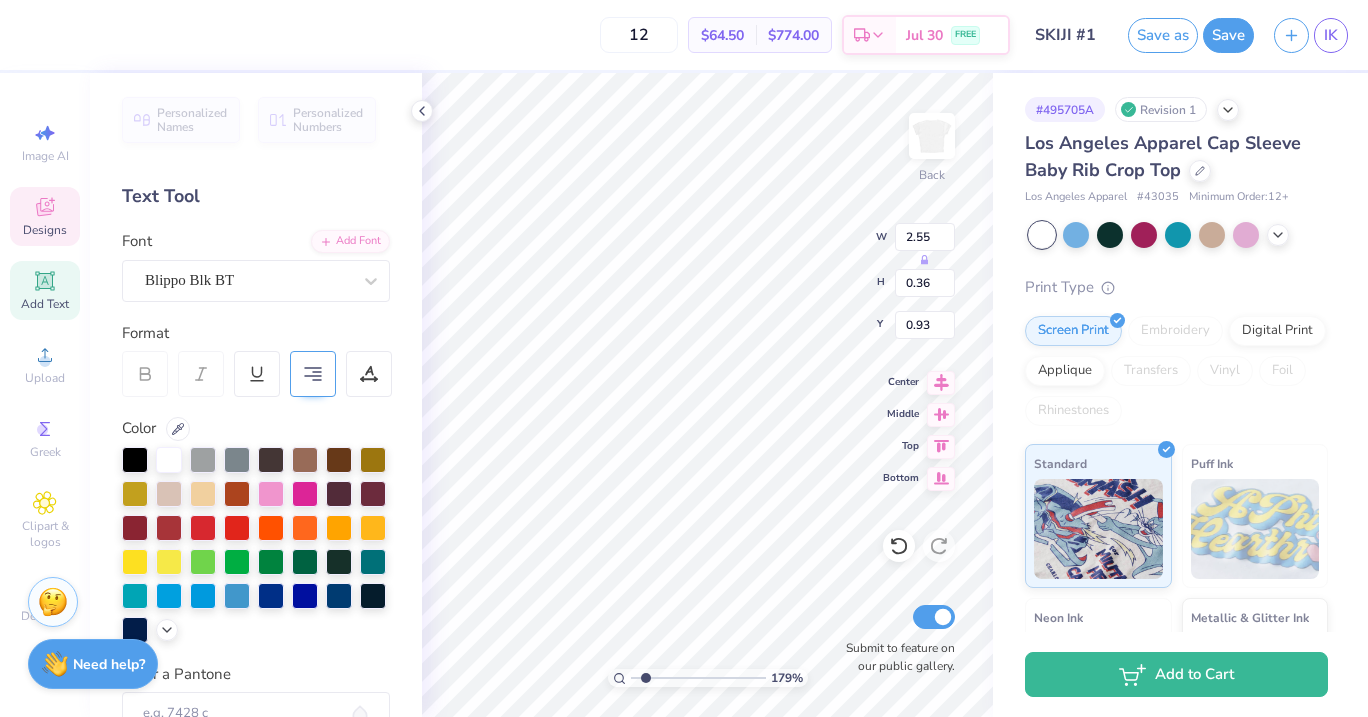 scroll, scrollTop: 0, scrollLeft: 4, axis: horizontal 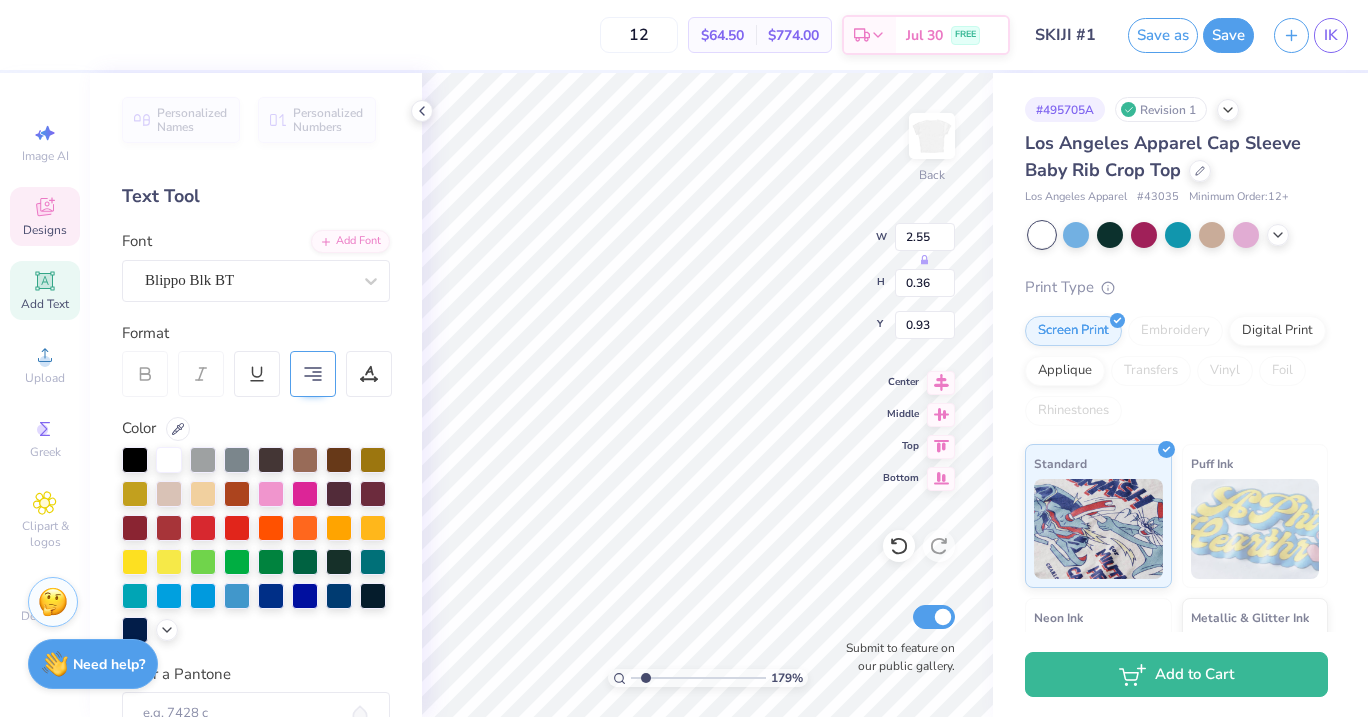 type on "[CITY]
[STATE]" 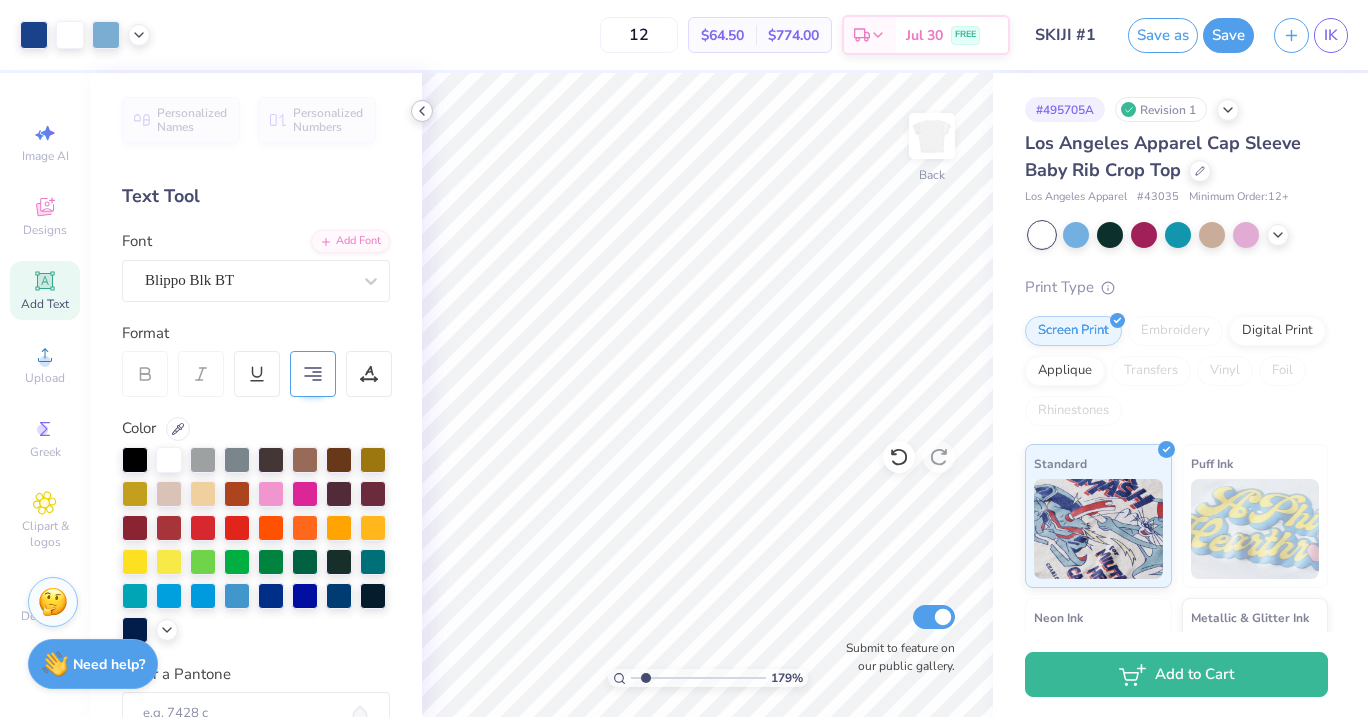click 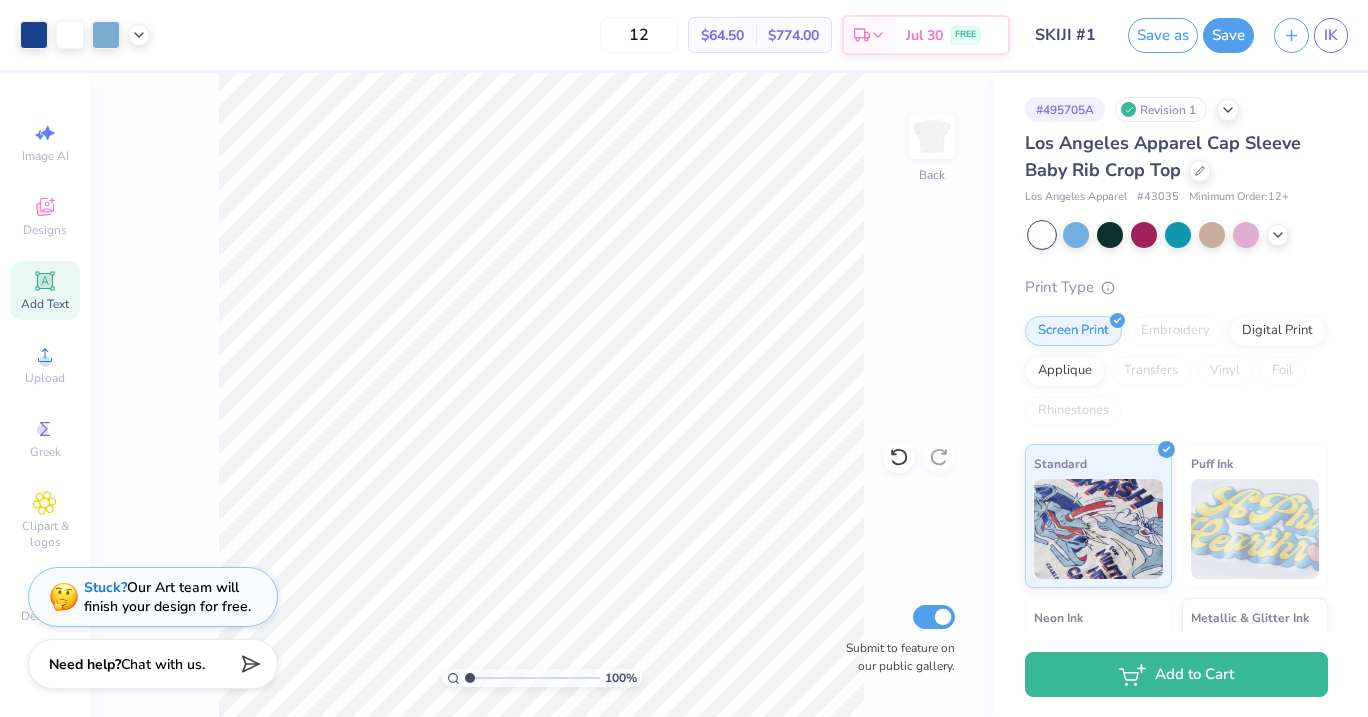 drag, startPoint x: 482, startPoint y: 676, endPoint x: 413, endPoint y: 674, distance: 69.02898 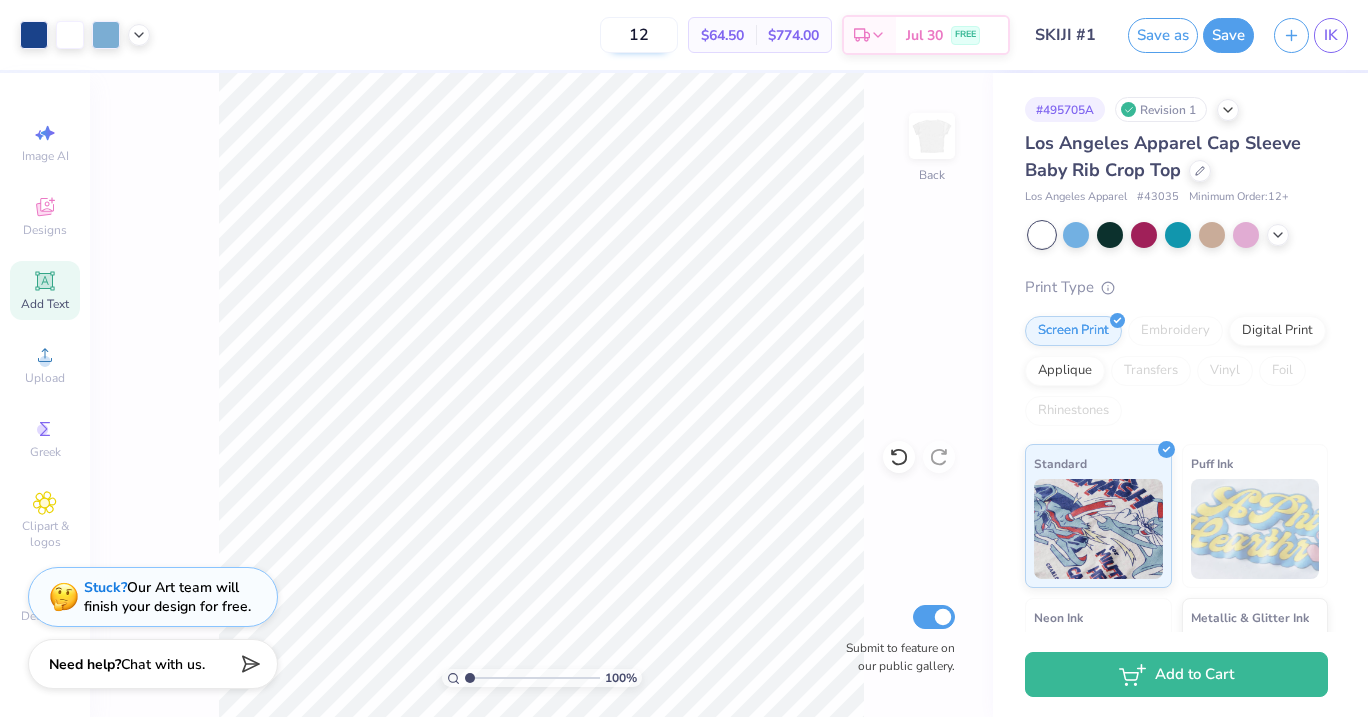 drag, startPoint x: 646, startPoint y: 38, endPoint x: 618, endPoint y: 38, distance: 28 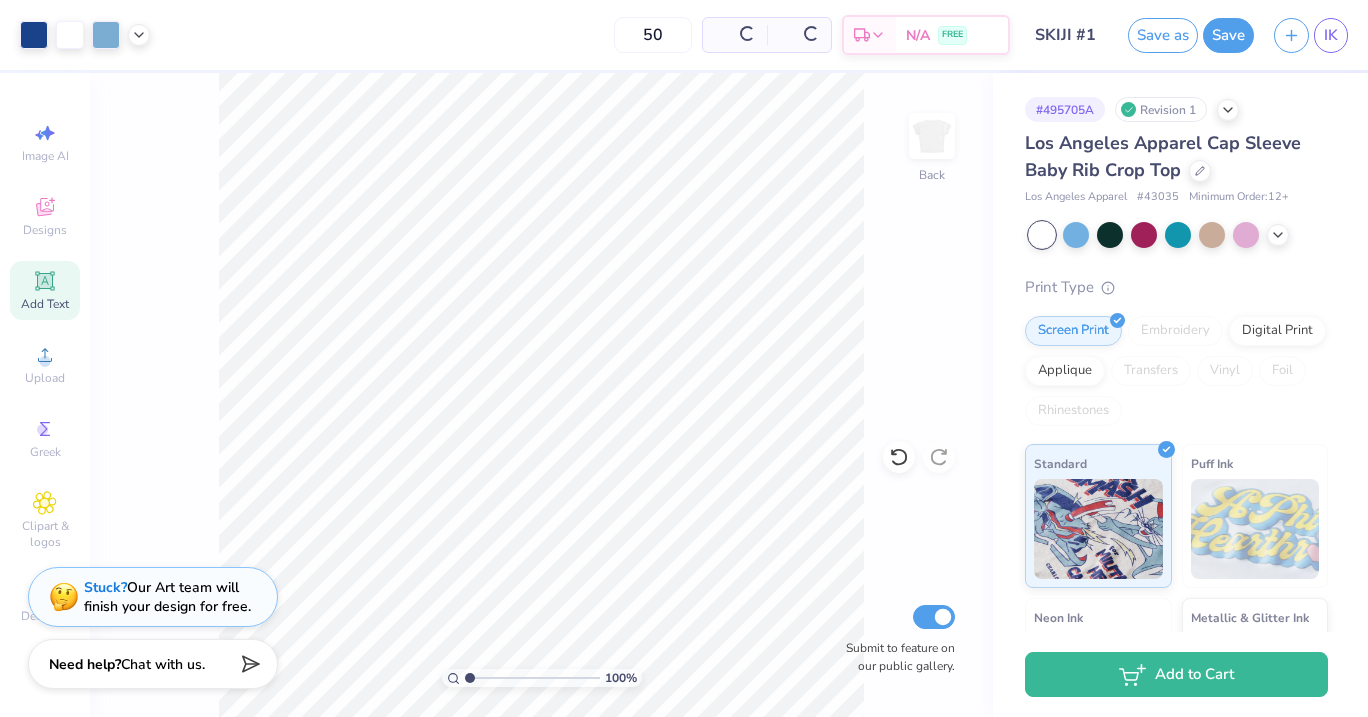 type on "50" 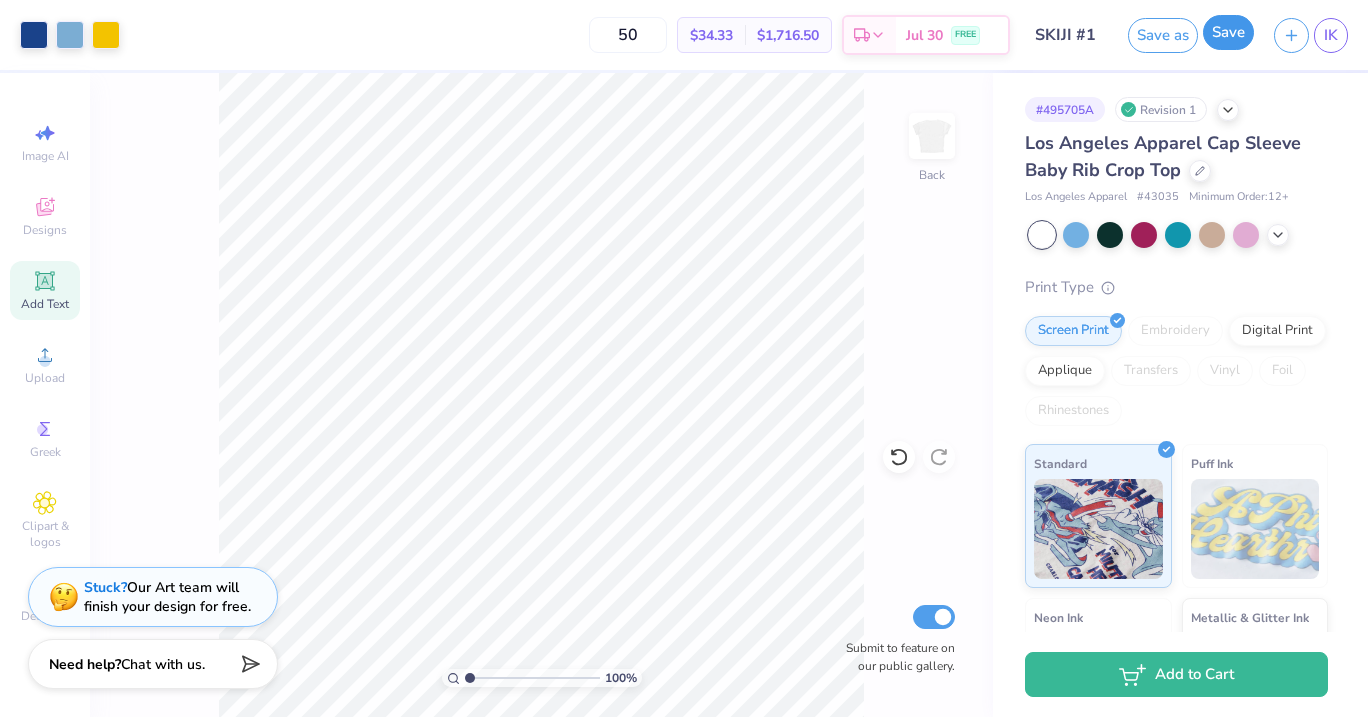 click on "Save" at bounding box center (1228, 32) 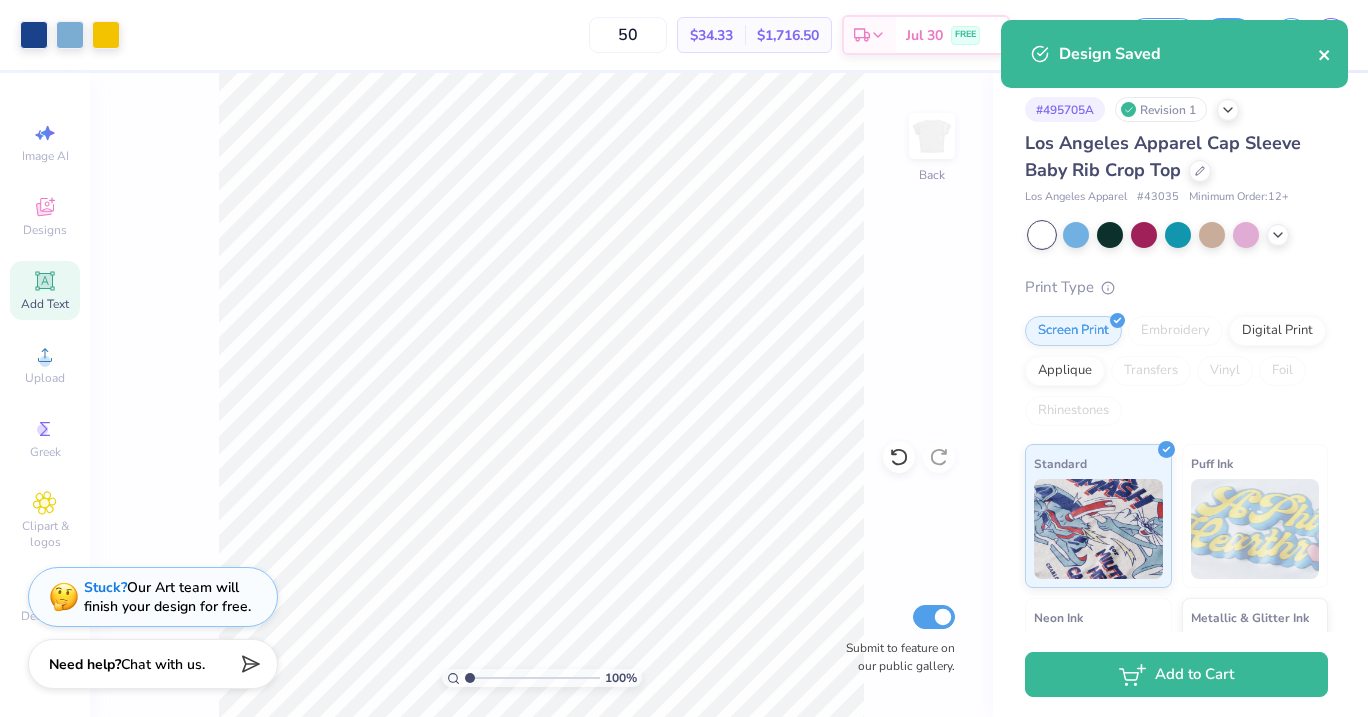 click 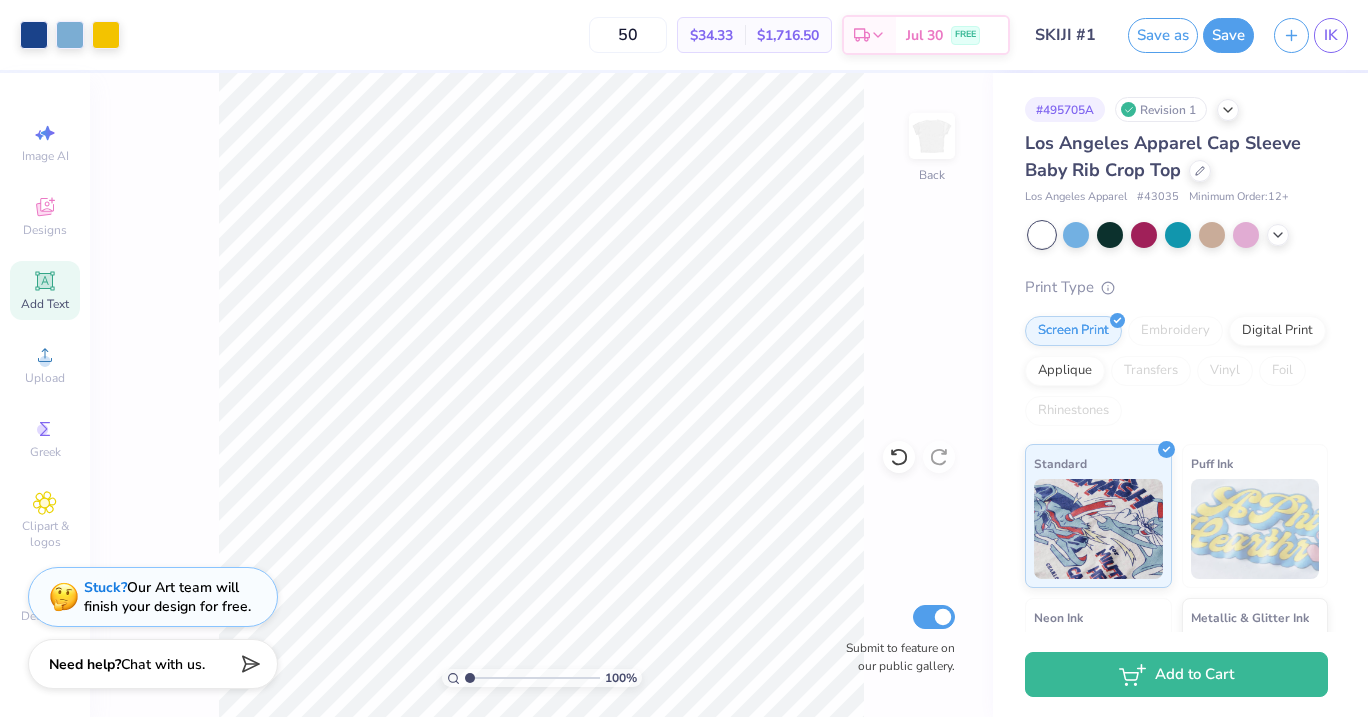 click on "Art colors 50 $34.33 Per Item $1,716.50 Total Est. Delivery Jul 30 FREE Design Title SKIJI #1 Save as Save IK Image AI Designs Add Text Upload Greek Clipart & logos Decorate Personalized Names Personalized Numbers Text Tool  Add Font Font Blippo Blk BT Format Color Enter a Pantone Styles Text Shape 100  % Back Submit to feature on our public gallery. # 495705A Revision 1 Los Angeles Apparel Cap Sleeve Baby Rib Crop Top Los Angeles Apparel # 43035 Minimum Order:  12 +   Print Type Screen Print Embroidery Digital Print Applique Transfers Vinyl Foil Rhinestones Standard Puff Ink Neon Ink Metallic & Glitter Ink Glow in the Dark Ink Water based Ink Add to Cart Stuck?  Our Art team will finish your design for free. Need help?  Chat with us. Design Saved" at bounding box center [684, 358] 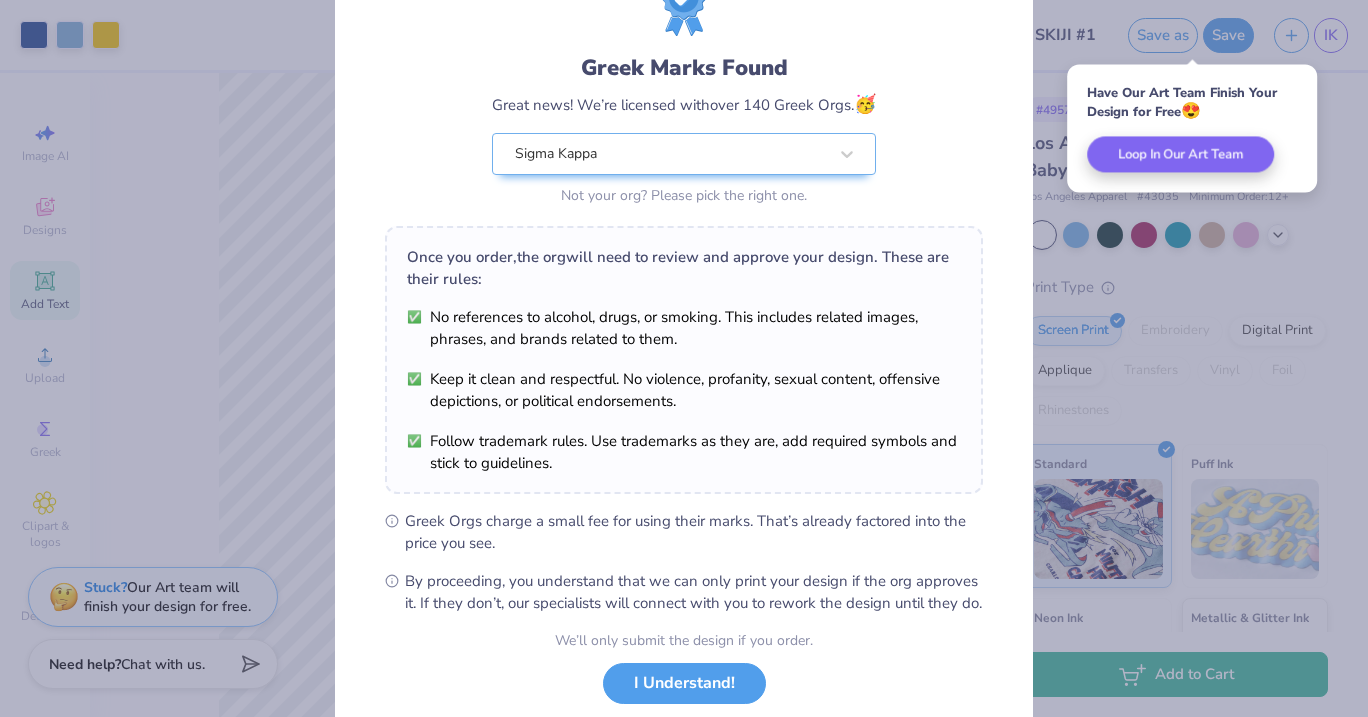scroll, scrollTop: 217, scrollLeft: 0, axis: vertical 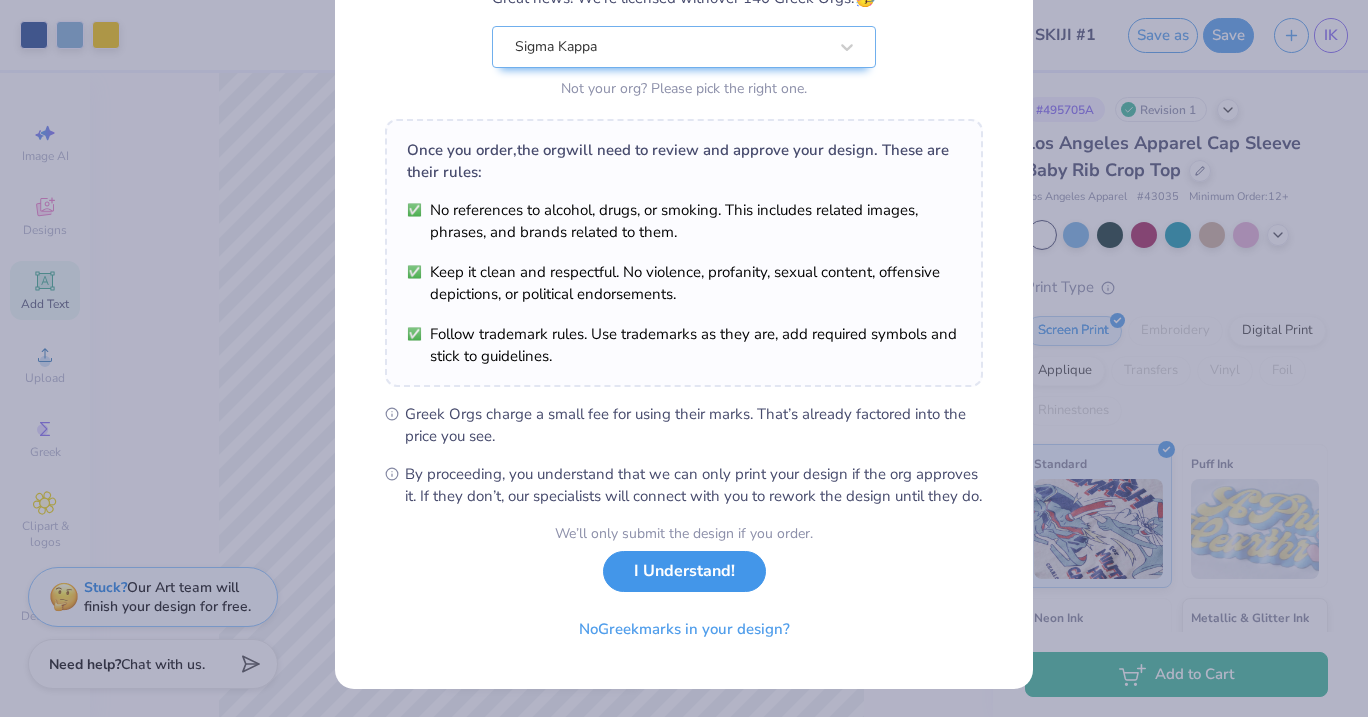 click on "I Understand!" at bounding box center (684, 571) 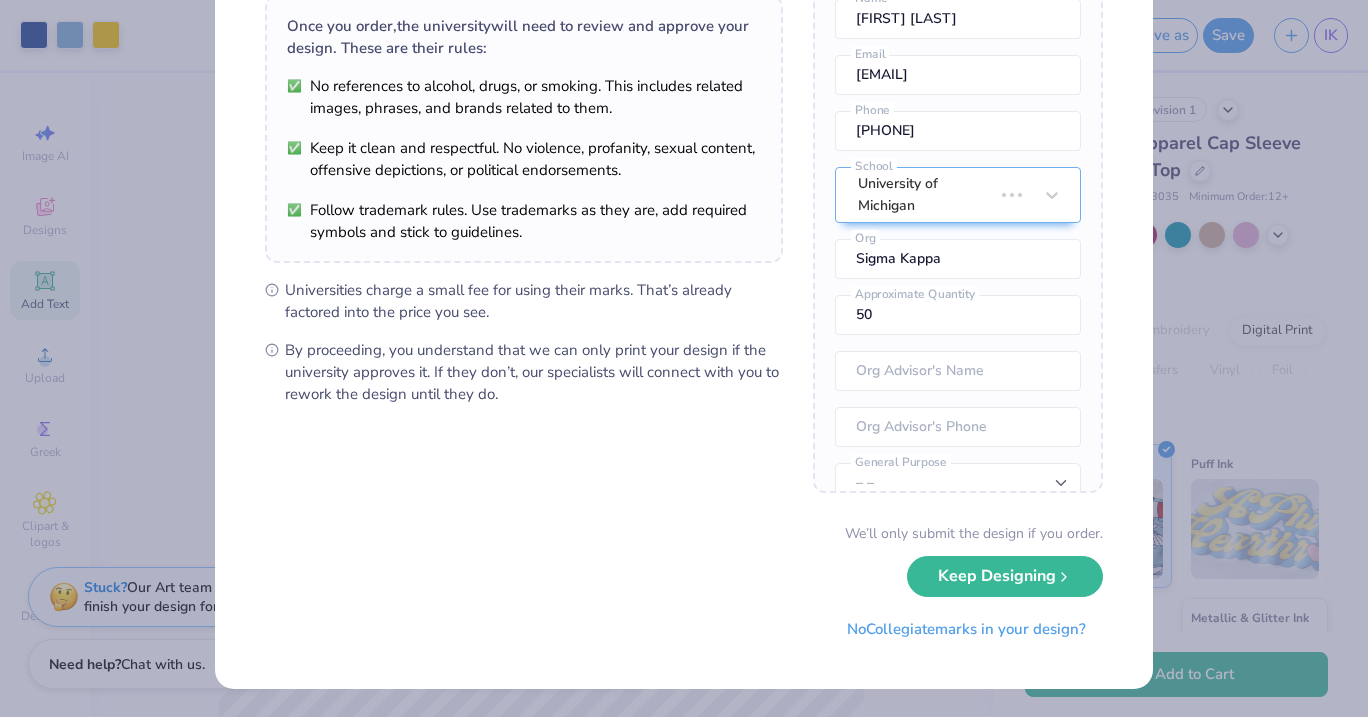 scroll, scrollTop: 0, scrollLeft: 0, axis: both 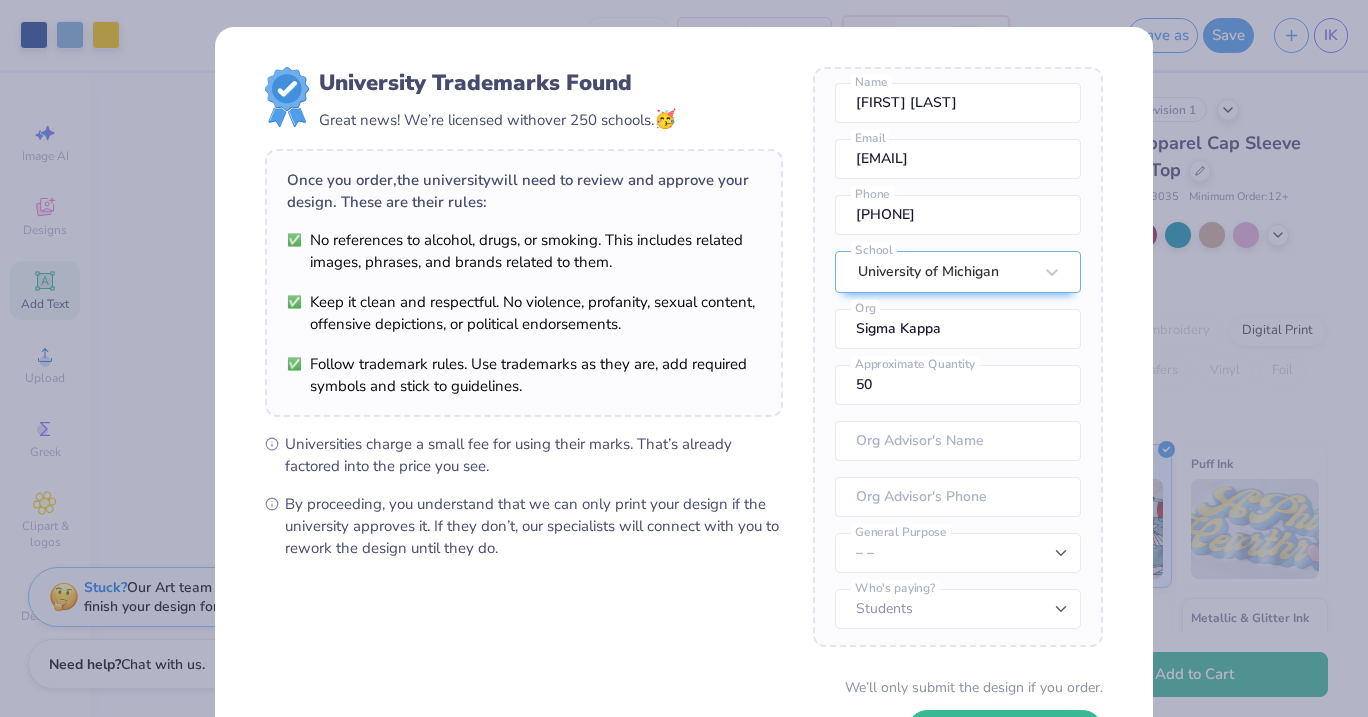 click on "University Trademarks Found Great news! We’re licensed with  over 250 schools. 🥳 Once you order,  the university  will need to review and approve your design. These are their rules: No references to alcohol, drugs, or smoking. This includes related images, phrases, and brands related to them. Keep it clean and respectful. No violence, profanity, sexual content, offensive depictions, or political endorsements. Follow trademark rules. Use trademarks as they are, add required symbols and stick to guidelines. Universities charge a small fee for using their marks. That’s already factored into the price you see. By proceeding, you understand that we can only print your design if the university approves it. If they don’t, our specialists will connect with you to rework the design until they do. Once you place your order, we’ll need this info to get their approval: Isabelle Khoury Name ikhoury@umich.edu Email 6194007920 Phone University of Michigan School Sigma Kappa Org 50 Approximate Quantity – – No" at bounding box center [684, 358] 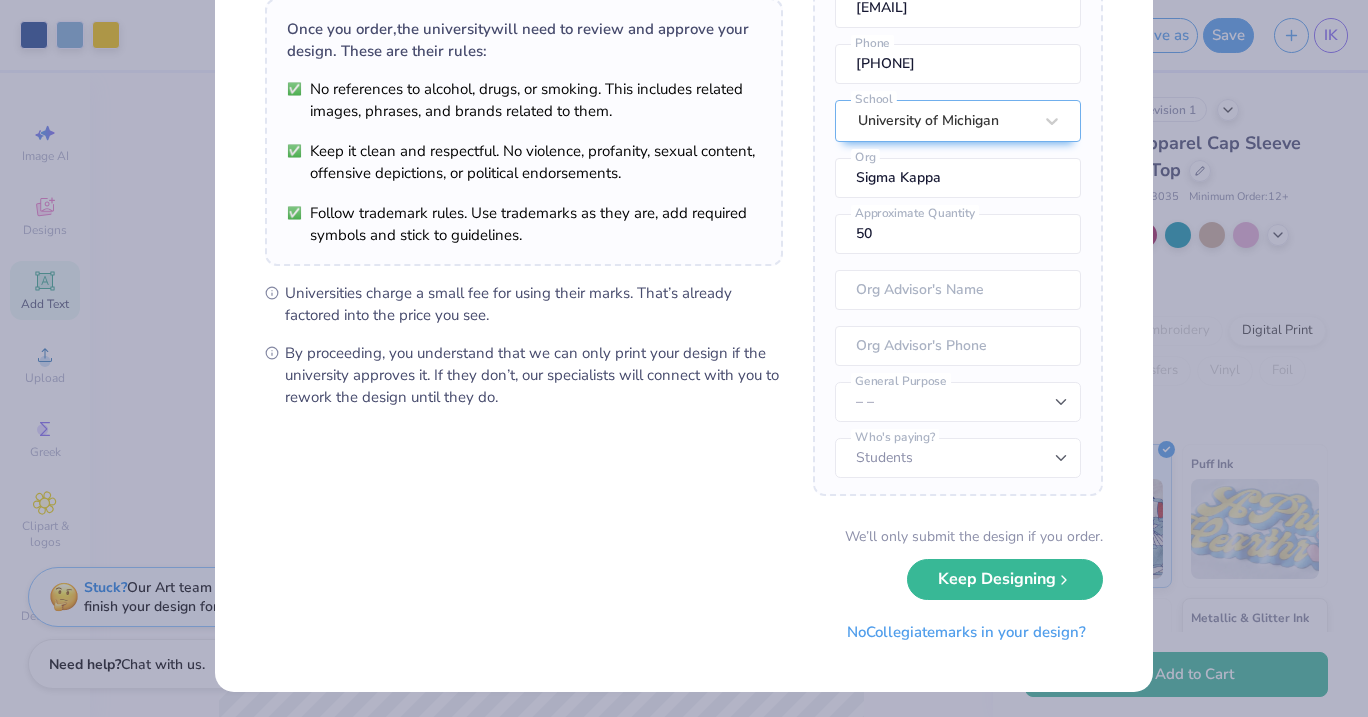 drag, startPoint x: 878, startPoint y: 630, endPoint x: 852, endPoint y: 470, distance: 162.09874 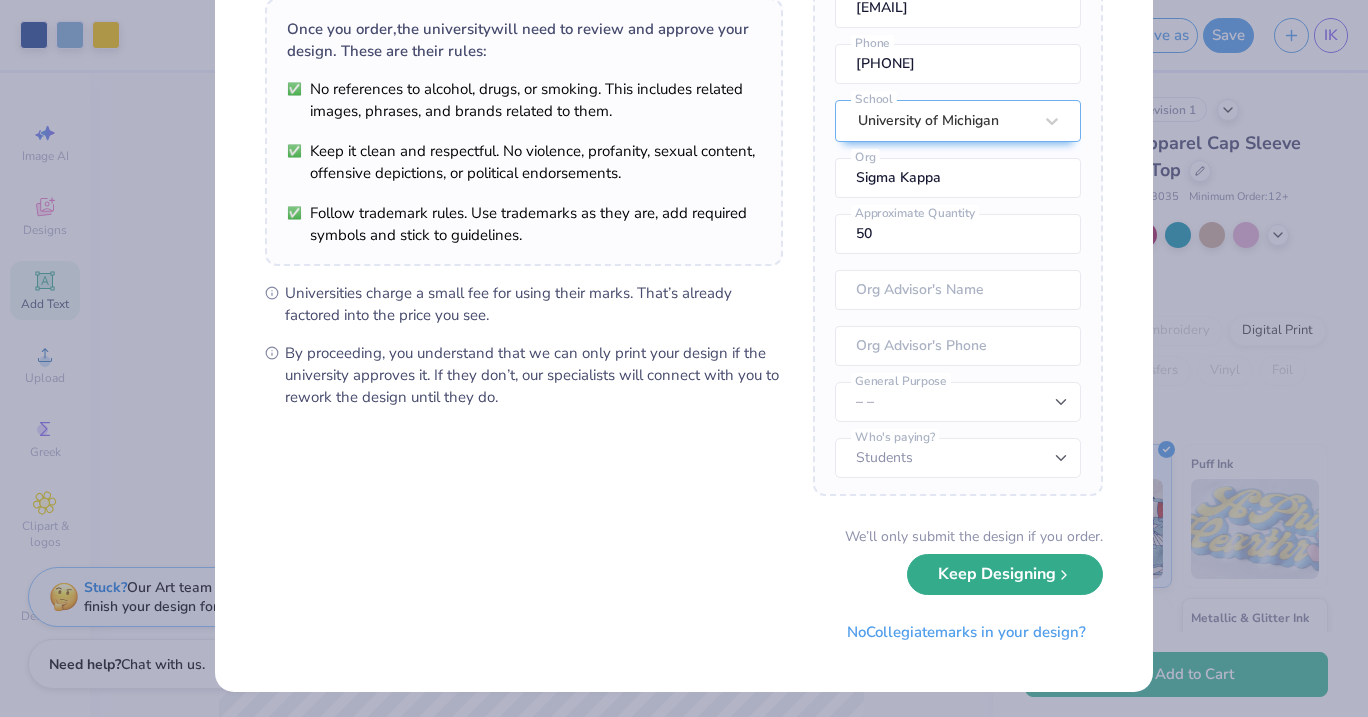click on "Keep Designing" at bounding box center [1005, 574] 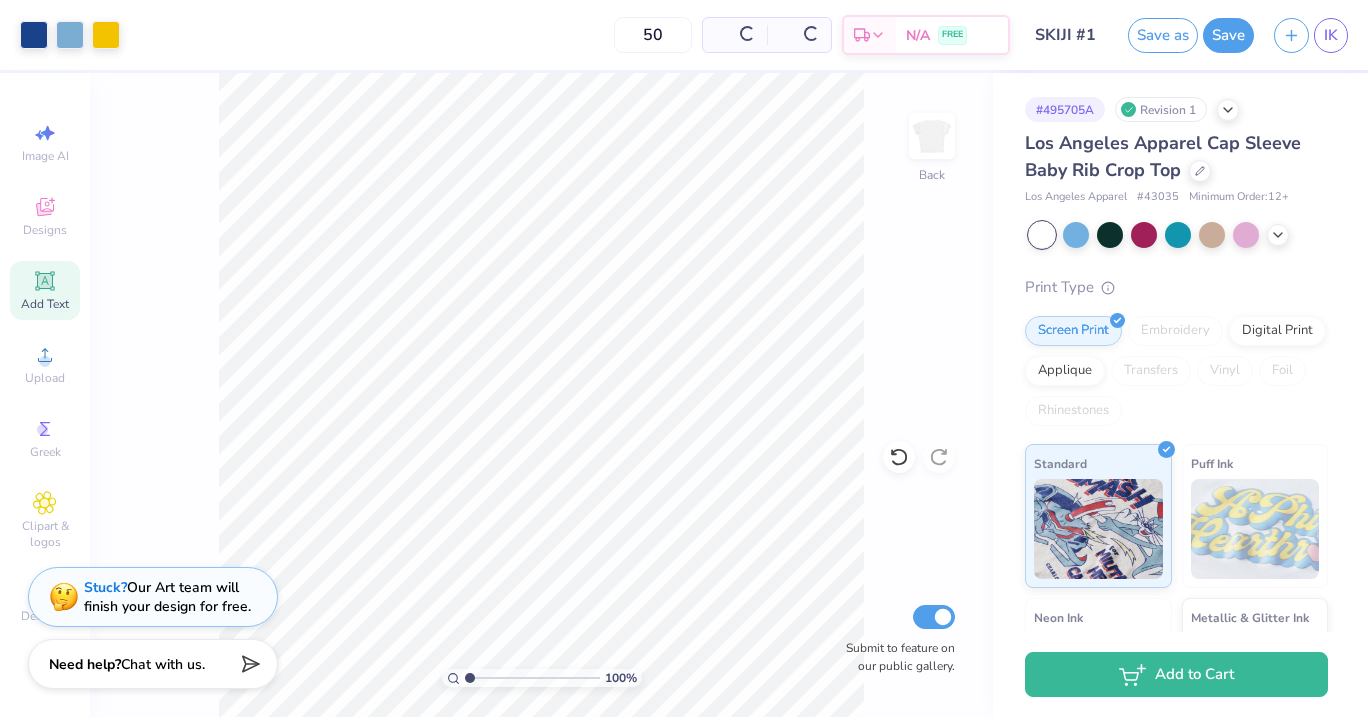 scroll, scrollTop: 0, scrollLeft: 0, axis: both 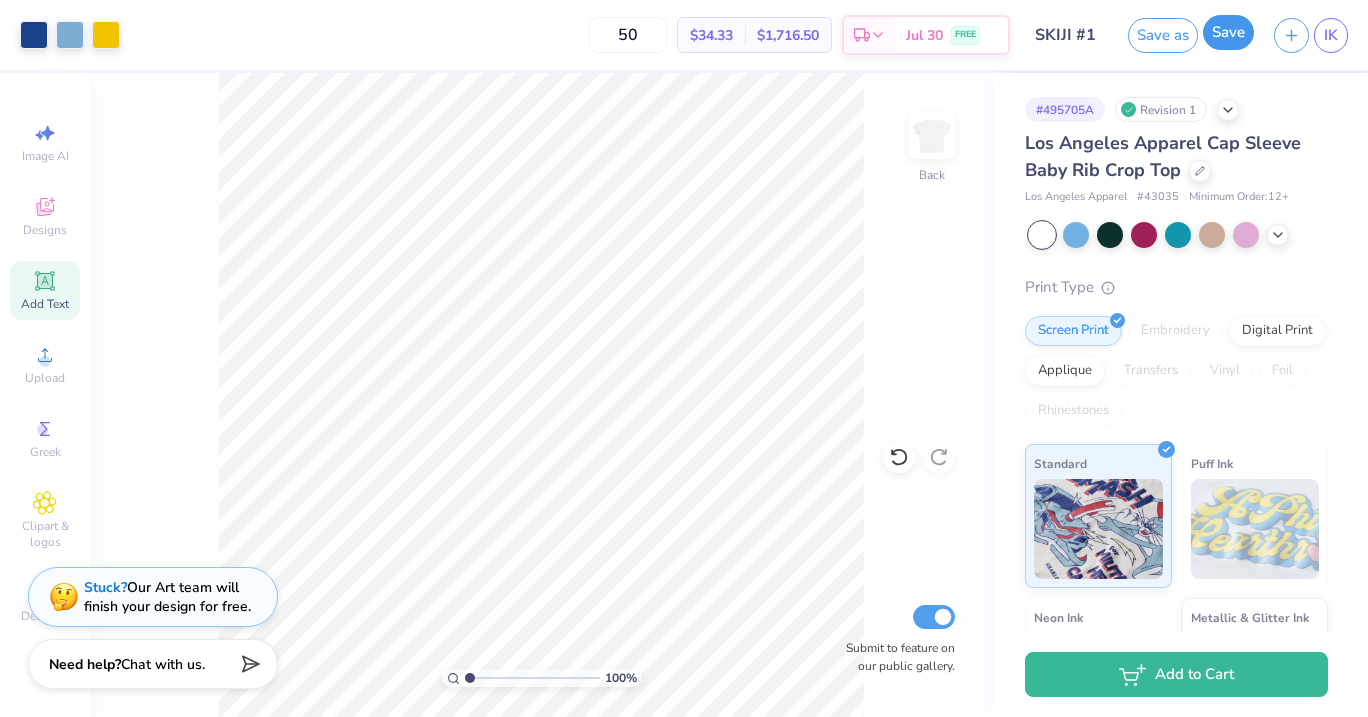 click on "Save" at bounding box center (1228, 32) 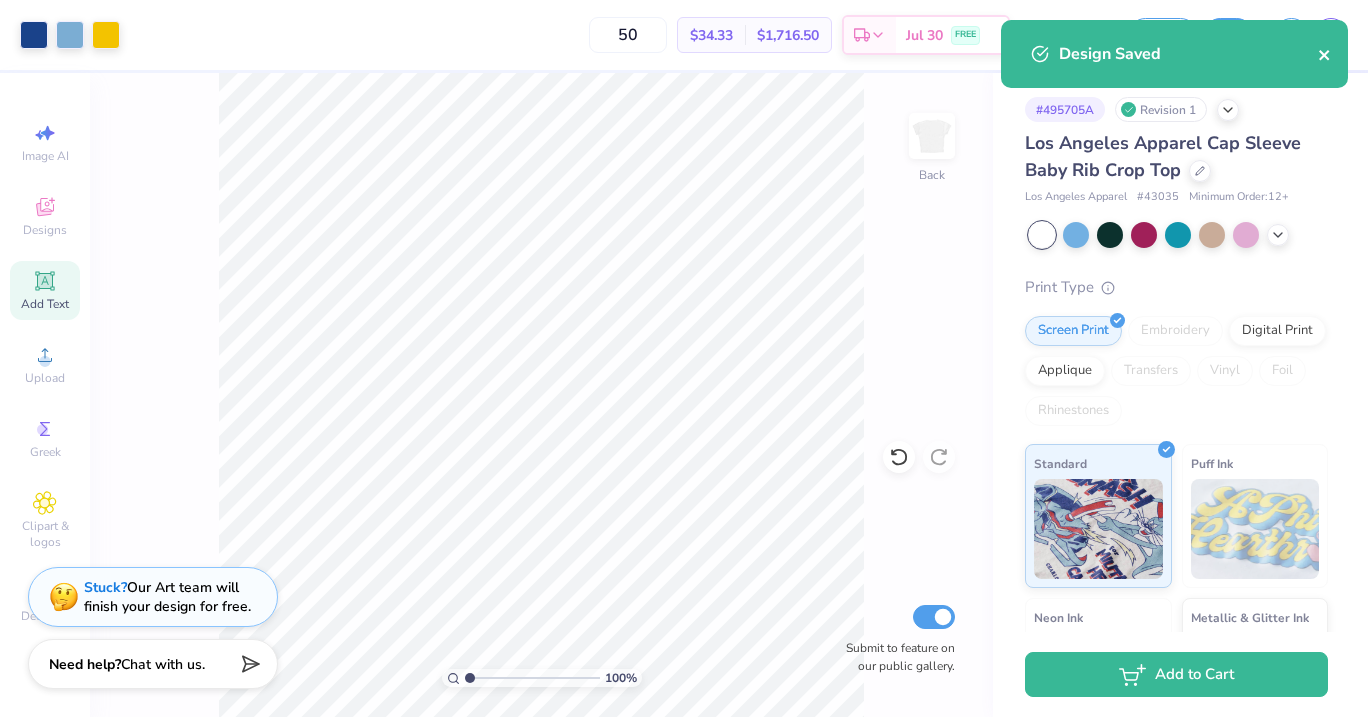 click 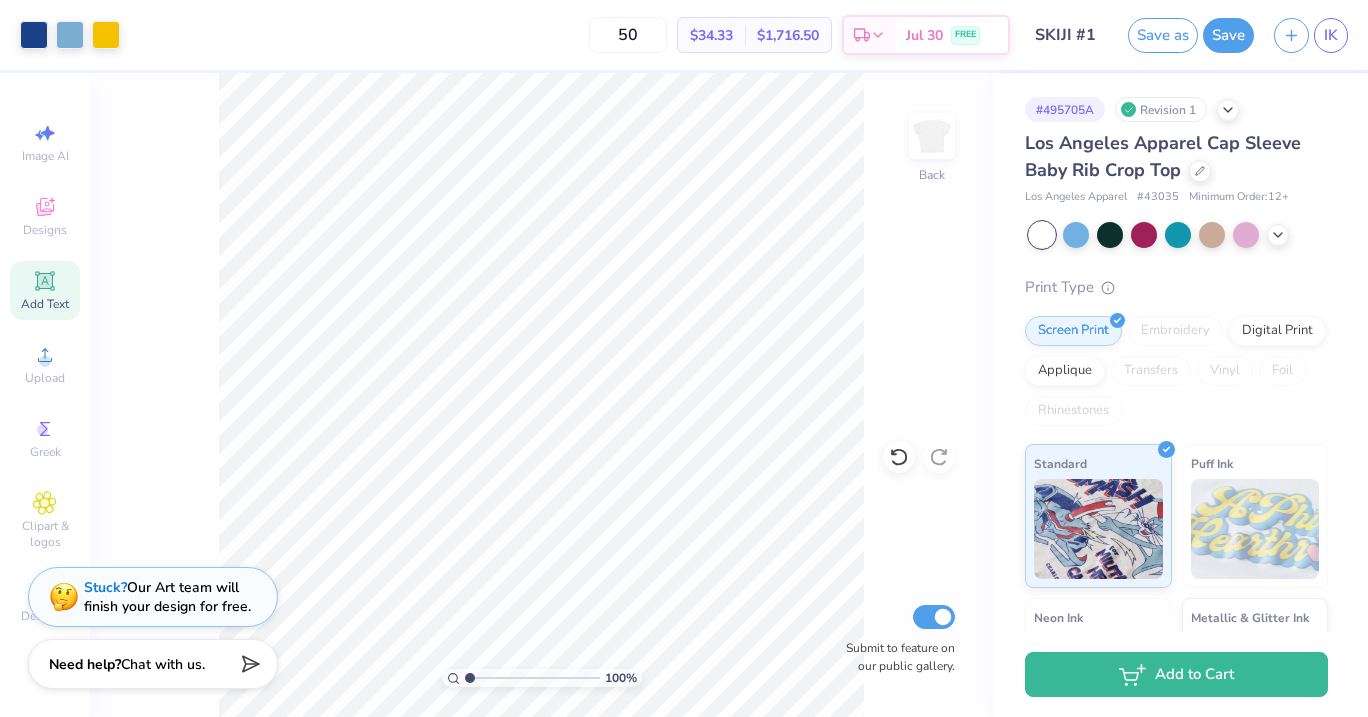 click on "Design Saved" at bounding box center [1174, 61] 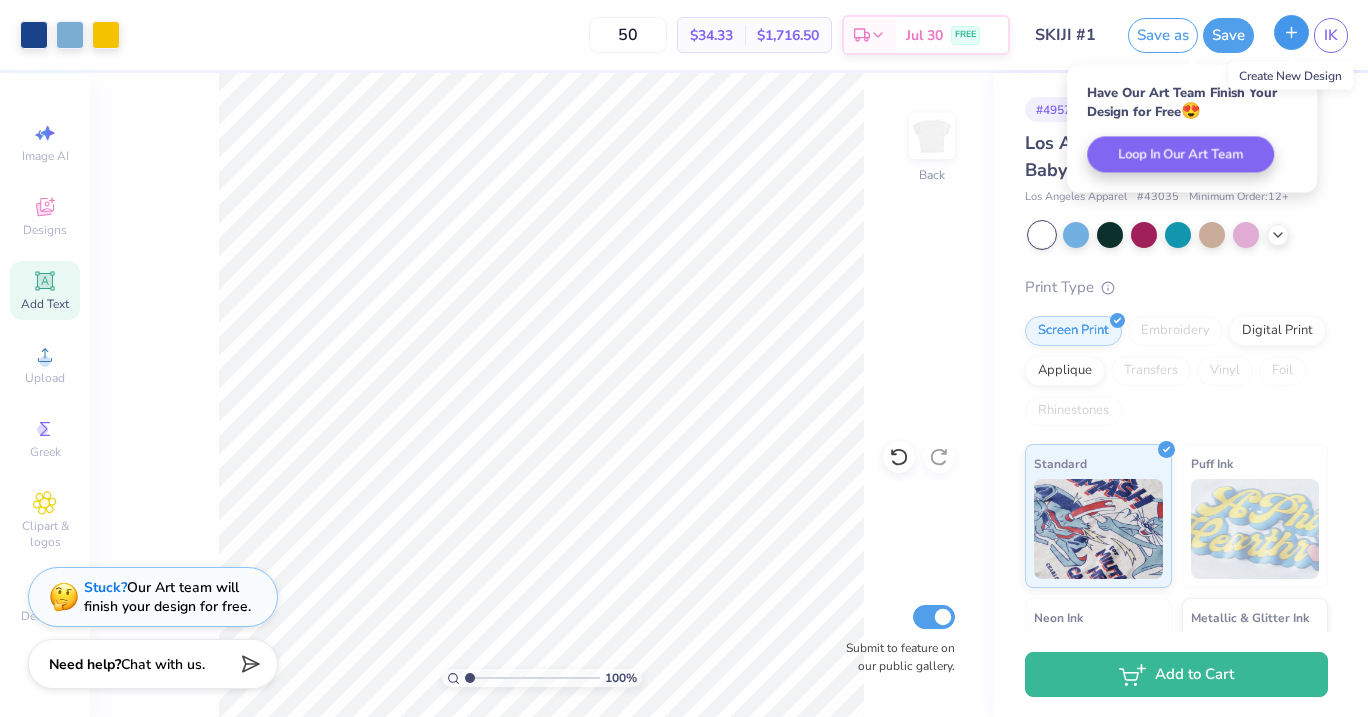click 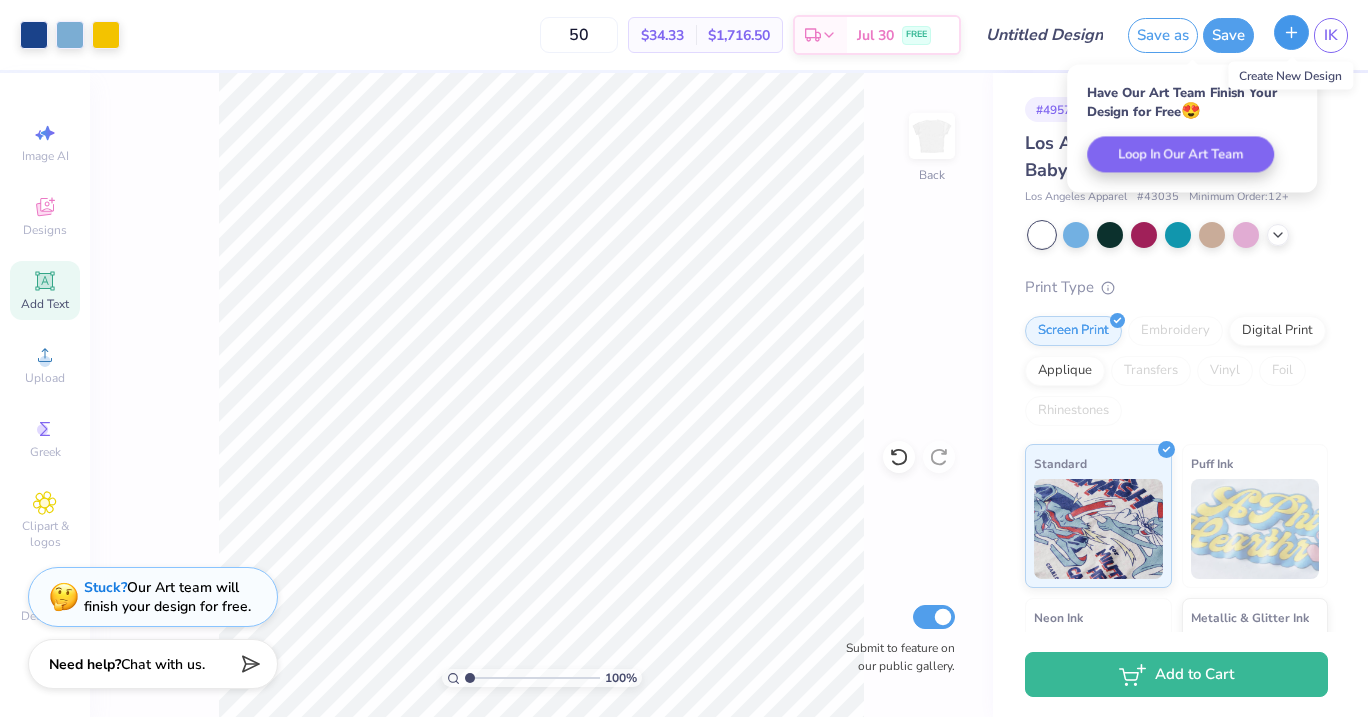 type 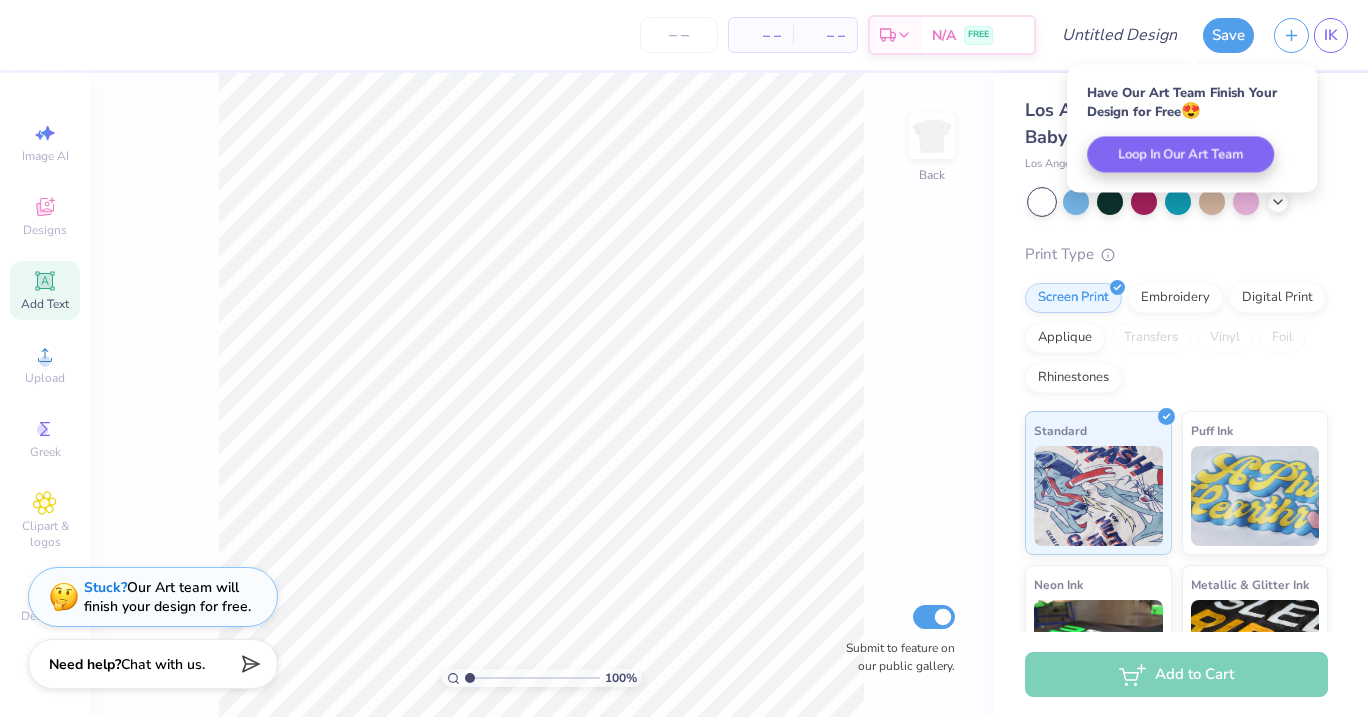 click on "Print Type" at bounding box center (1176, 254) 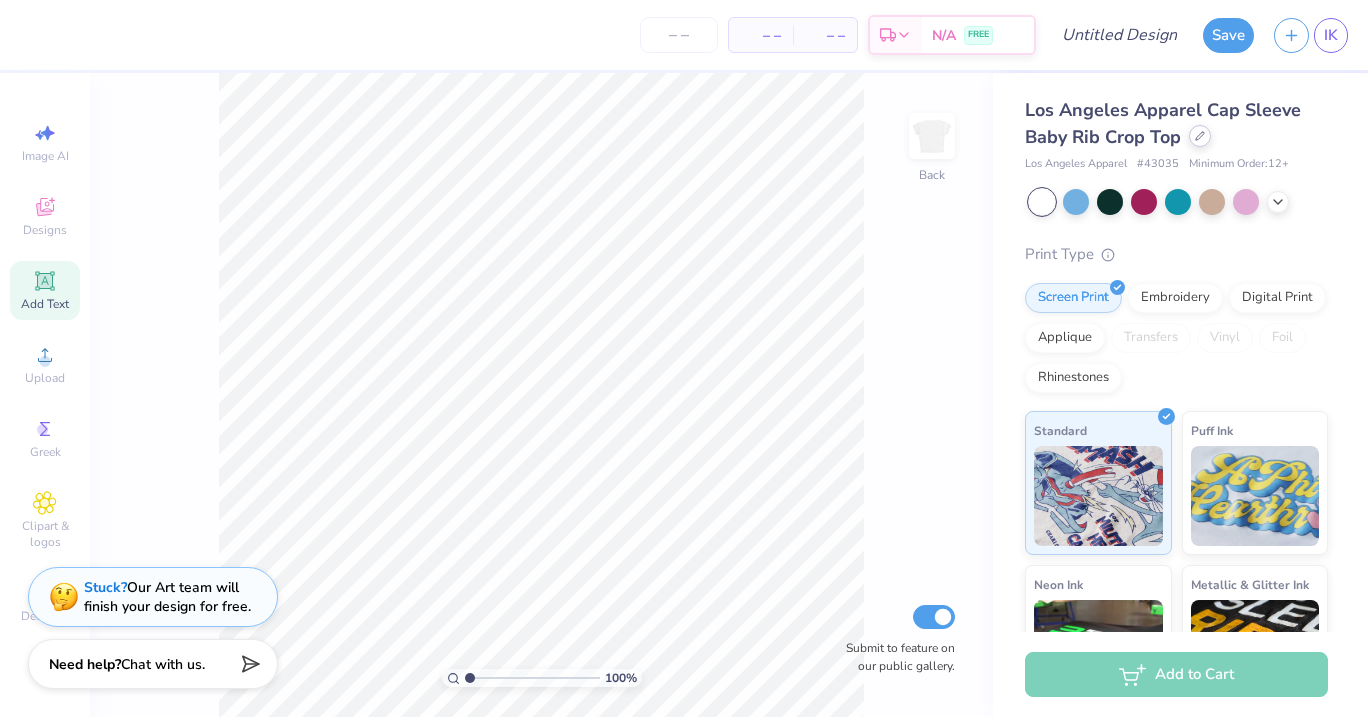 click at bounding box center [1200, 136] 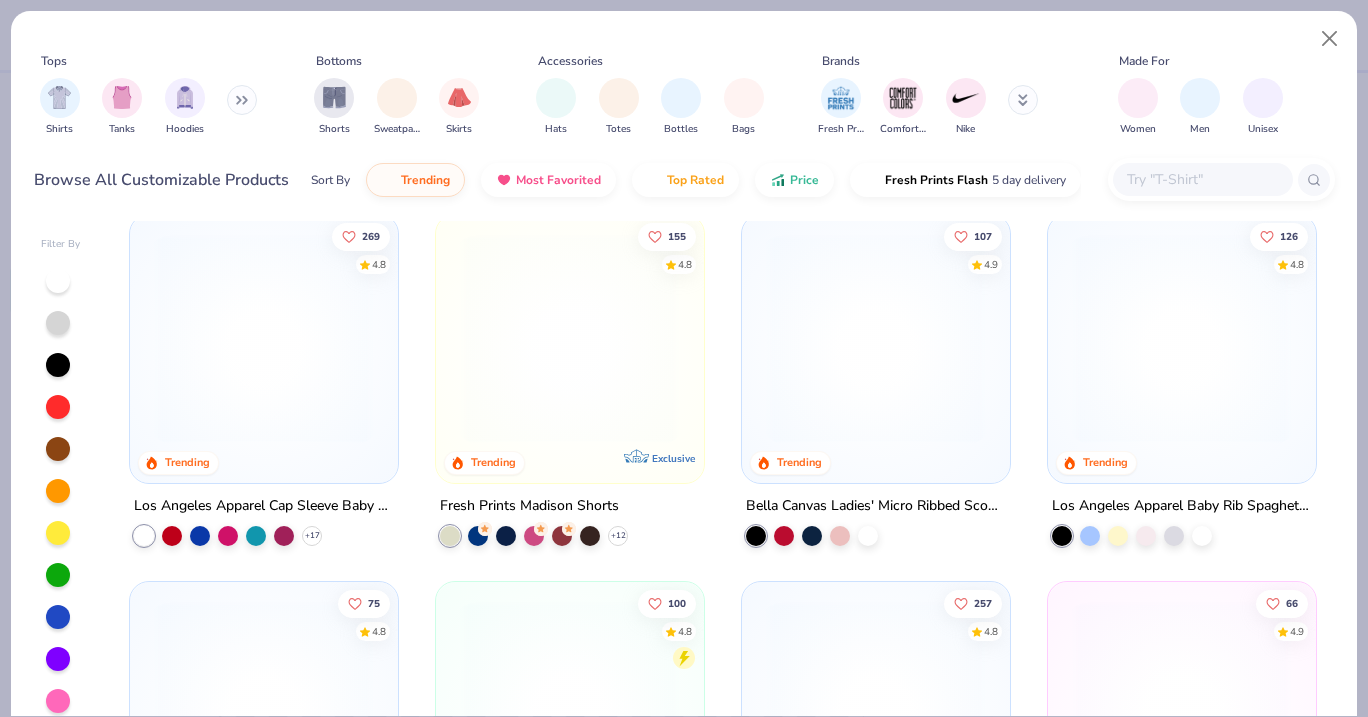 scroll, scrollTop: 424, scrollLeft: 0, axis: vertical 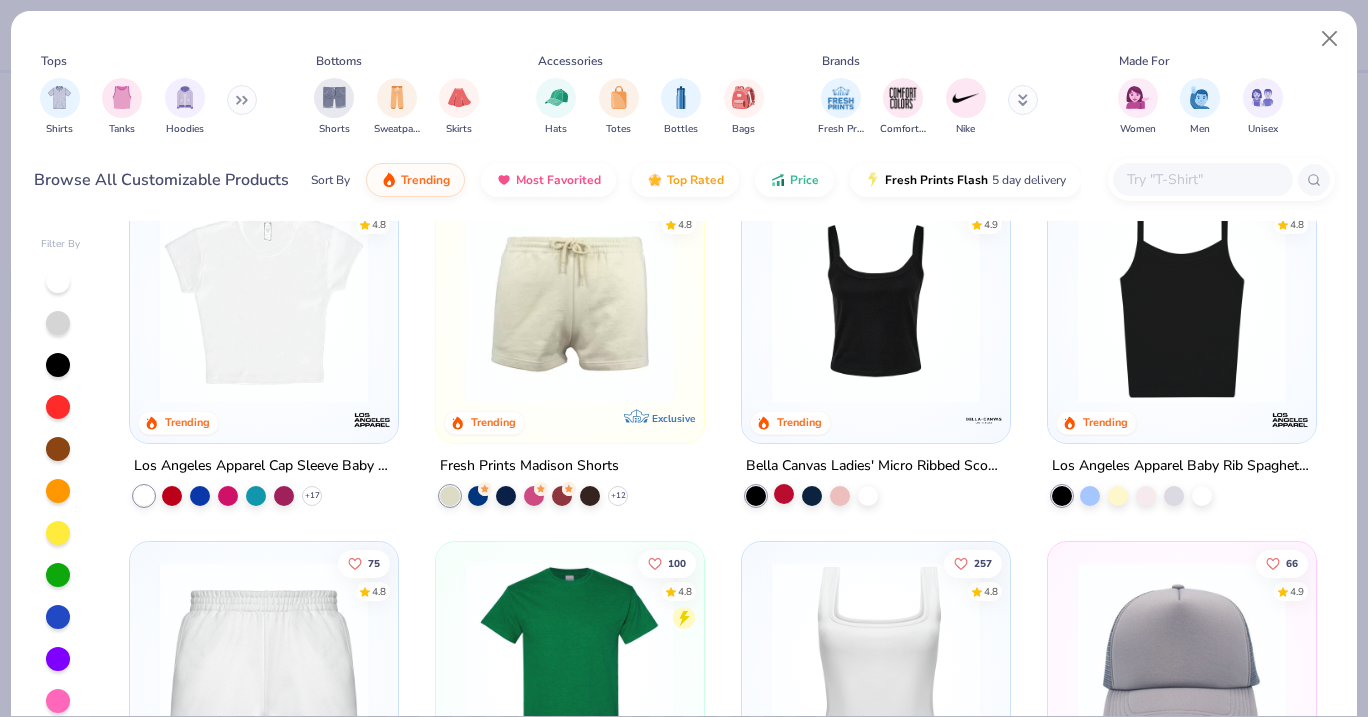 click at bounding box center [784, 493] 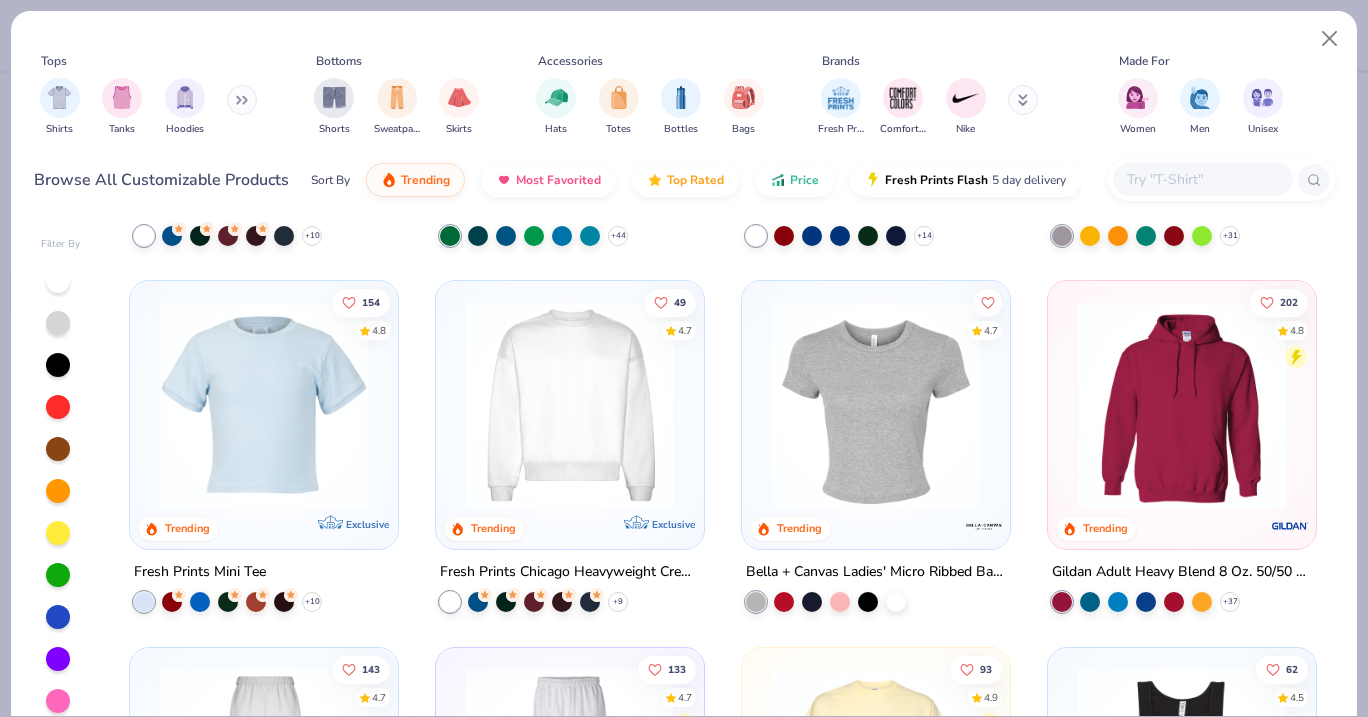 scroll, scrollTop: 1189, scrollLeft: 0, axis: vertical 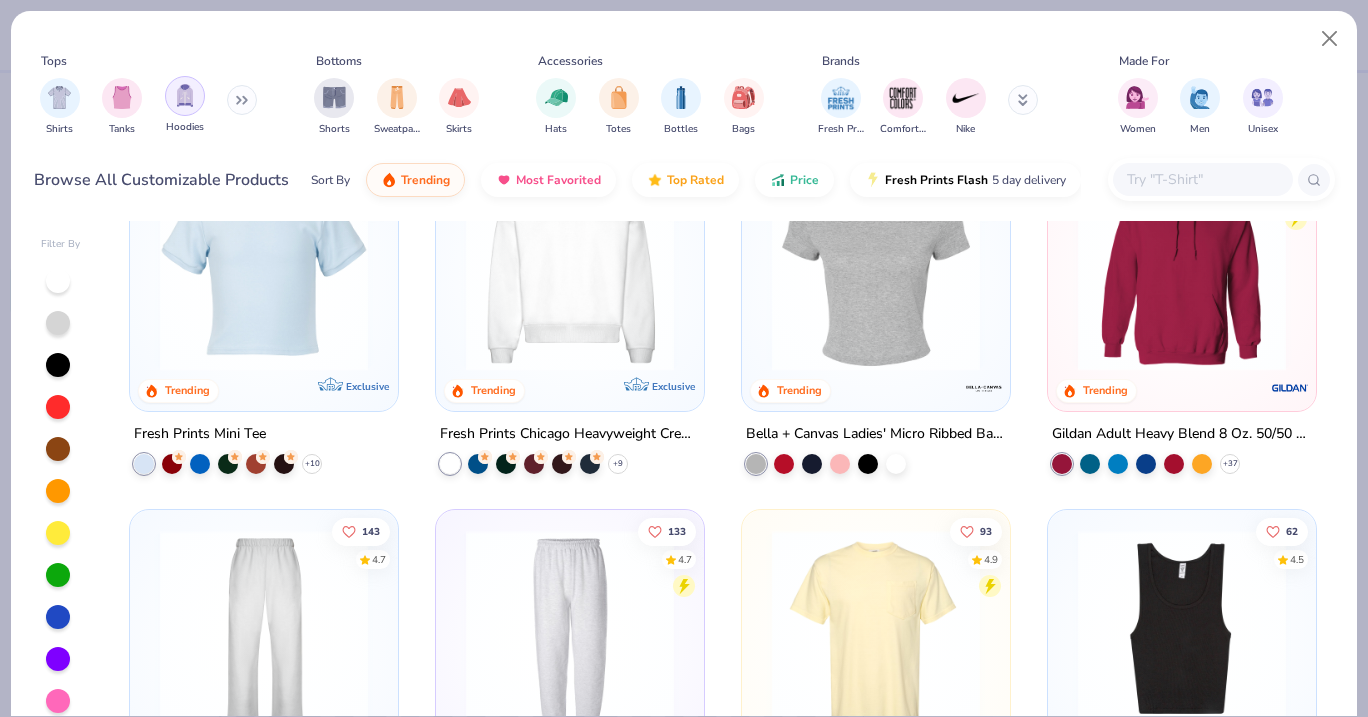click at bounding box center (185, 95) 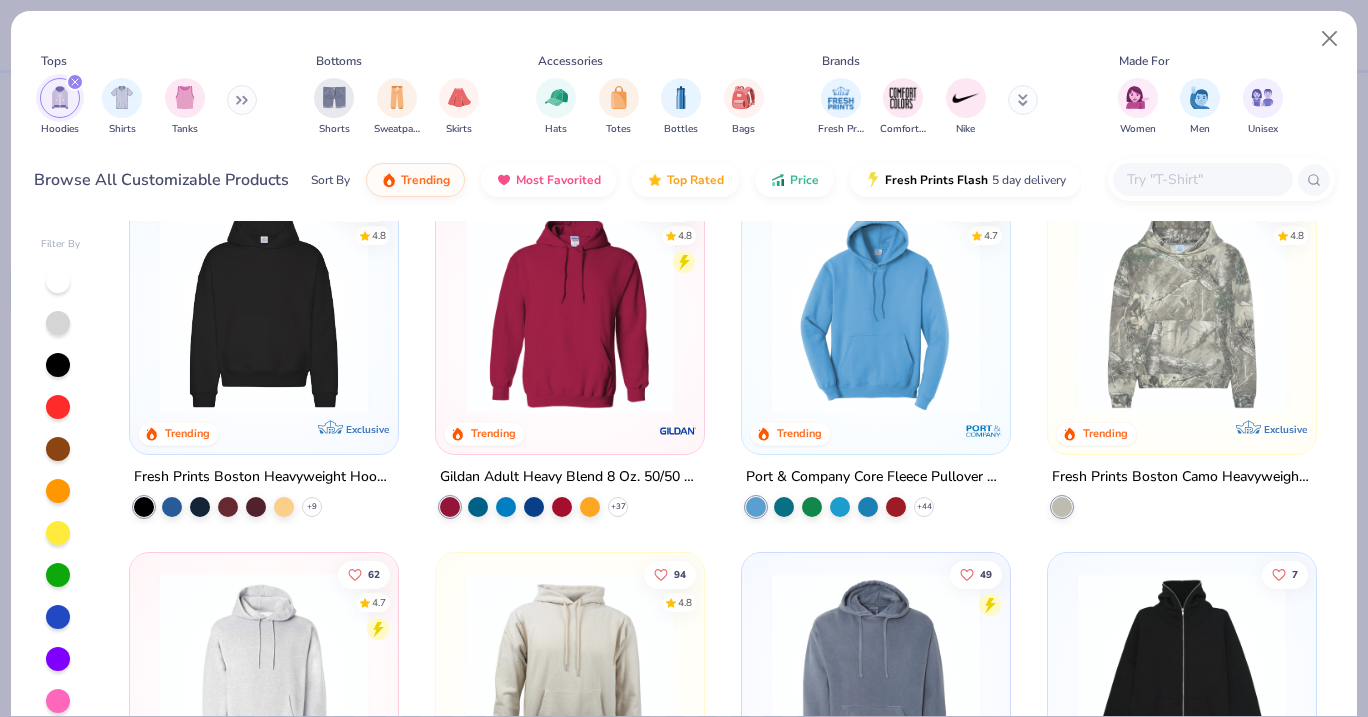 scroll, scrollTop: 0, scrollLeft: 0, axis: both 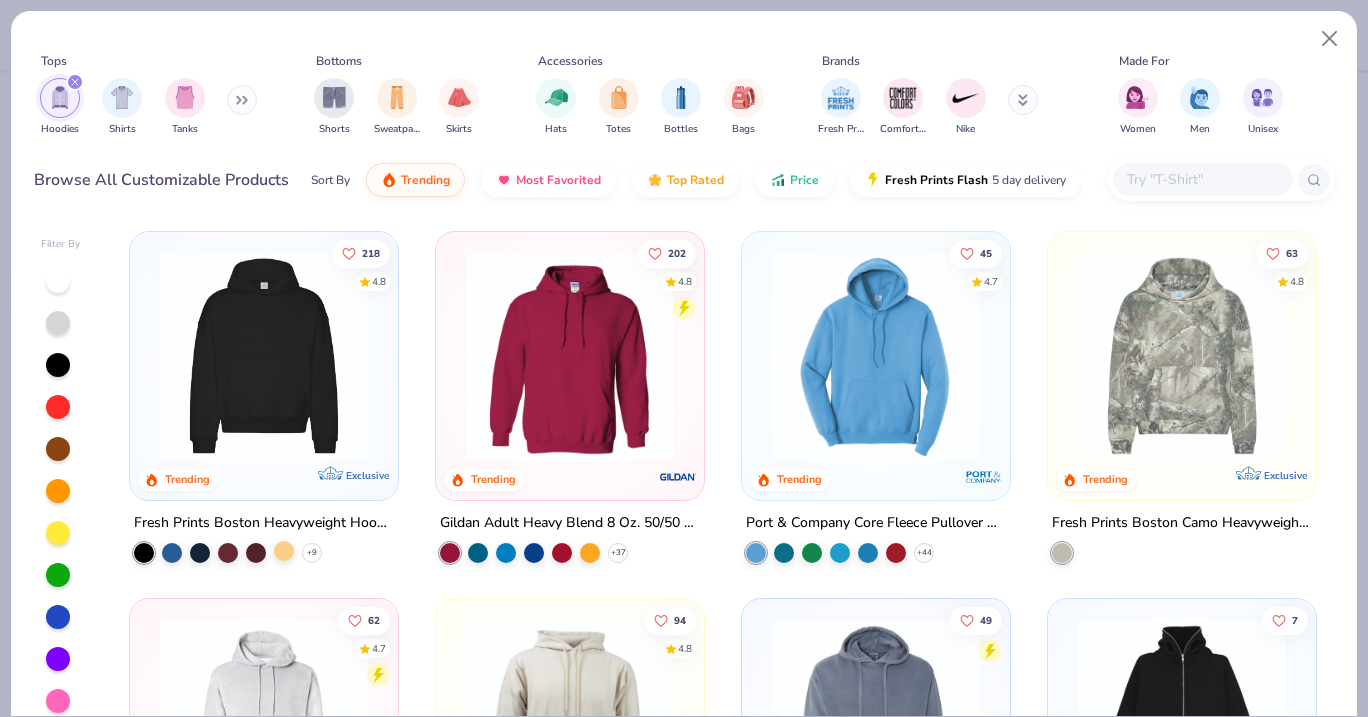 click at bounding box center (284, 551) 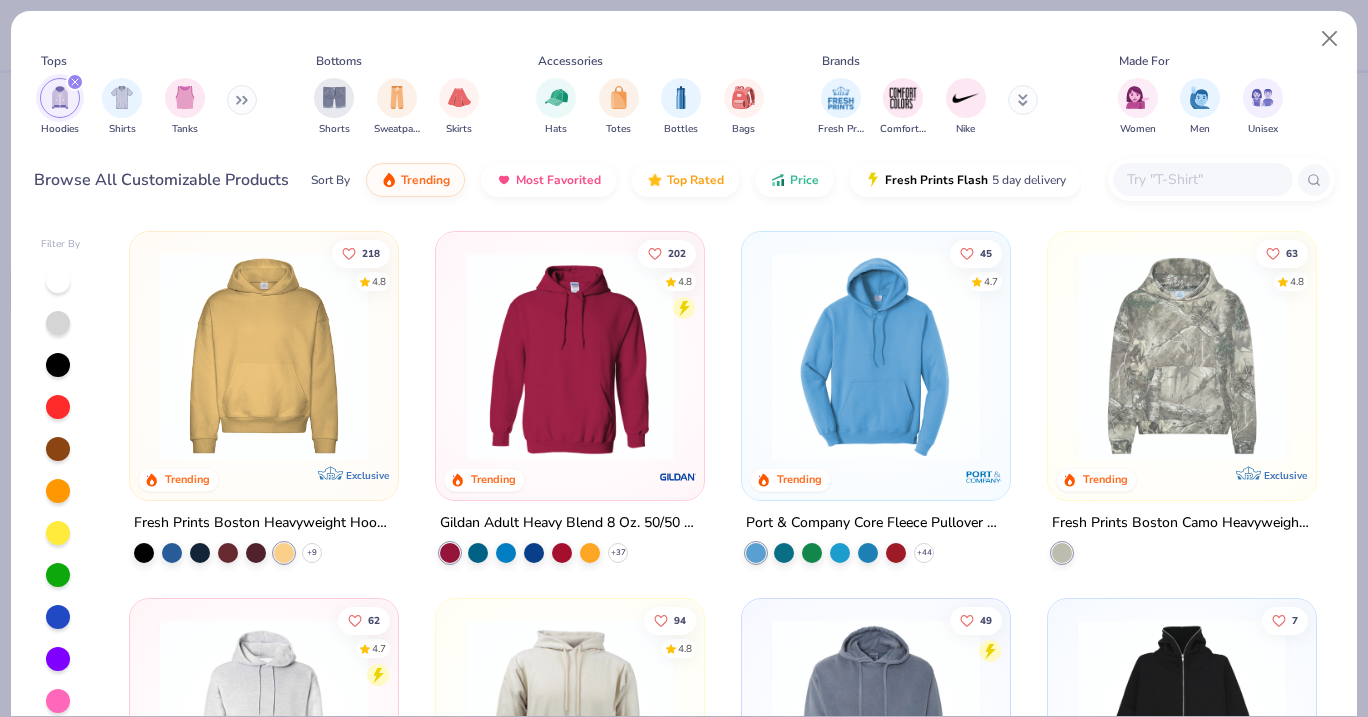 click at bounding box center [264, 356] 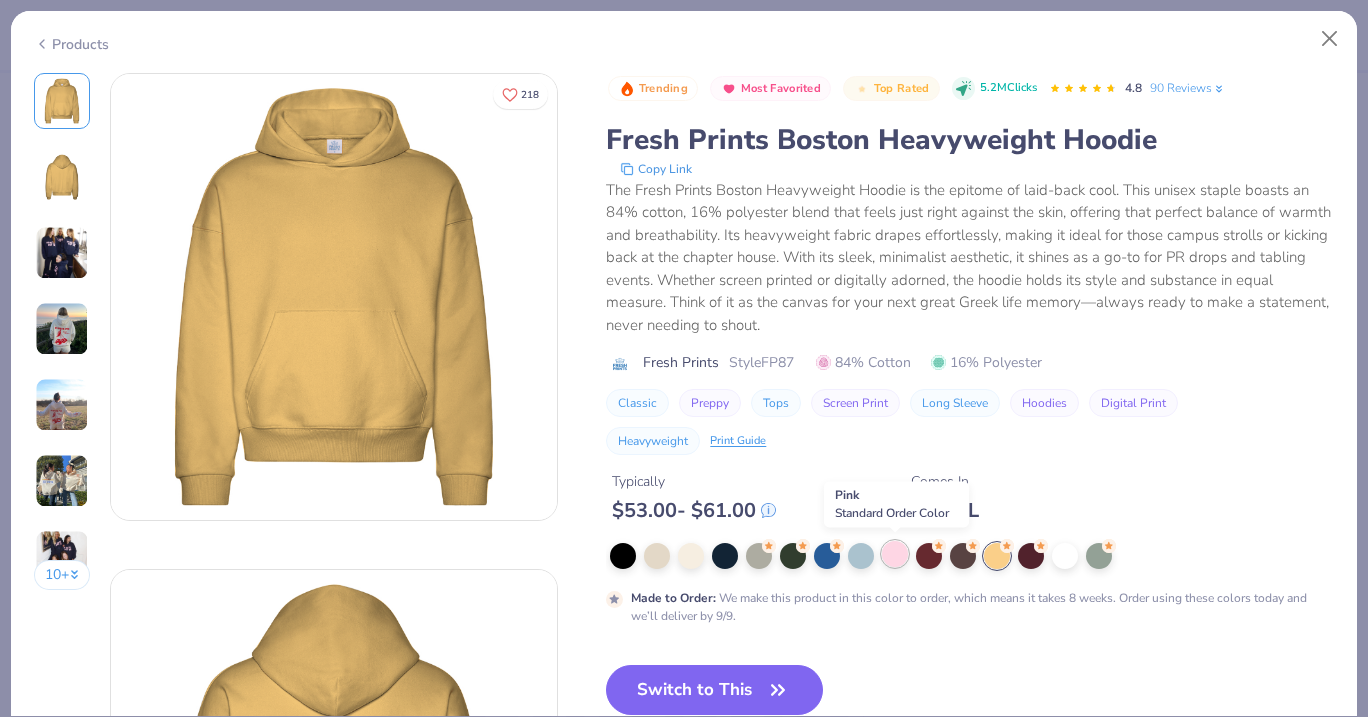 click at bounding box center [895, 554] 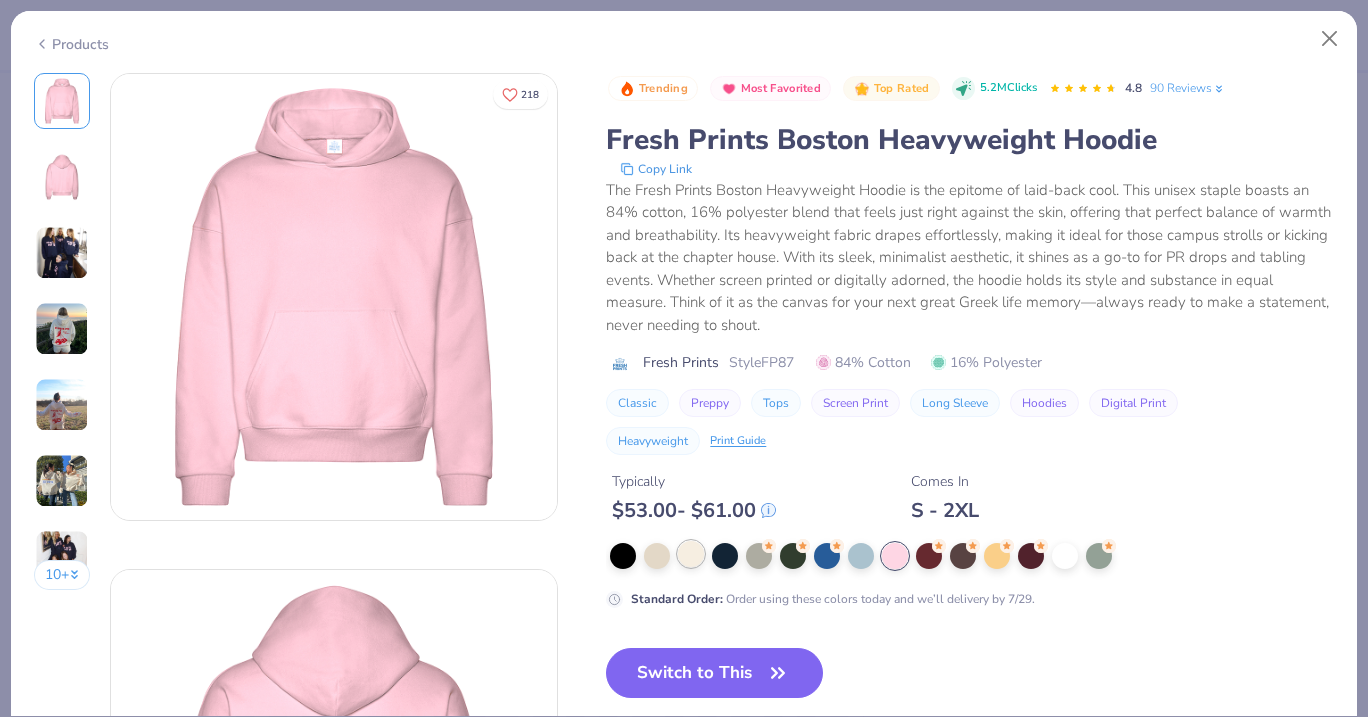 click at bounding box center [691, 554] 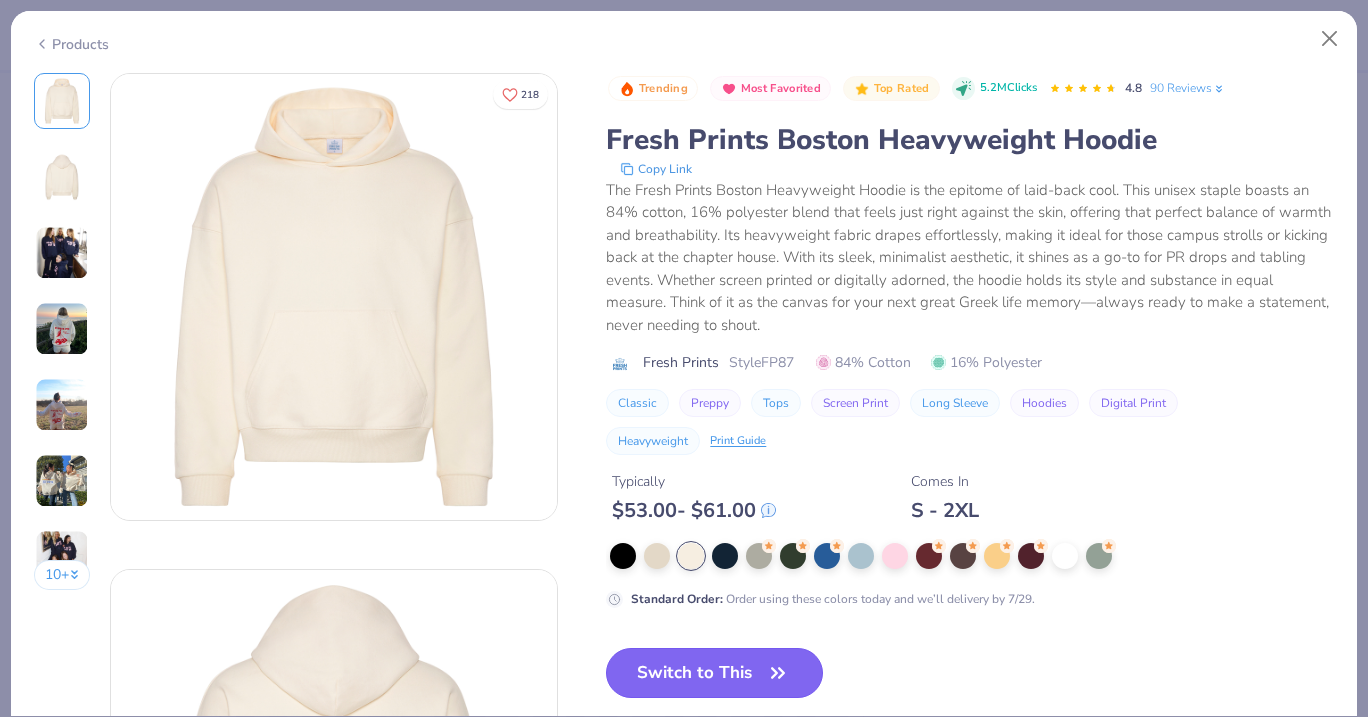 click 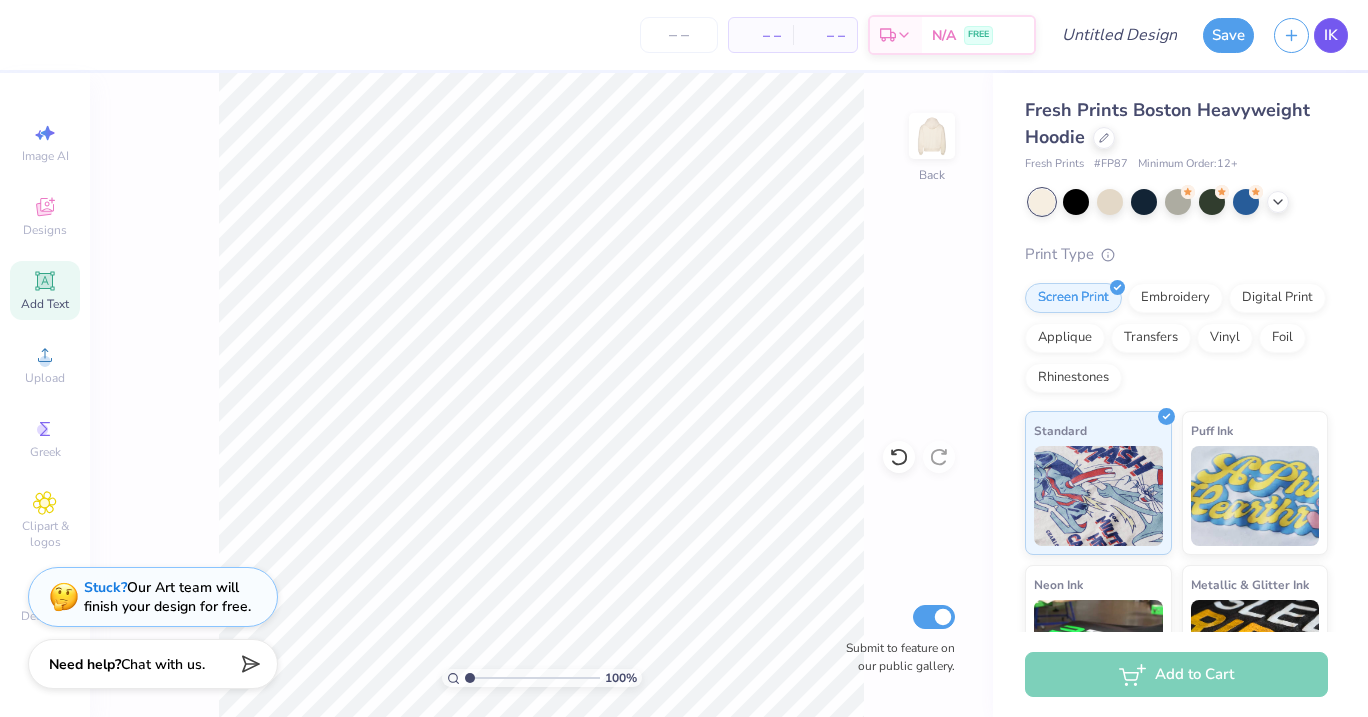 click on "IK" at bounding box center (1331, 35) 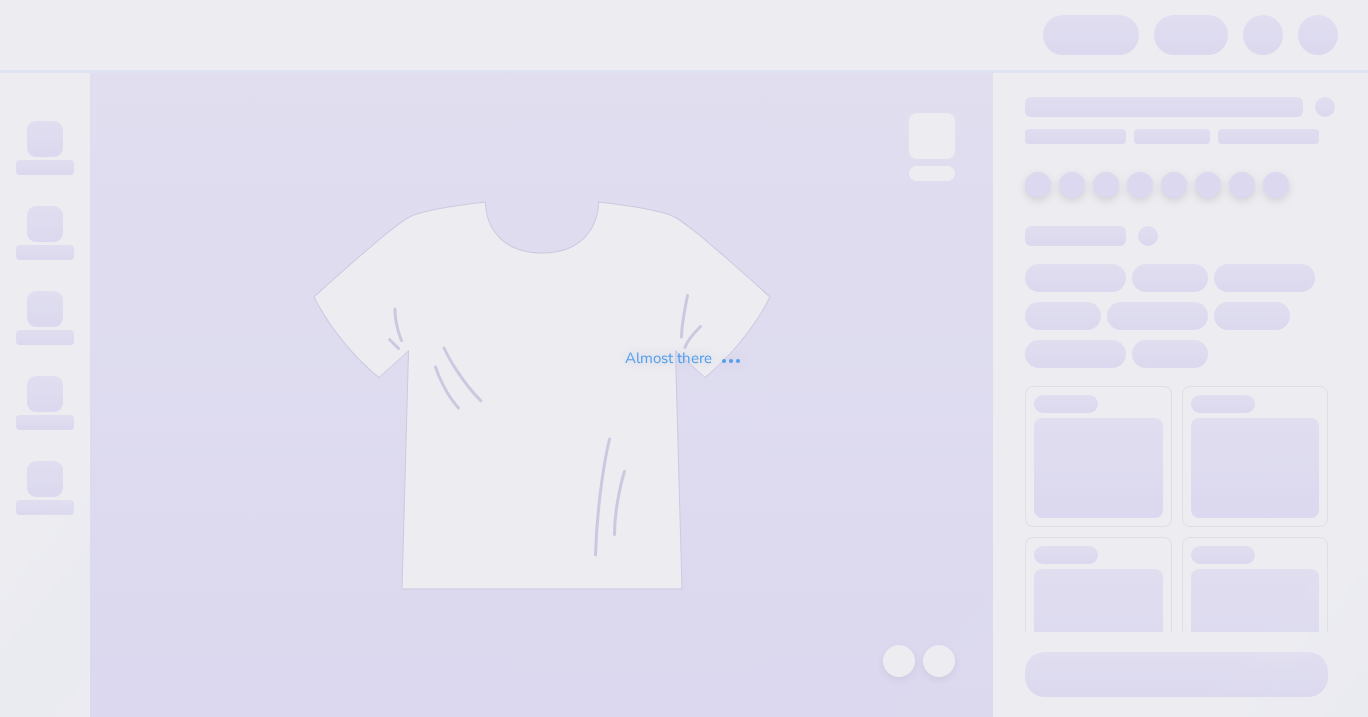 scroll, scrollTop: 0, scrollLeft: 0, axis: both 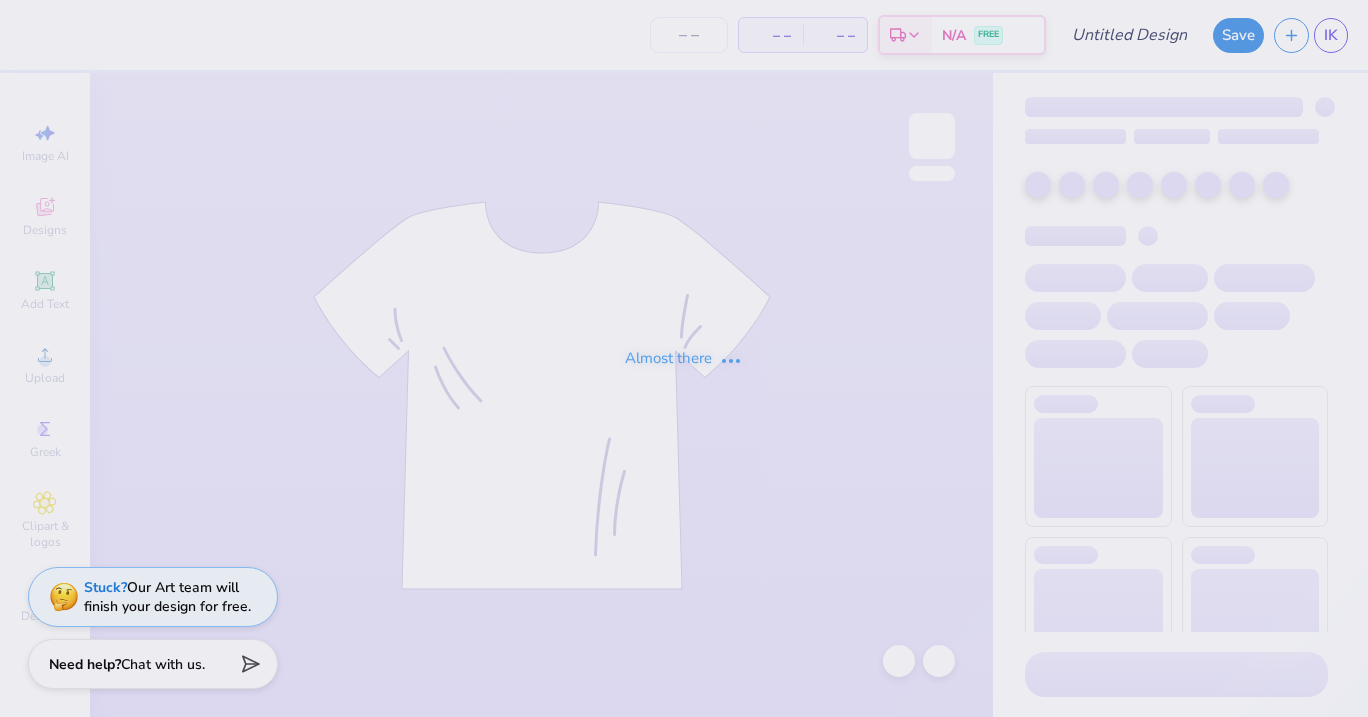 type on "SKIJI #1" 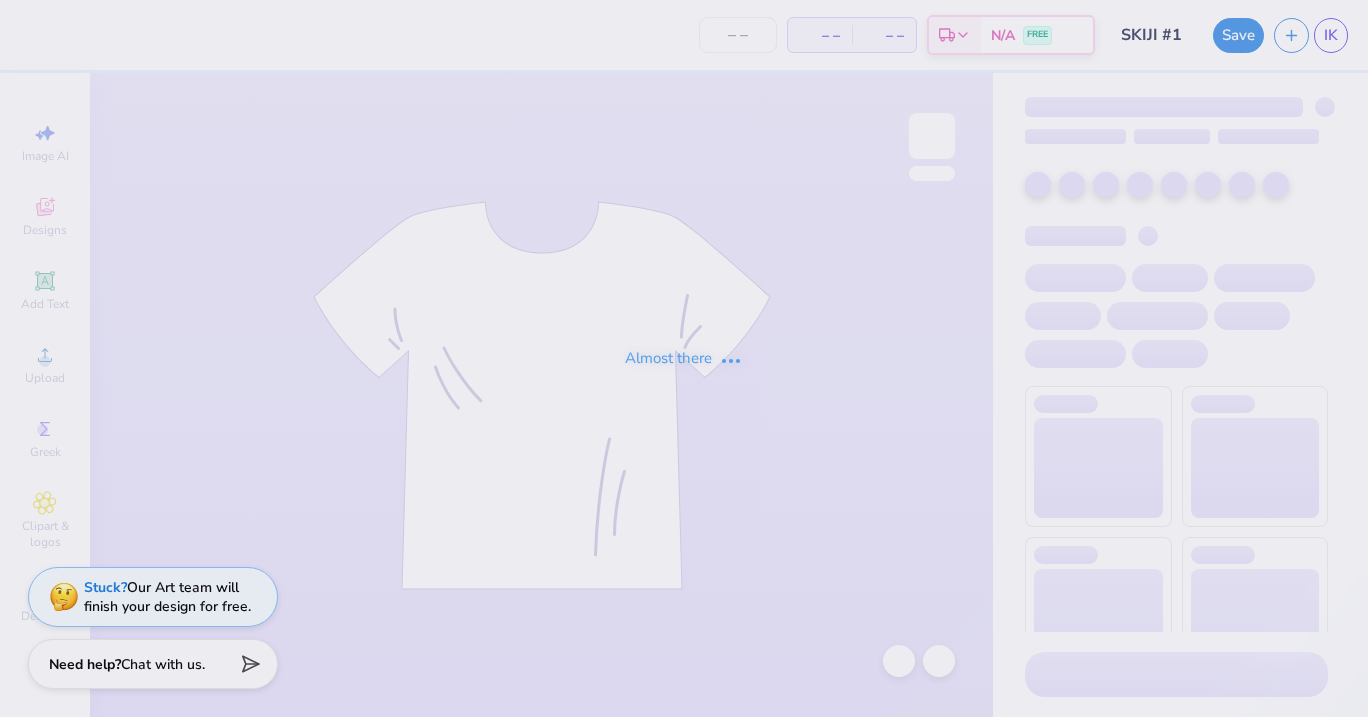 type on "50" 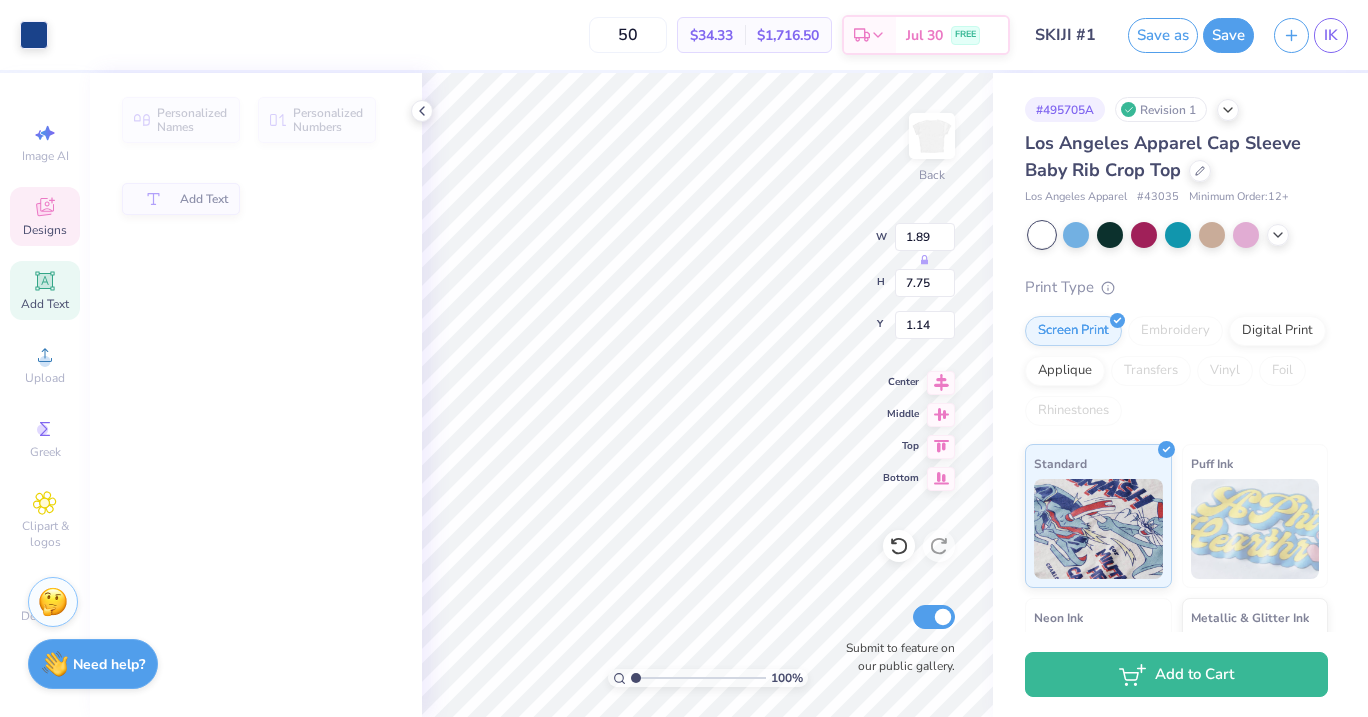 type on "1.11" 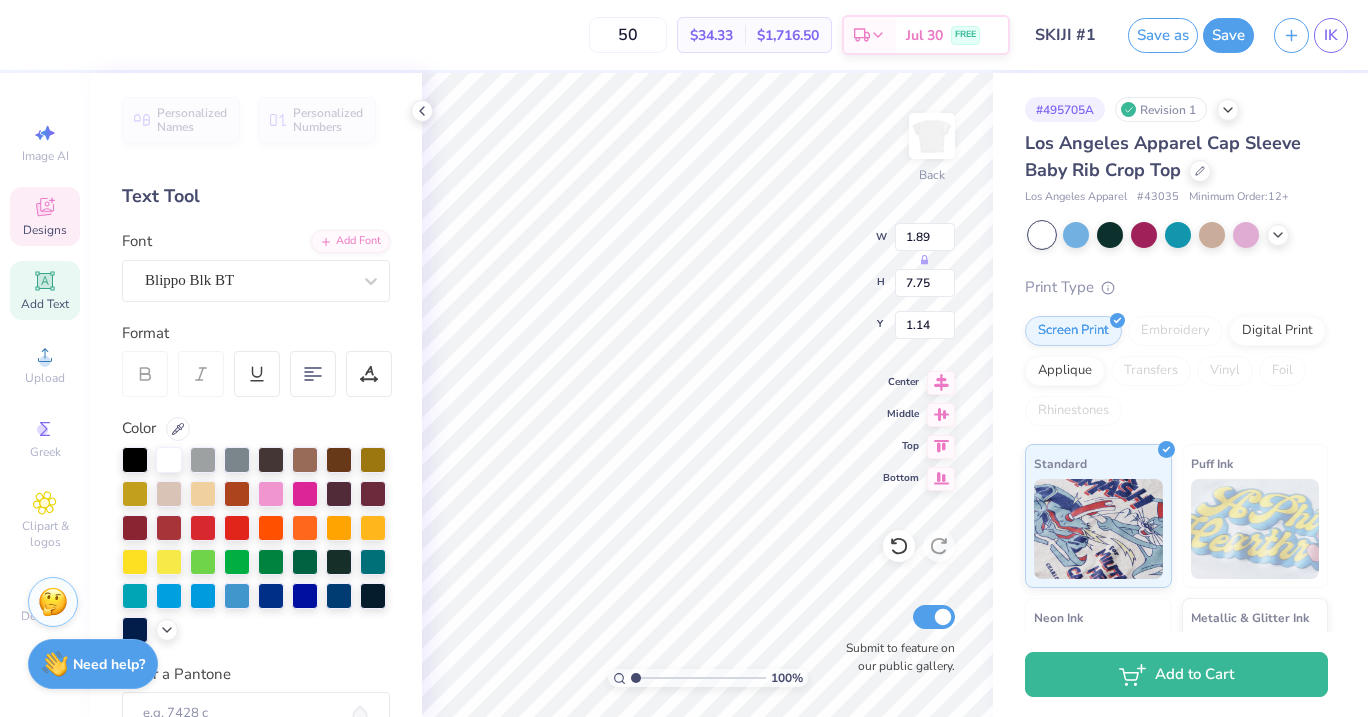 type on "1.11" 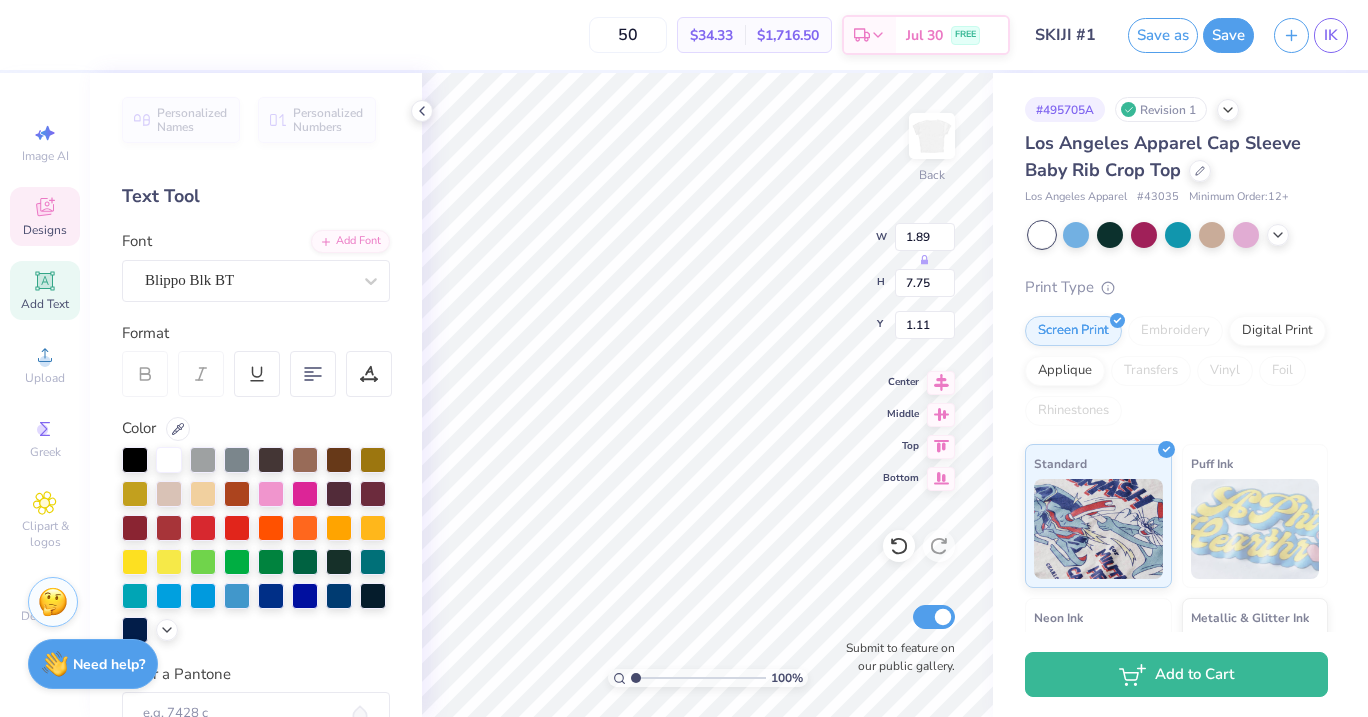 type on "3.63" 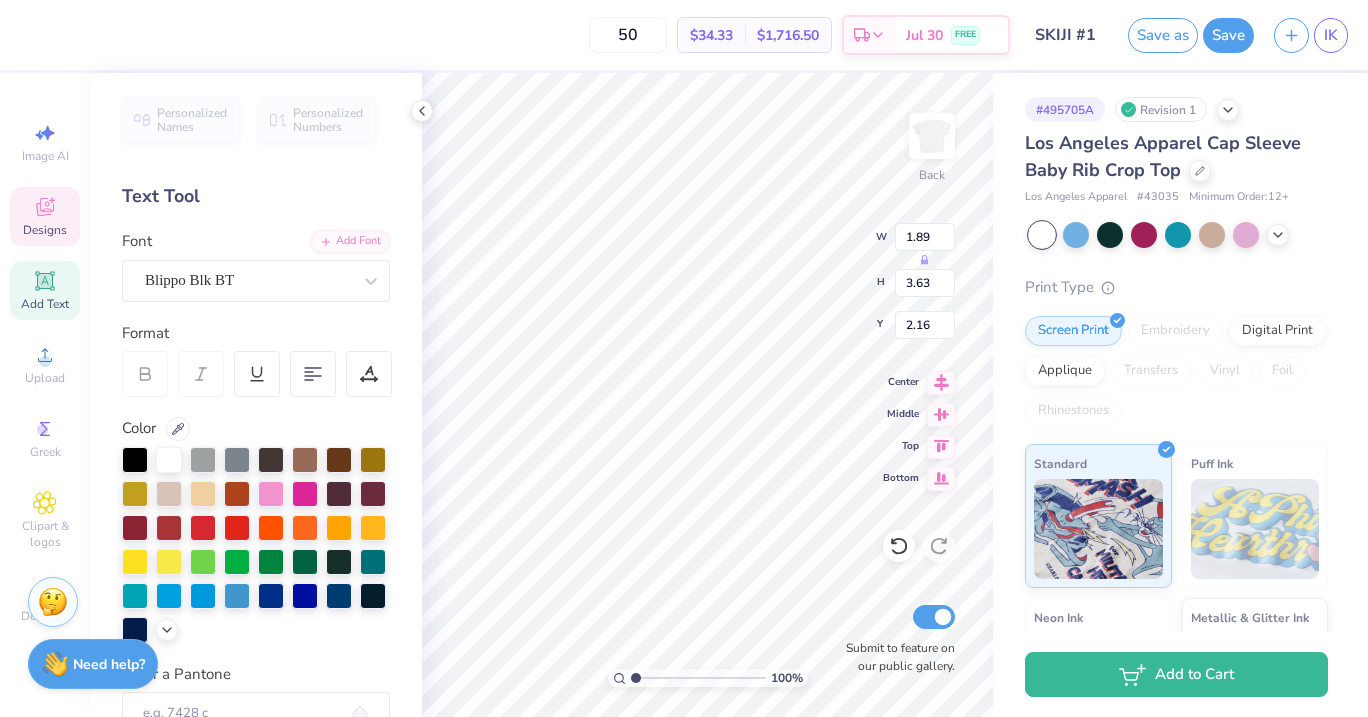 type on "8.85" 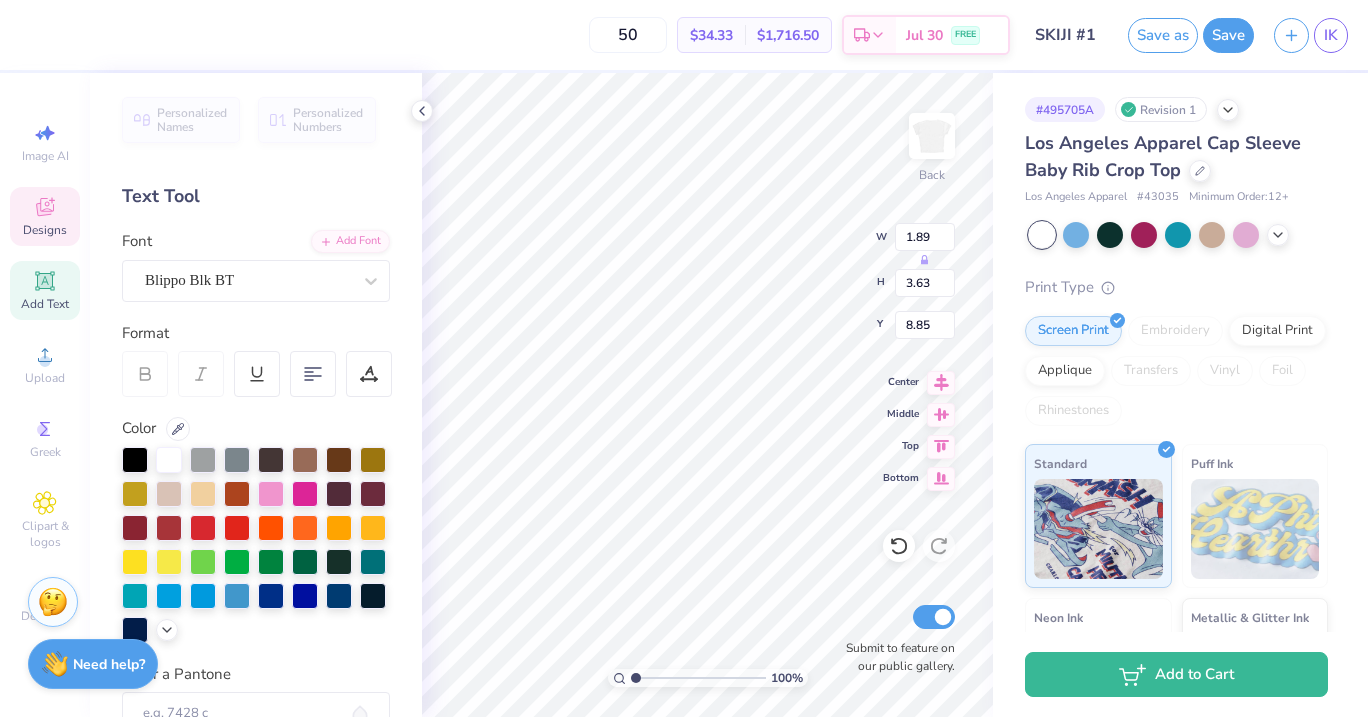 type on "2.61" 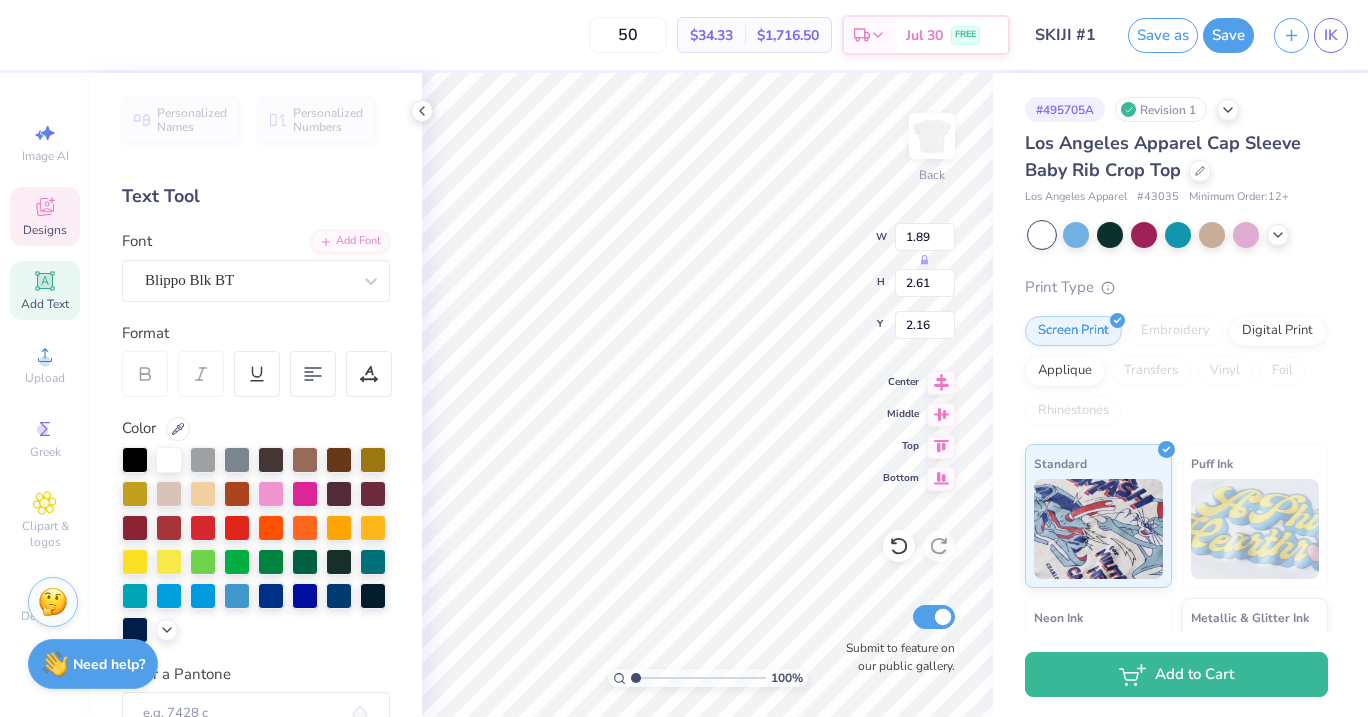 type on "10.39" 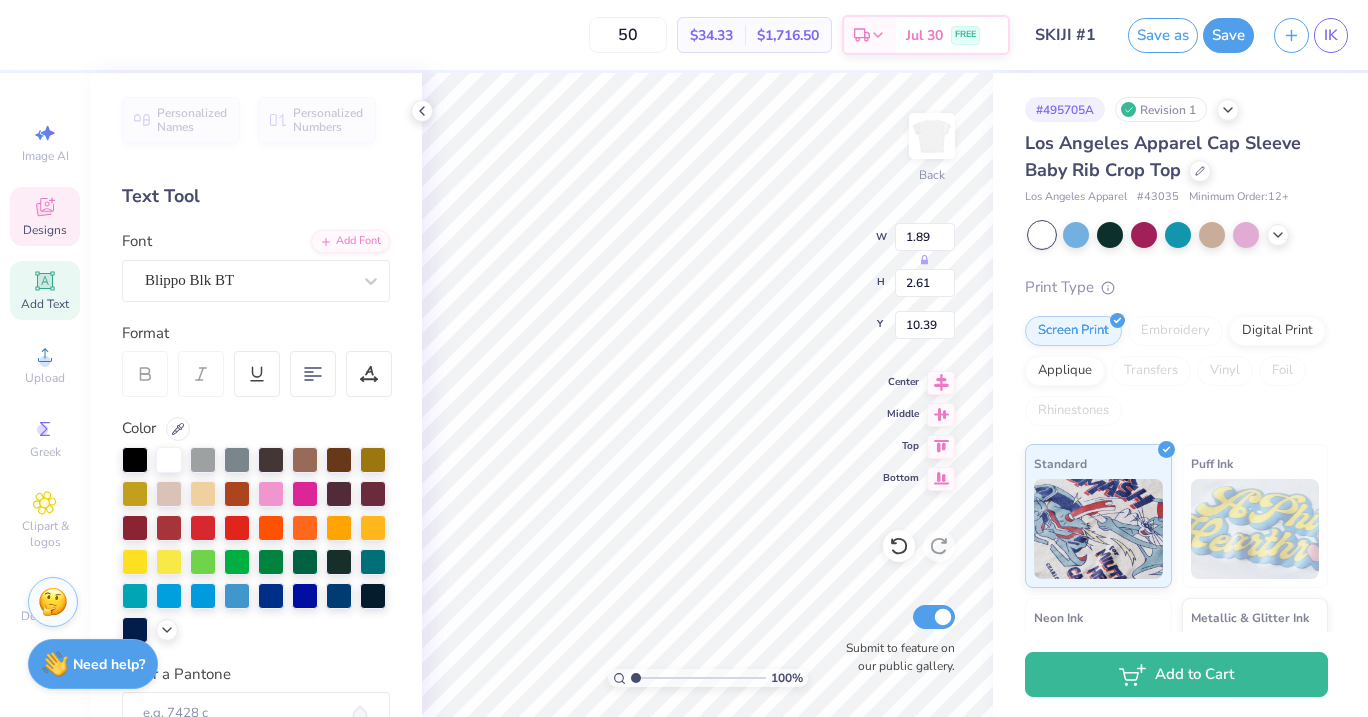 type on "1.46" 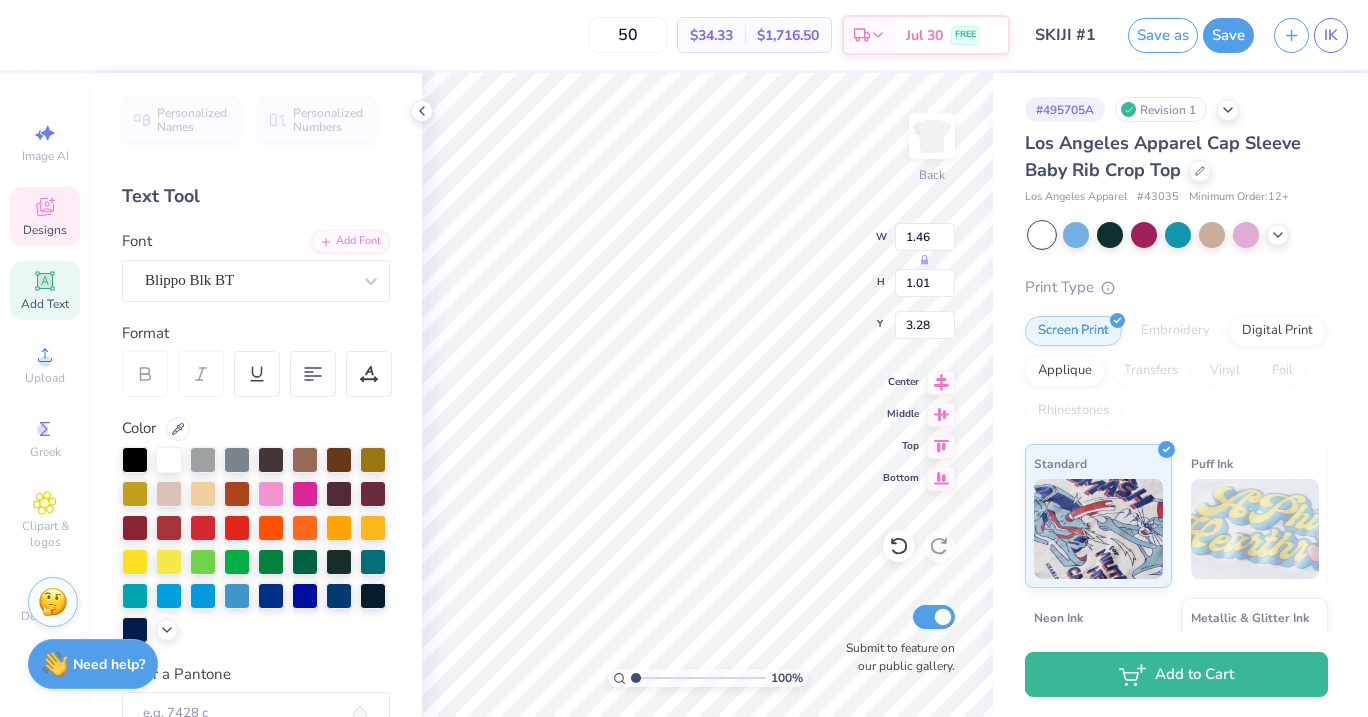 type on "10.15" 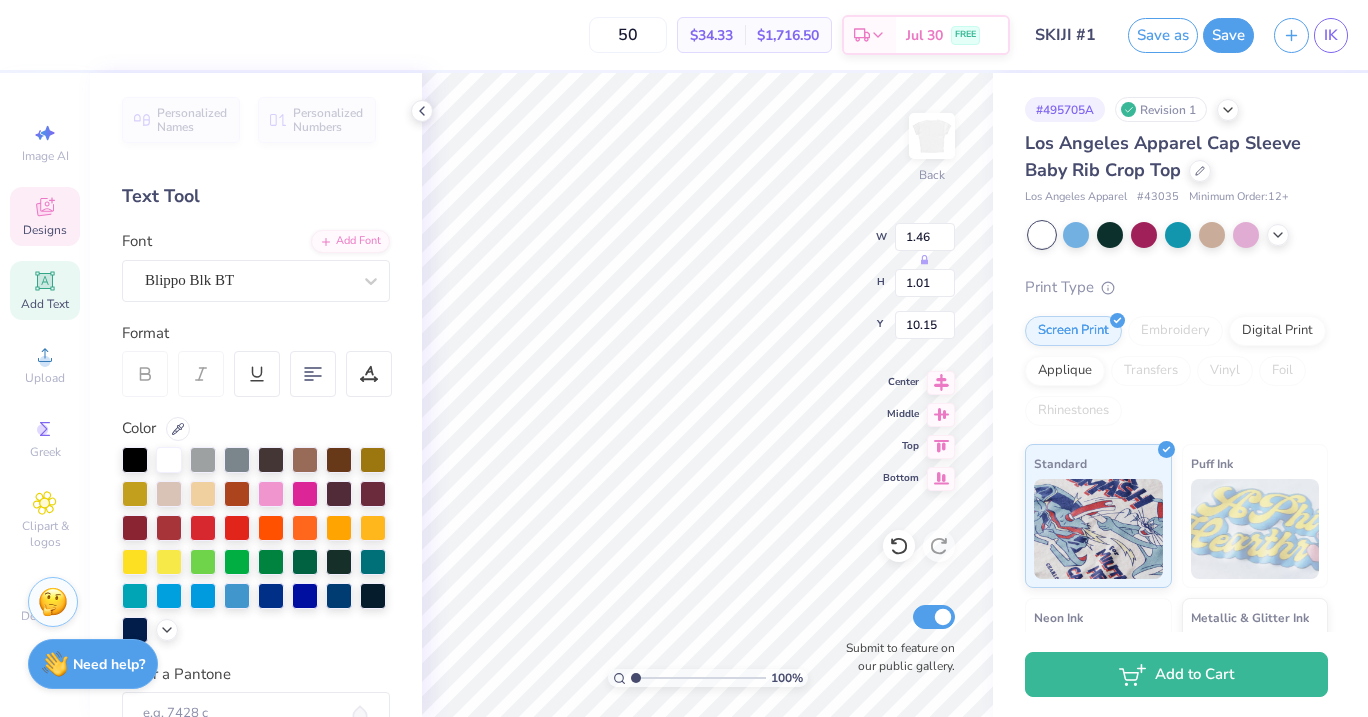 type on "6.97" 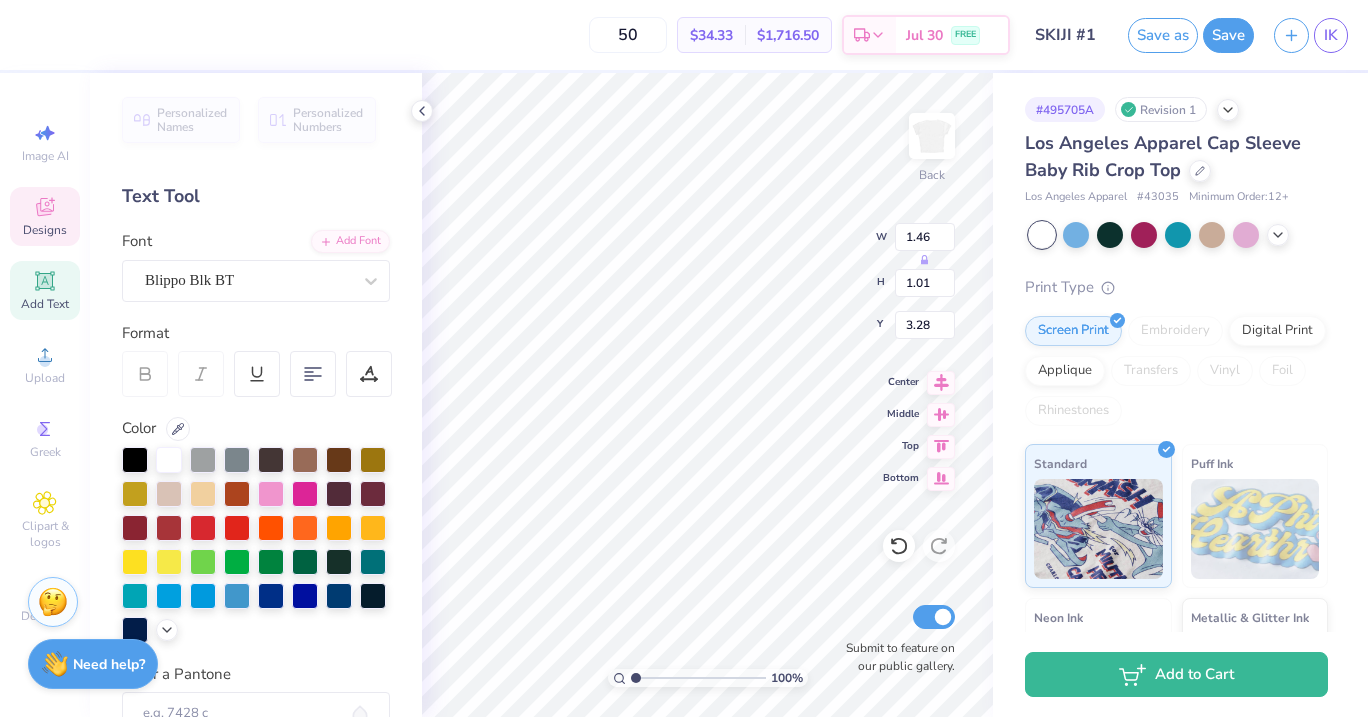 type on "11.70" 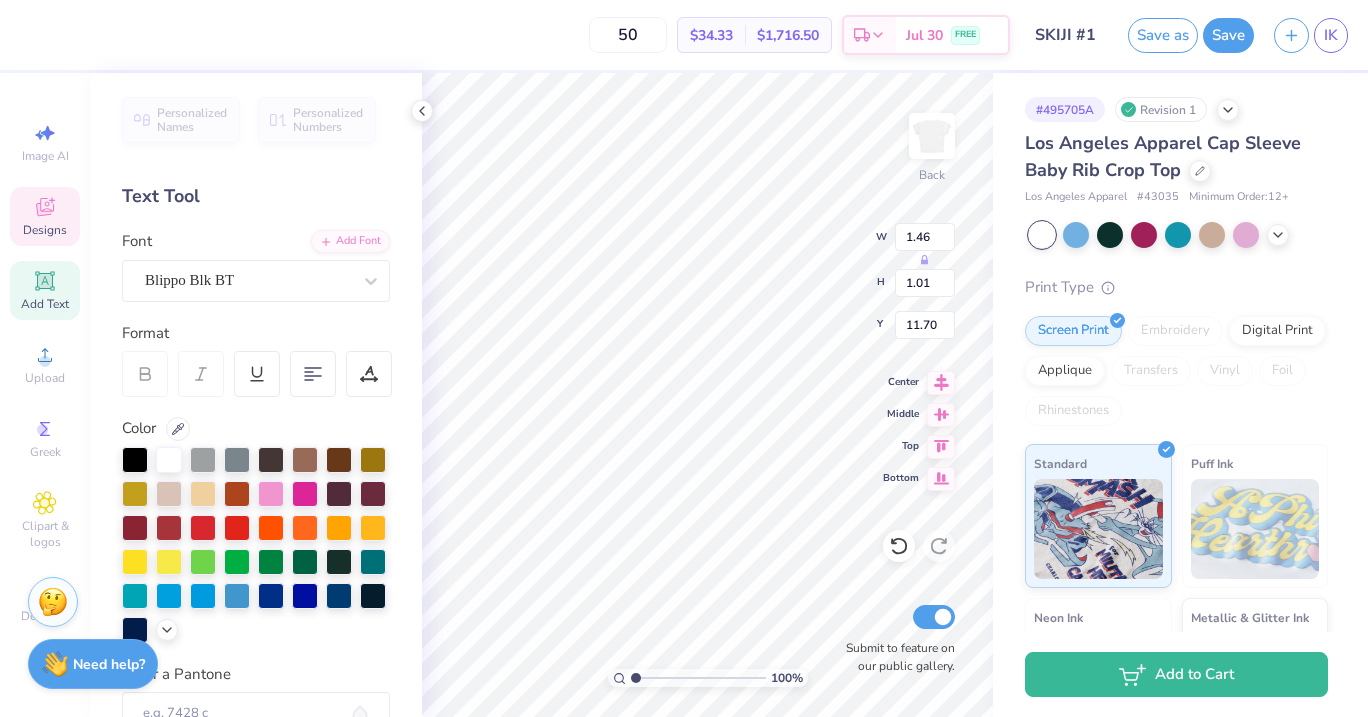 type on "2.13" 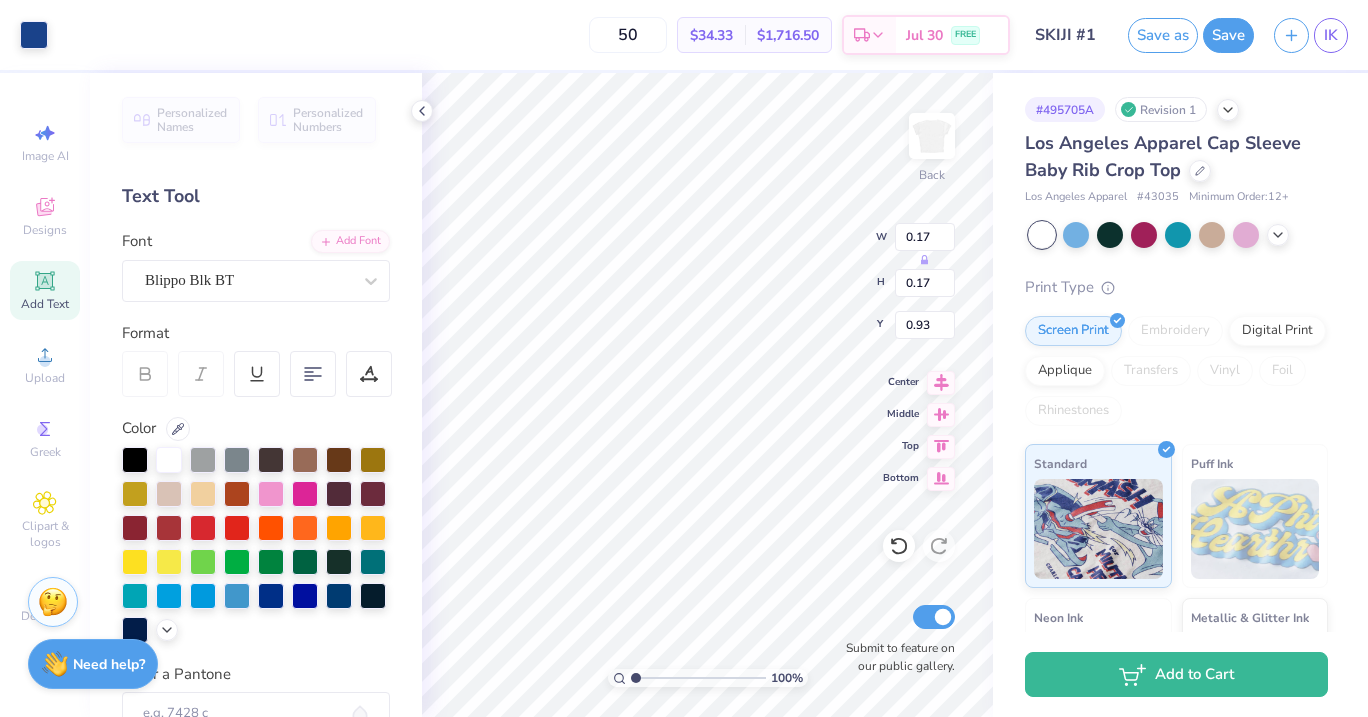 type on "0.94" 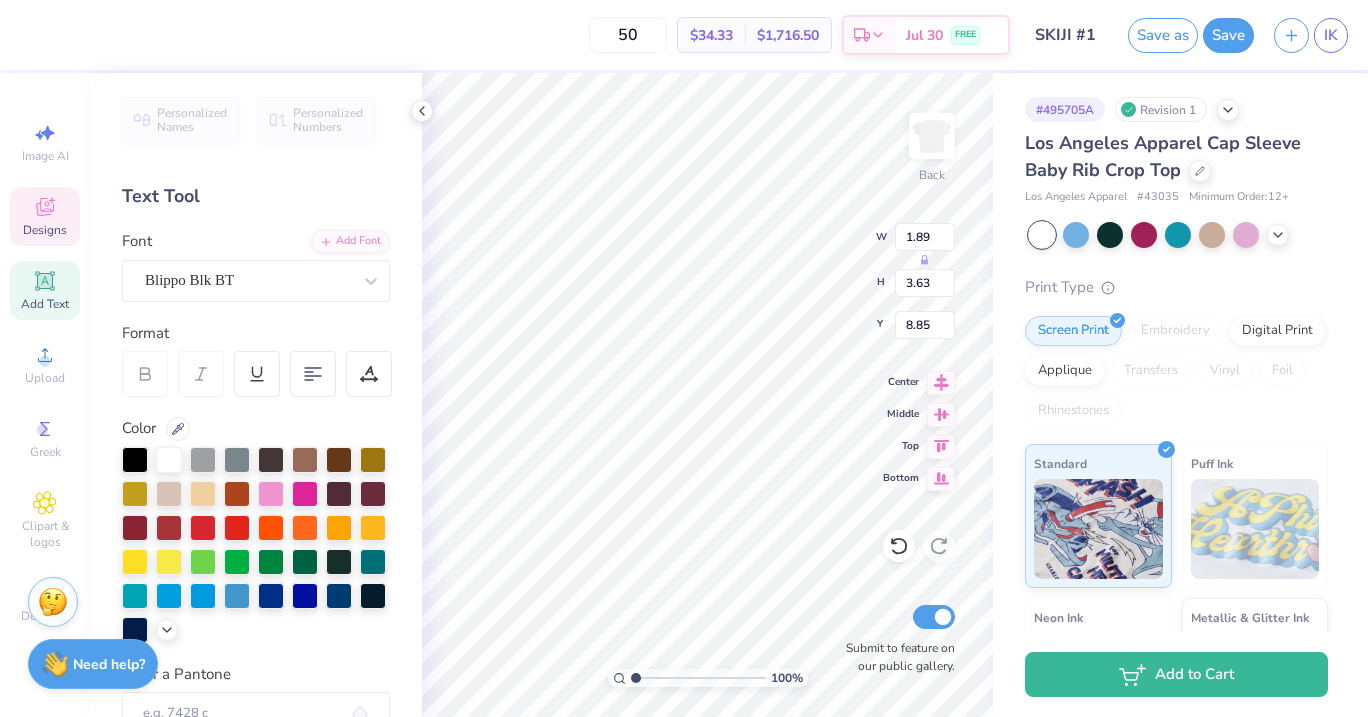 scroll, scrollTop: 0, scrollLeft: 0, axis: both 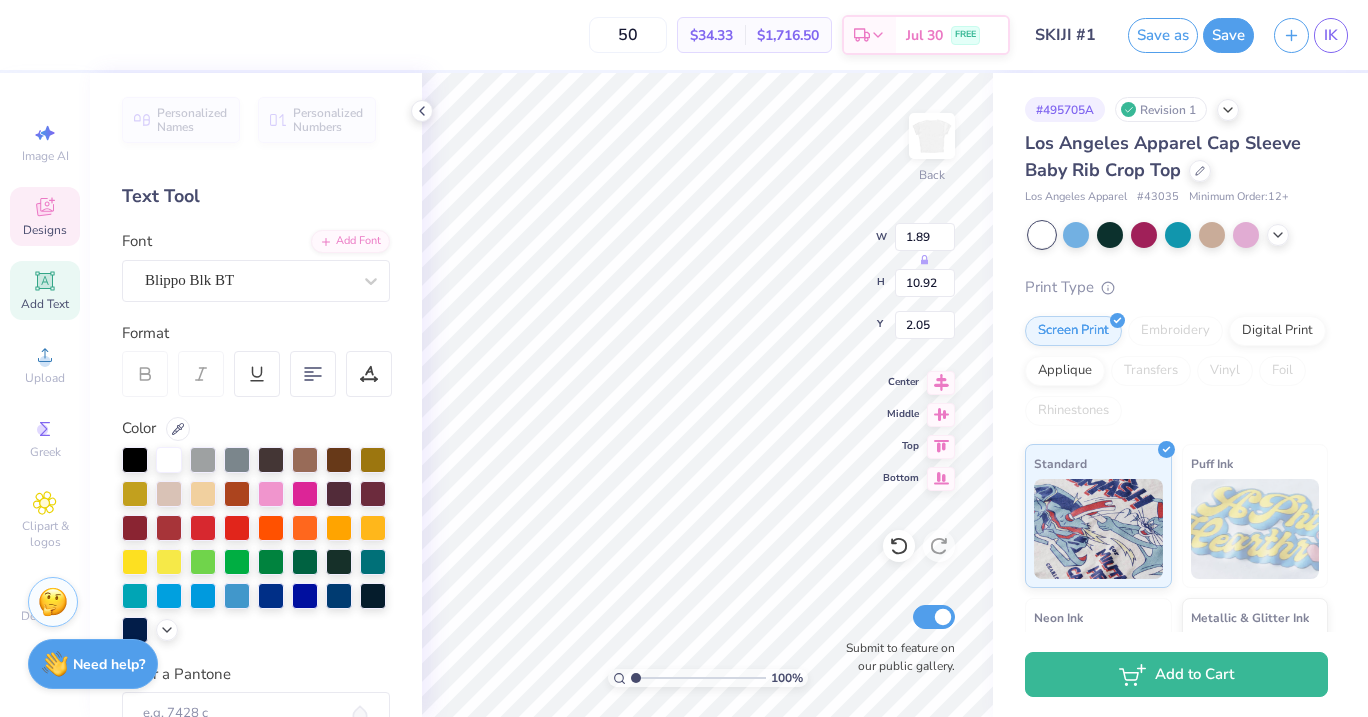 type on "1.11" 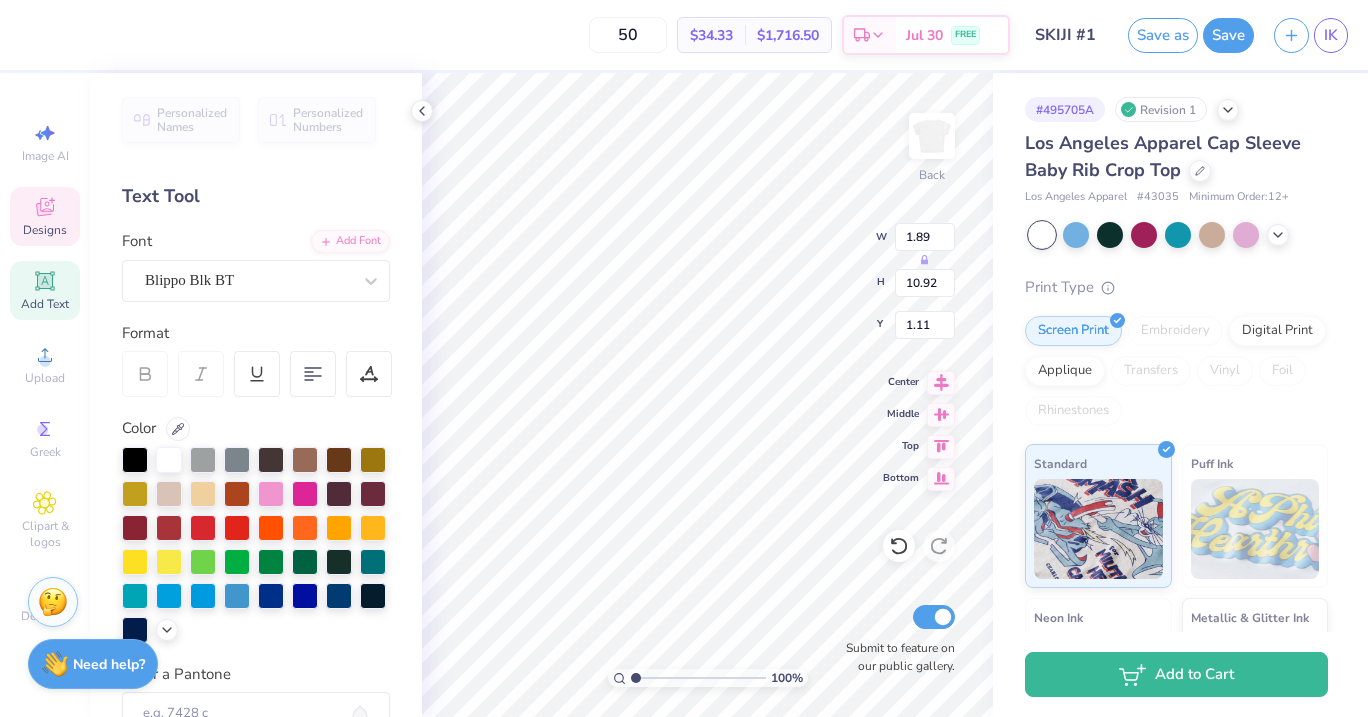 type on "1.33" 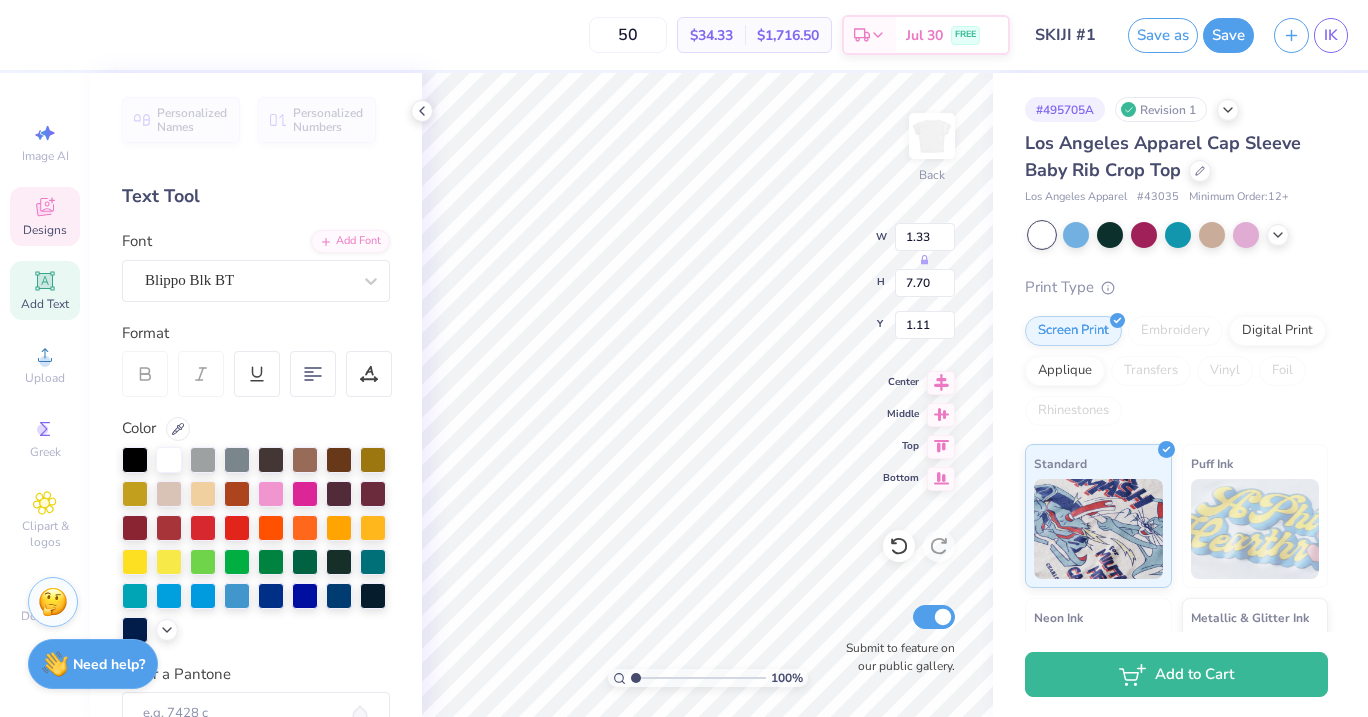 type on "1.34" 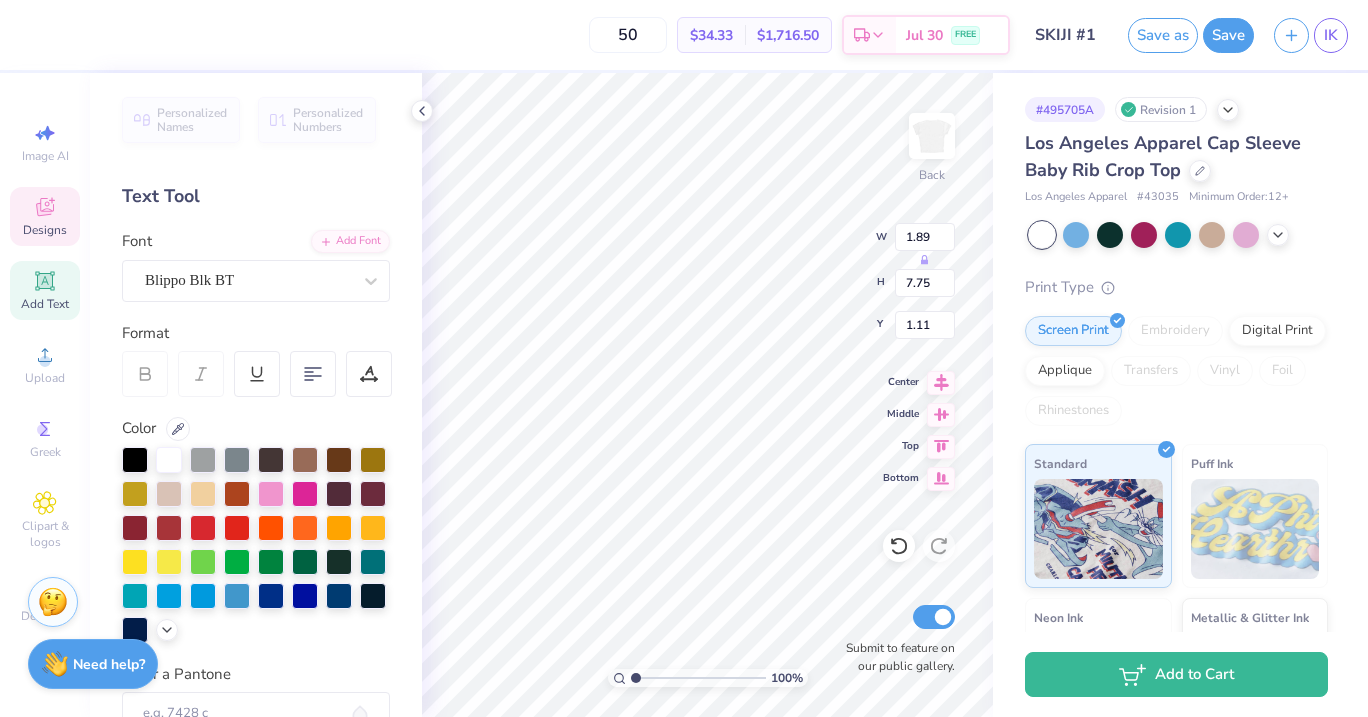 type on "3.60" 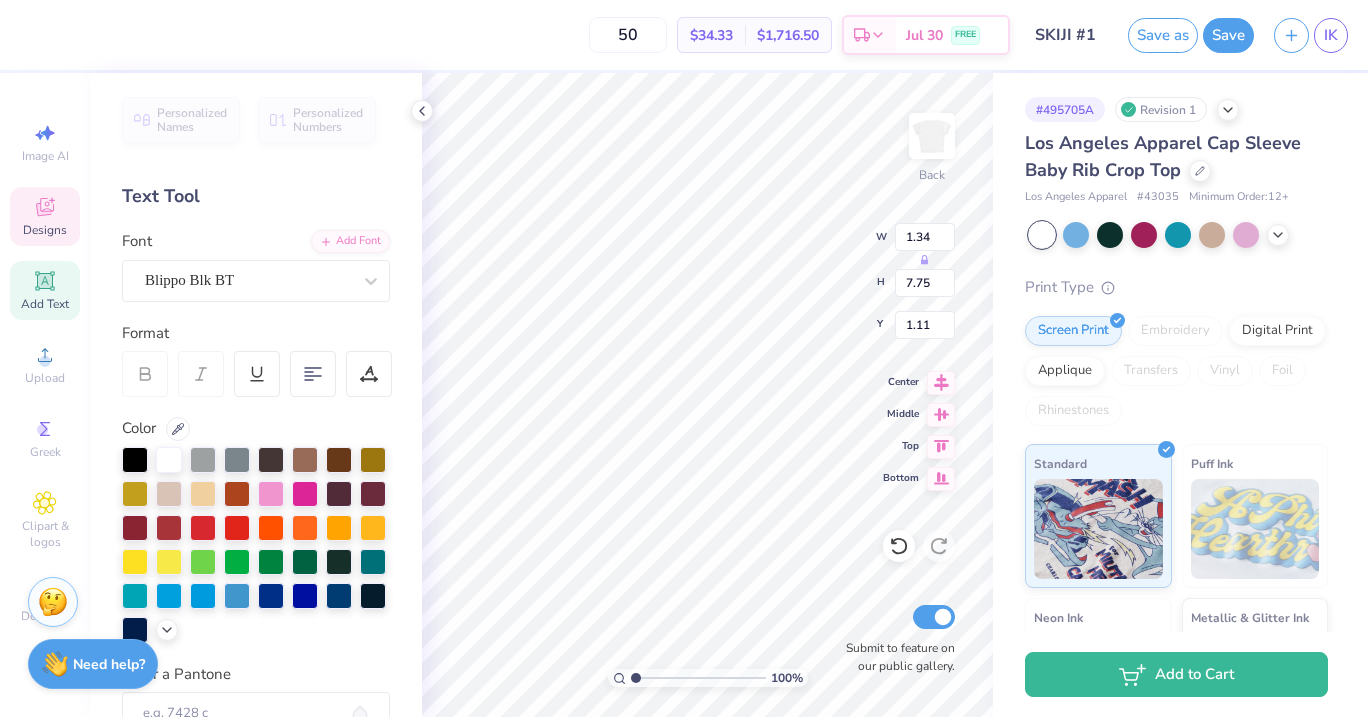 scroll, scrollTop: 0, scrollLeft: 0, axis: both 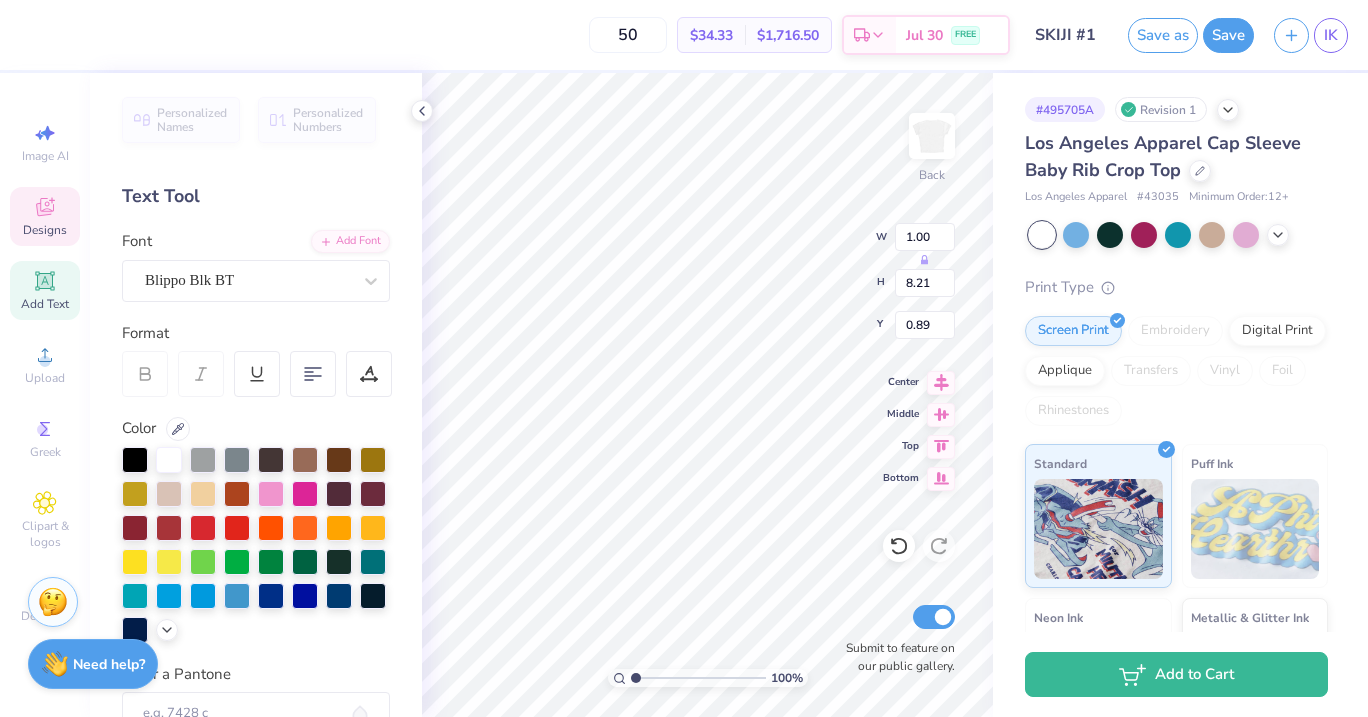 type on "1.11" 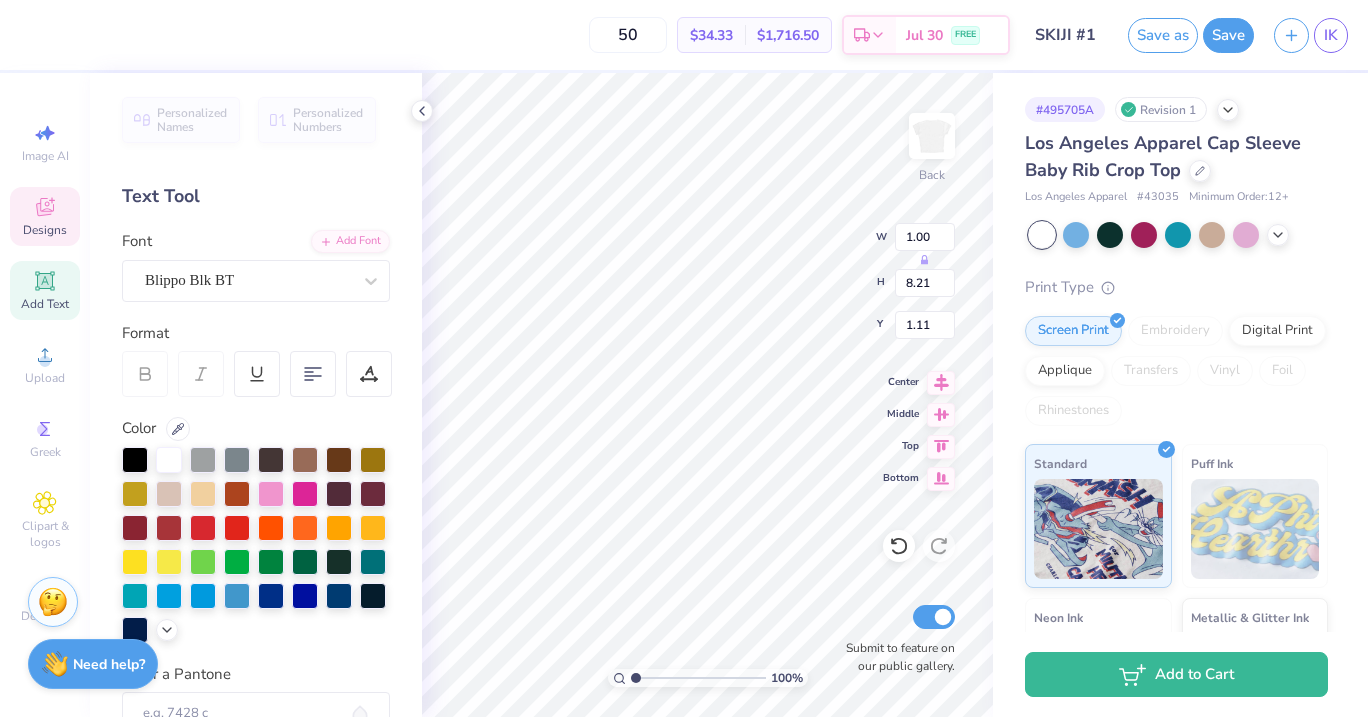 type on "0.95" 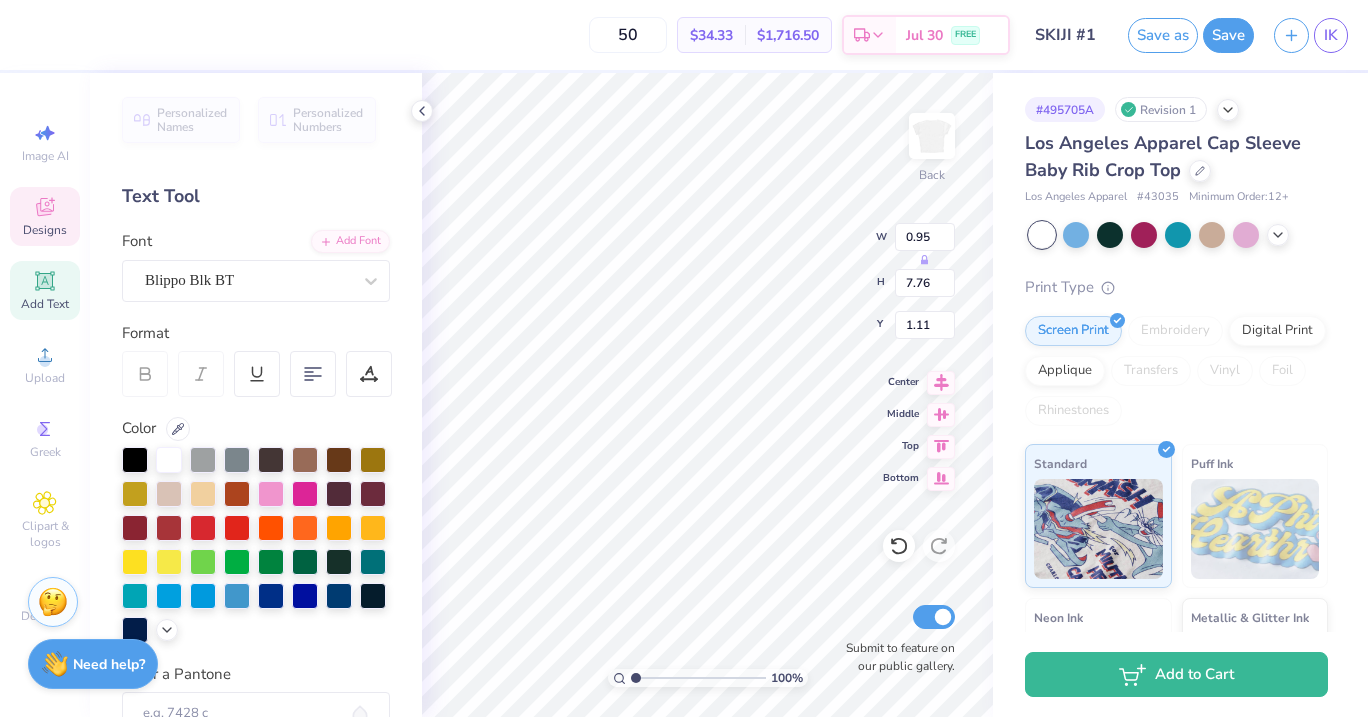 scroll, scrollTop: 0, scrollLeft: 4, axis: horizontal 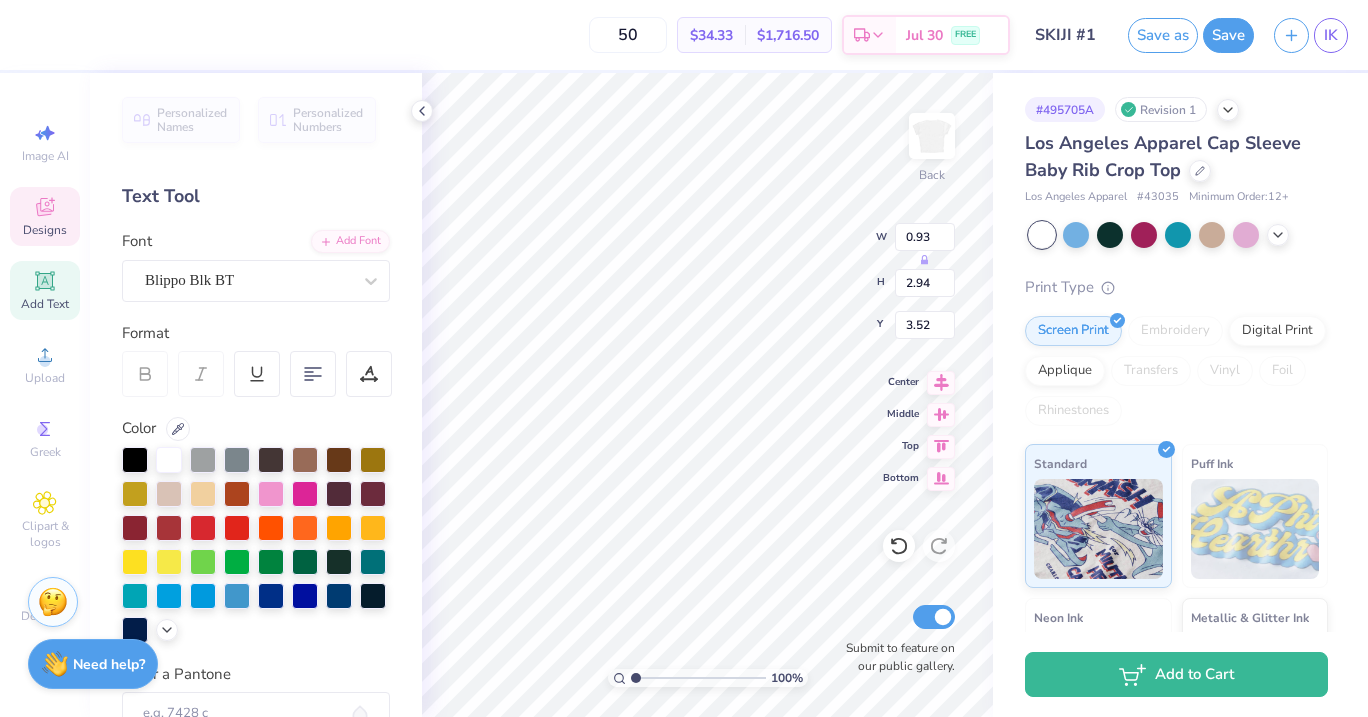 type on "1.11" 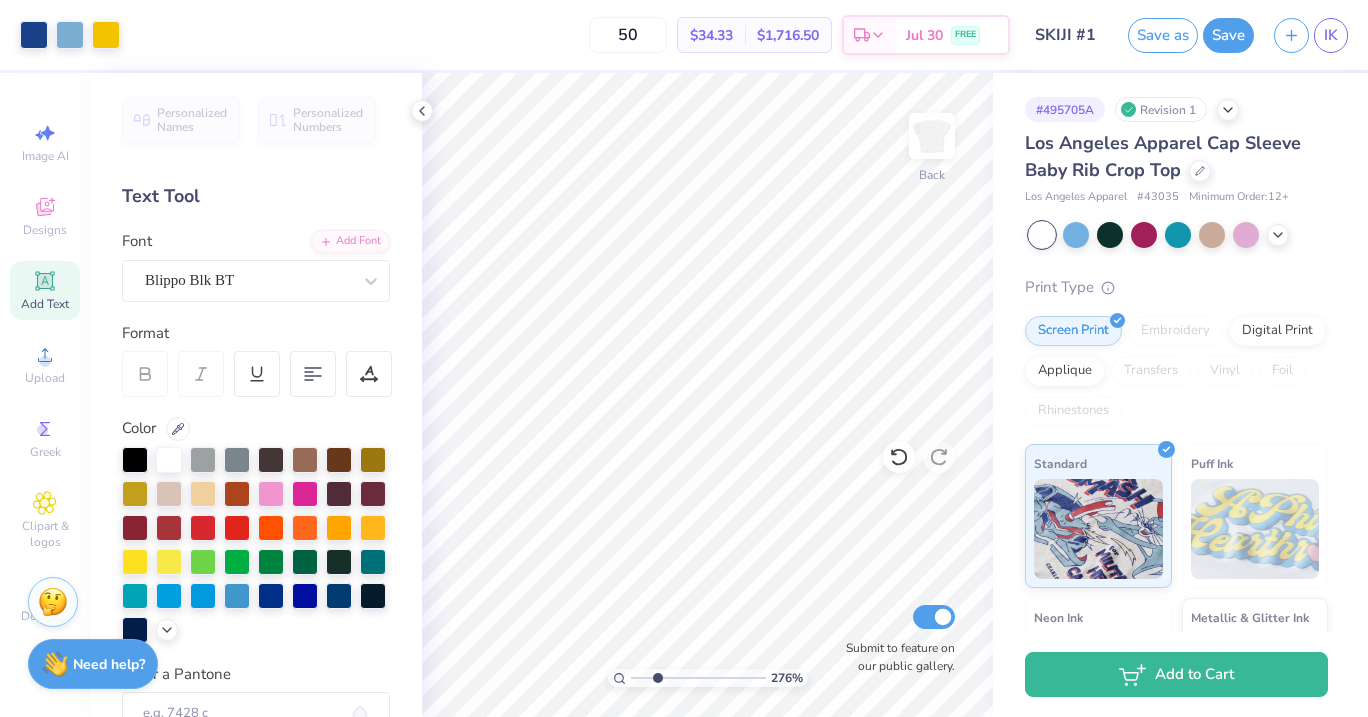 drag, startPoint x: 636, startPoint y: 675, endPoint x: 654, endPoint y: 677, distance: 18.110771 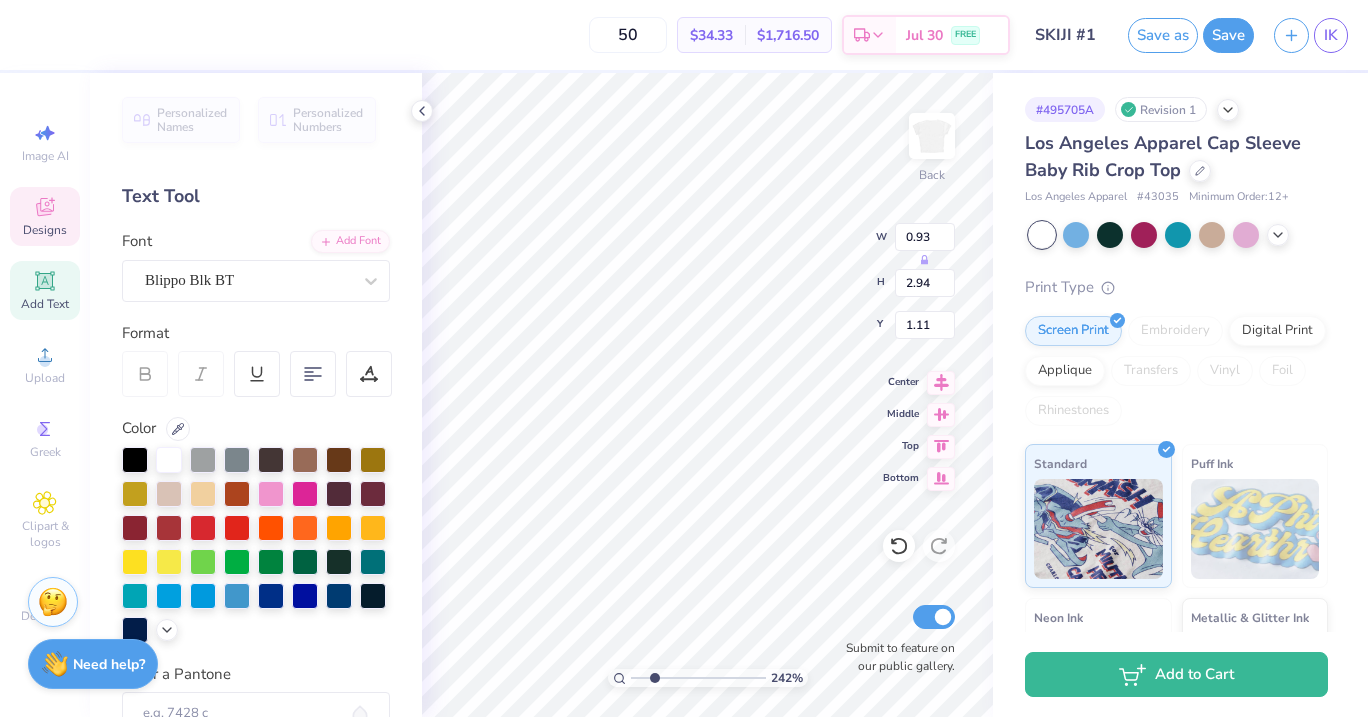 type on "KAPPA" 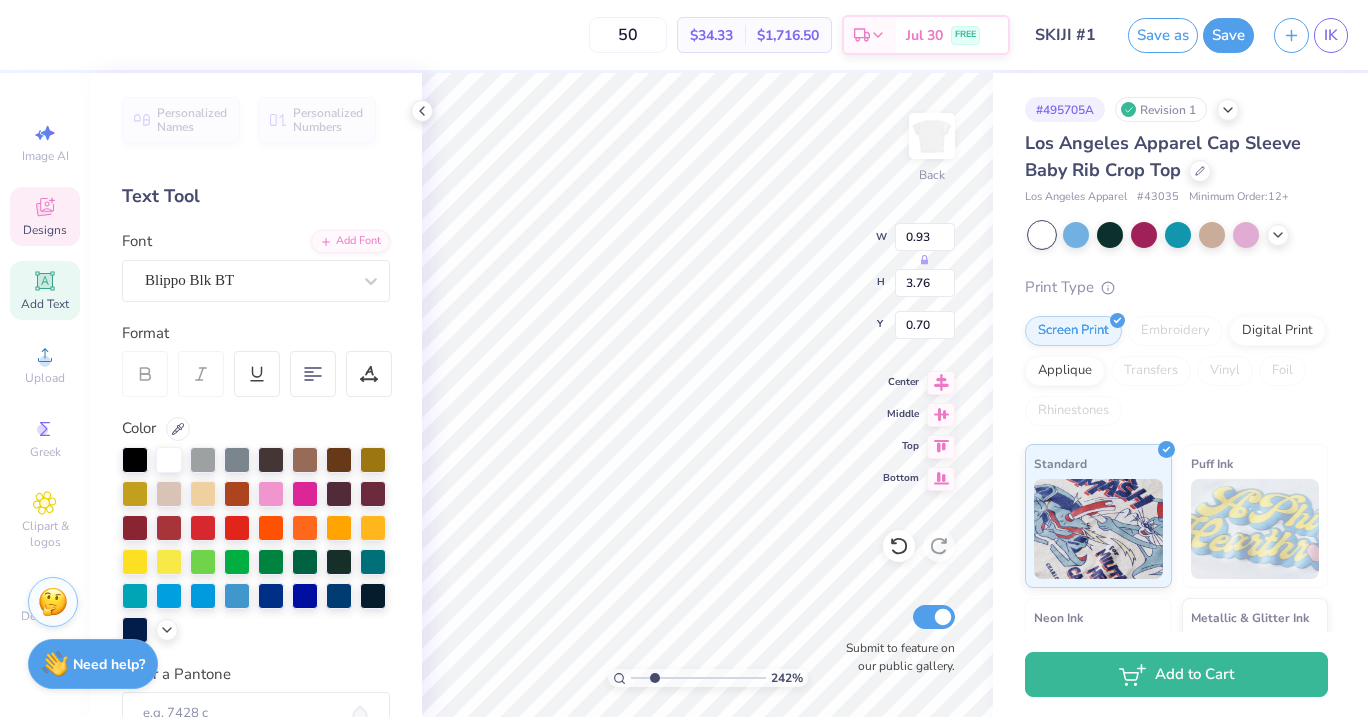 type on "1.12" 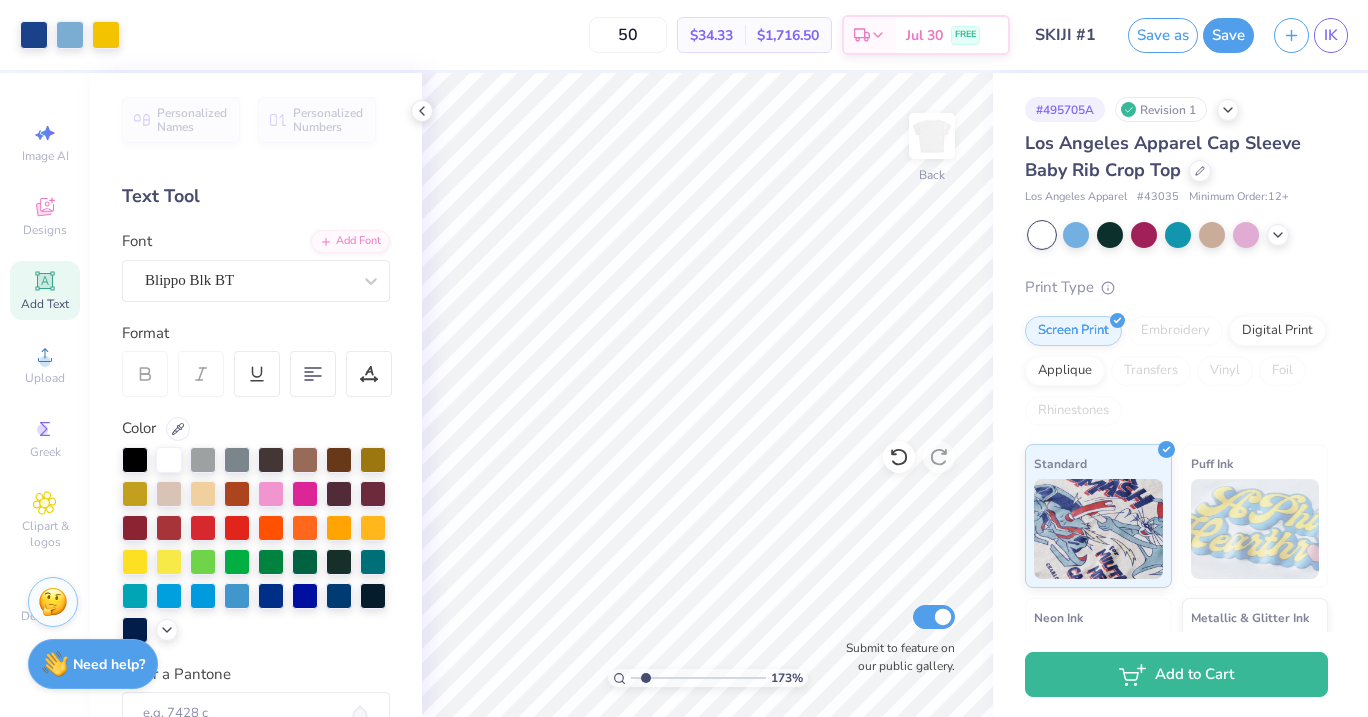 type on "1.73" 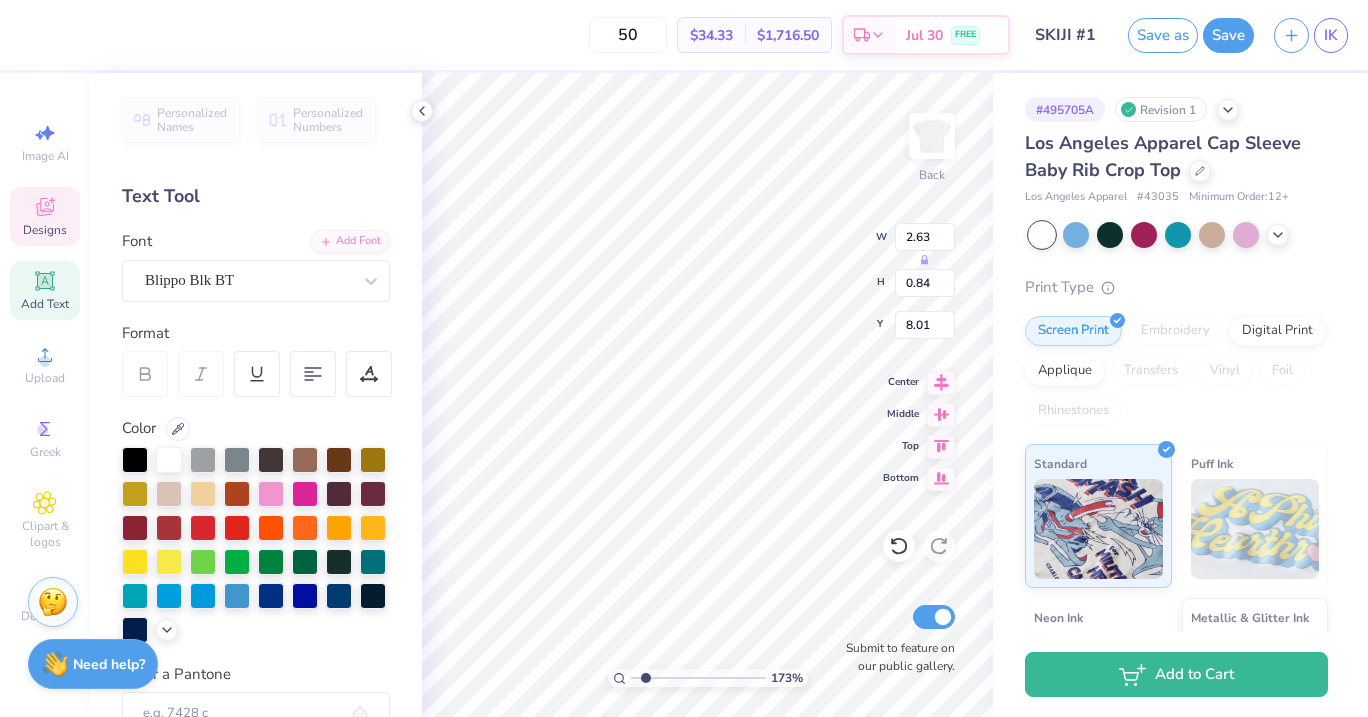scroll, scrollTop: 1, scrollLeft: 0, axis: vertical 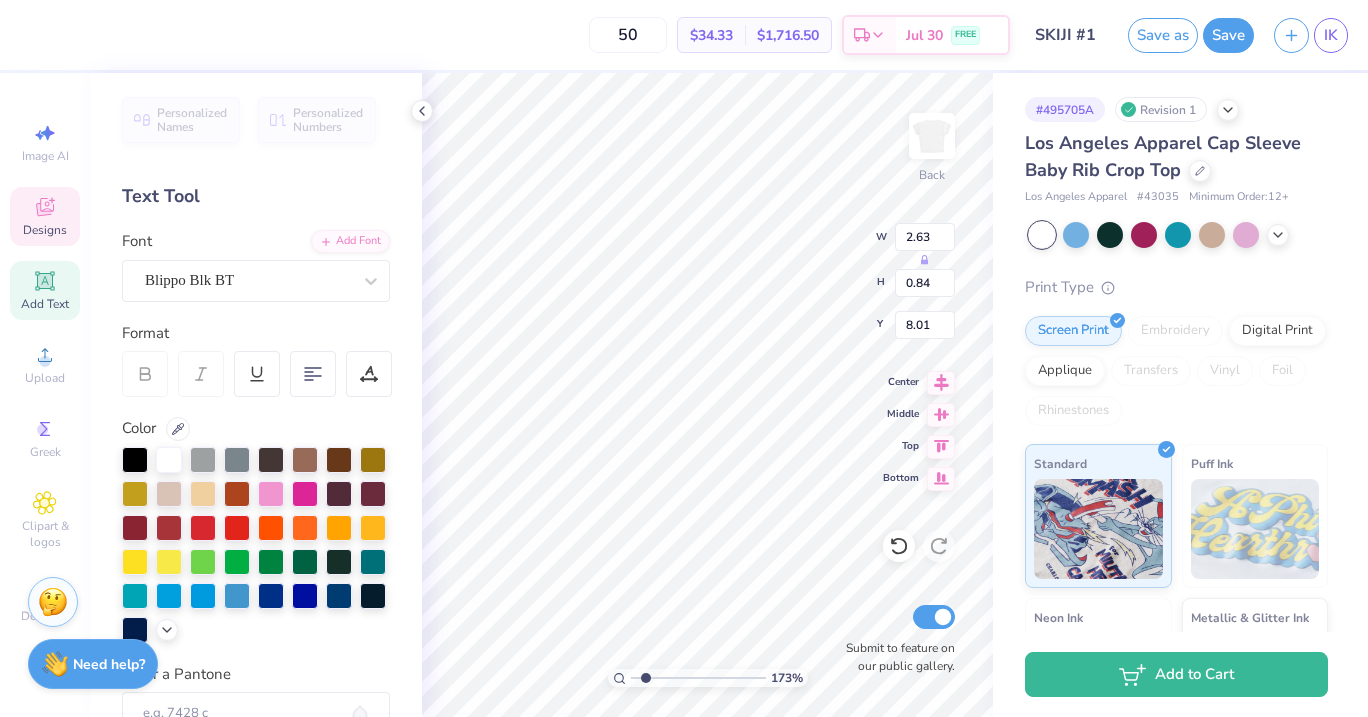 type on "2" 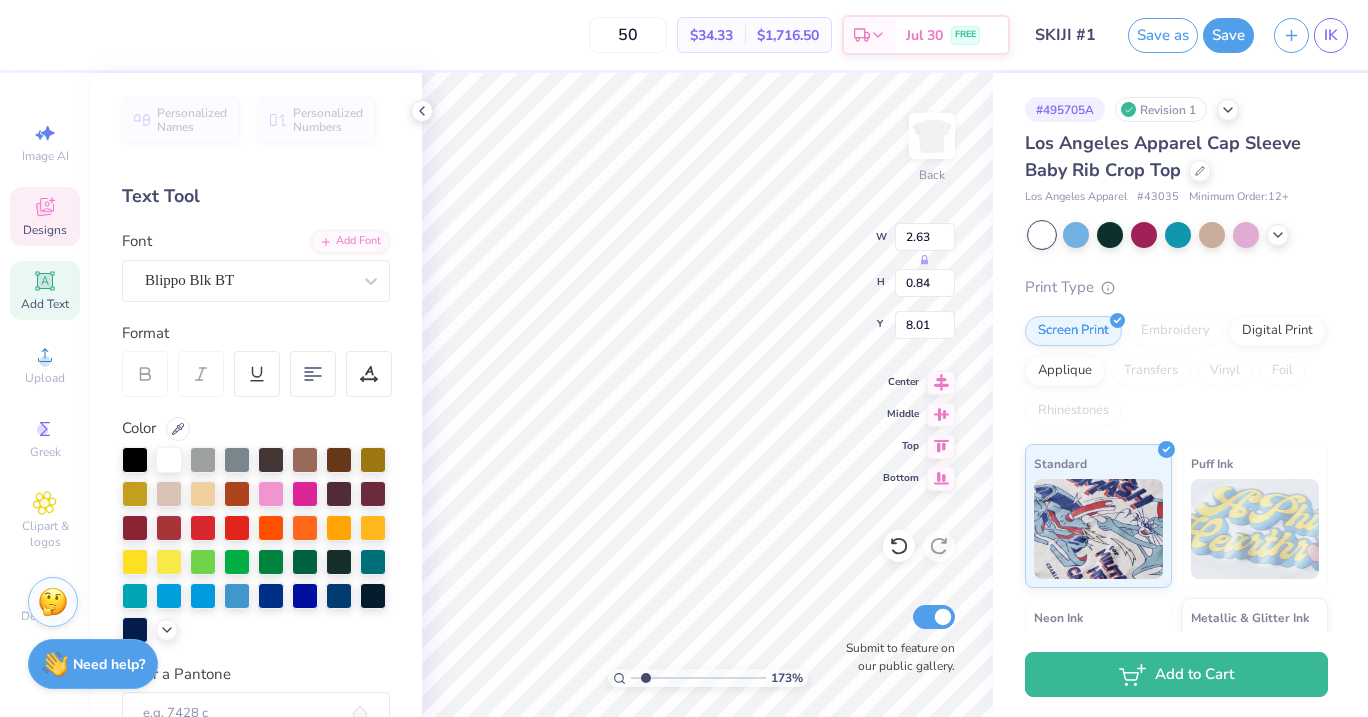 scroll, scrollTop: 1, scrollLeft: 0, axis: vertical 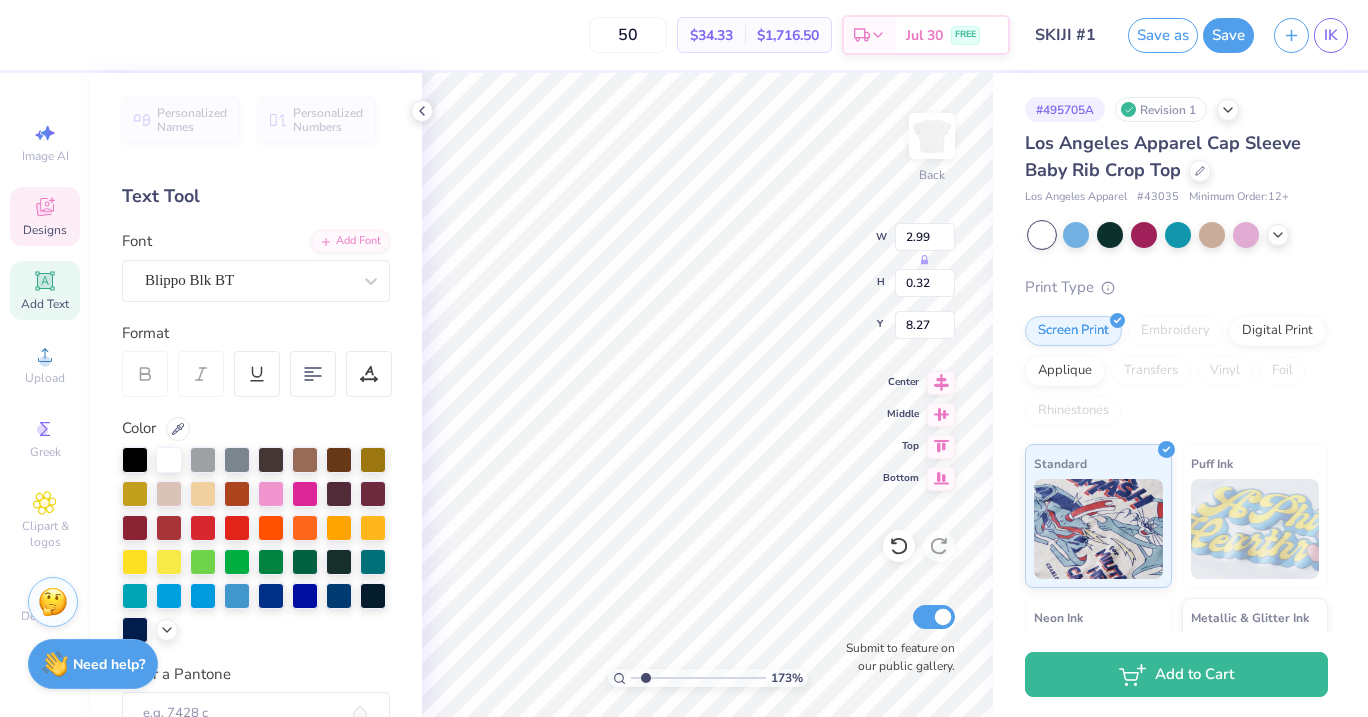type on "8.53" 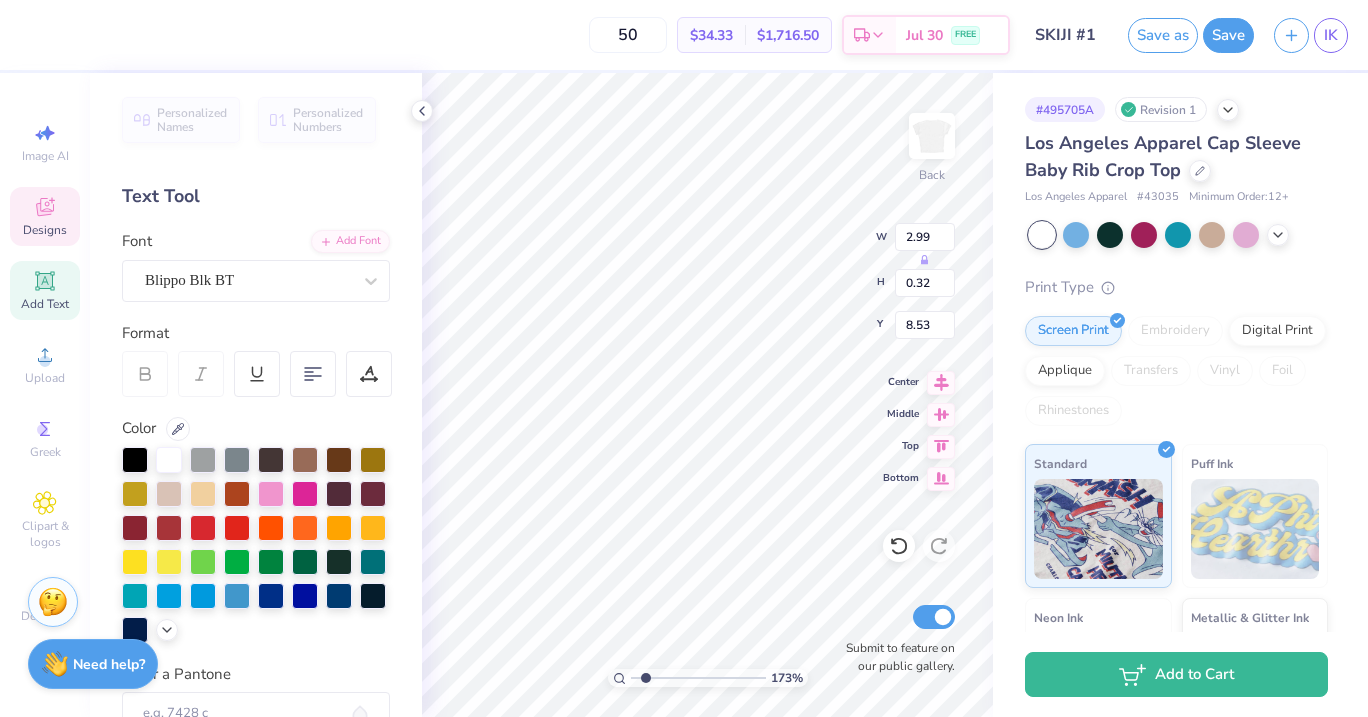 type on "2.74" 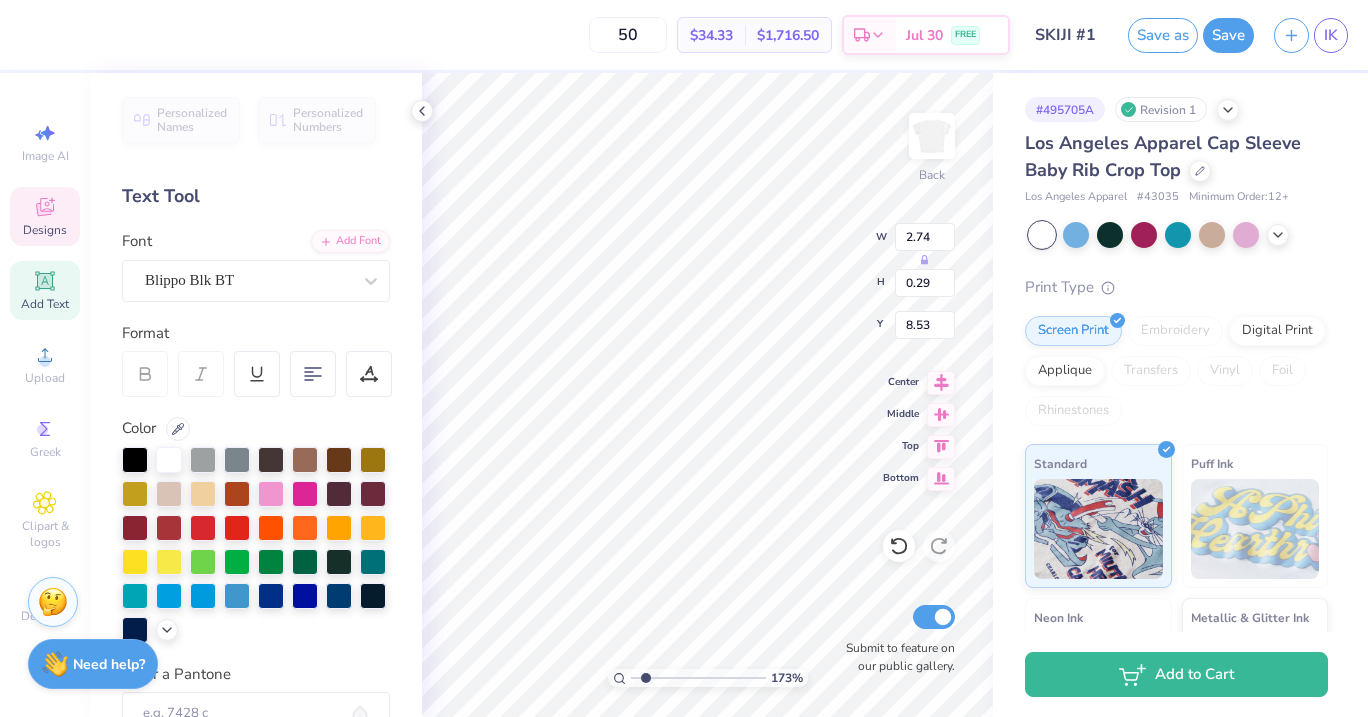 type on "8.55" 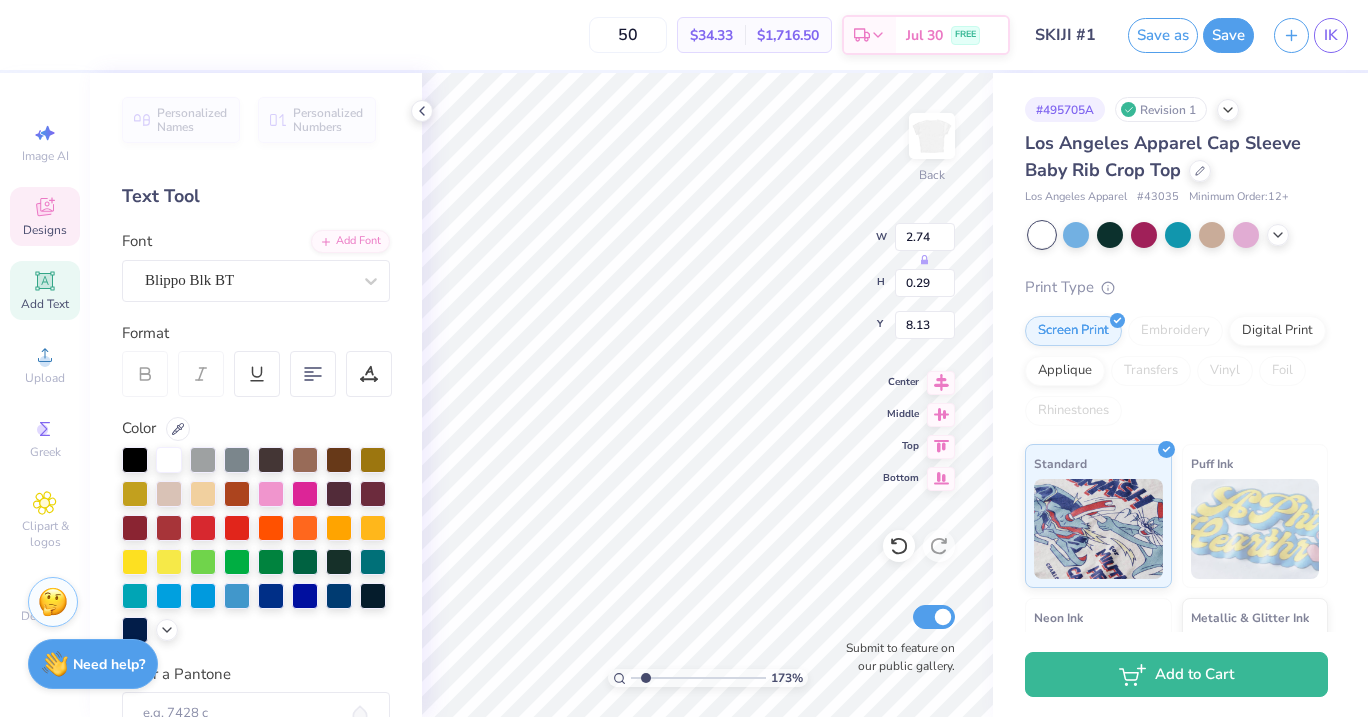 type on "8.14" 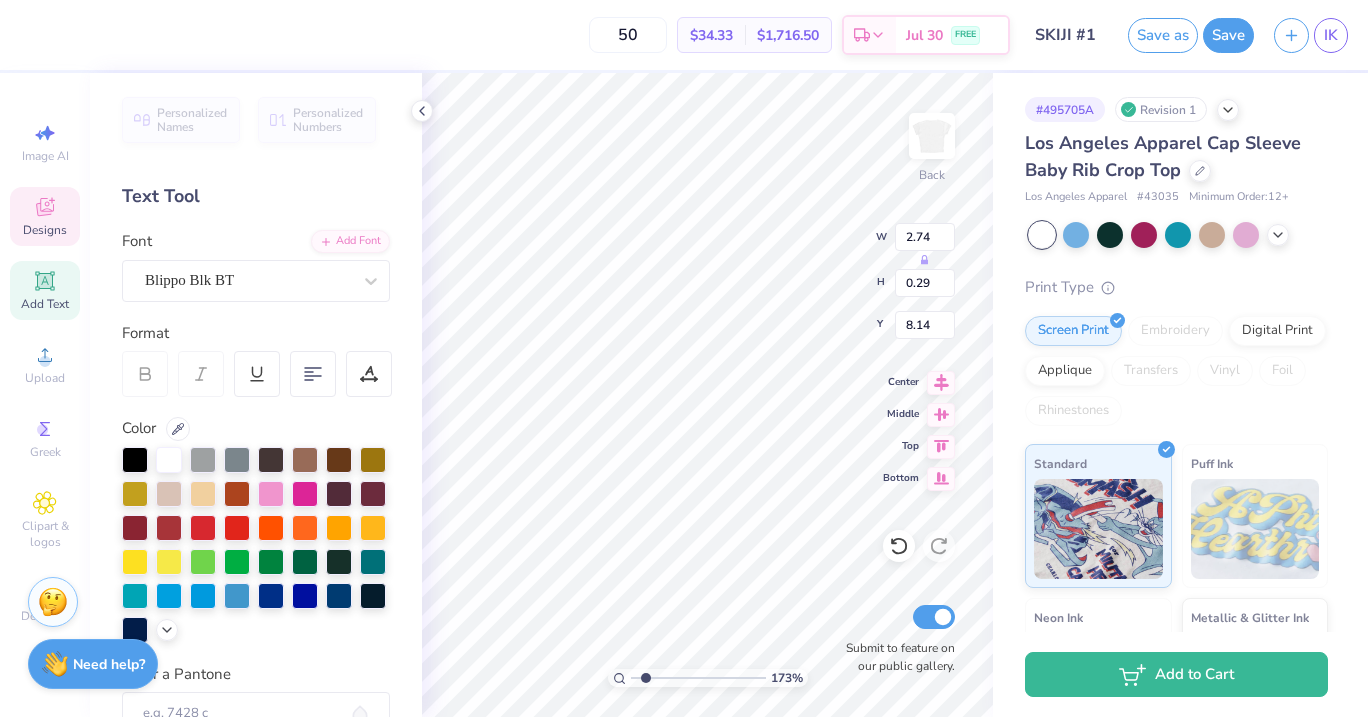 scroll, scrollTop: 0, scrollLeft: 0, axis: both 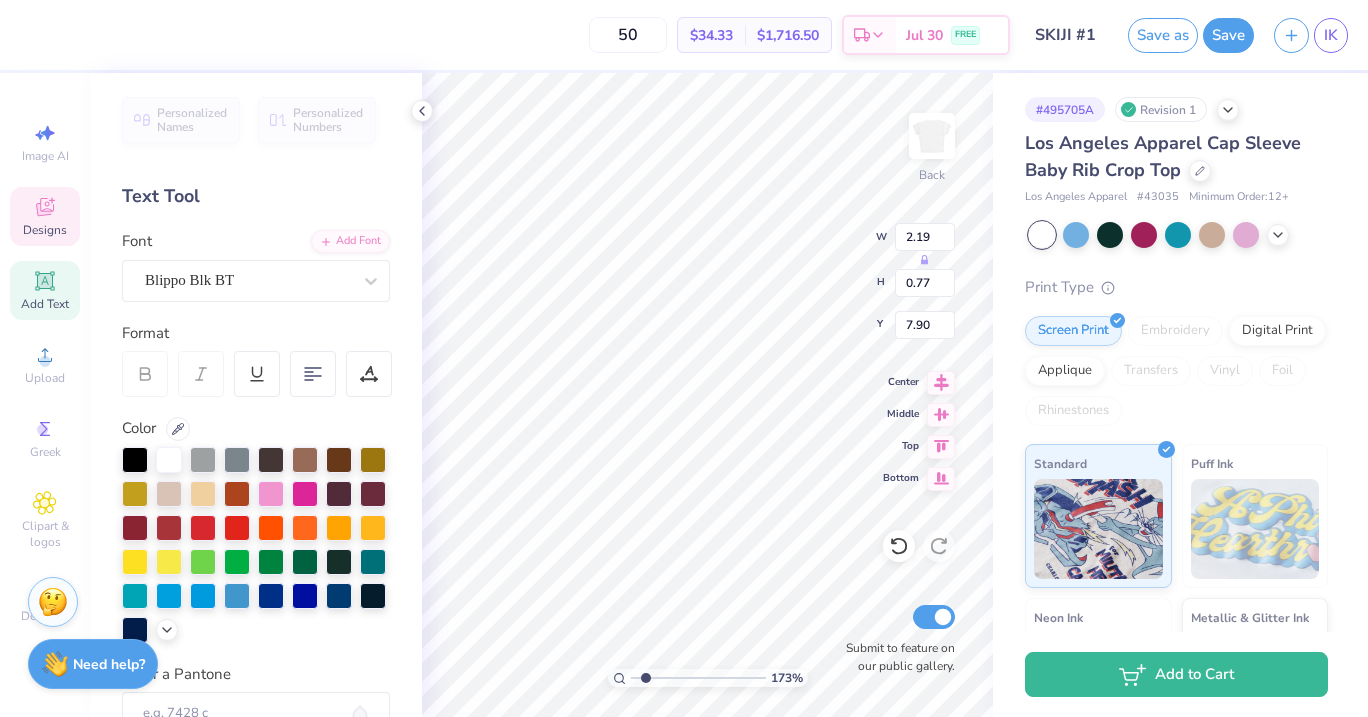type on "8.08" 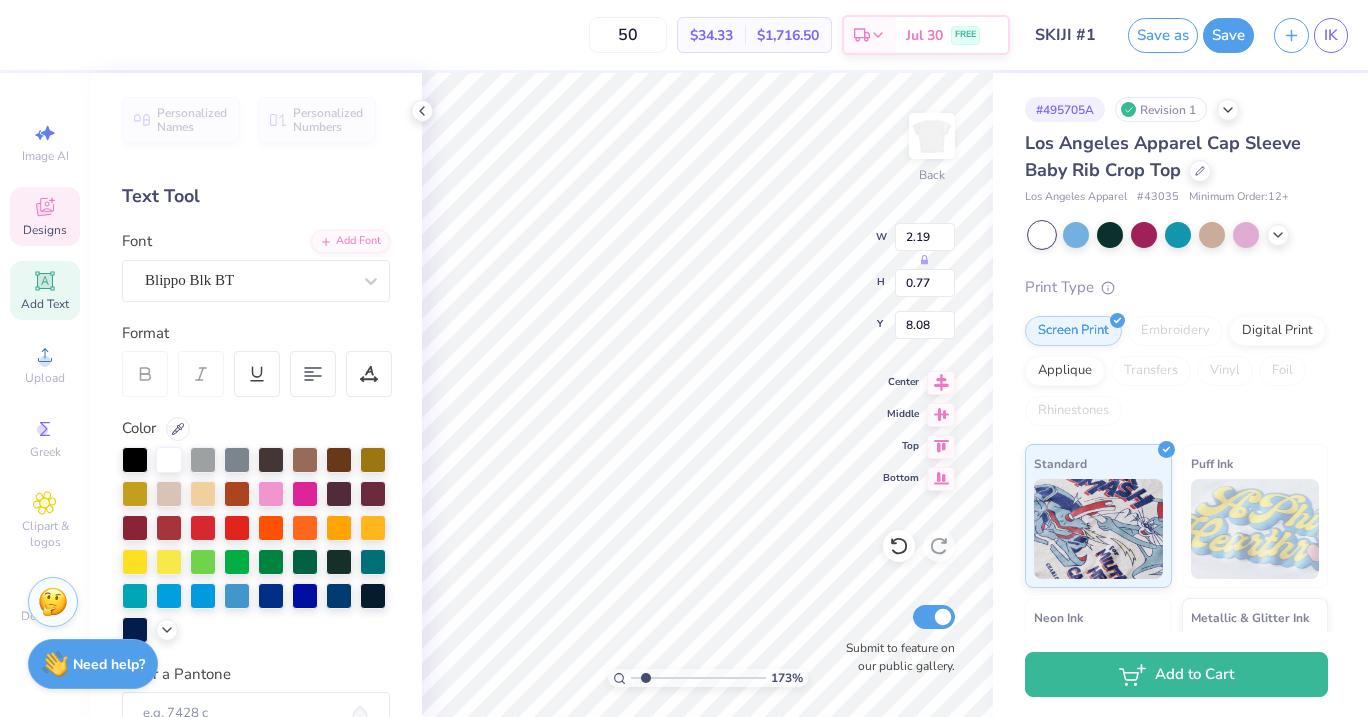 type on "[CITY]
[STATE]" 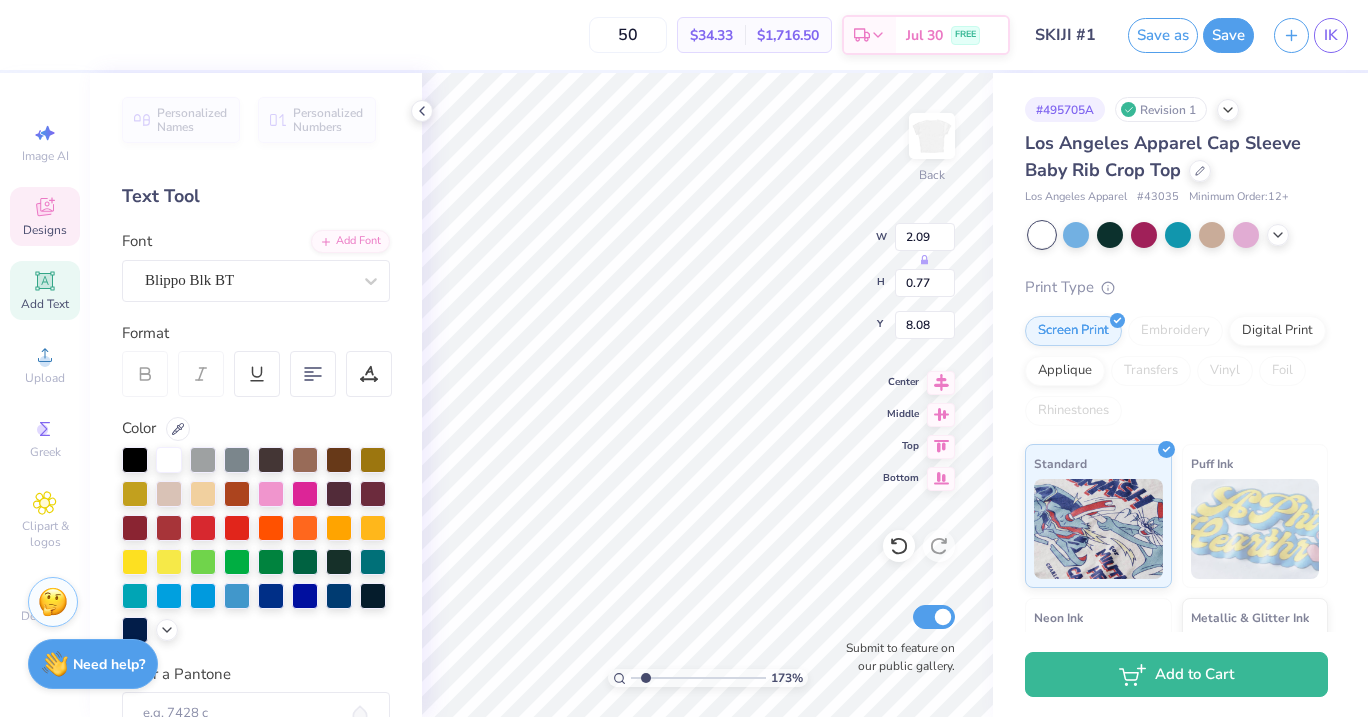 type on "2.99" 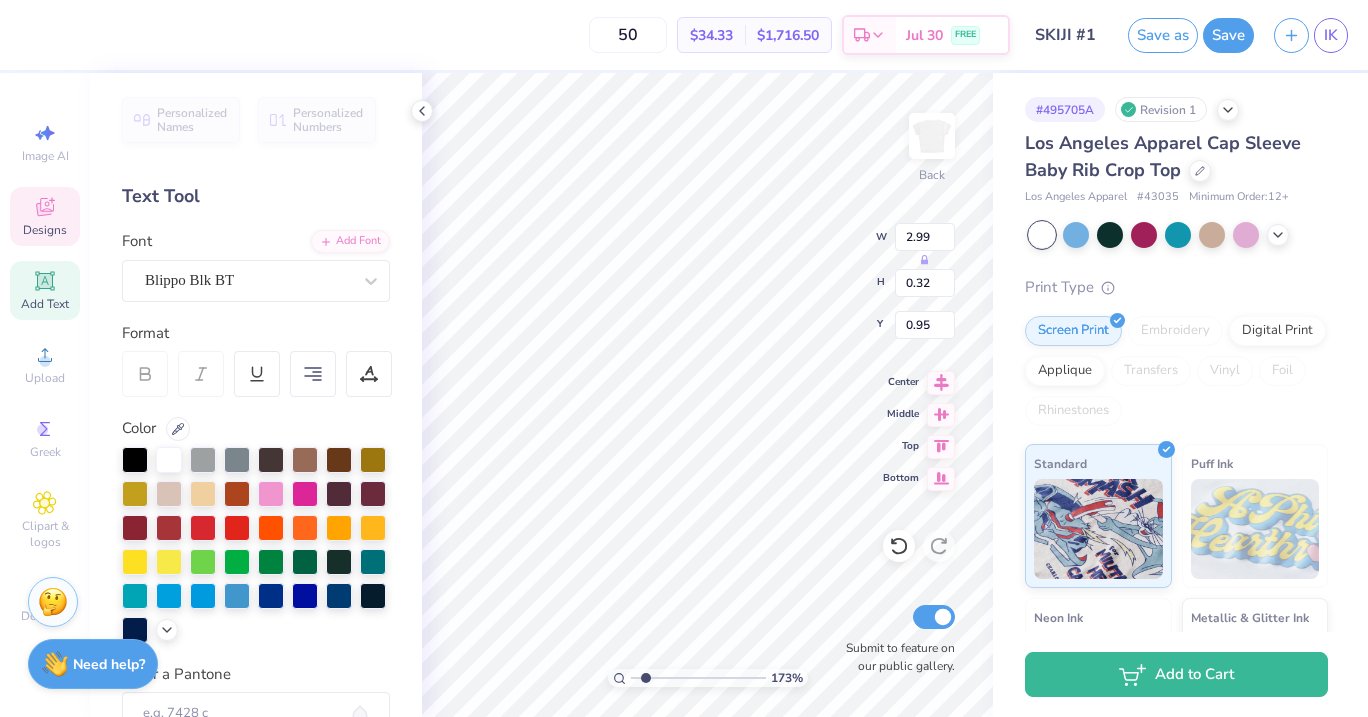 type on "0.96" 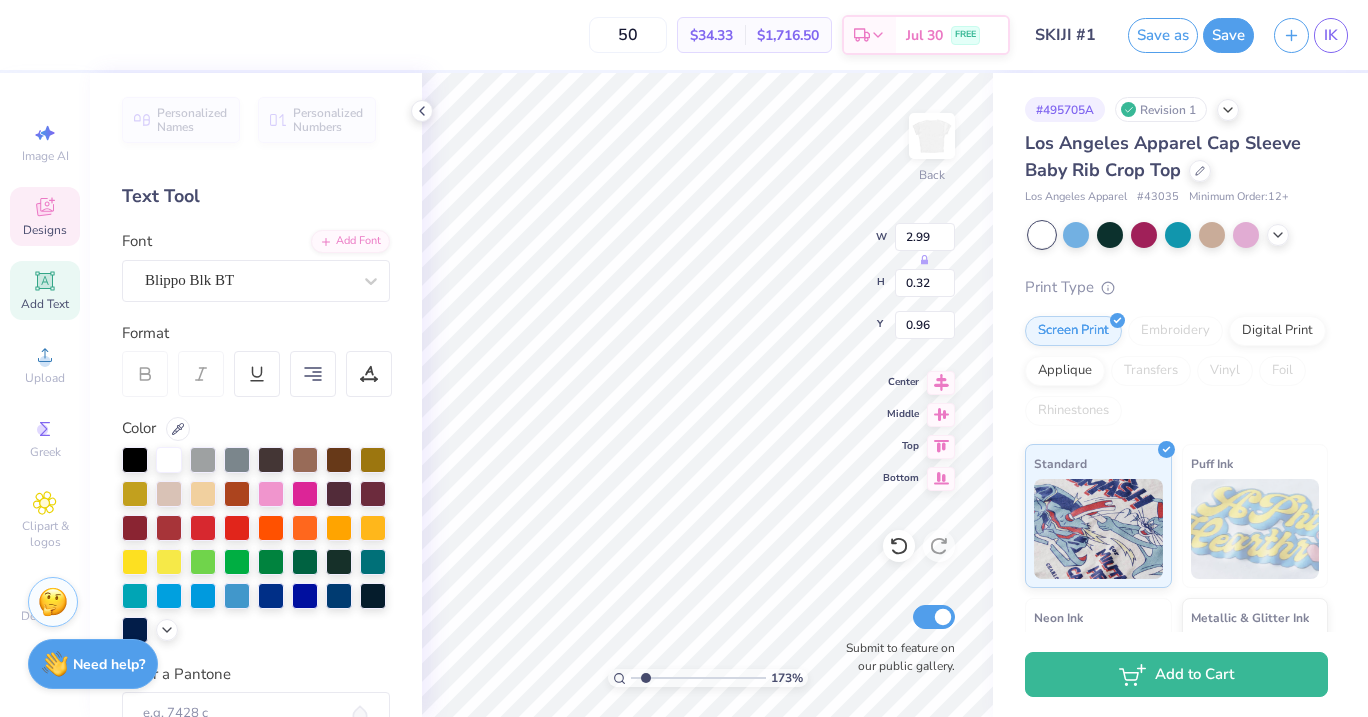 scroll, scrollTop: 0, scrollLeft: 4, axis: horizontal 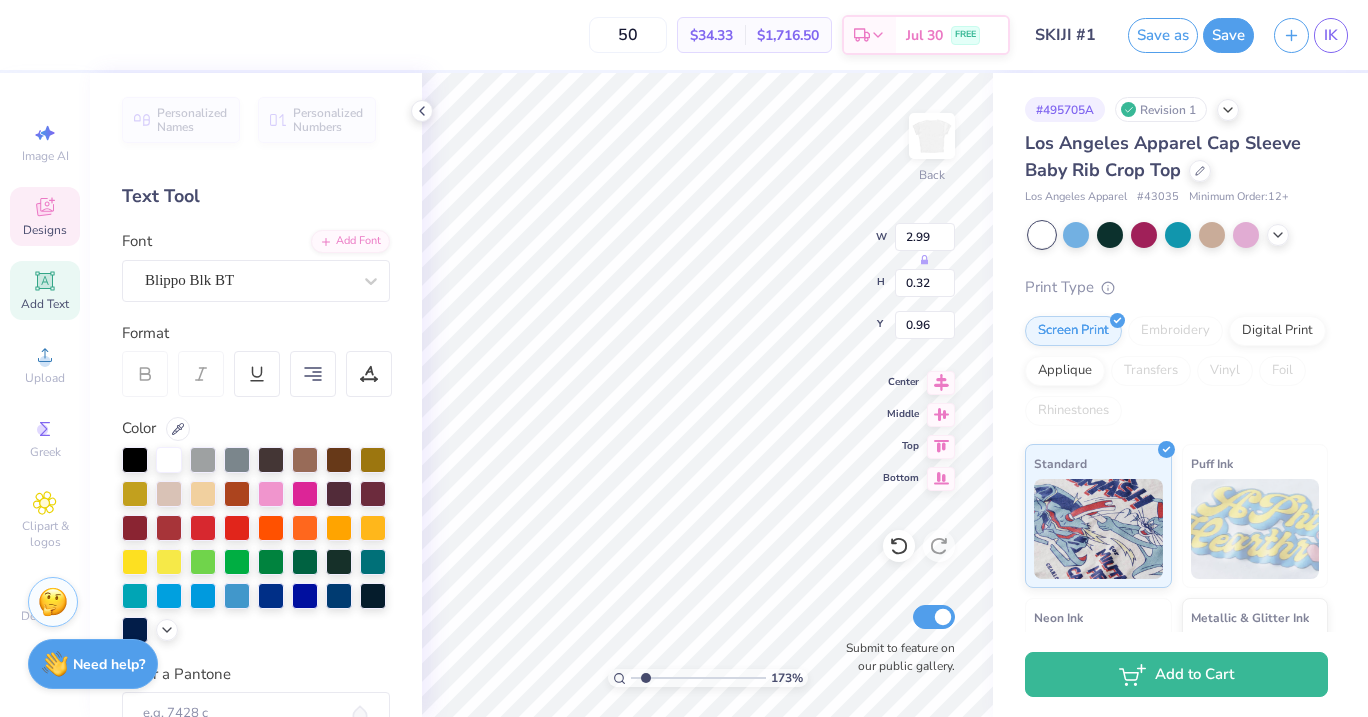 type on "2025" 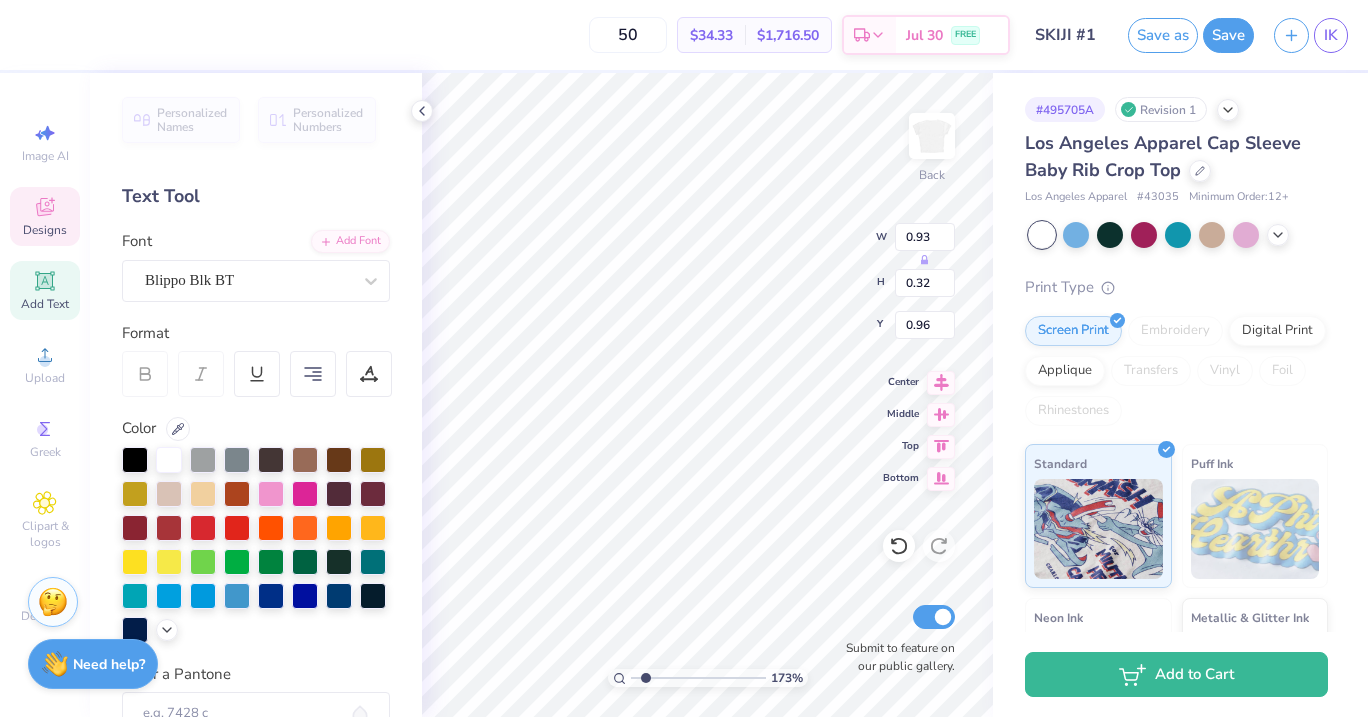 scroll, scrollTop: 0, scrollLeft: 0, axis: both 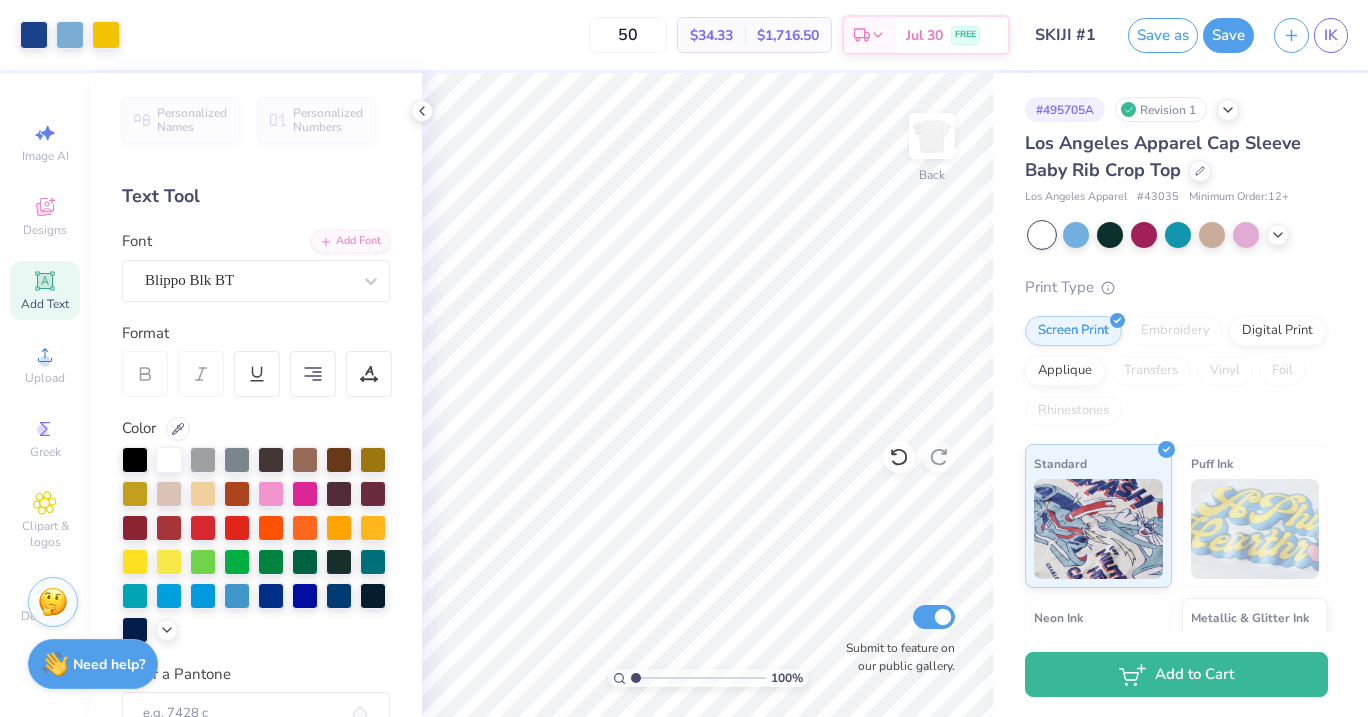 drag, startPoint x: 623, startPoint y: 676, endPoint x: 604, endPoint y: 672, distance: 19.416489 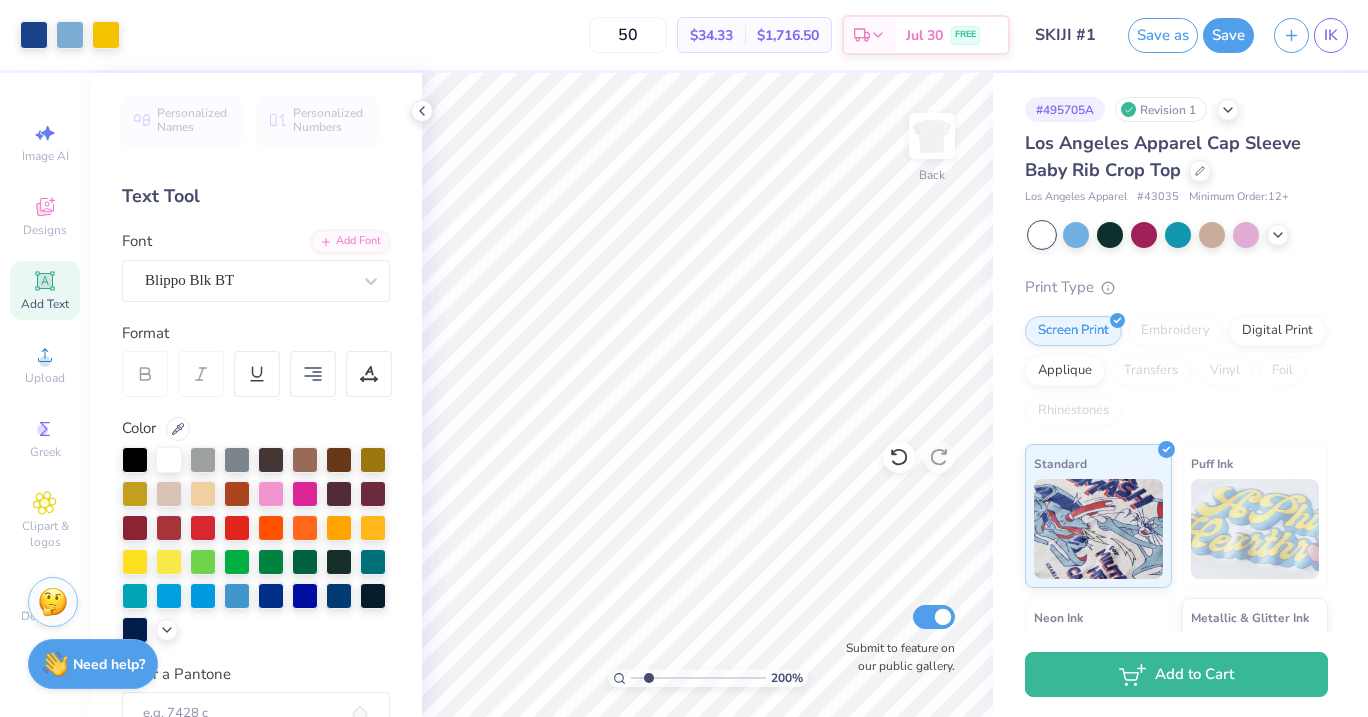 drag, startPoint x: 636, startPoint y: 674, endPoint x: 648, endPoint y: 677, distance: 12.369317 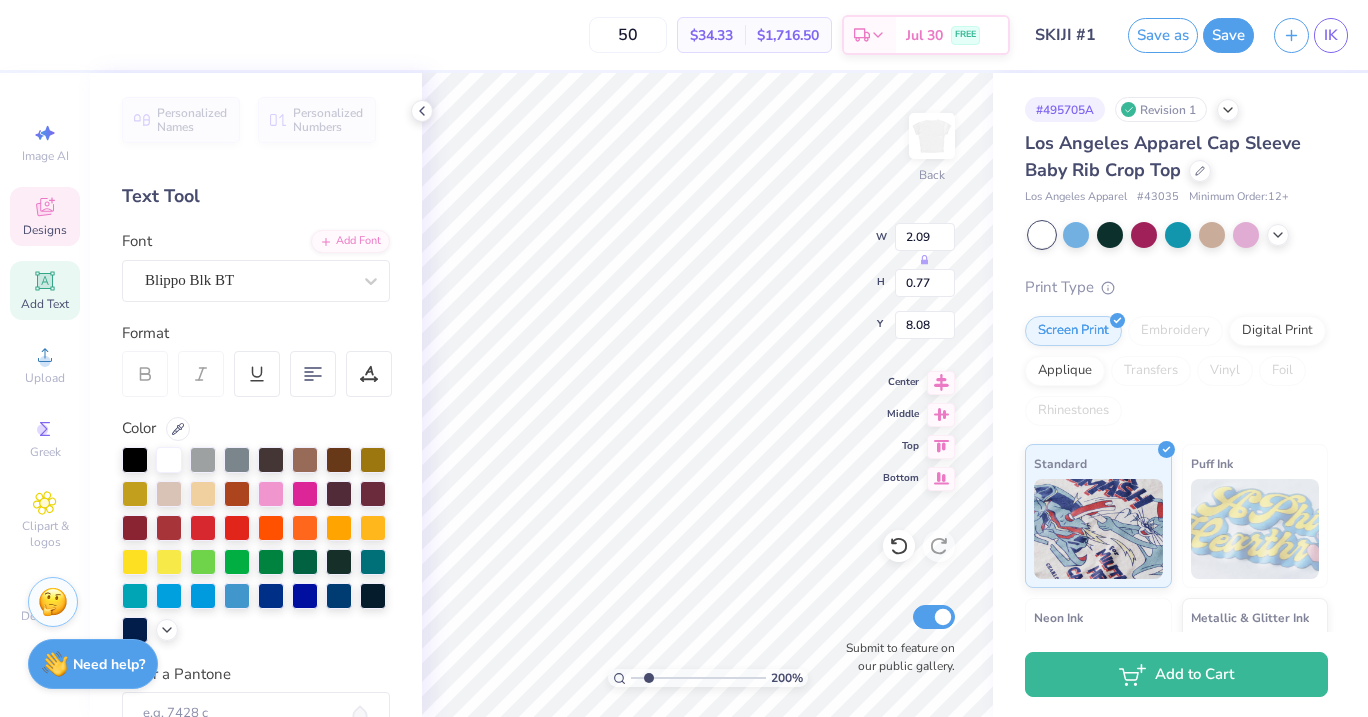 scroll, scrollTop: 0, scrollLeft: 3, axis: horizontal 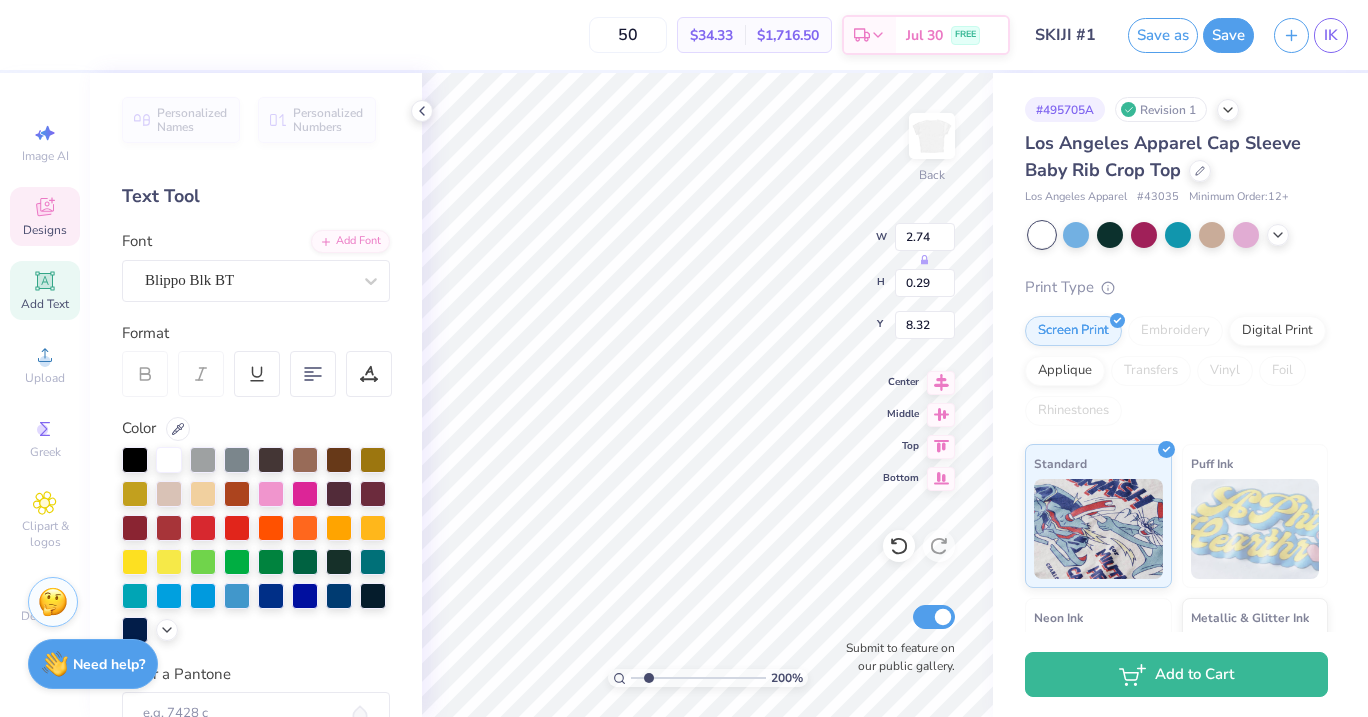 type on "8.55" 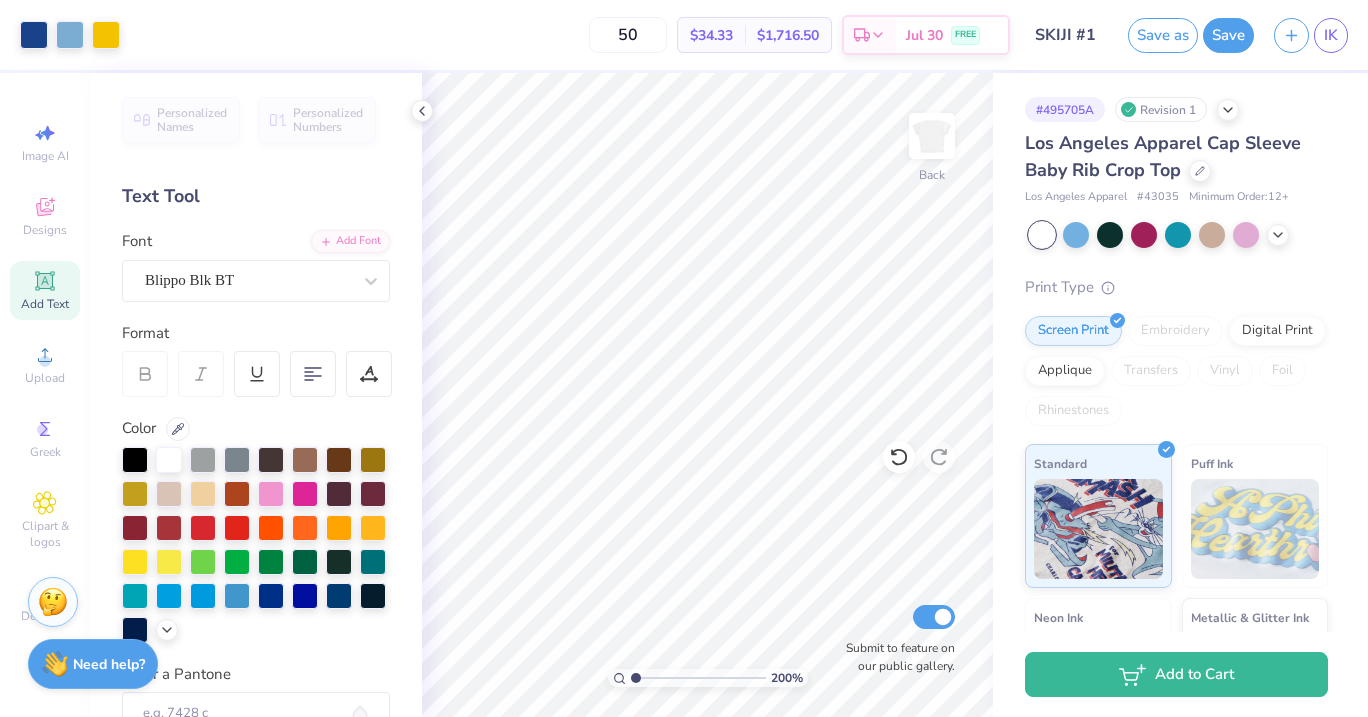 drag, startPoint x: 650, startPoint y: 674, endPoint x: 612, endPoint y: 674, distance: 38 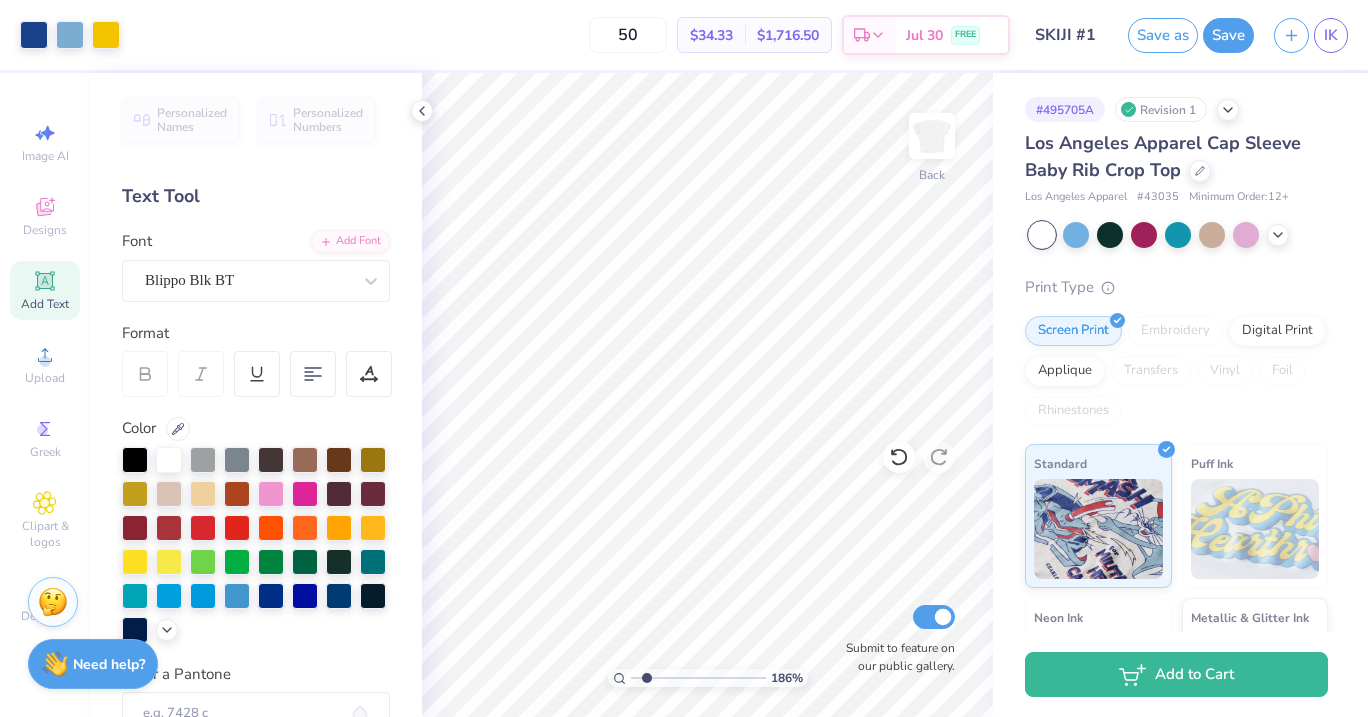 drag, startPoint x: 636, startPoint y: 675, endPoint x: 647, endPoint y: 675, distance: 11 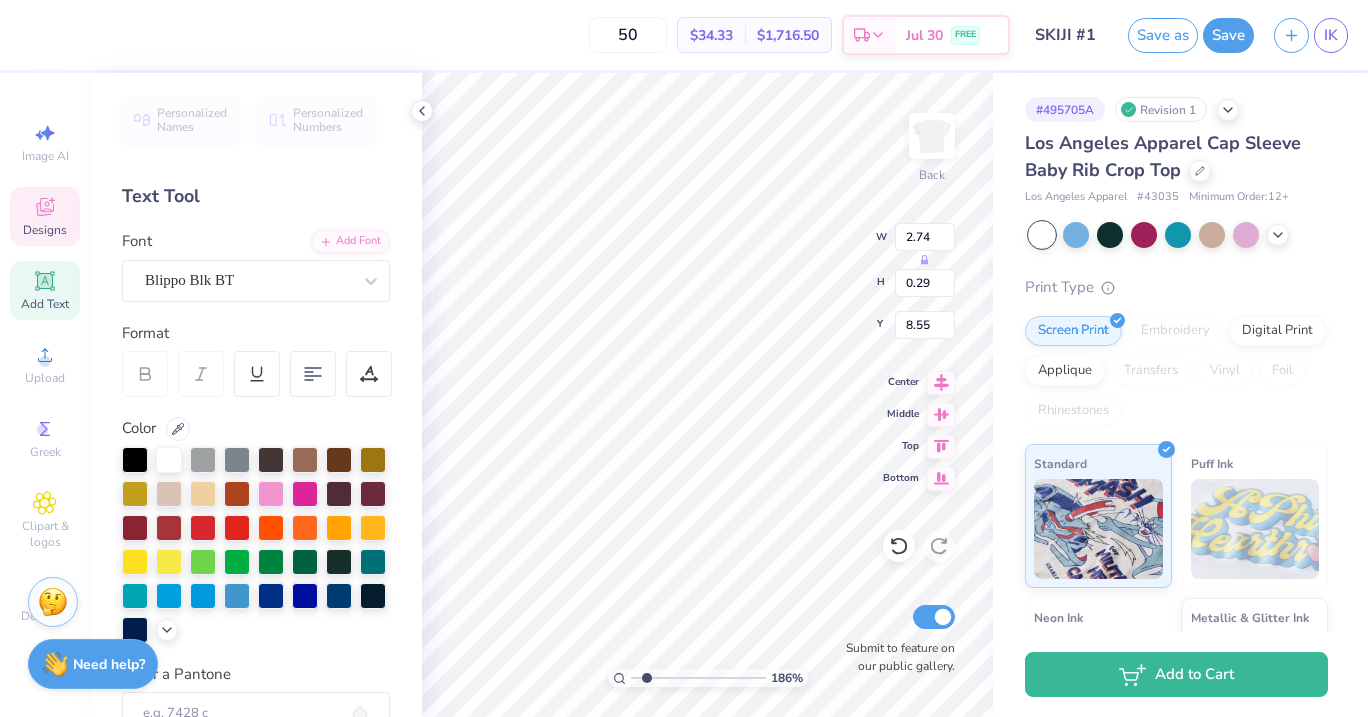 type on "[CITY]
[CITY]. [STATE]" 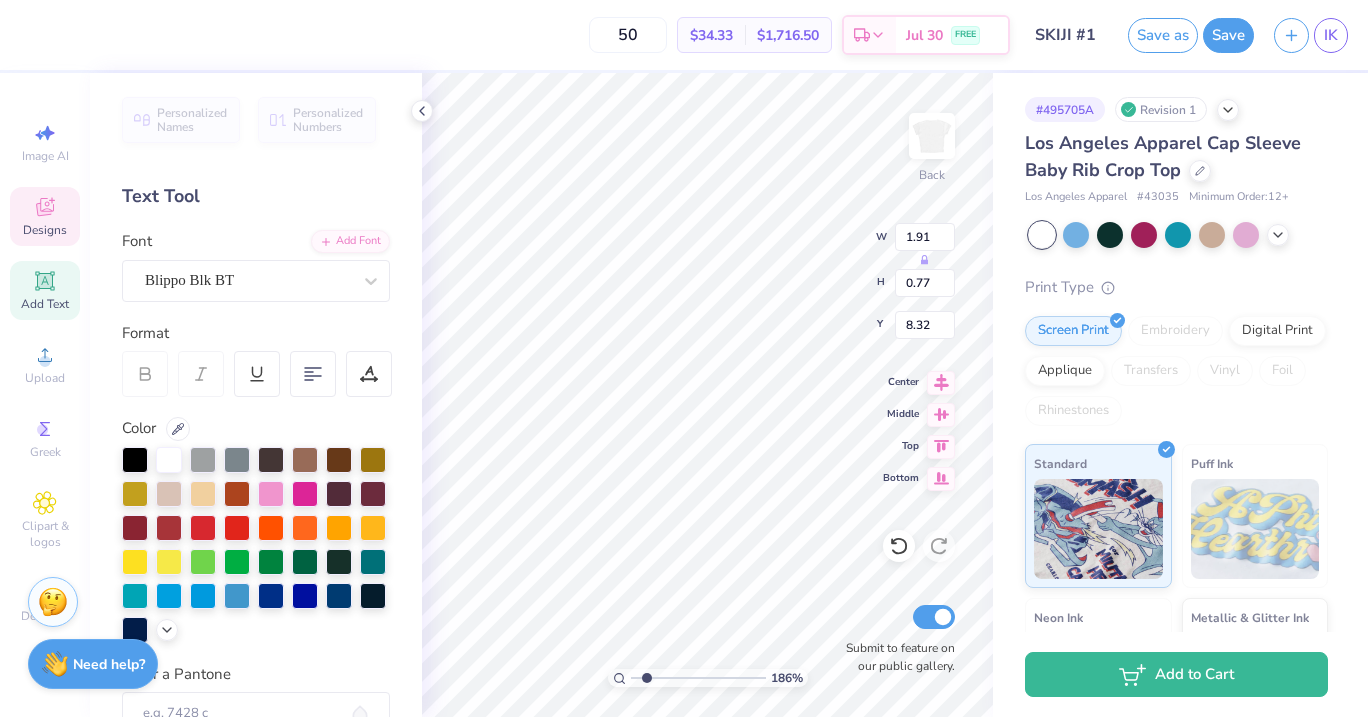 type on "1.91" 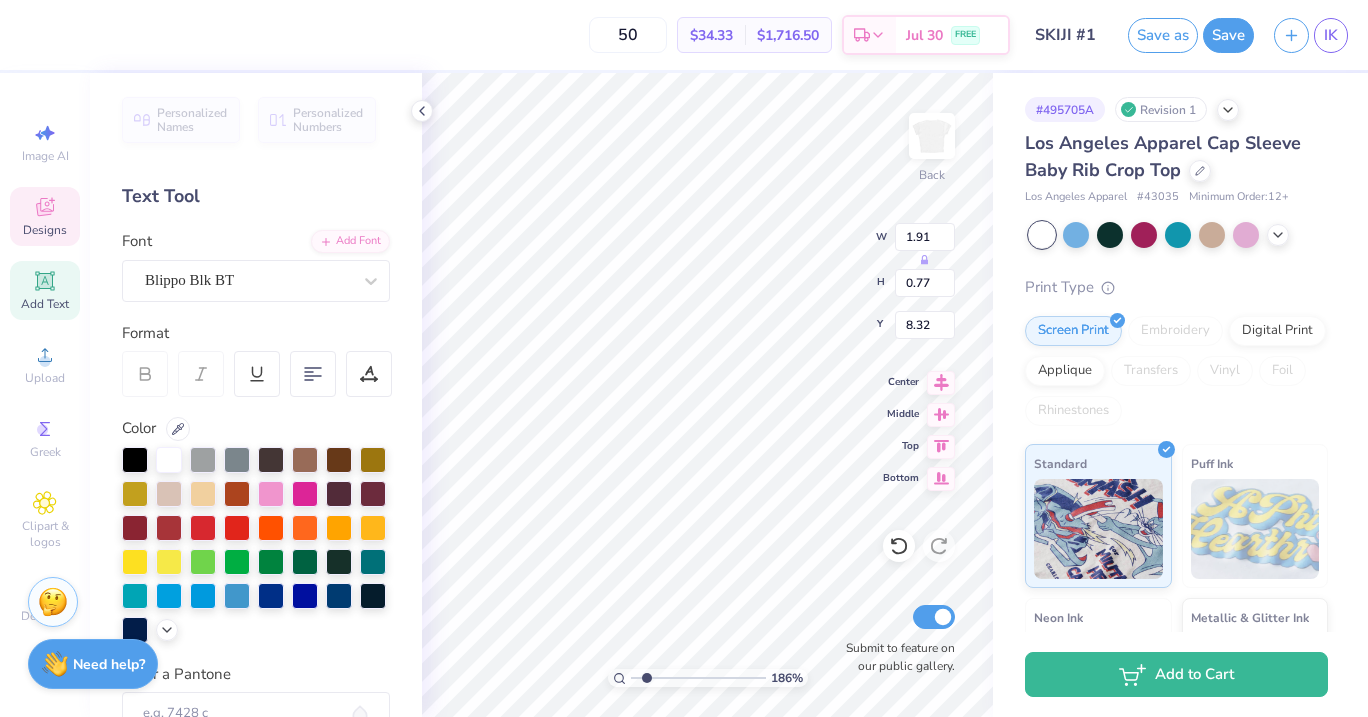 scroll, scrollTop: 1, scrollLeft: 1, axis: both 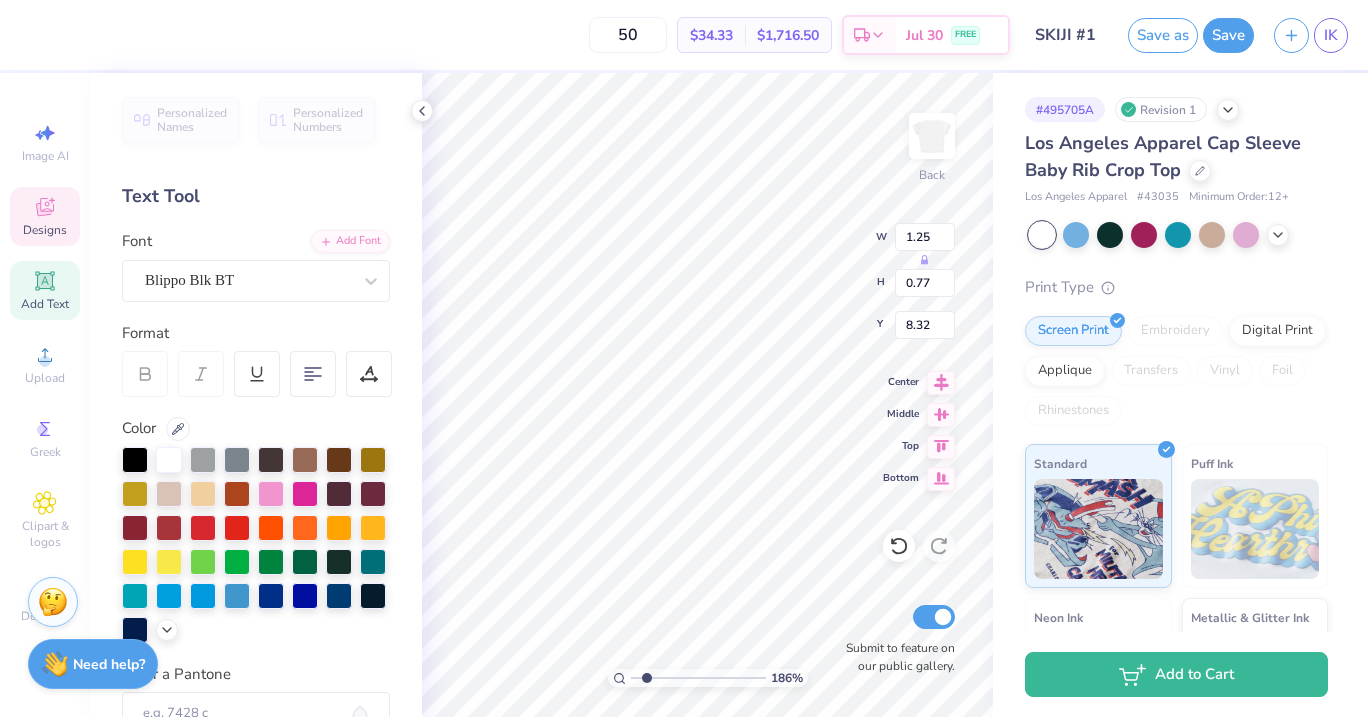 type on "8.08" 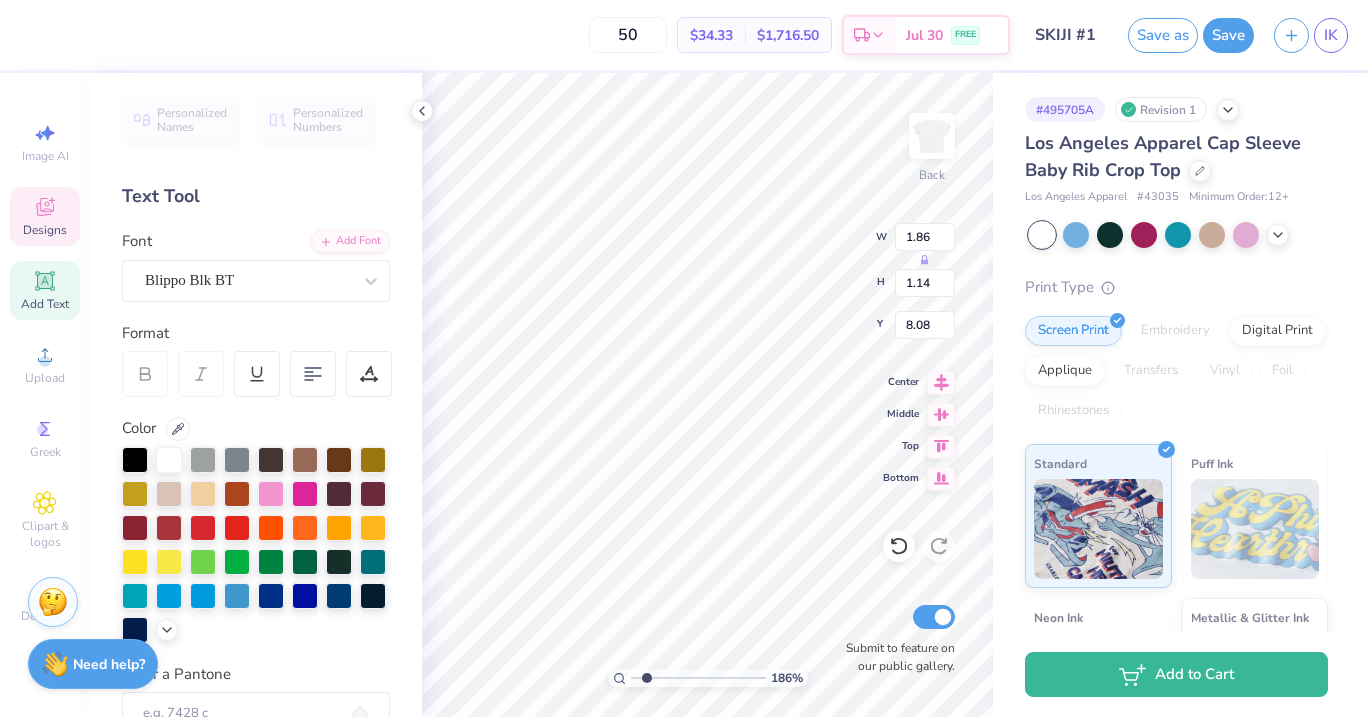 type on "1.86" 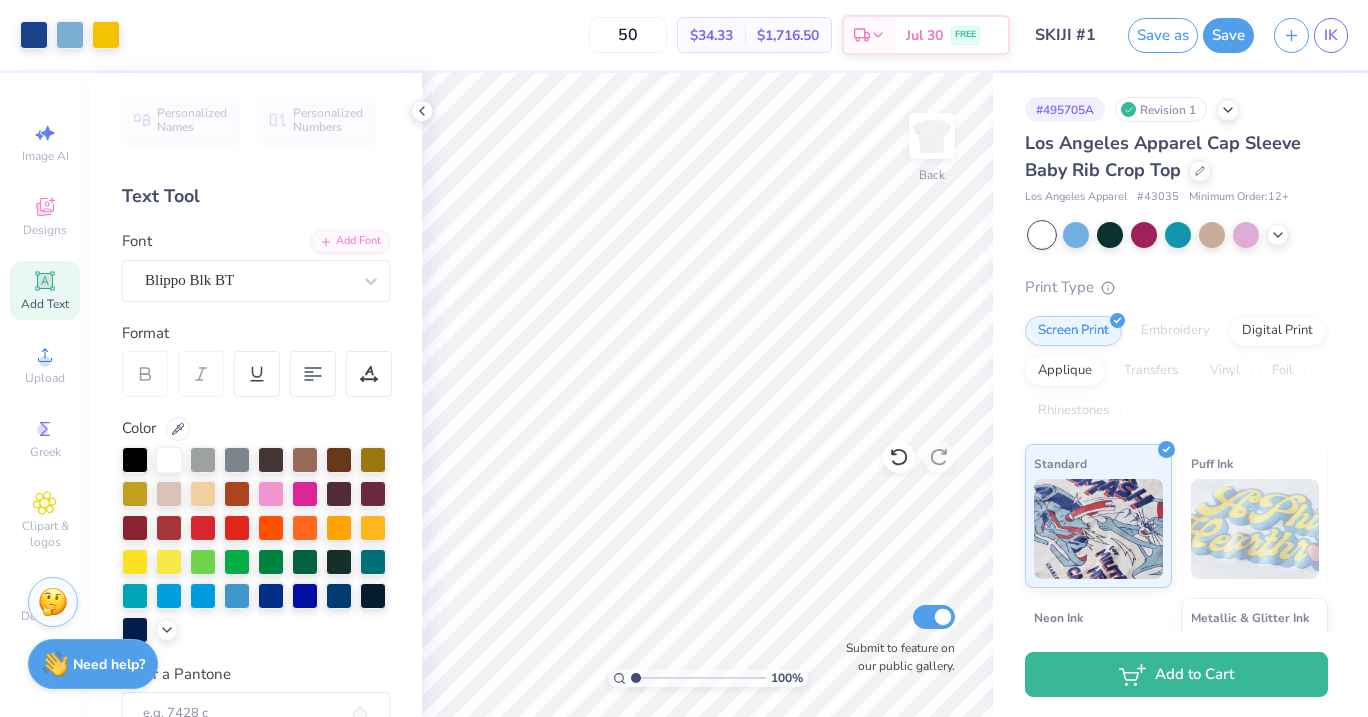 drag, startPoint x: 652, startPoint y: 676, endPoint x: 633, endPoint y: 677, distance: 19.026299 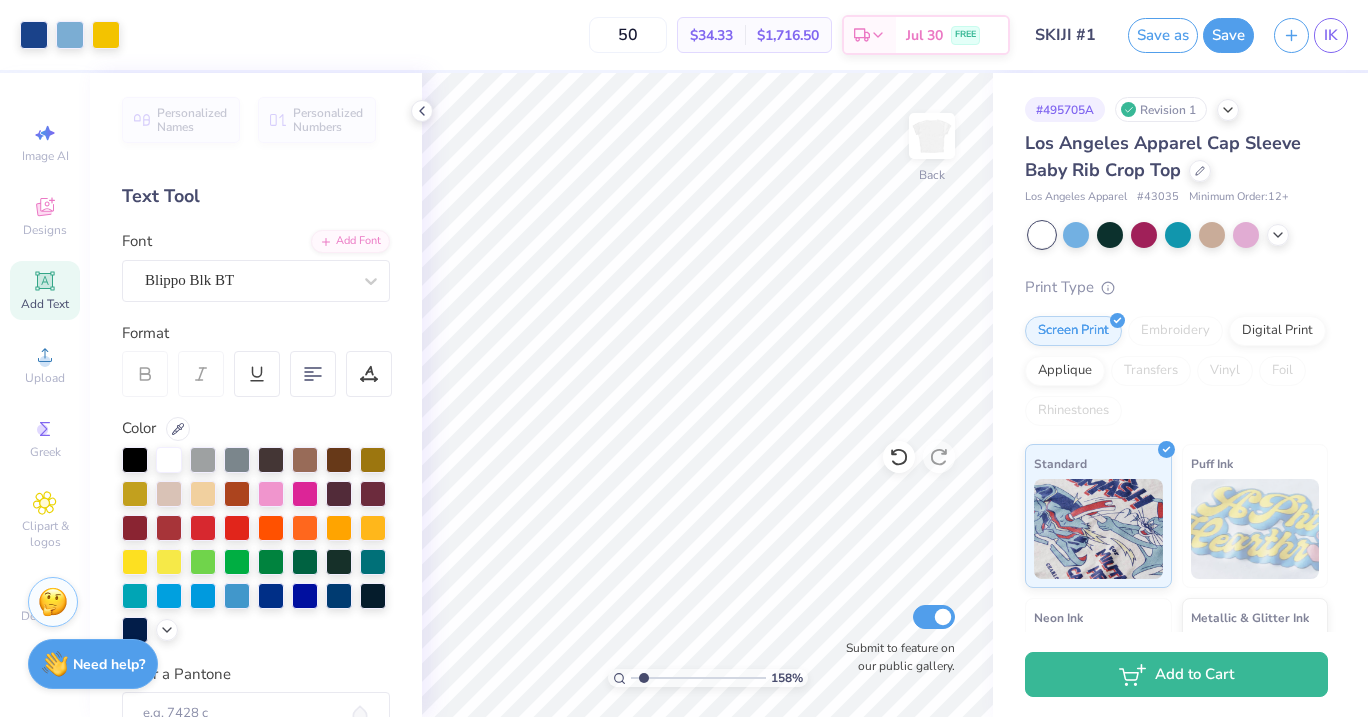 type on "1.58" 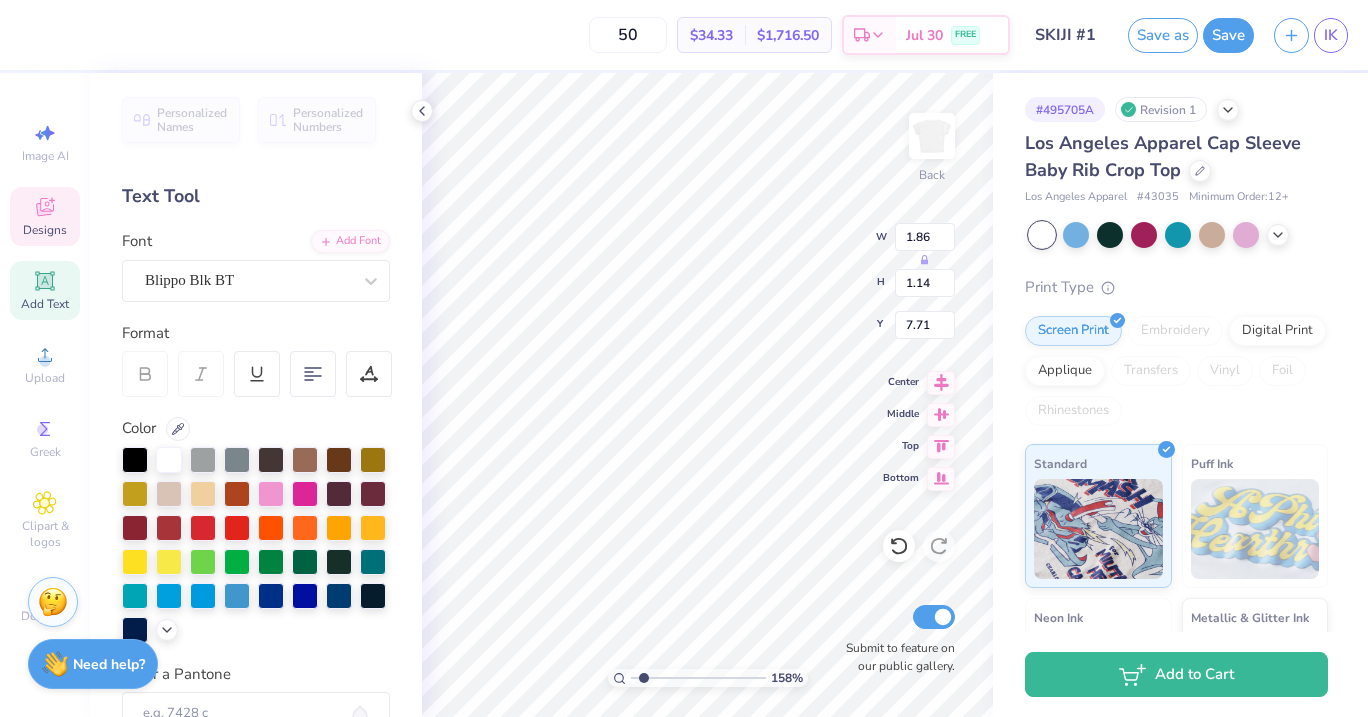 scroll, scrollTop: 0, scrollLeft: 0, axis: both 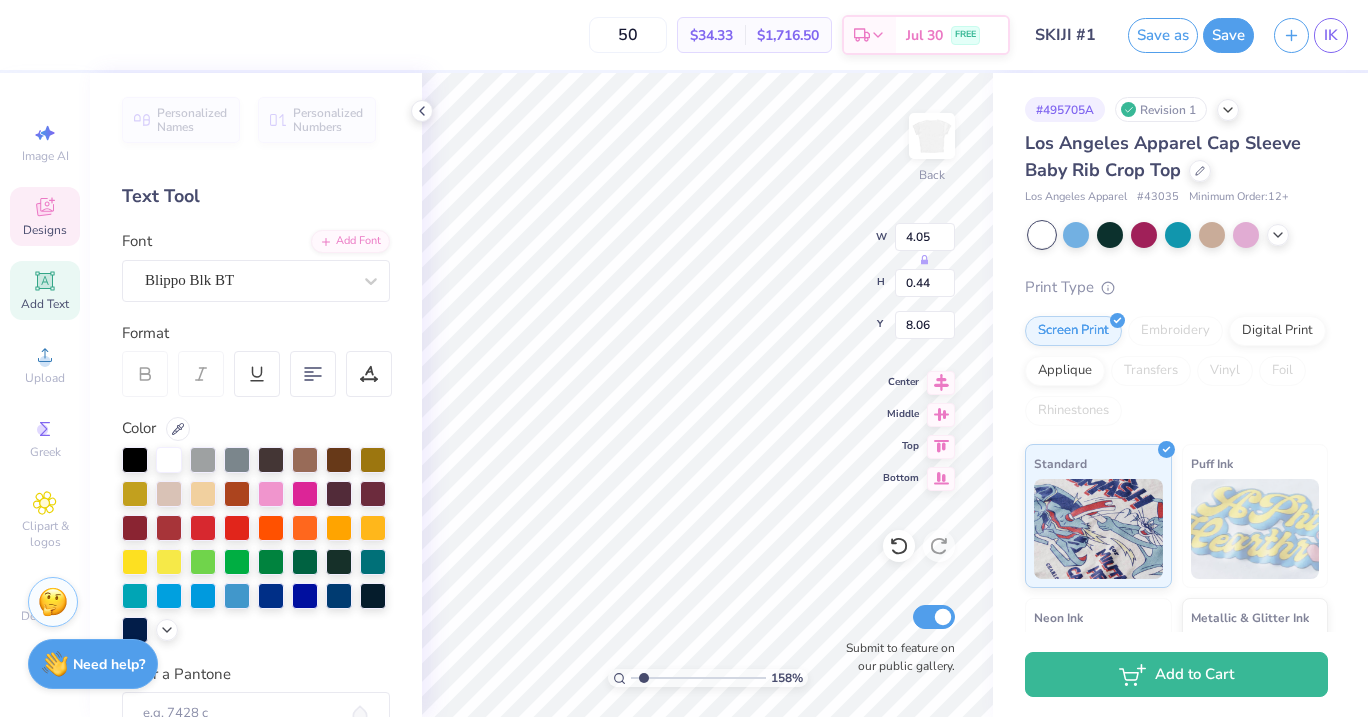 type on "[EVENT]
[YEAR]" 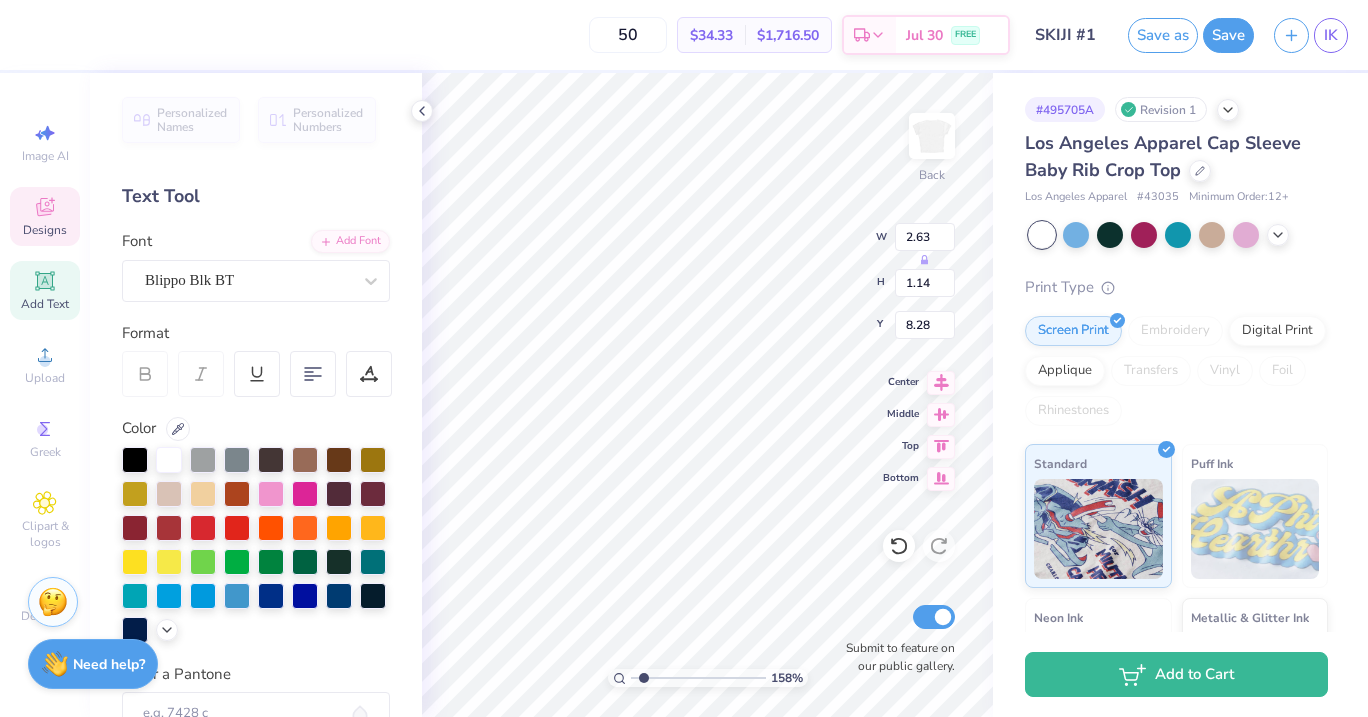type on "8.28" 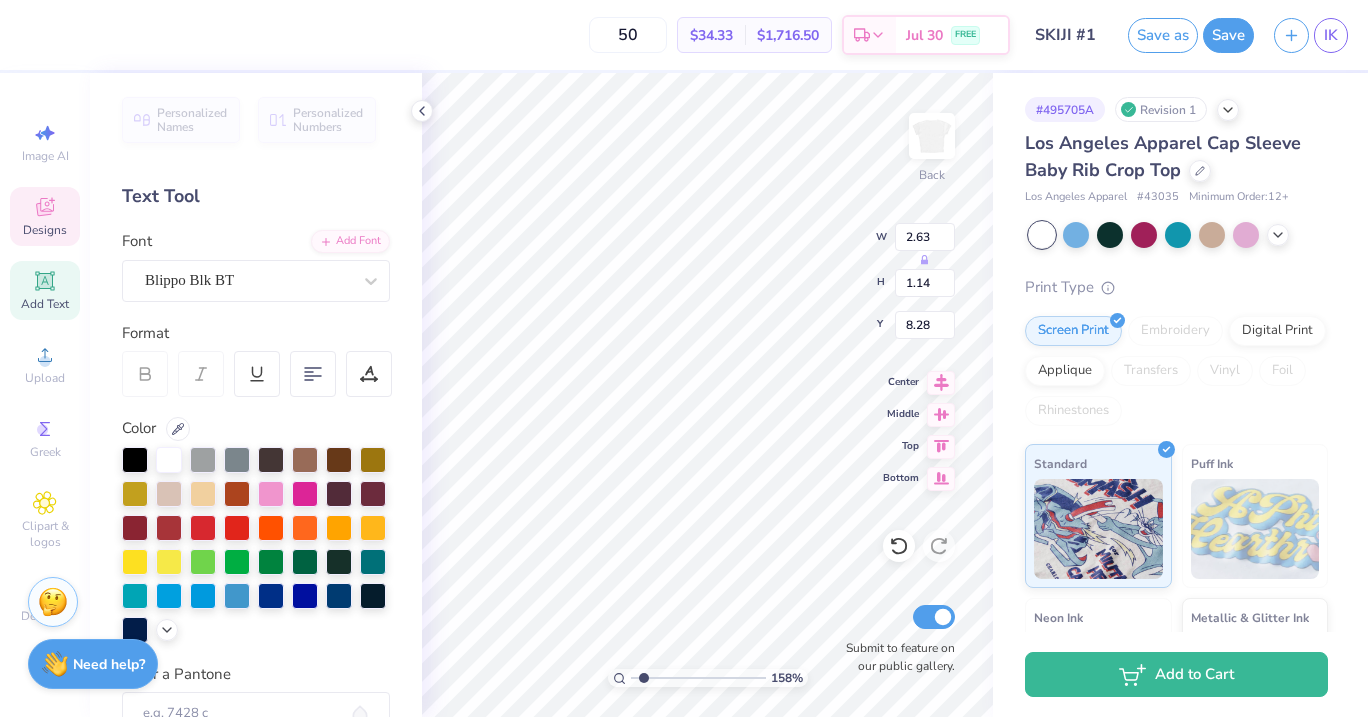 type on "2.46" 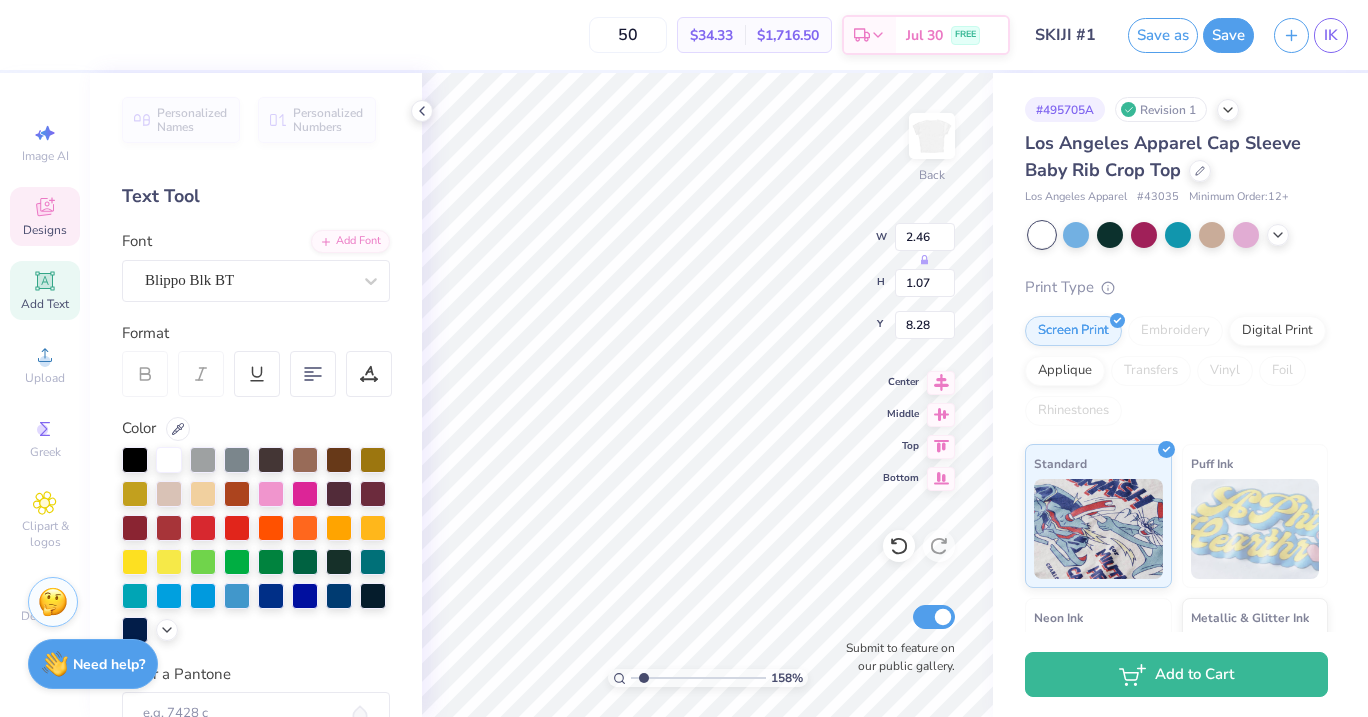 scroll, scrollTop: 1, scrollLeft: 0, axis: vertical 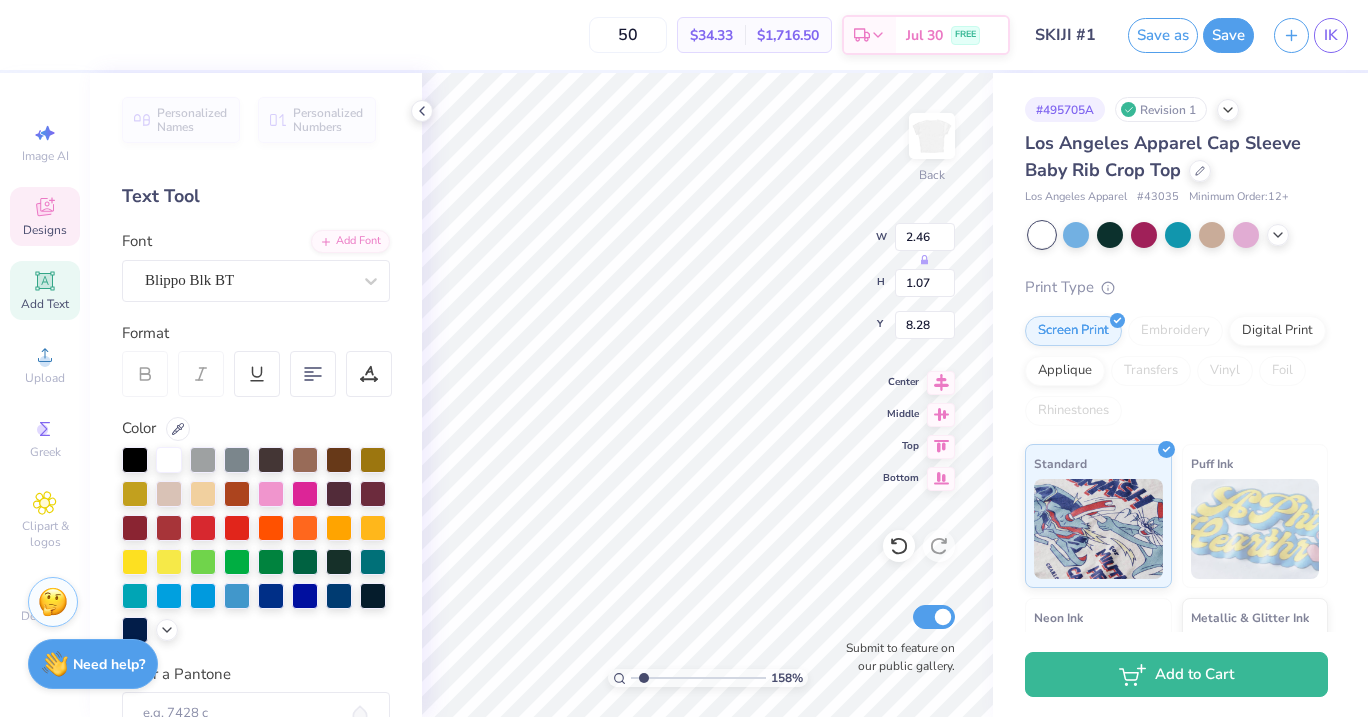paste on "2025" 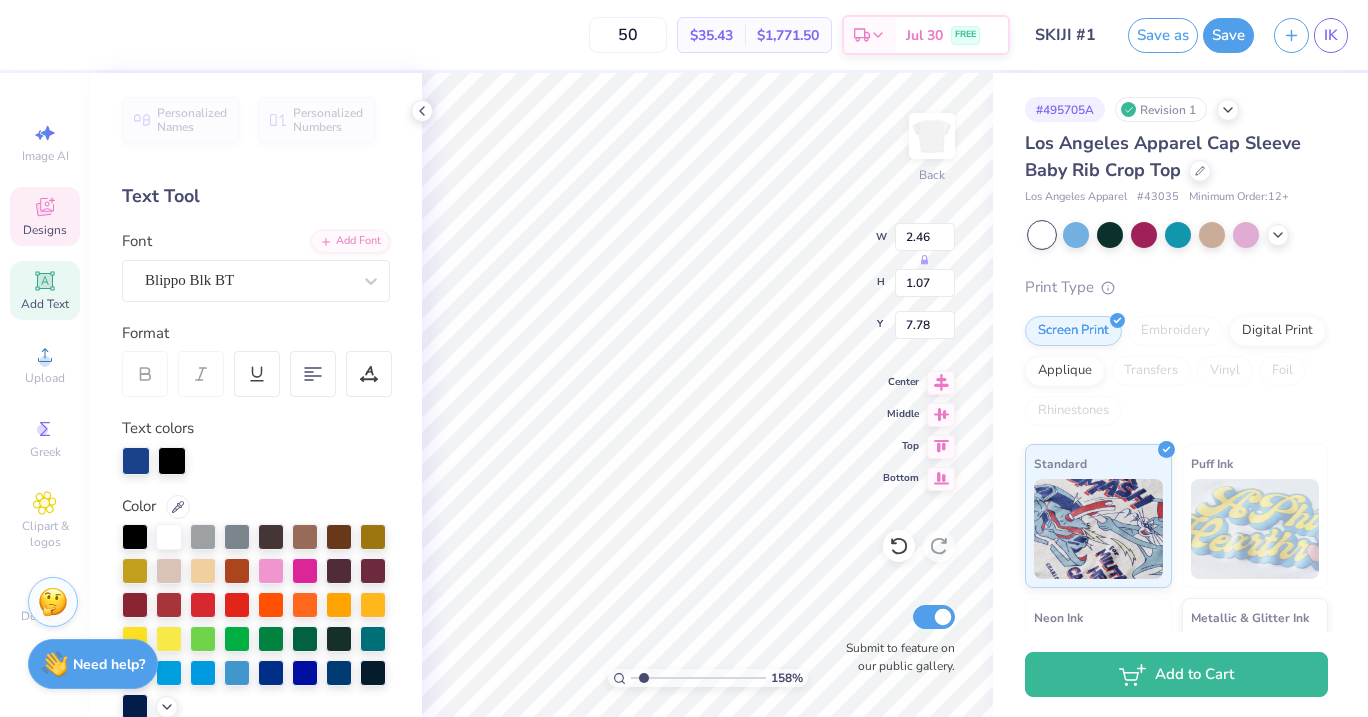 type on "7.78" 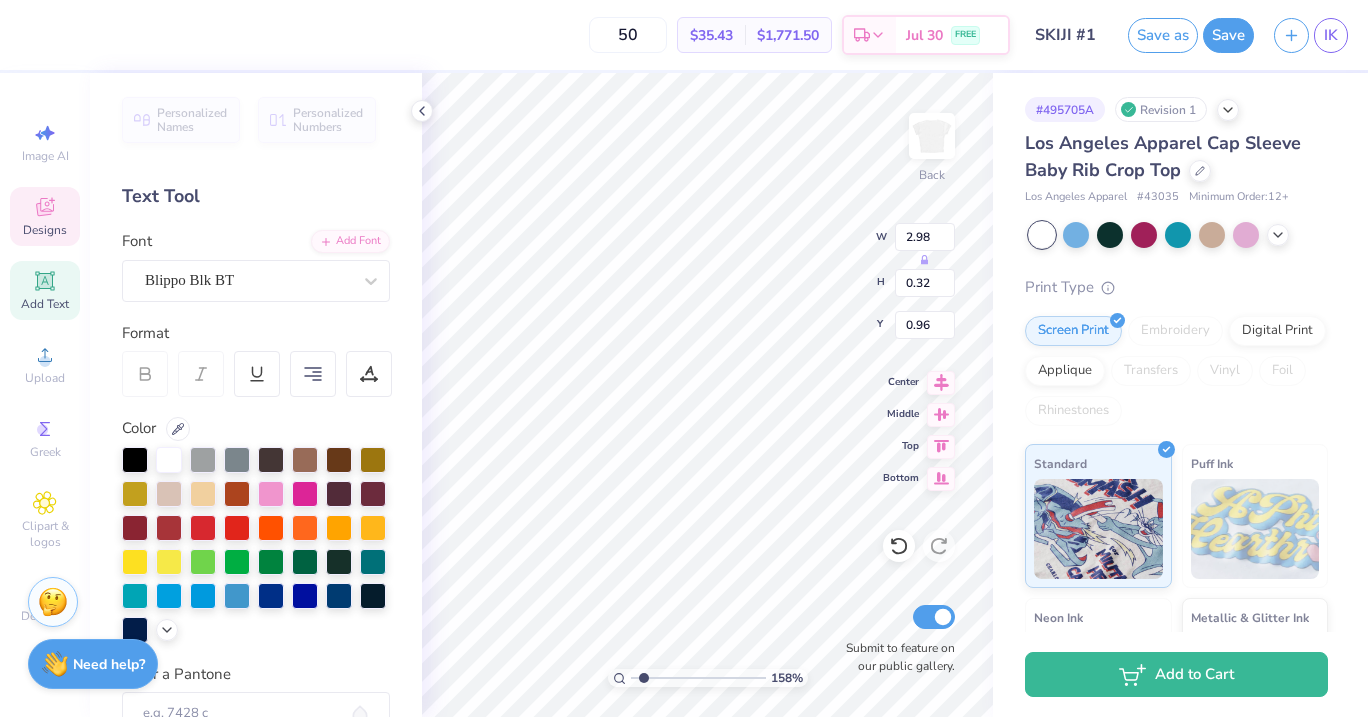 scroll, scrollTop: 0, scrollLeft: 3, axis: horizontal 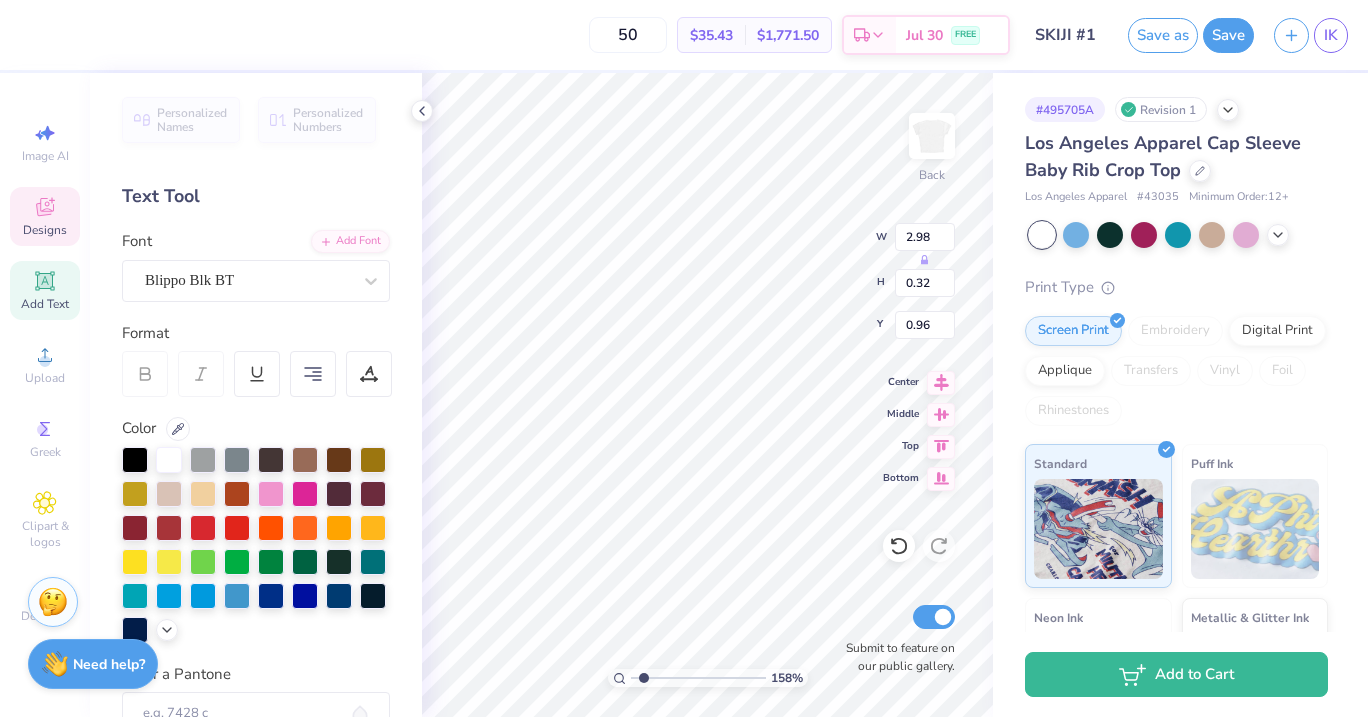type on "s" 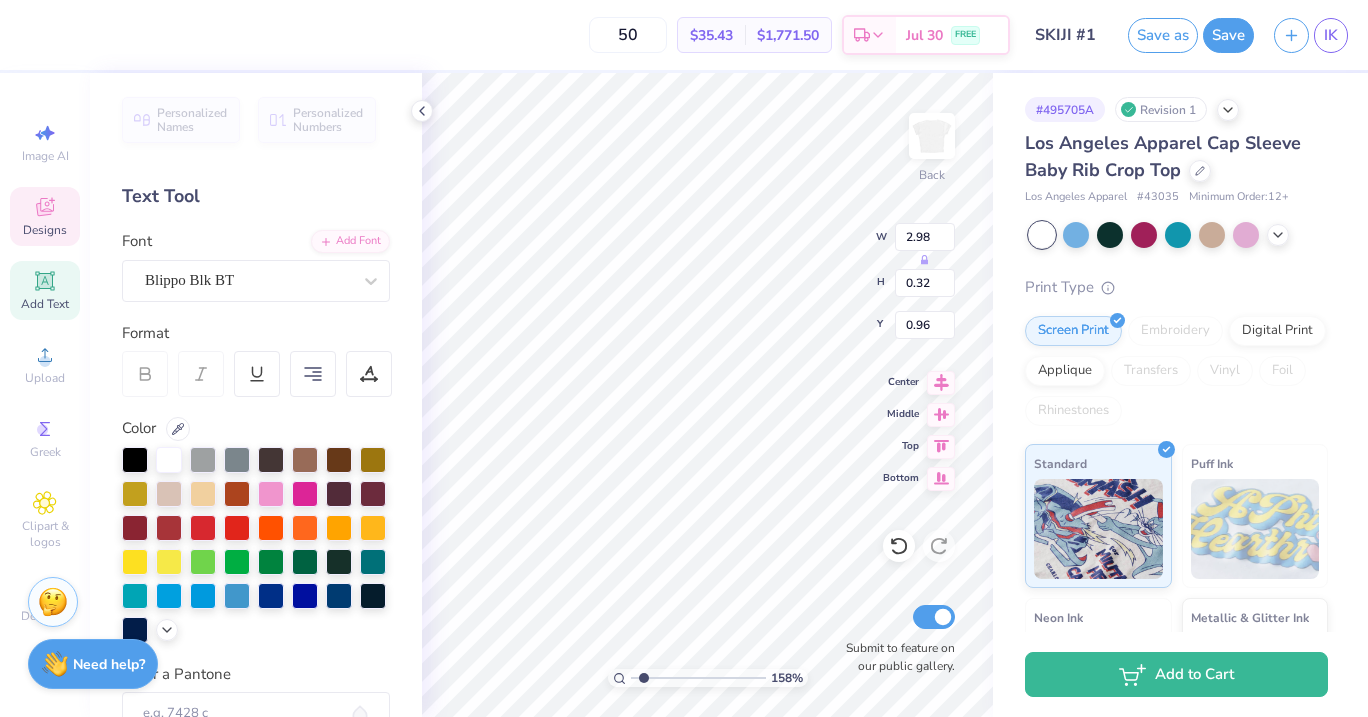 scroll, scrollTop: 0, scrollLeft: 4, axis: horizontal 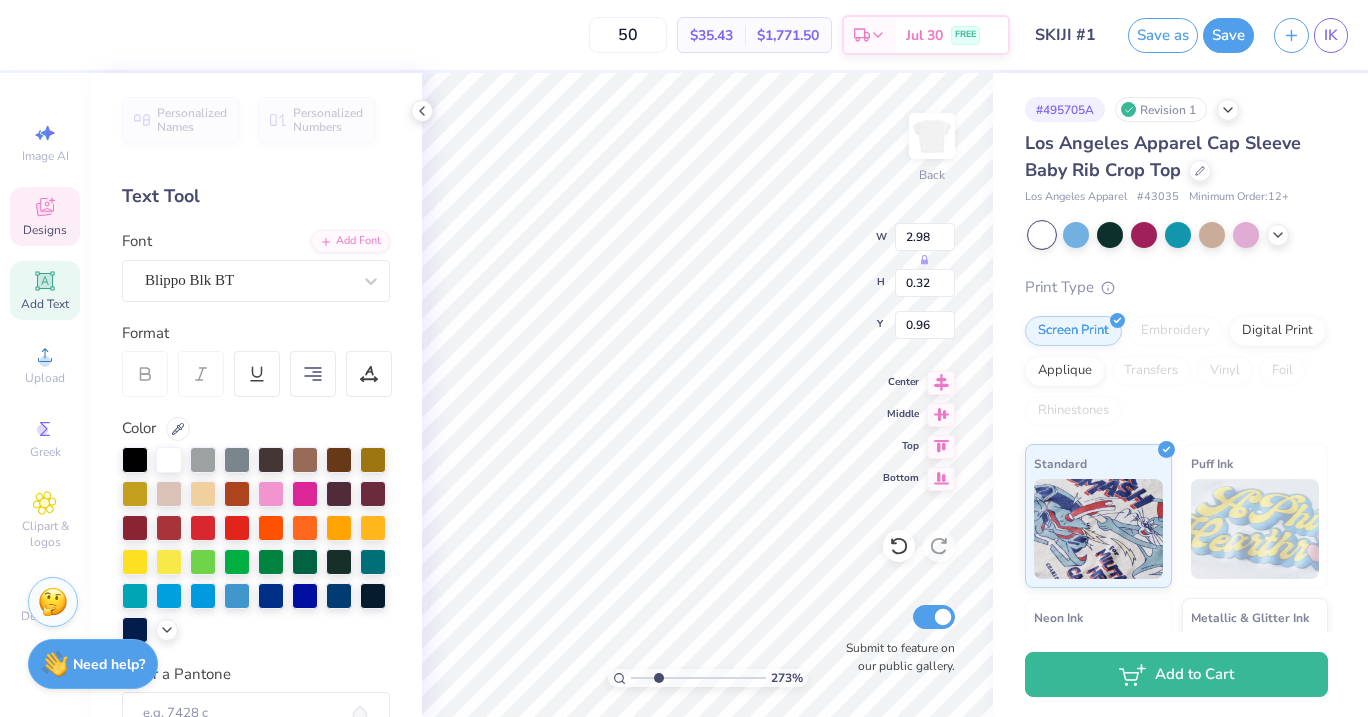 drag, startPoint x: 645, startPoint y: 678, endPoint x: 656, endPoint y: 678, distance: 11 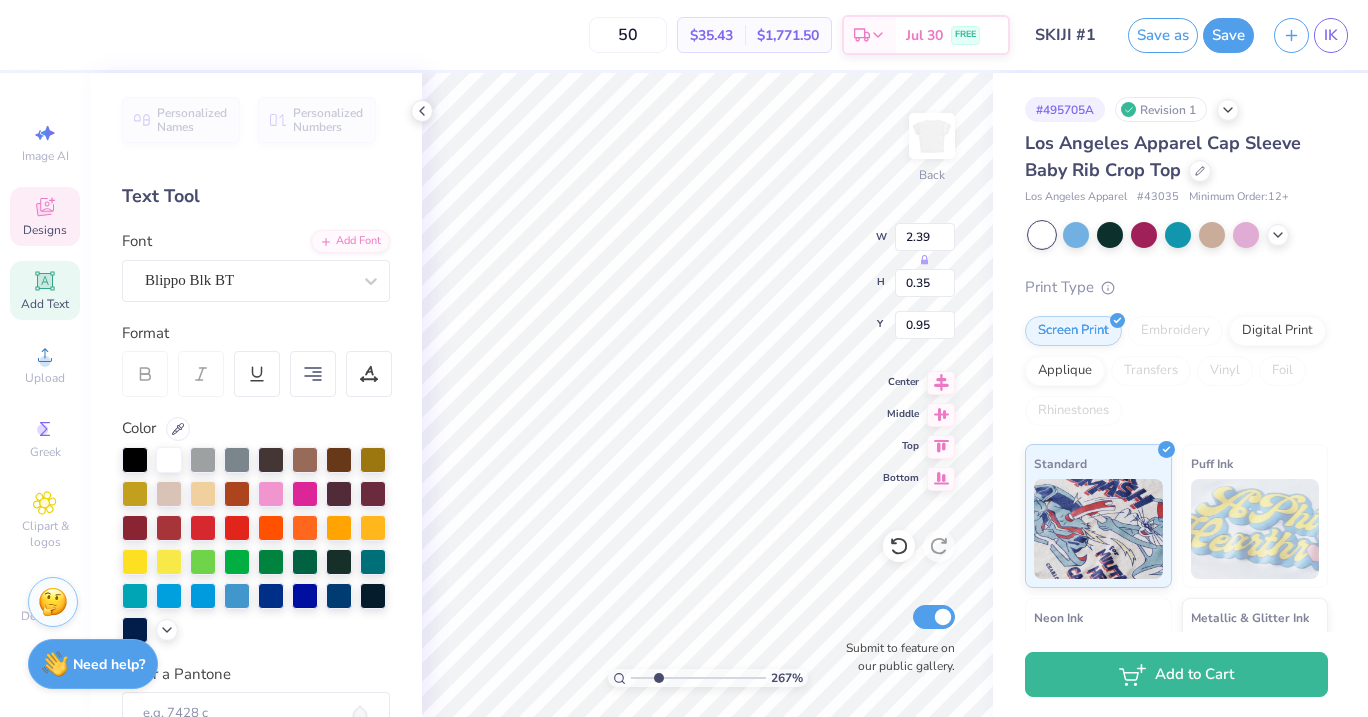 type on "[CITY], [STATE]" 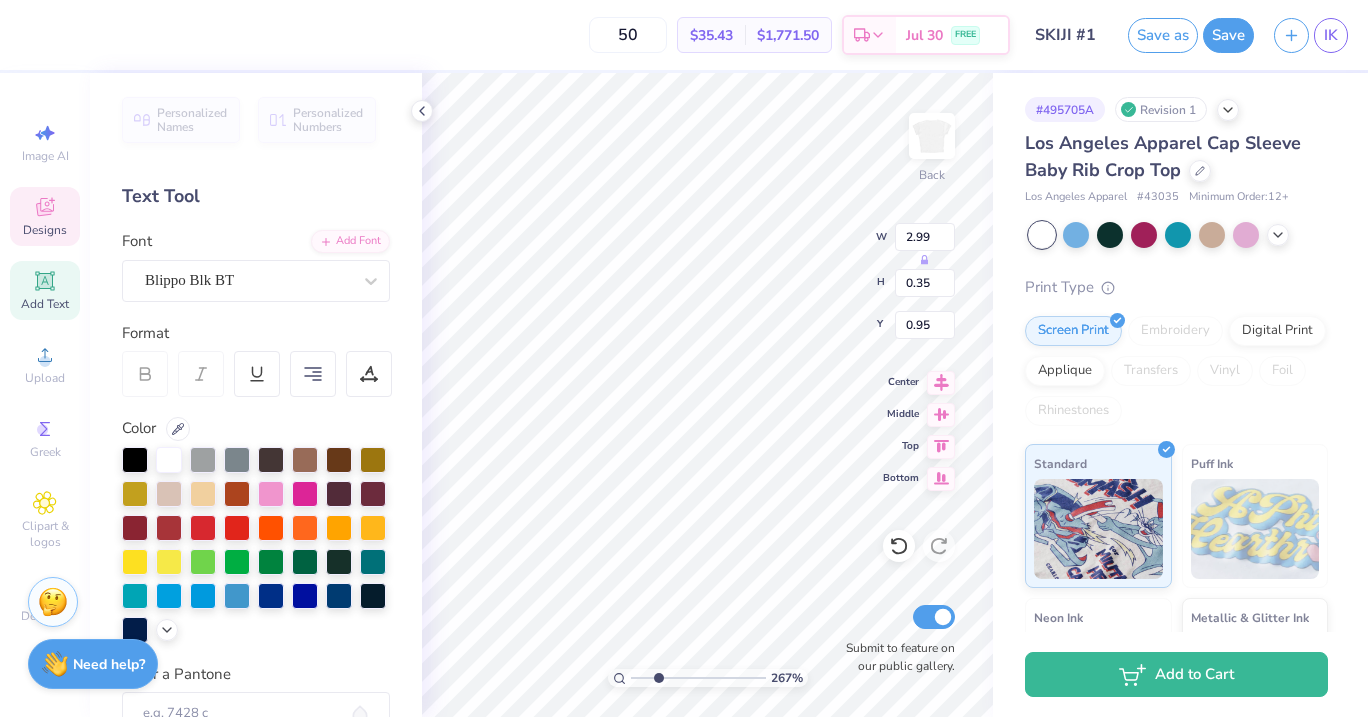 type on "1.04" 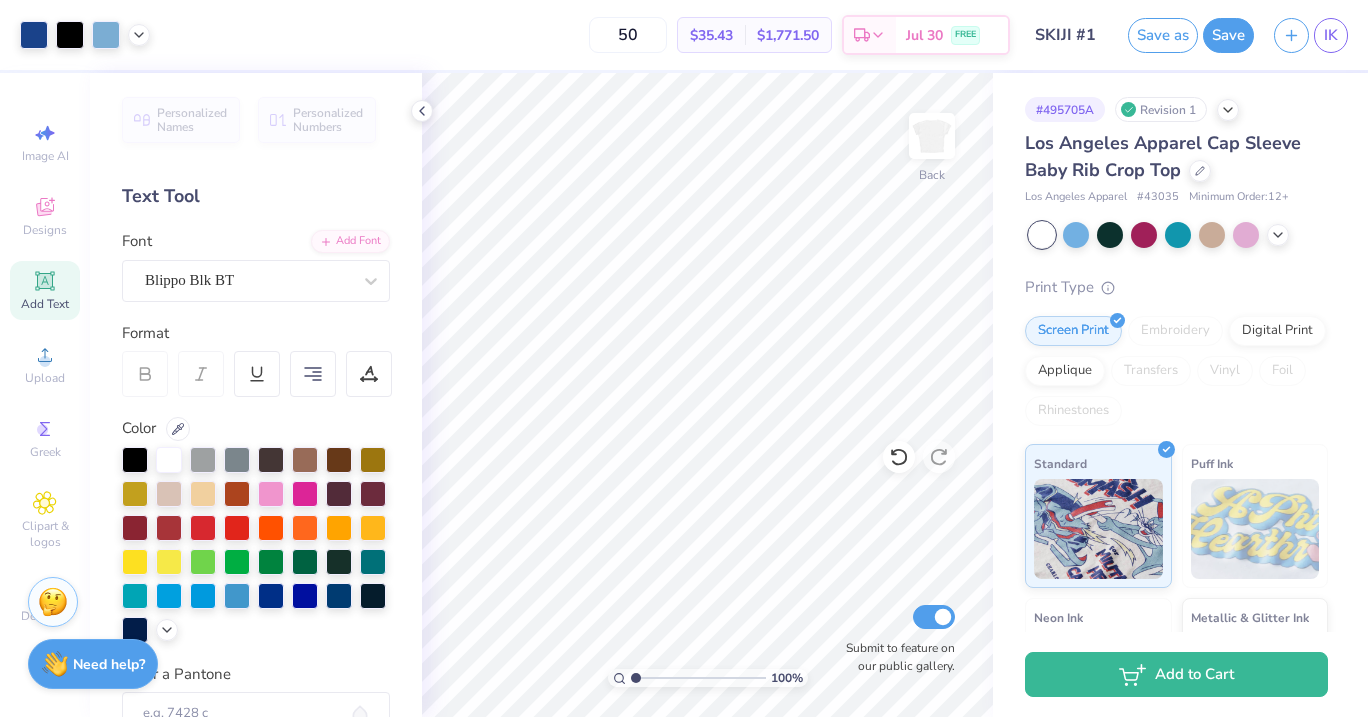 drag, startPoint x: 658, startPoint y: 677, endPoint x: 609, endPoint y: 675, distance: 49.0408 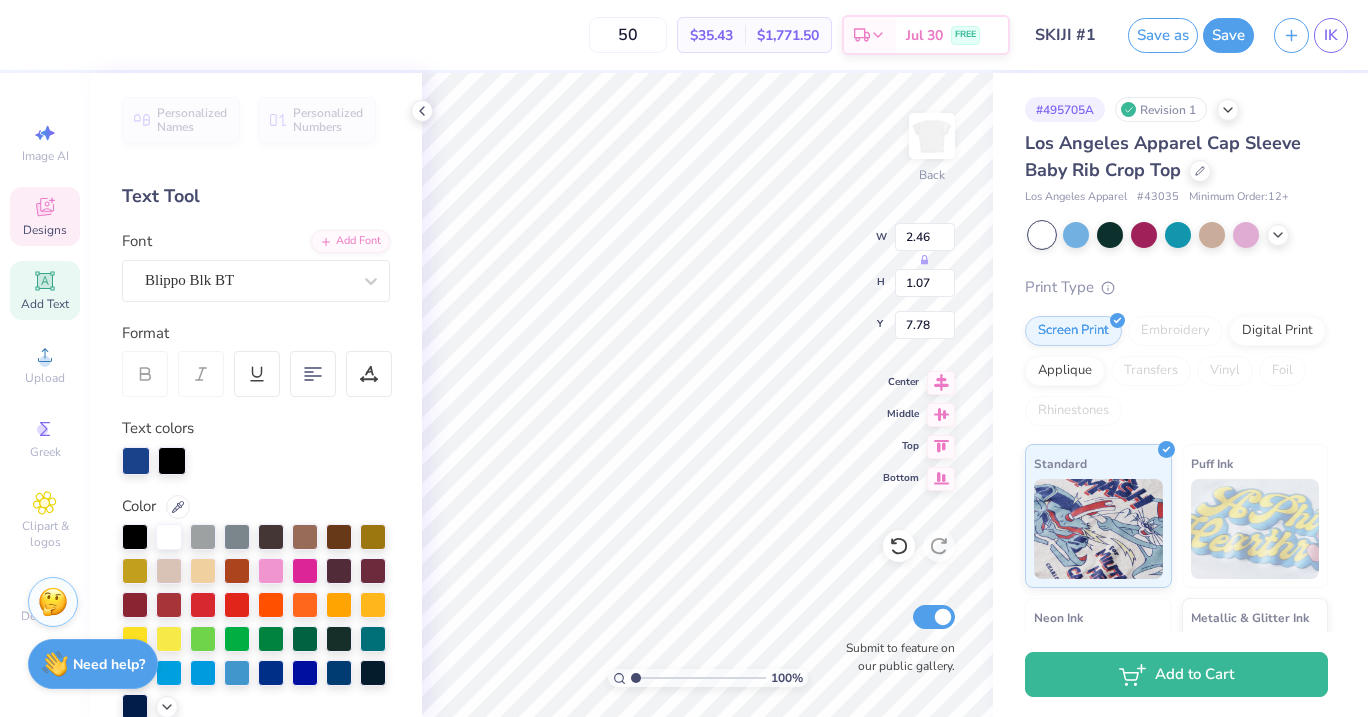 type on "2.22" 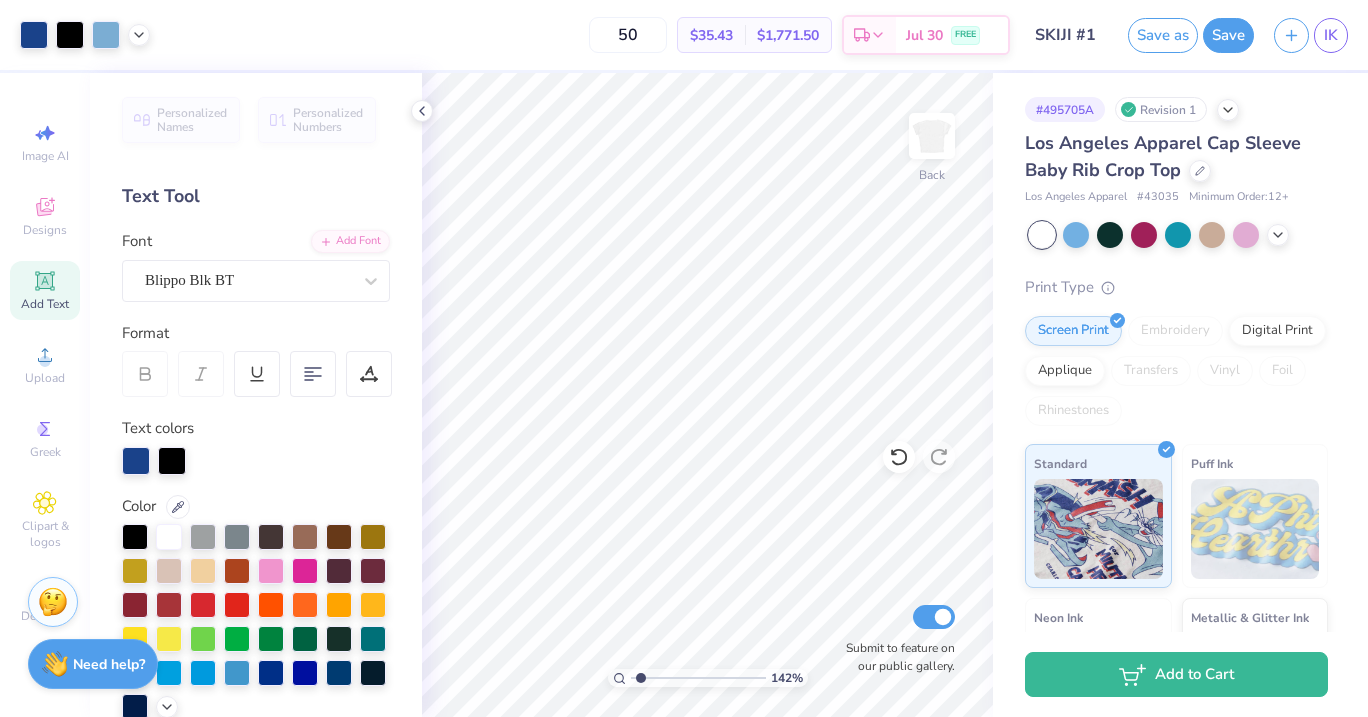 type on "1.42" 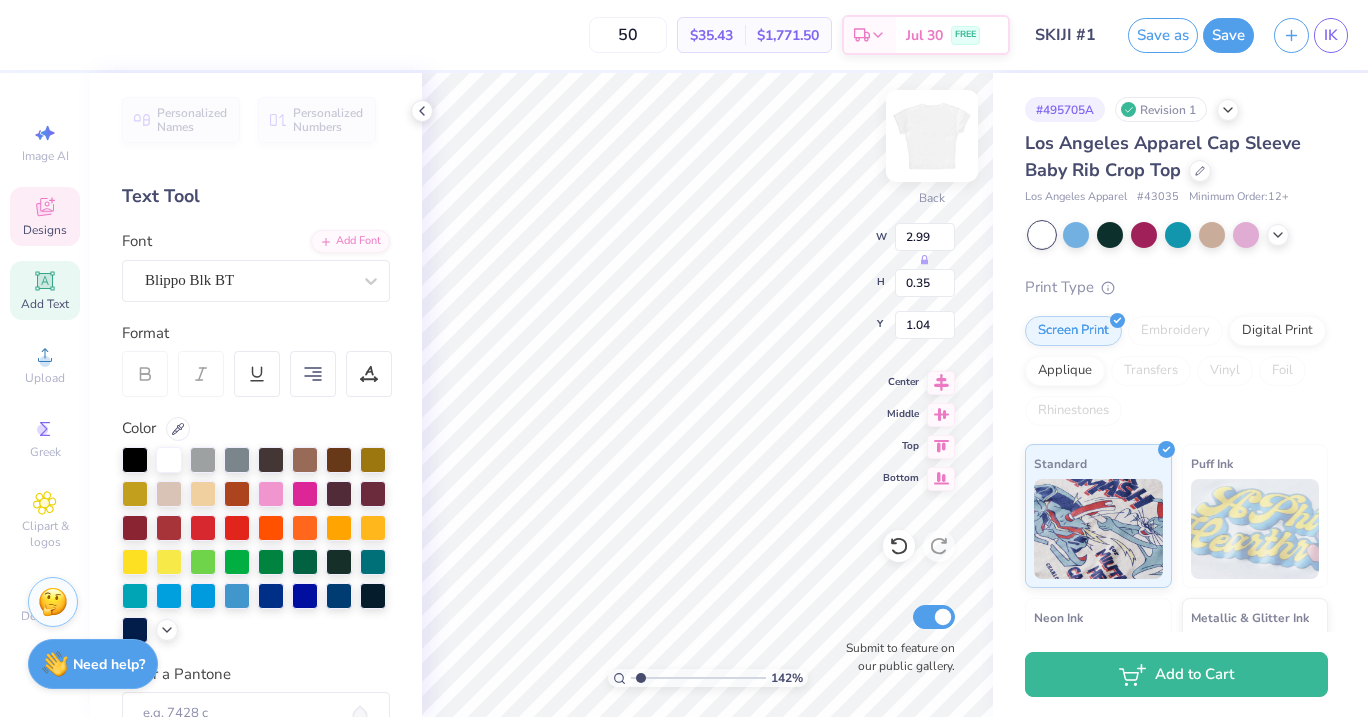 type on "0.95" 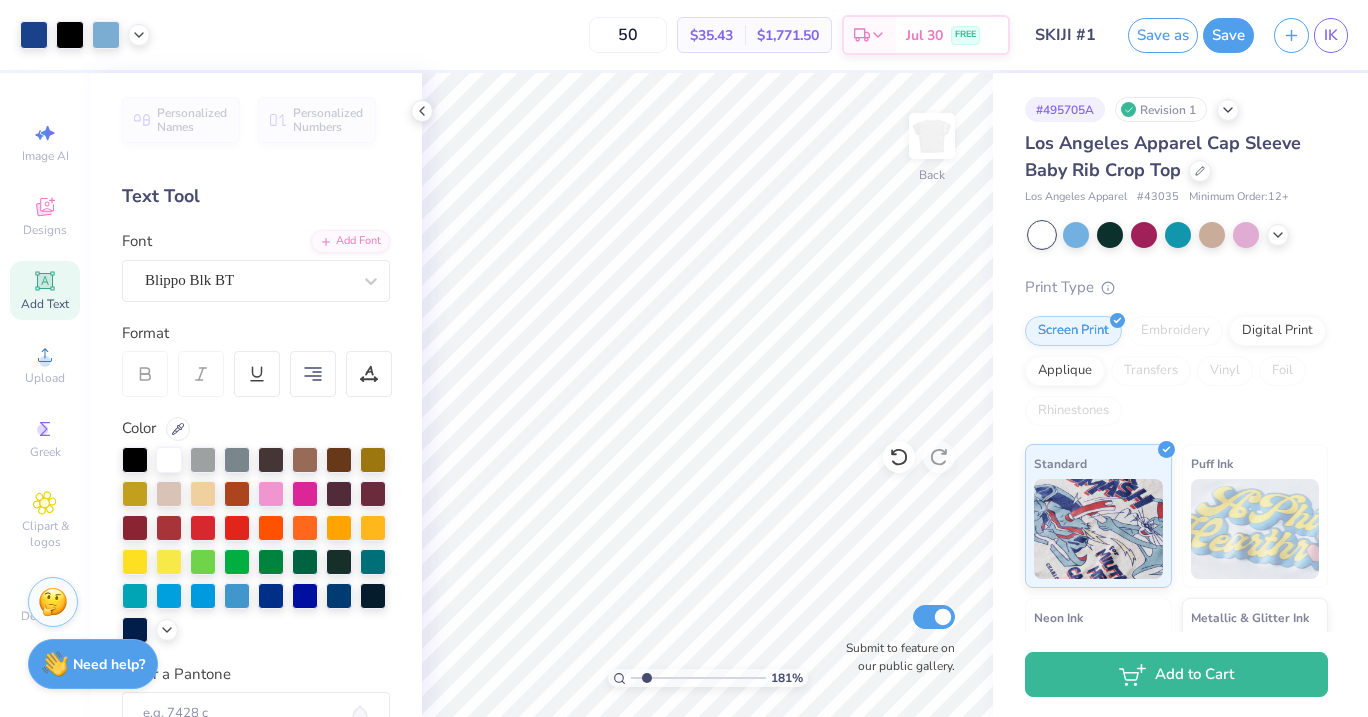click at bounding box center [698, 678] 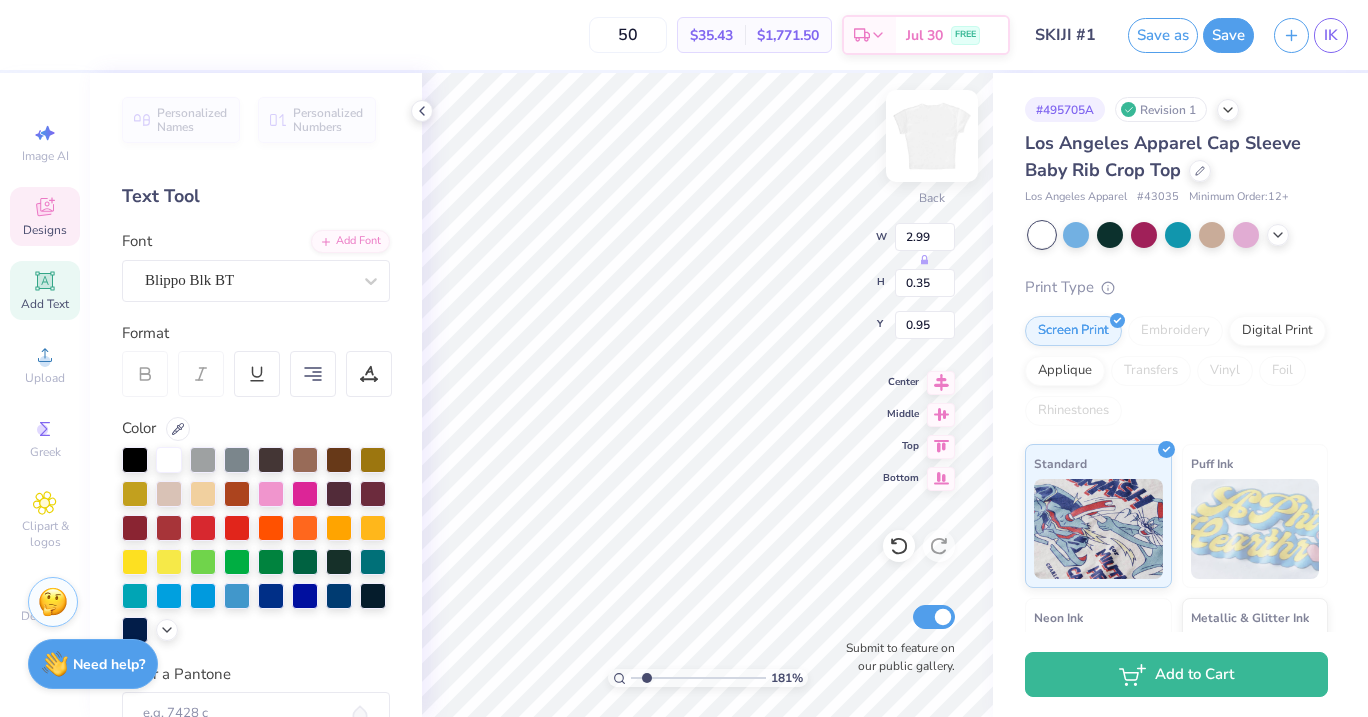 click at bounding box center (932, 136) 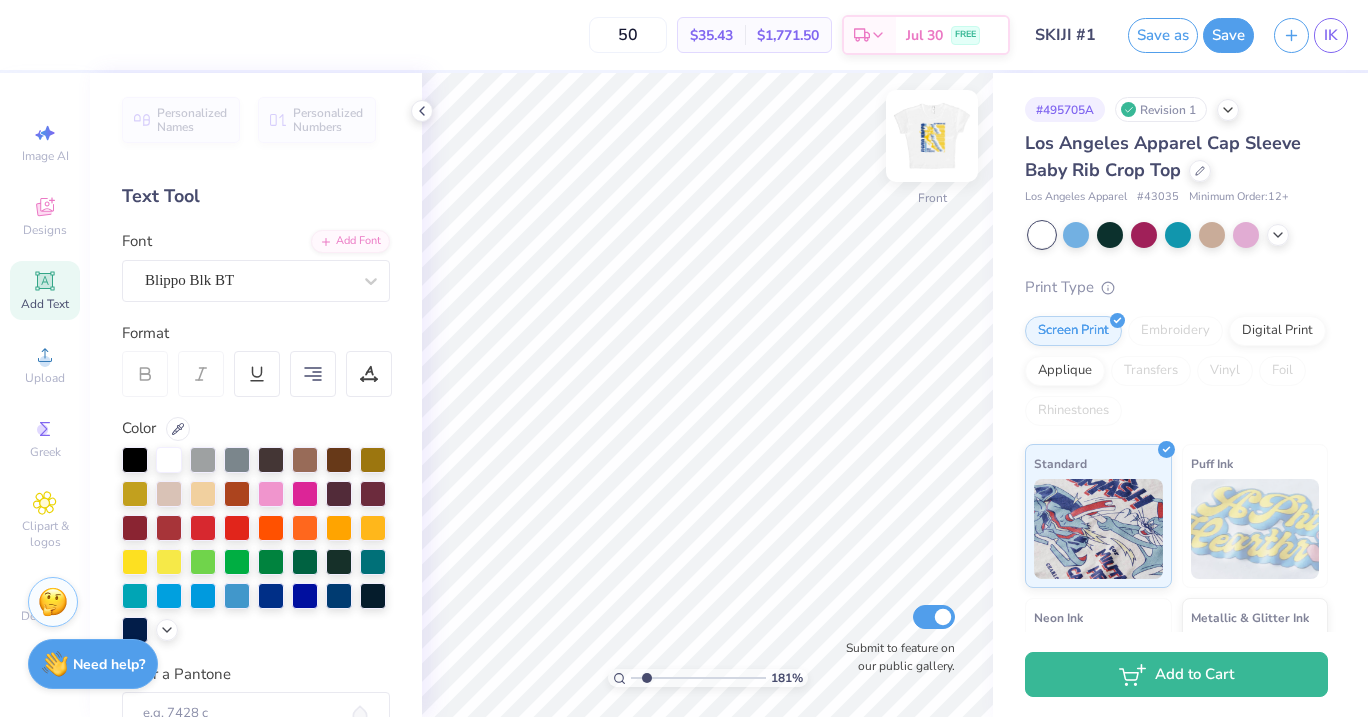 click at bounding box center (932, 136) 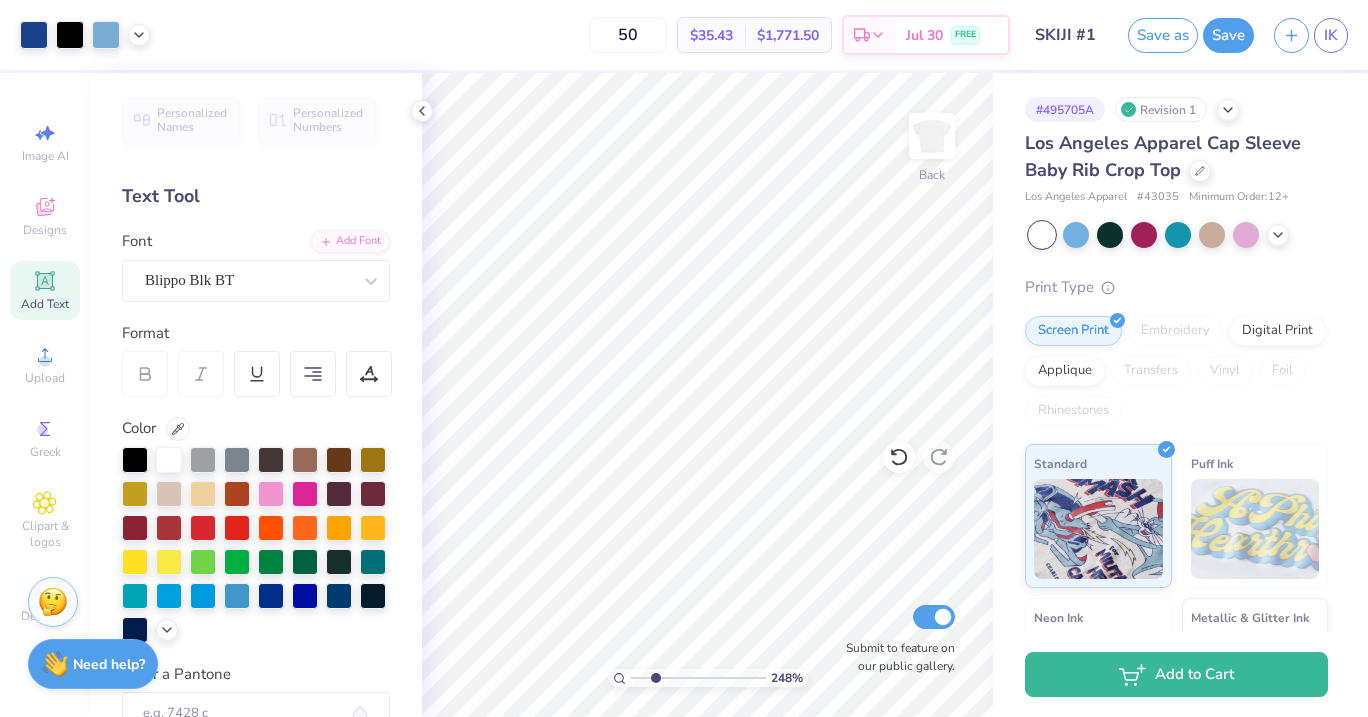 type on "2.48" 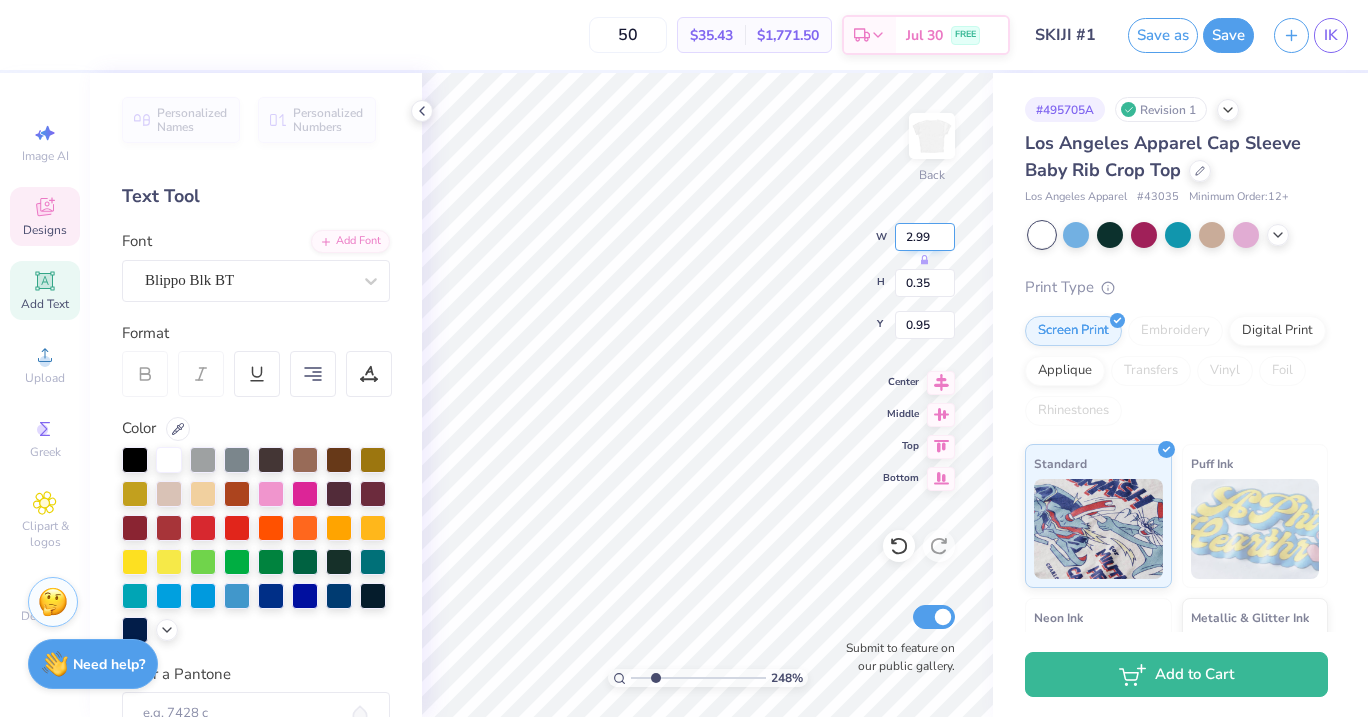 type on "3.03" 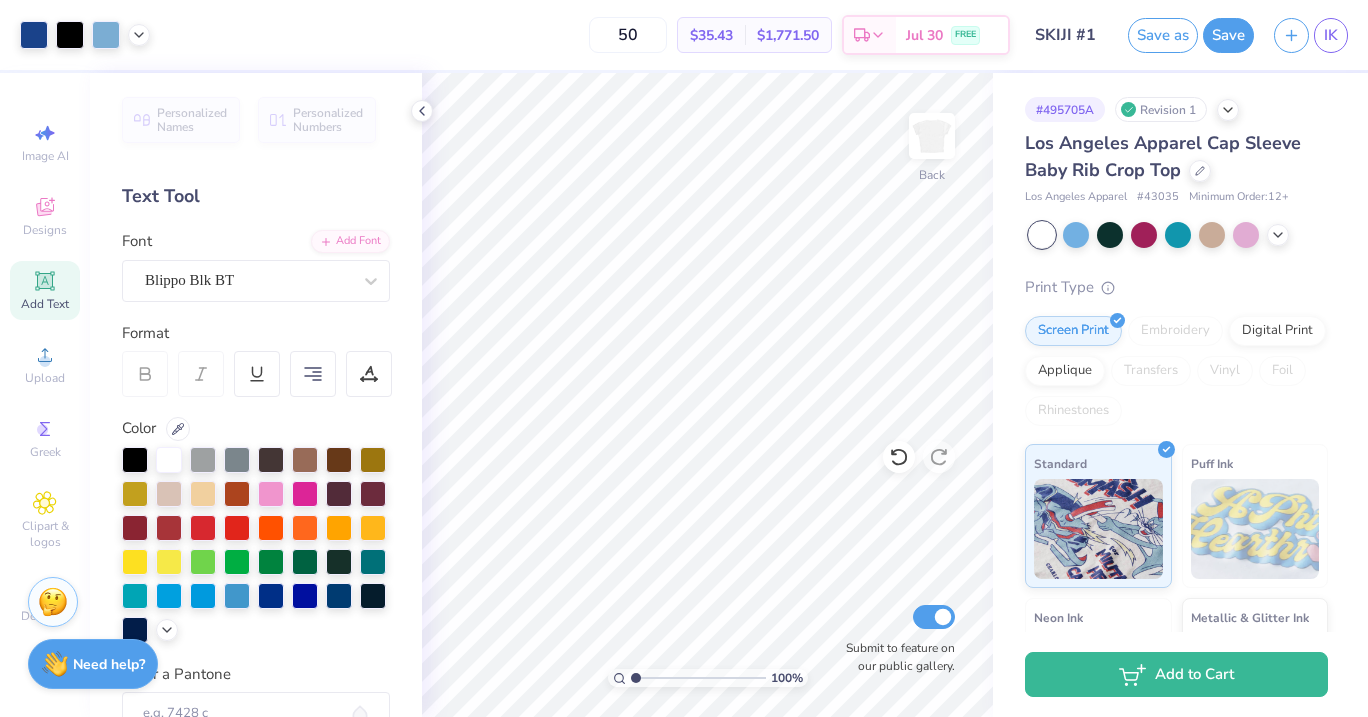 drag, startPoint x: 658, startPoint y: 678, endPoint x: 632, endPoint y: 678, distance: 26 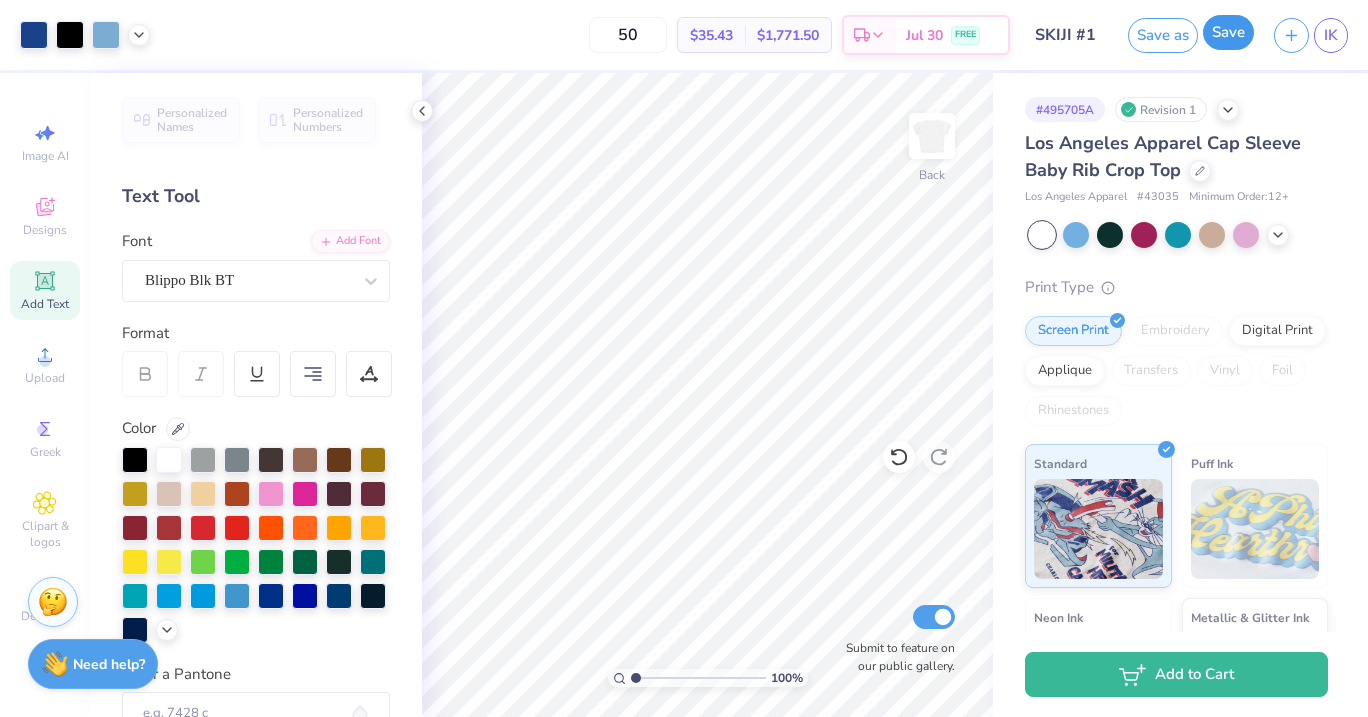 click on "Save" at bounding box center [1228, 32] 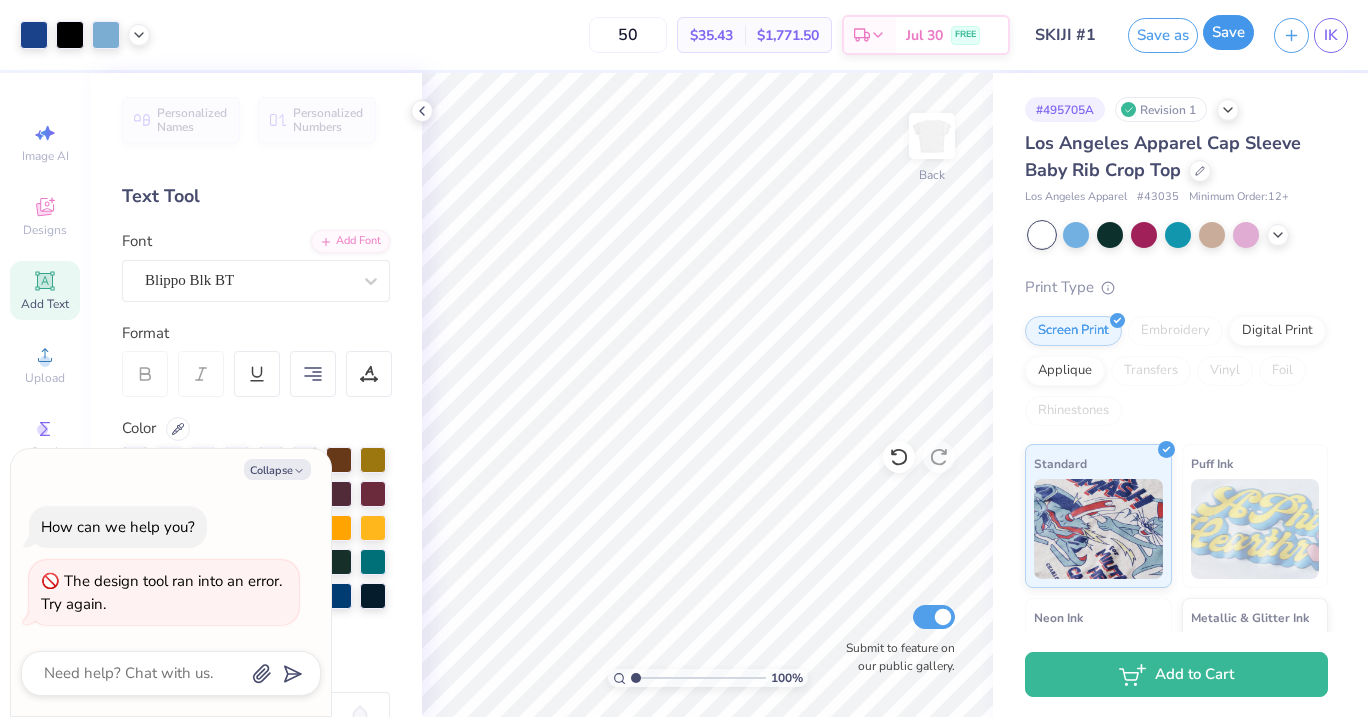 click on "Save" at bounding box center [1228, 32] 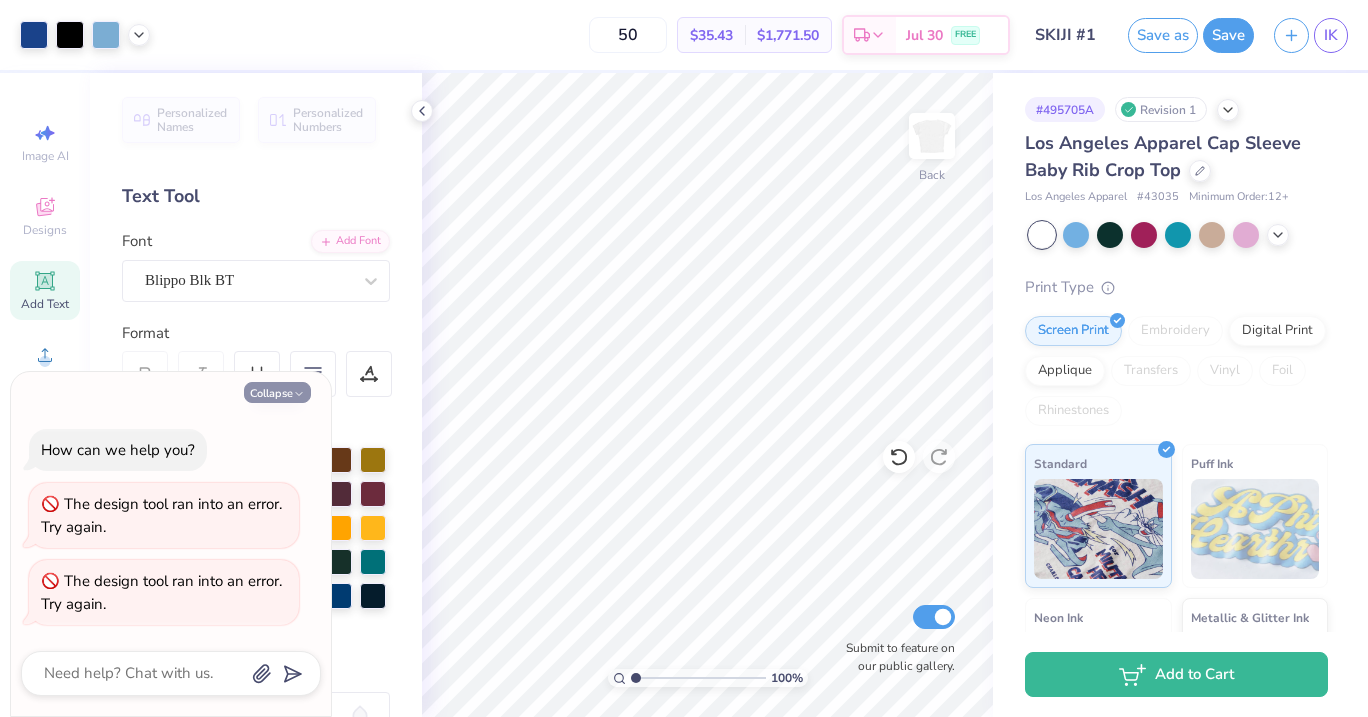 click 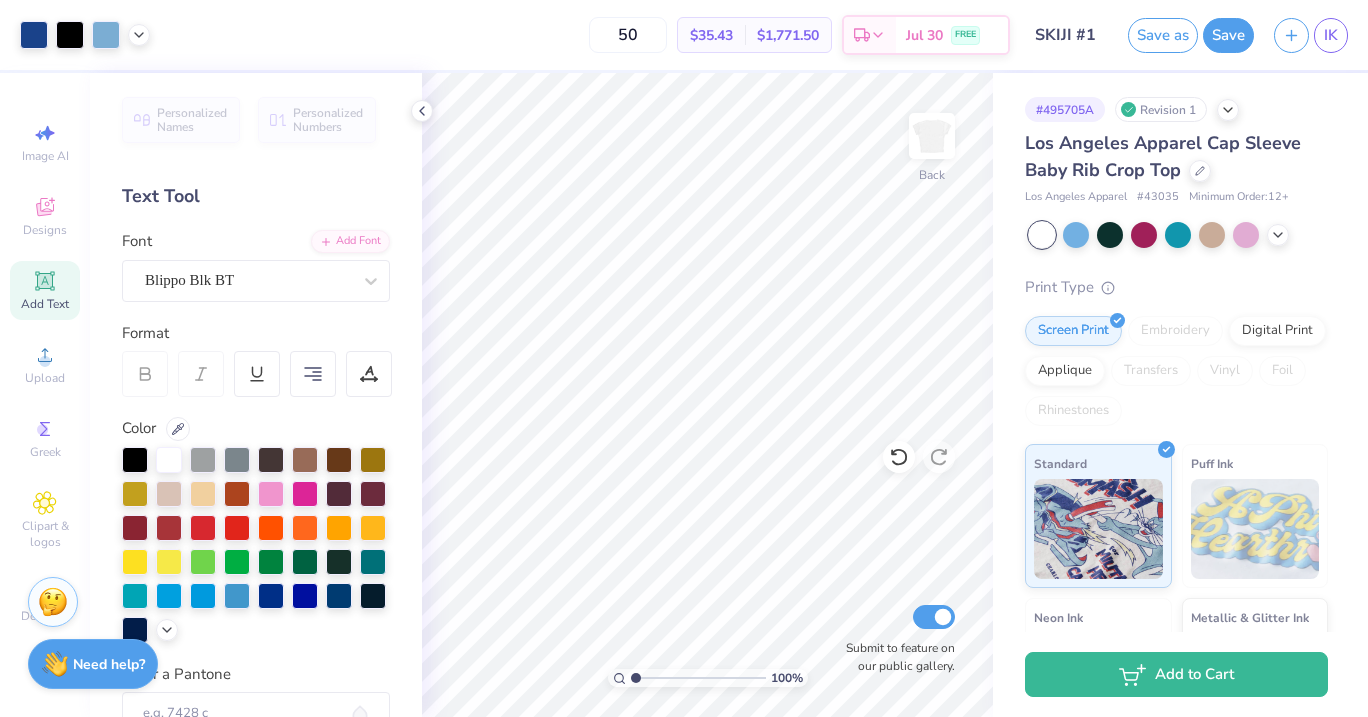 click on "Save as" at bounding box center (1163, 35) 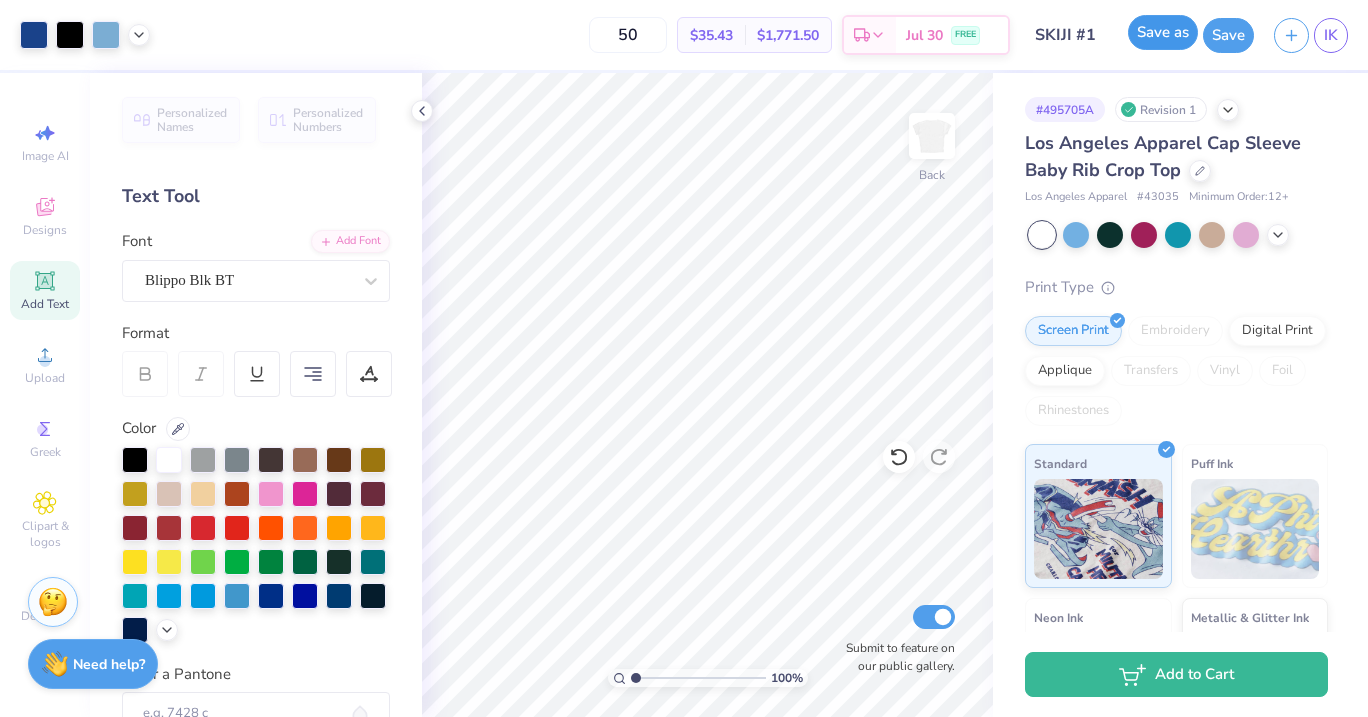 click on "Save as" at bounding box center [1163, 32] 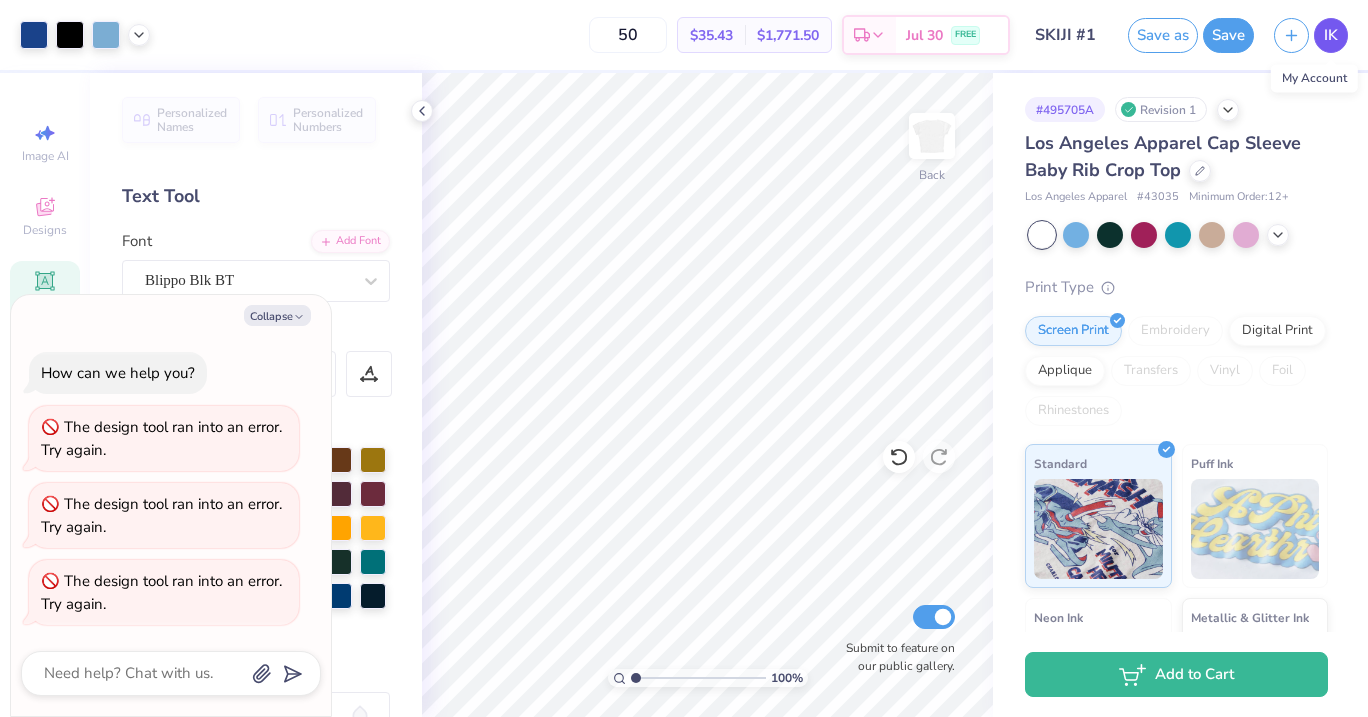 click on "IK" at bounding box center (1331, 35) 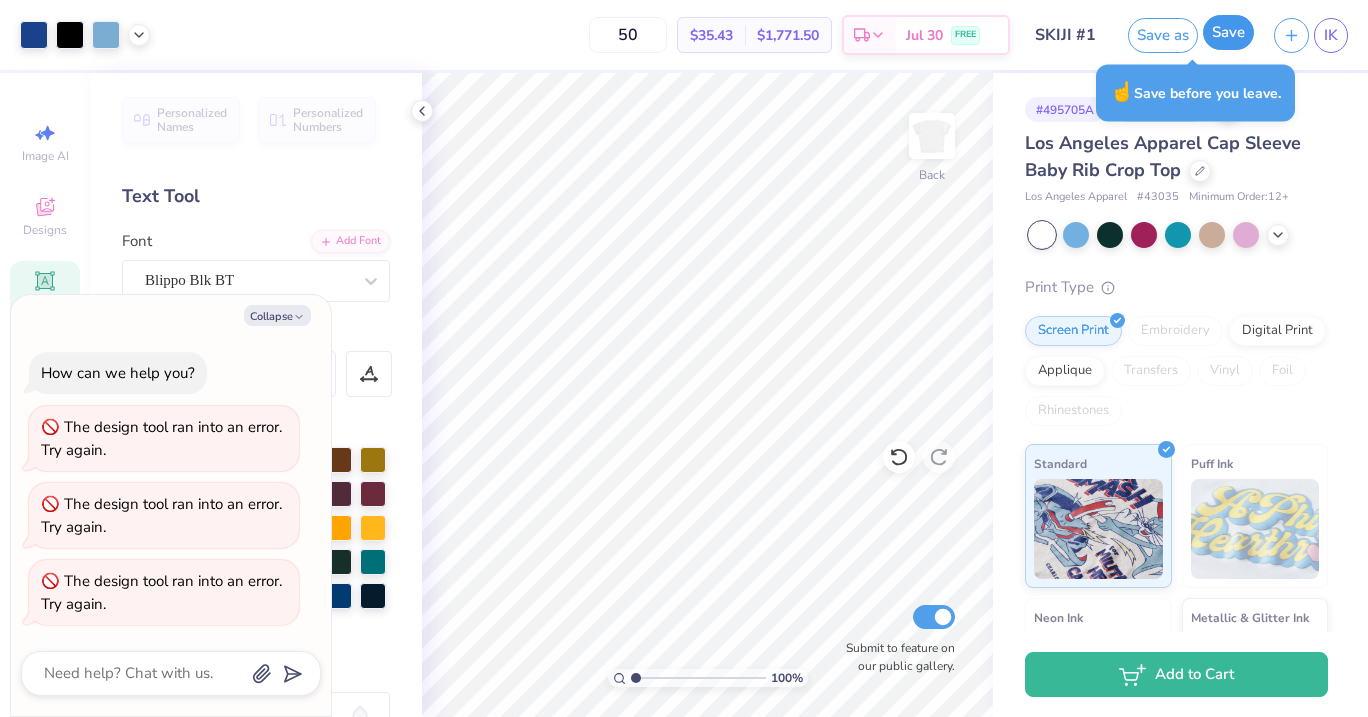click on "Save" at bounding box center [1228, 32] 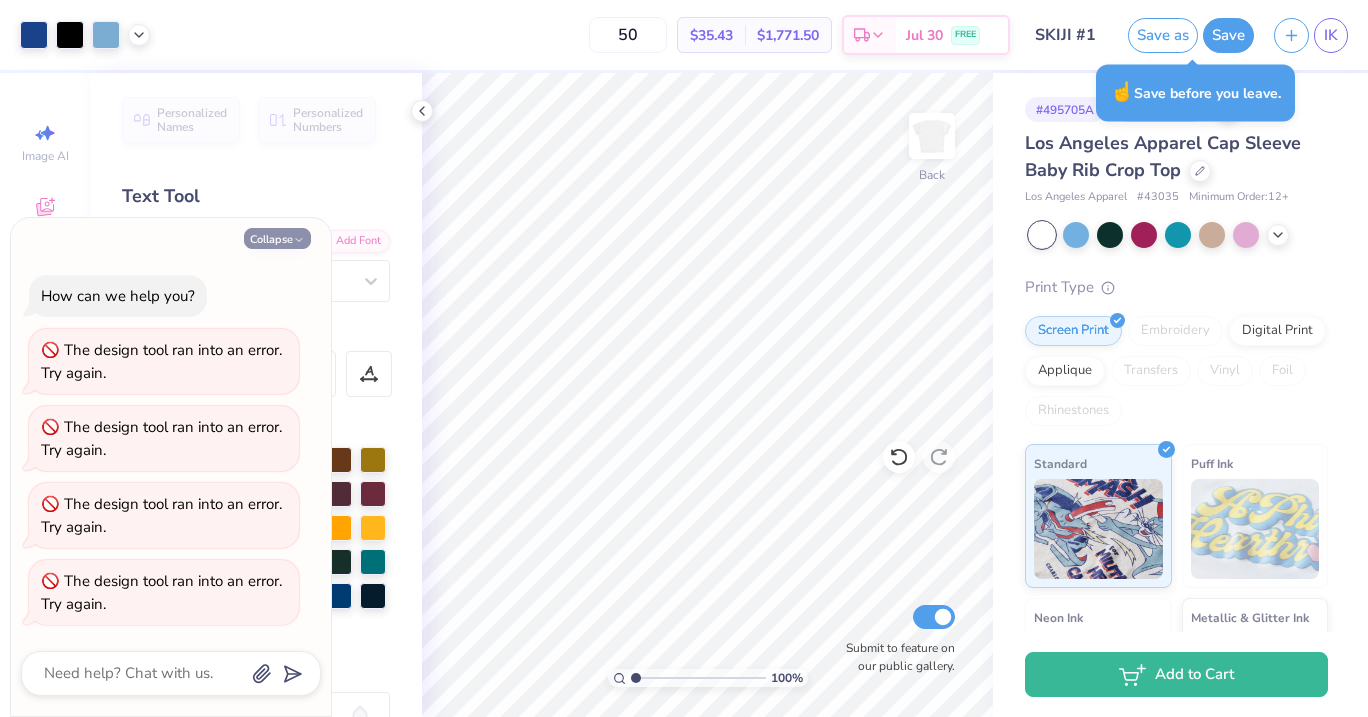 click on "Collapse" at bounding box center [277, 238] 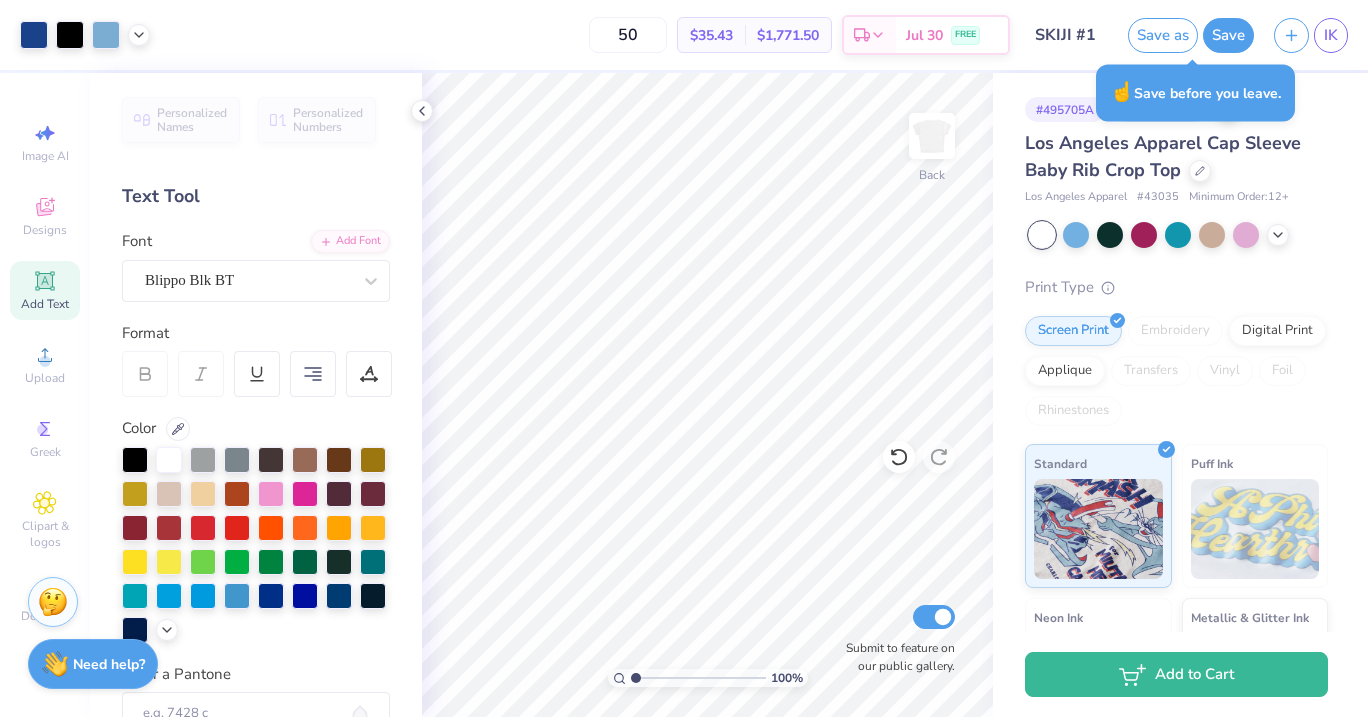 click on "Save as" at bounding box center (1163, 35) 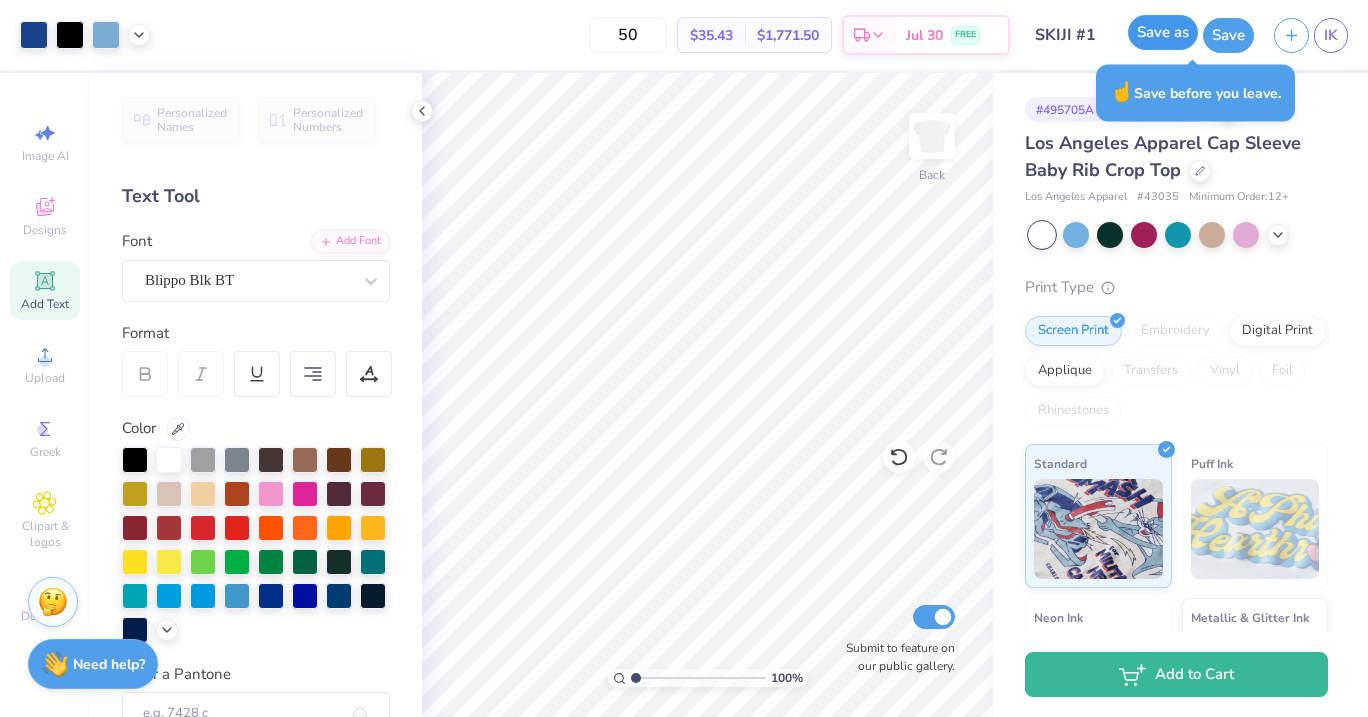 click on "Save as" at bounding box center (1163, 32) 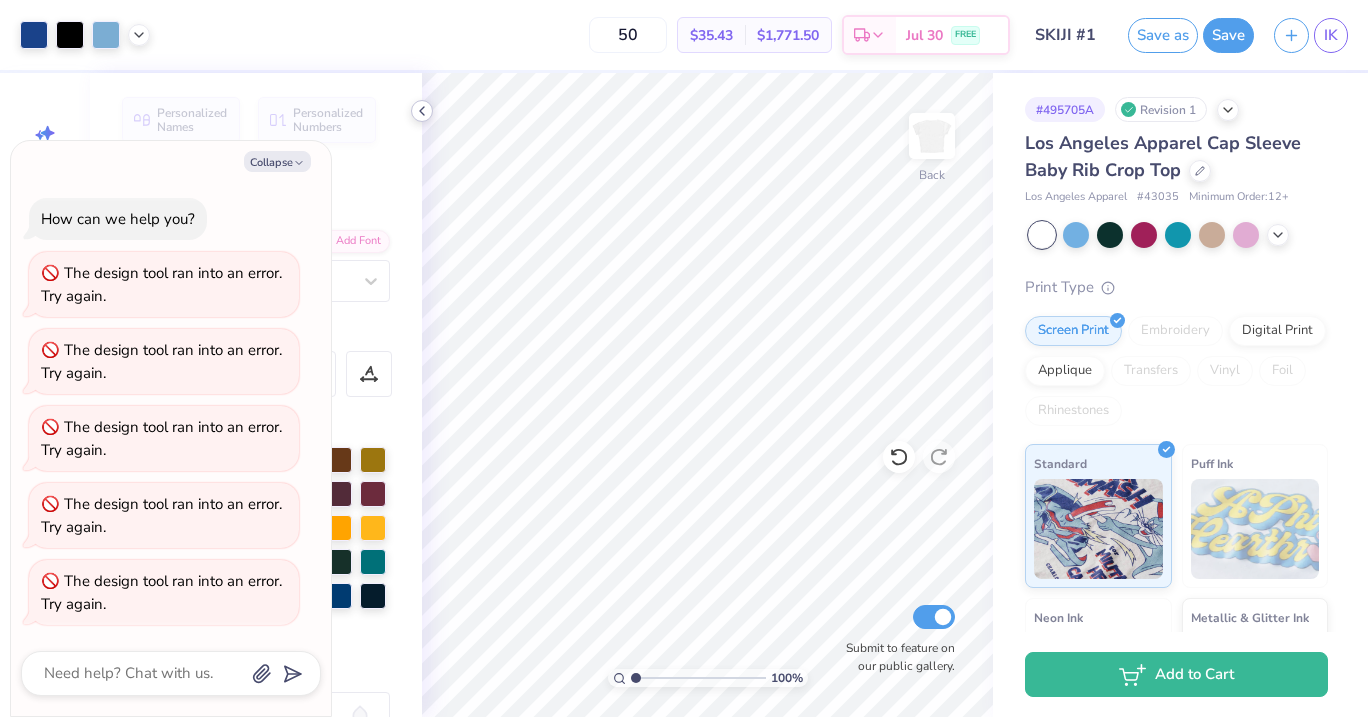click 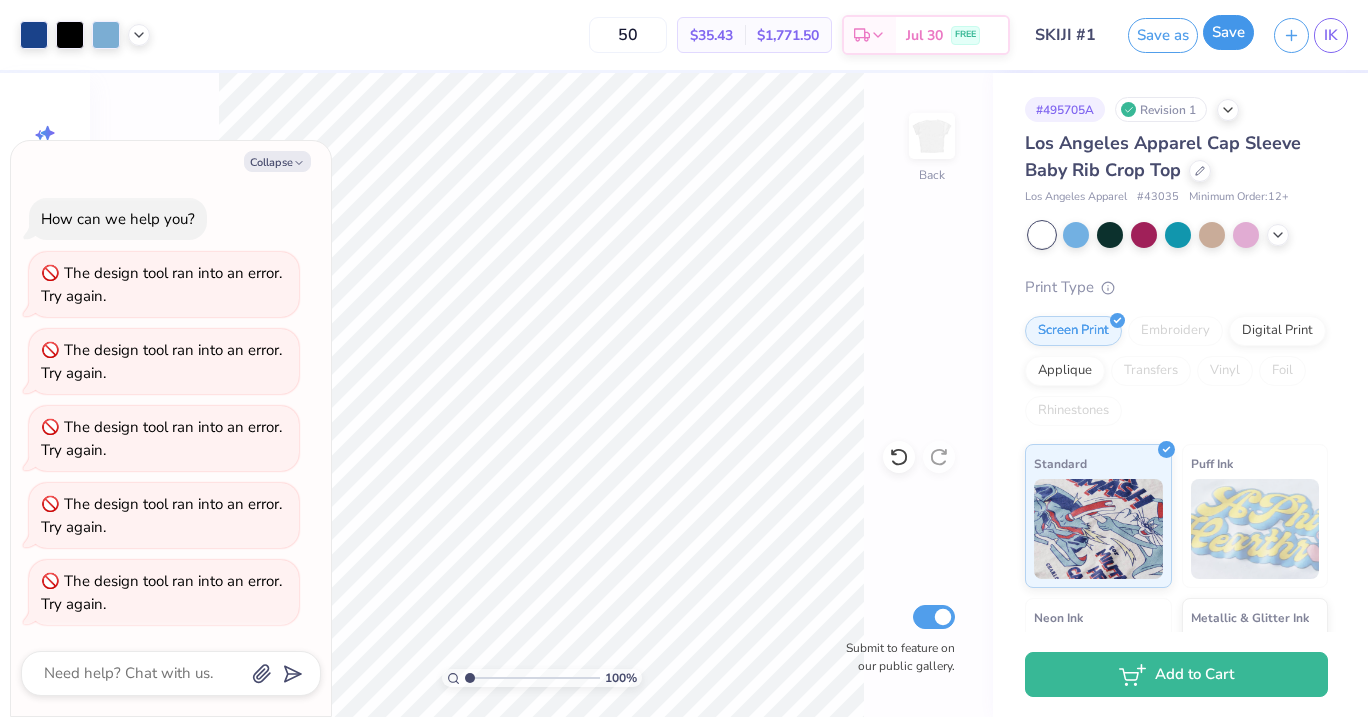 click on "Save" at bounding box center (1228, 32) 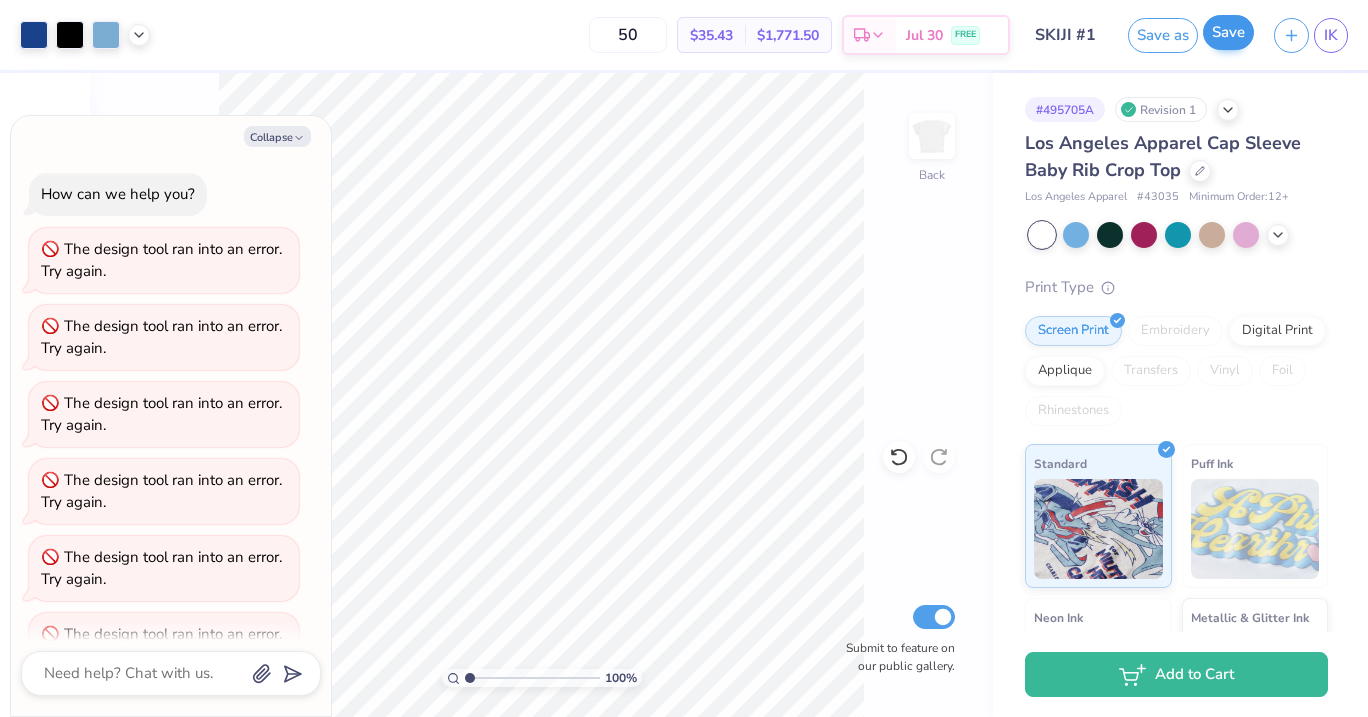 scroll, scrollTop: 52, scrollLeft: 0, axis: vertical 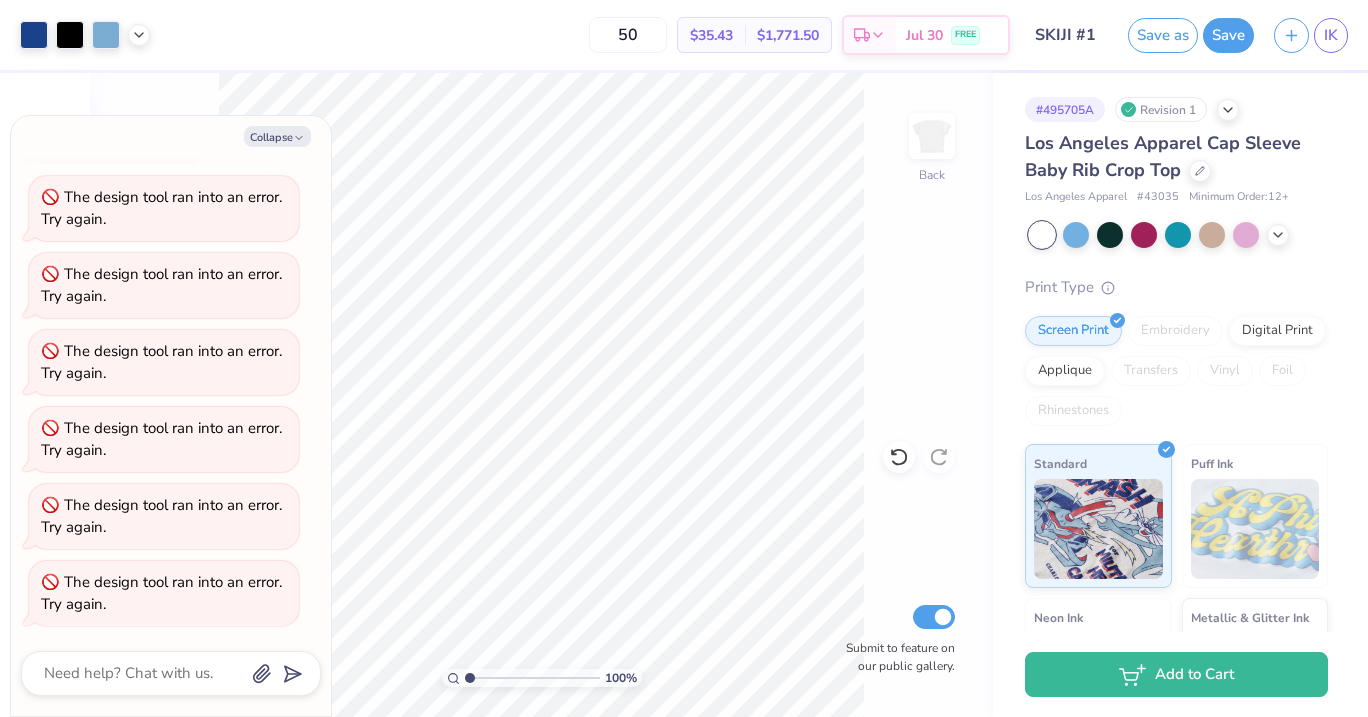 drag, startPoint x: 1232, startPoint y: 29, endPoint x: 819, endPoint y: 29, distance: 413 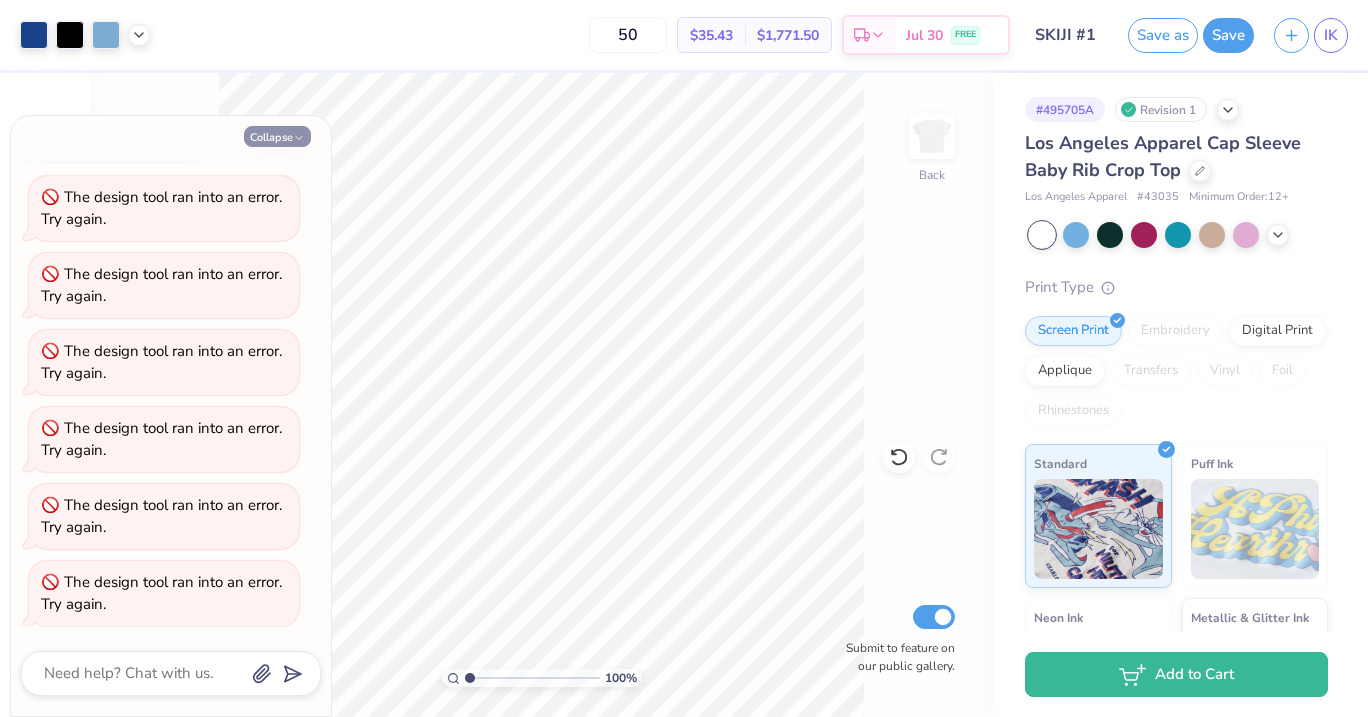 click 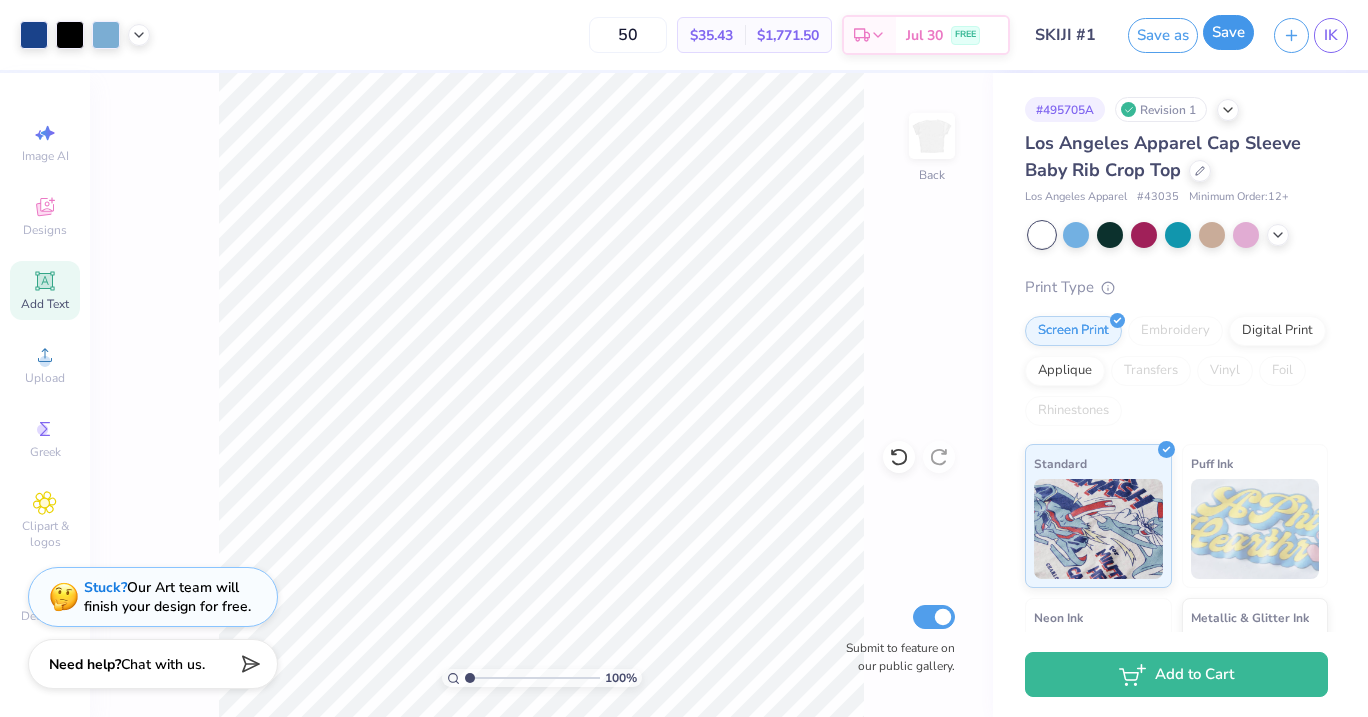 click on "Save" at bounding box center [1228, 32] 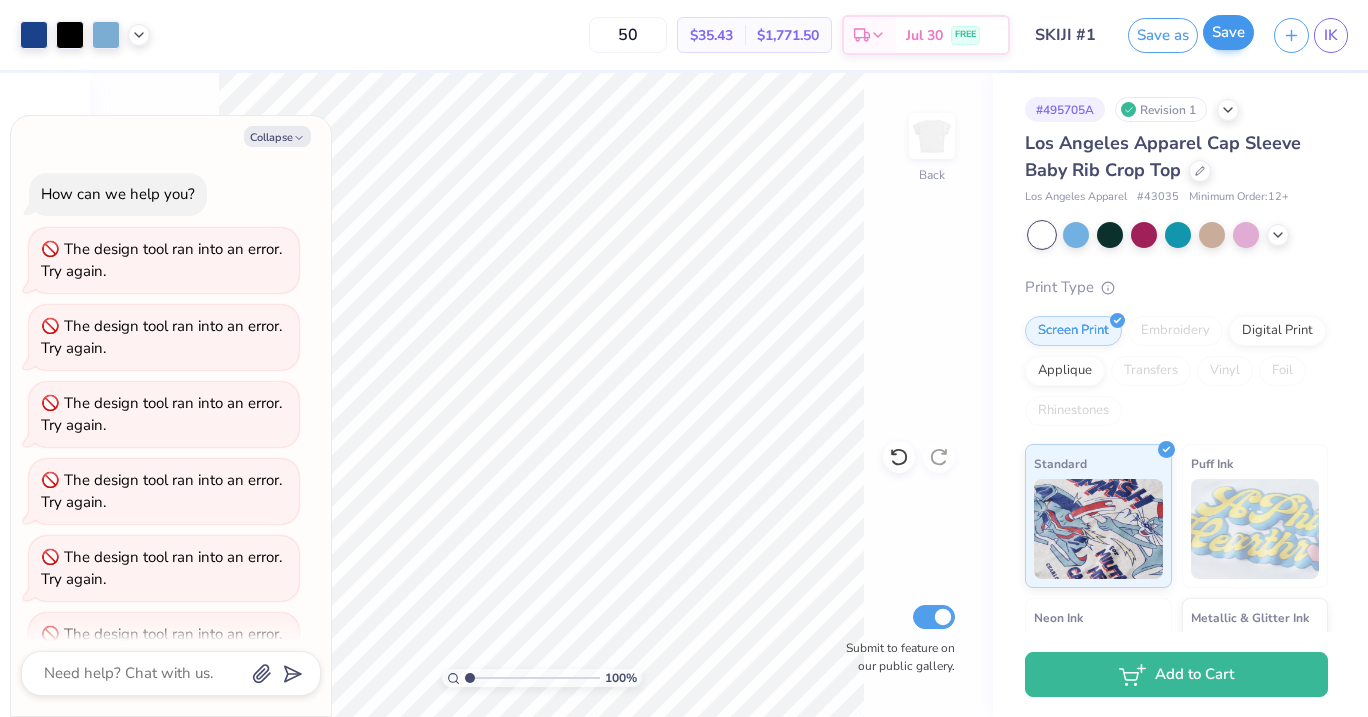 scroll, scrollTop: 129, scrollLeft: 0, axis: vertical 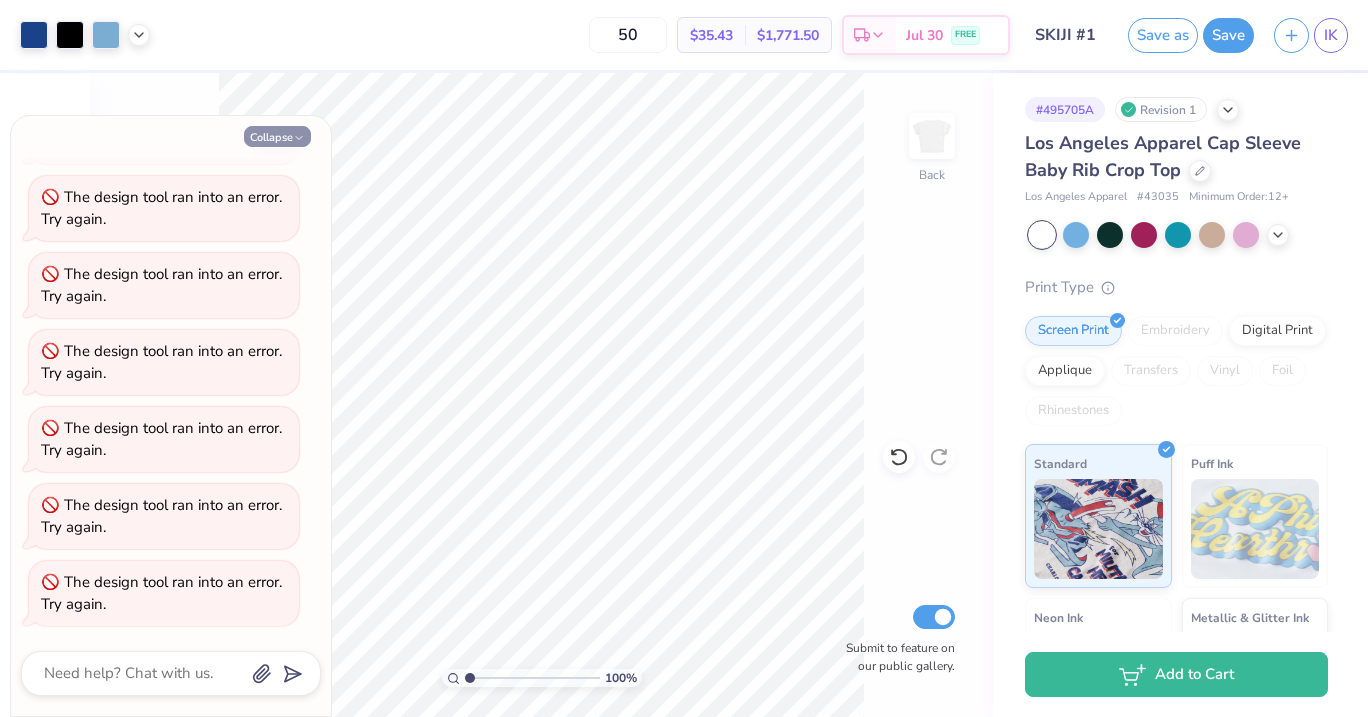 click on "Collapse" at bounding box center [277, 136] 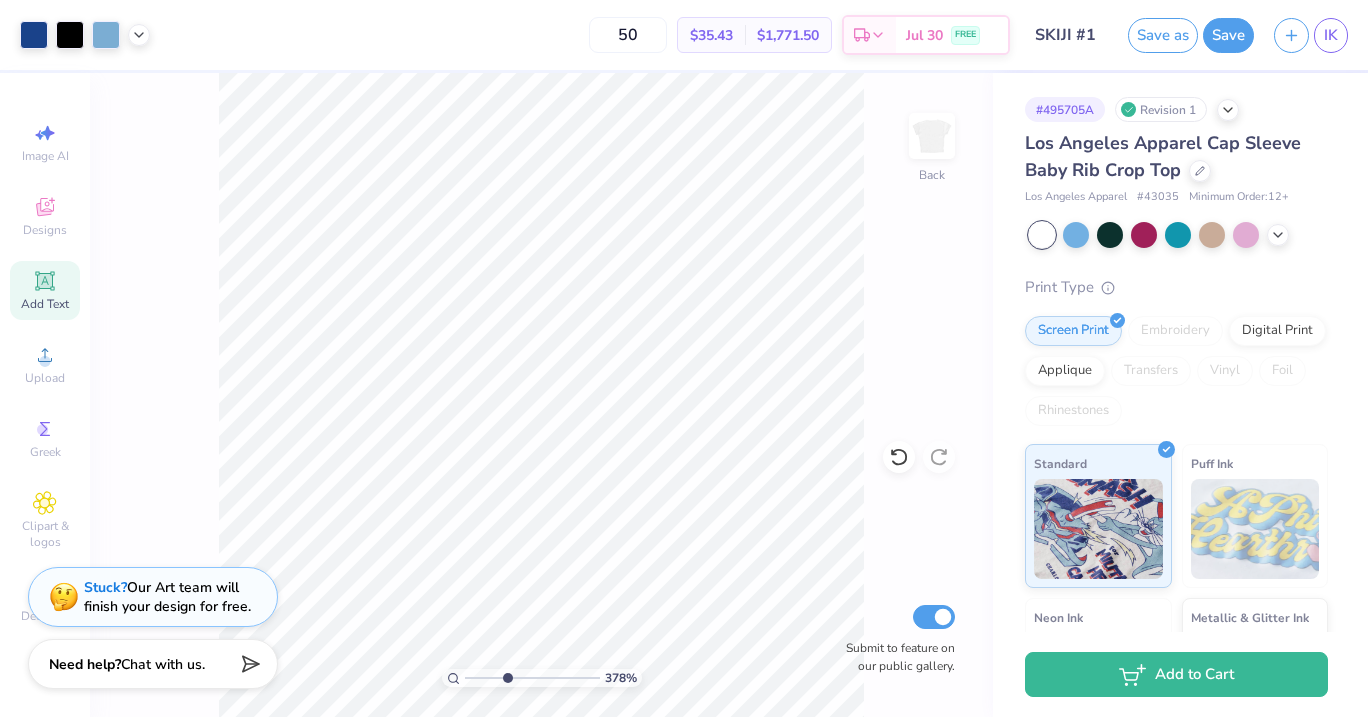 drag, startPoint x: 472, startPoint y: 678, endPoint x: 507, endPoint y: 678, distance: 35 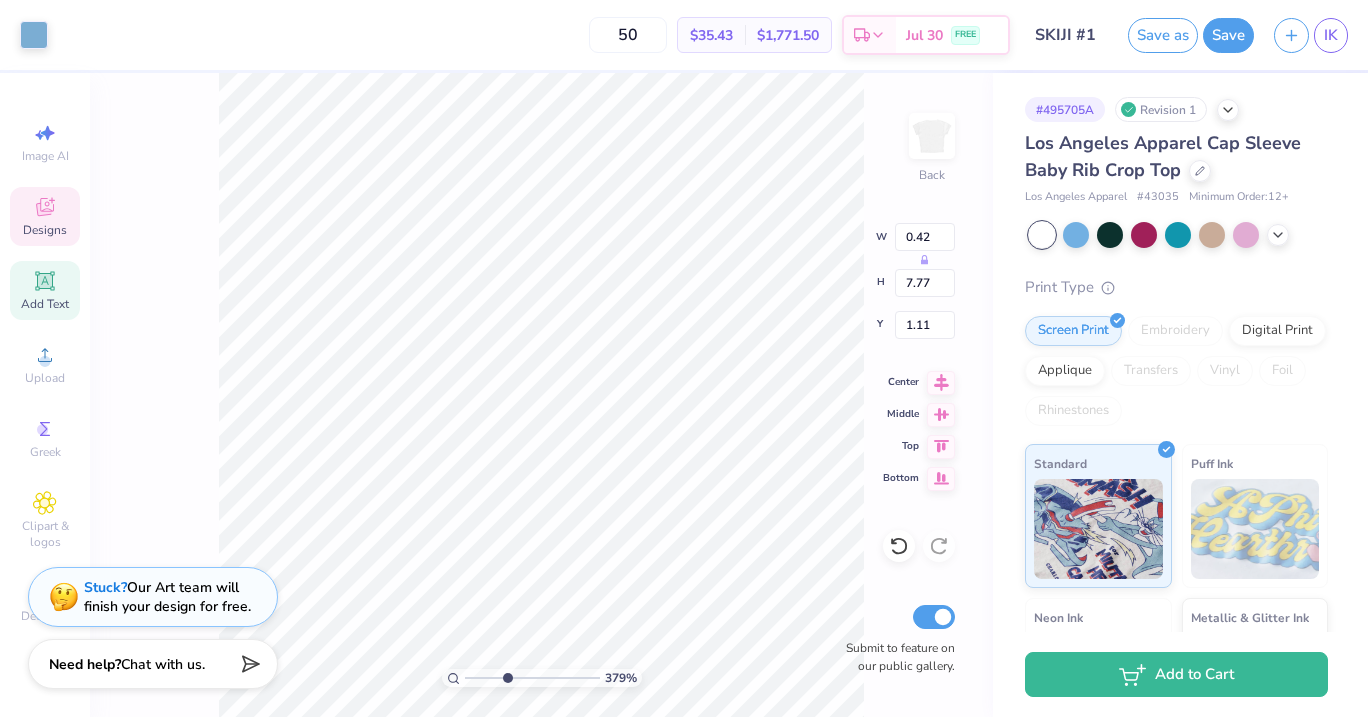 type on "1.12" 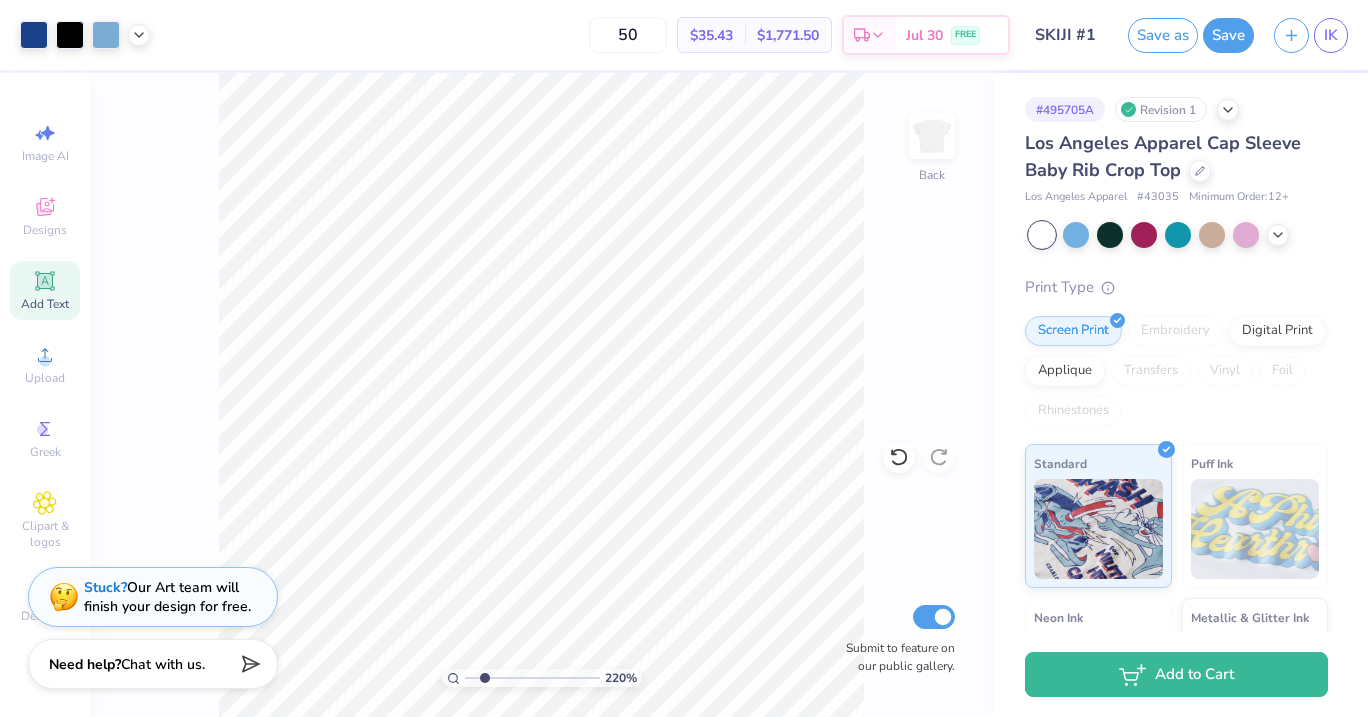 drag, startPoint x: 509, startPoint y: 677, endPoint x: 482, endPoint y: 671, distance: 27.658634 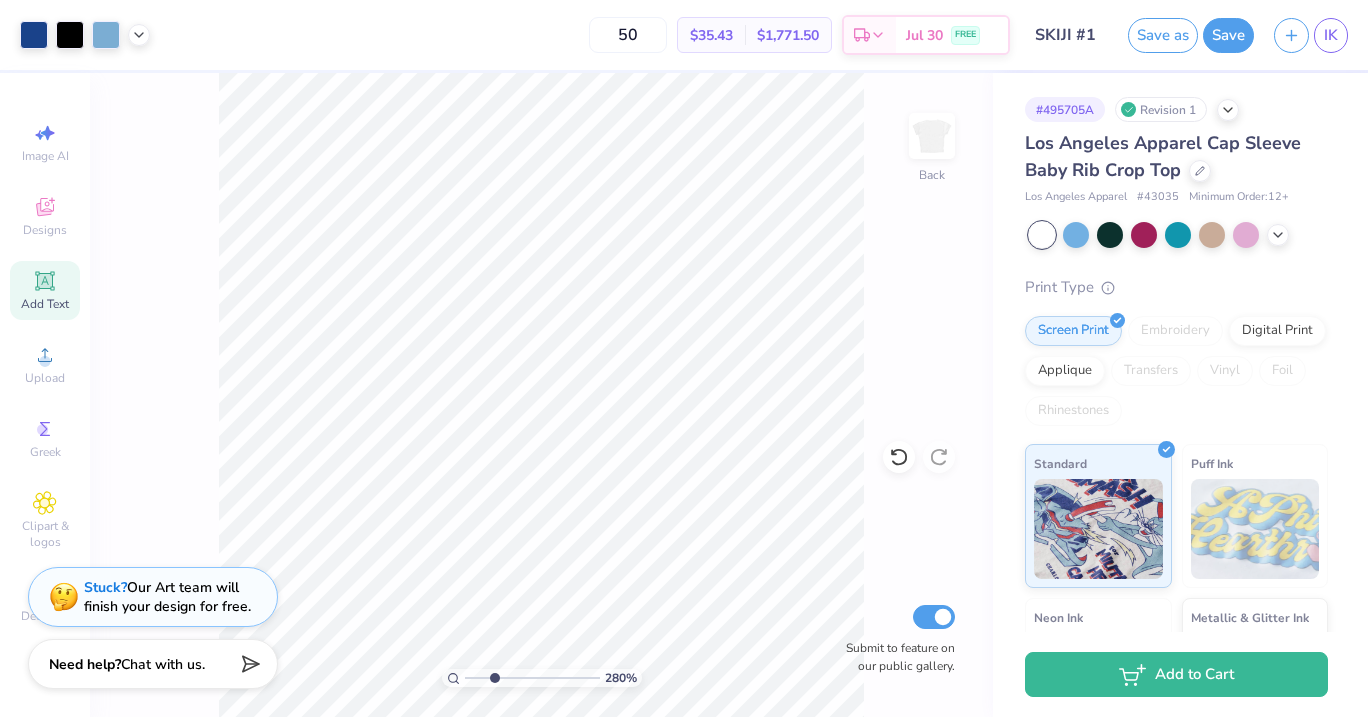 type on "2.82" 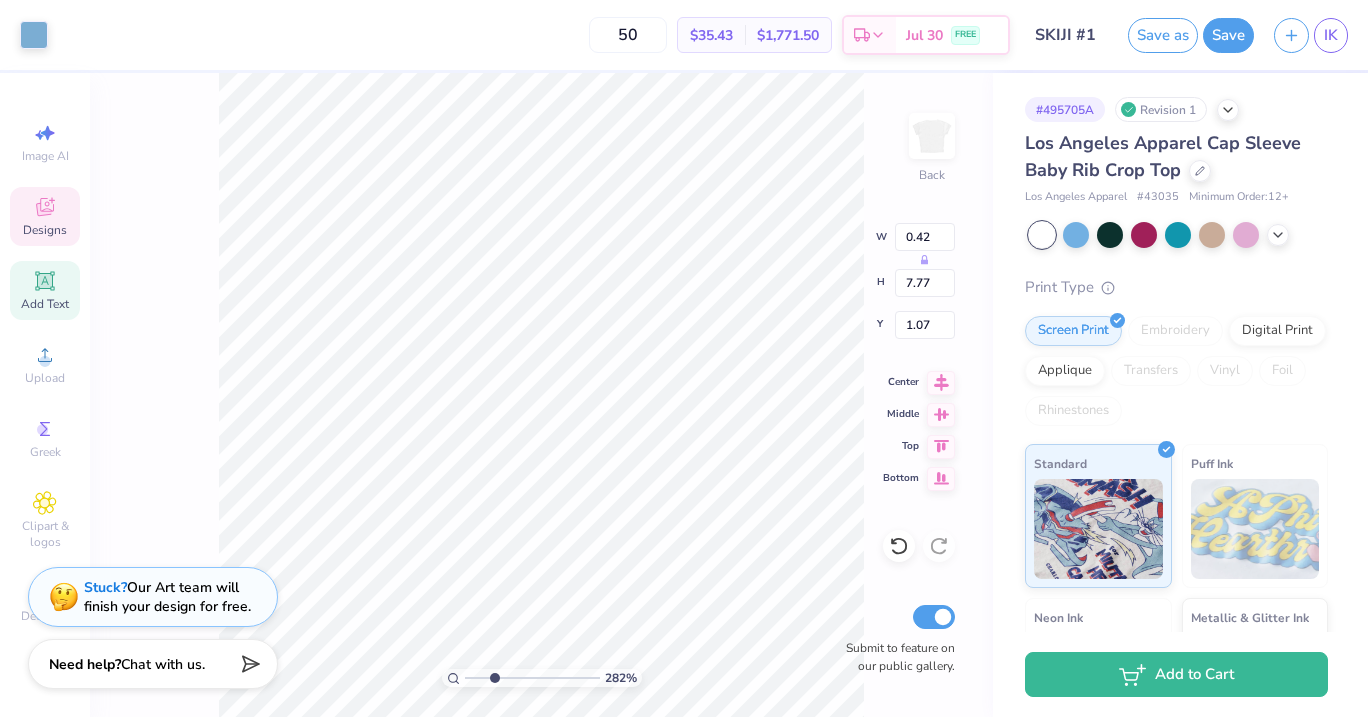 type on "1.12" 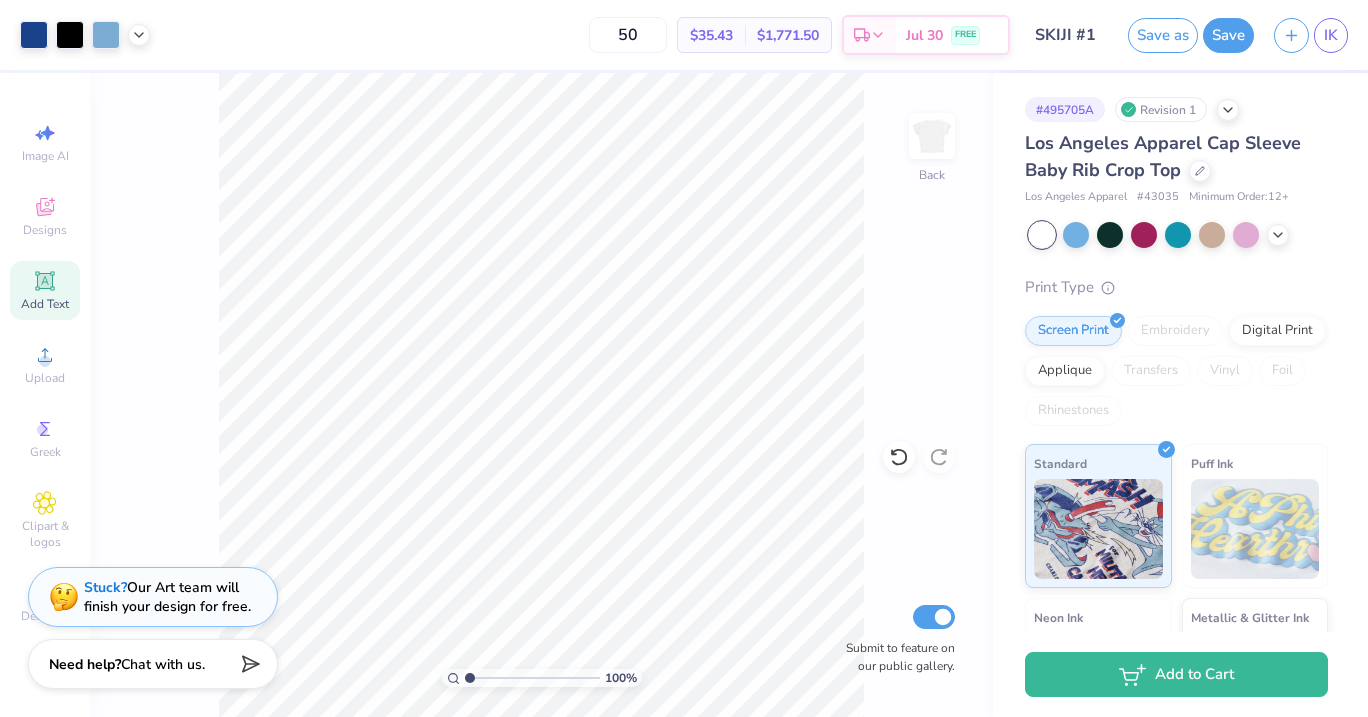 drag, startPoint x: 495, startPoint y: 677, endPoint x: 419, endPoint y: 676, distance: 76.00658 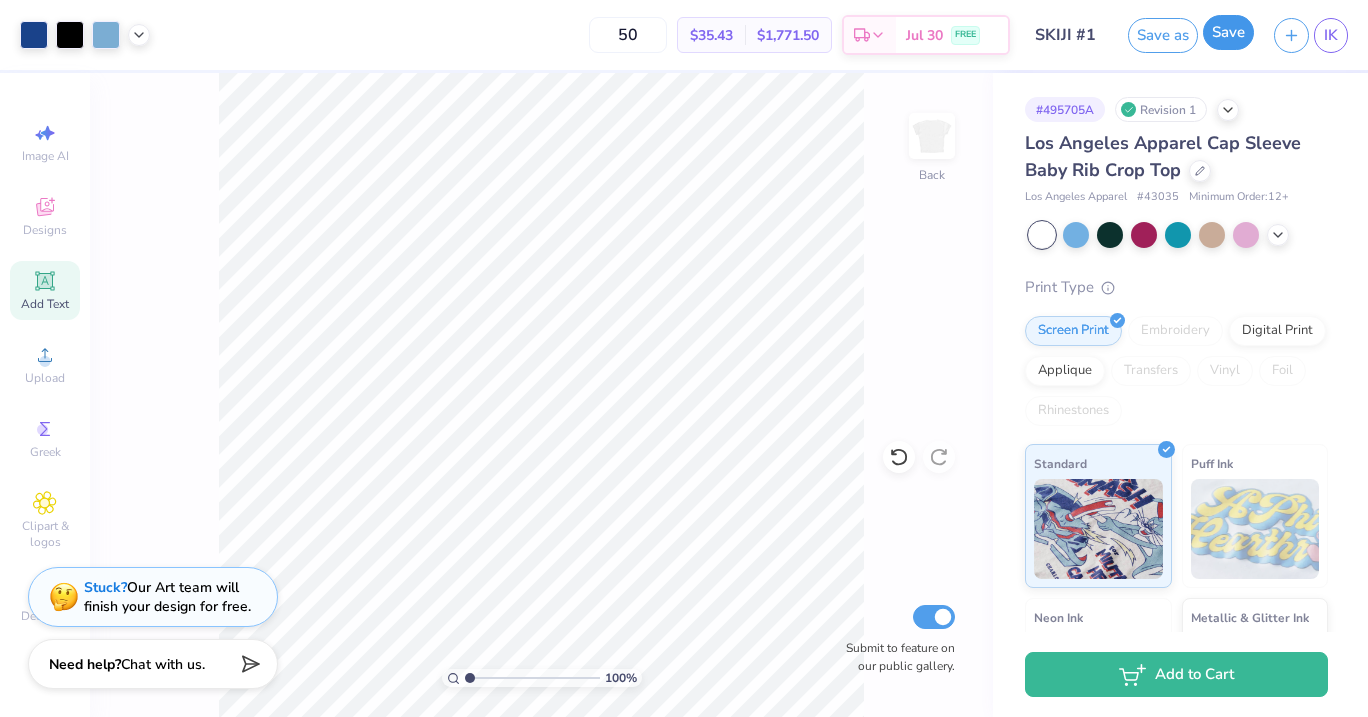 click on "Save" at bounding box center (1228, 32) 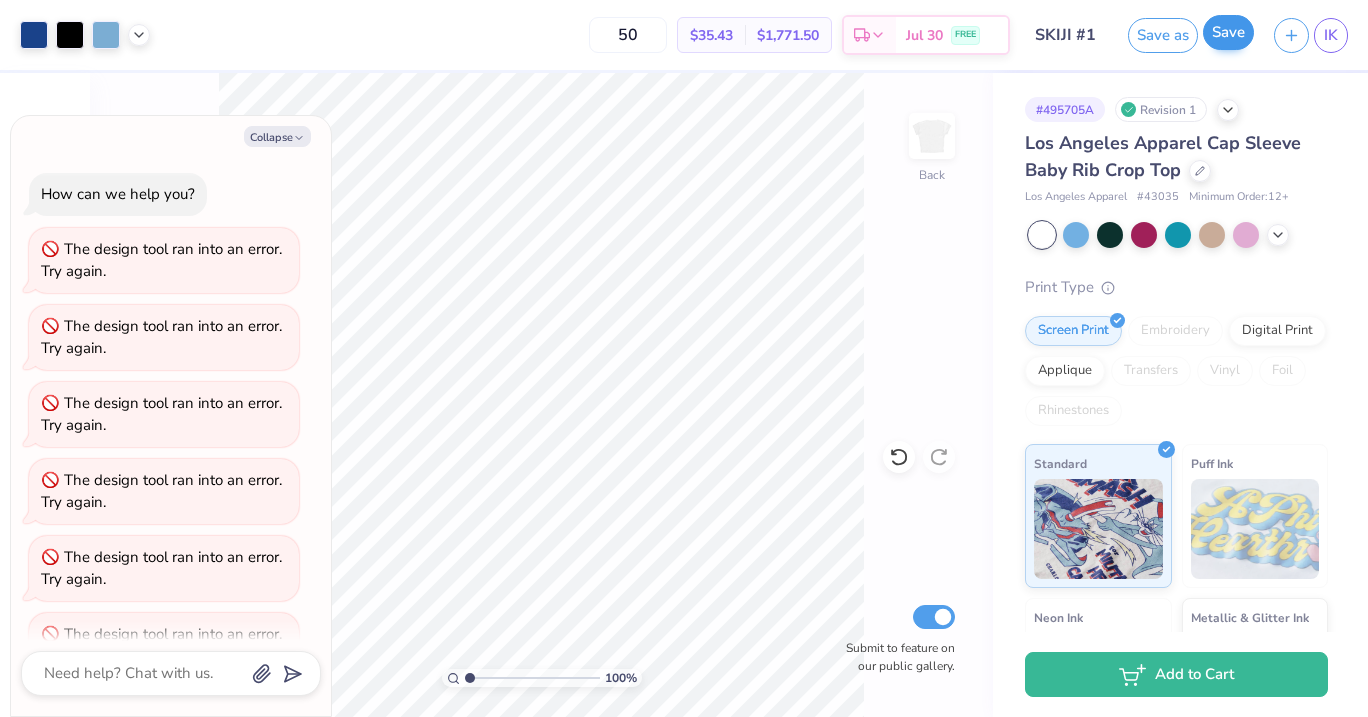 scroll, scrollTop: 206, scrollLeft: 0, axis: vertical 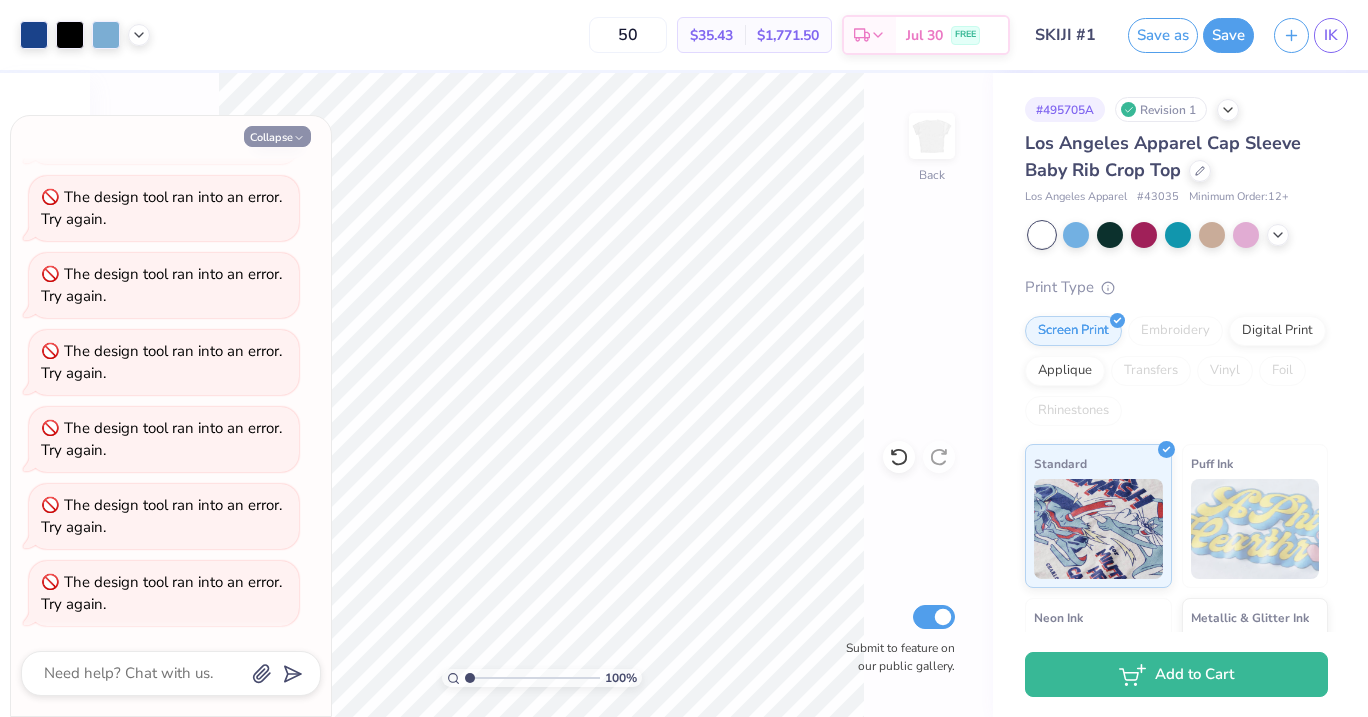 click 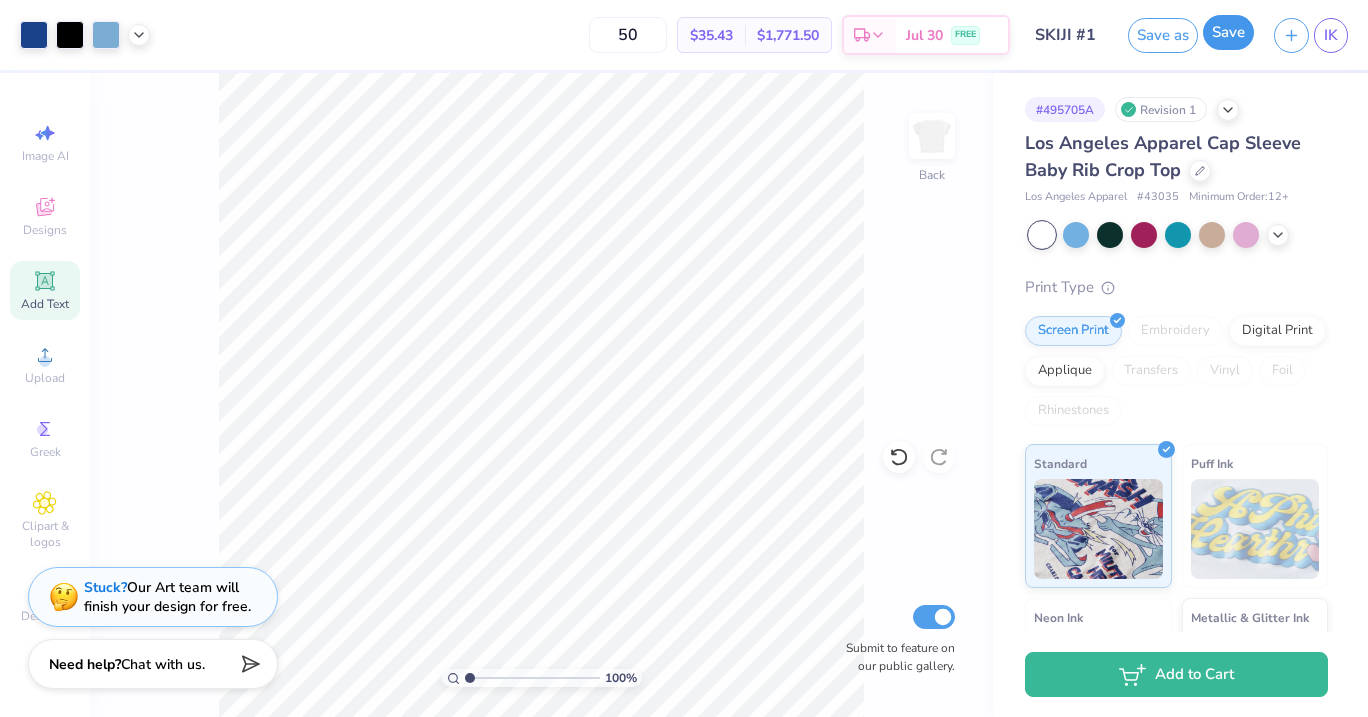 click on "Save" at bounding box center [1228, 32] 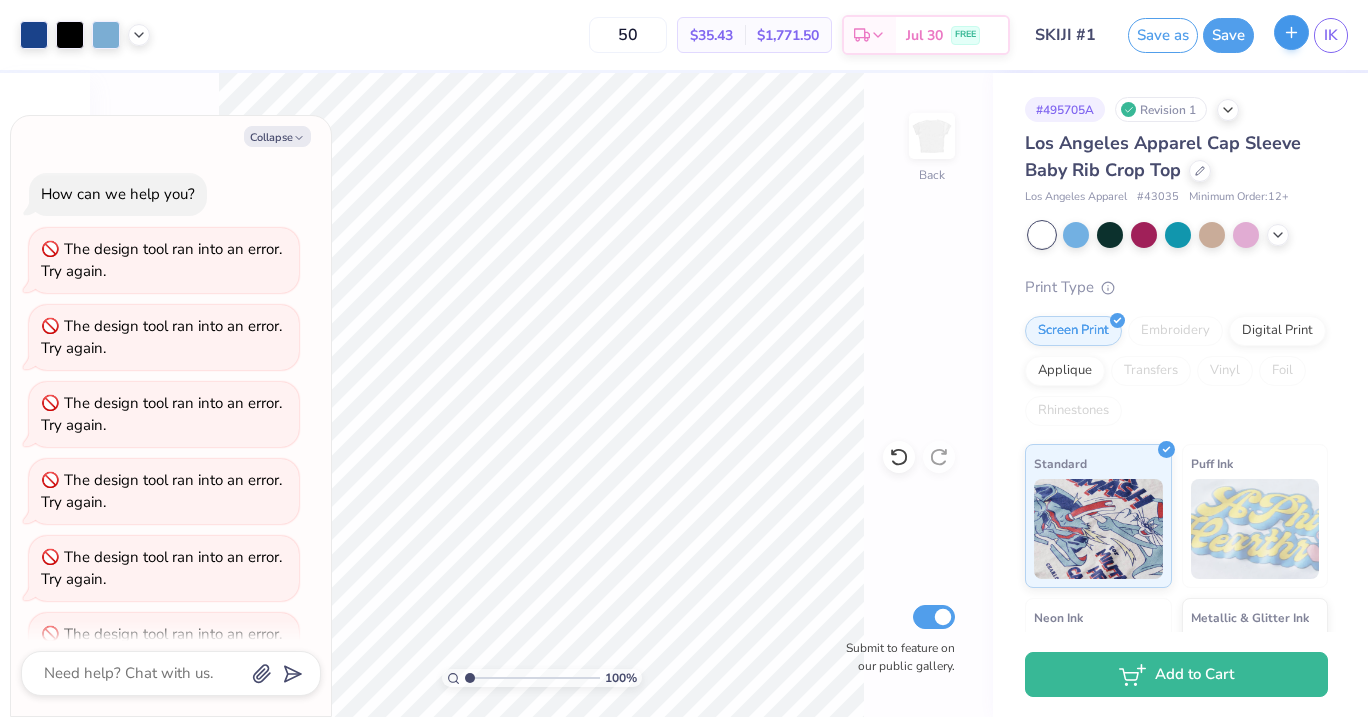 scroll, scrollTop: 283, scrollLeft: 0, axis: vertical 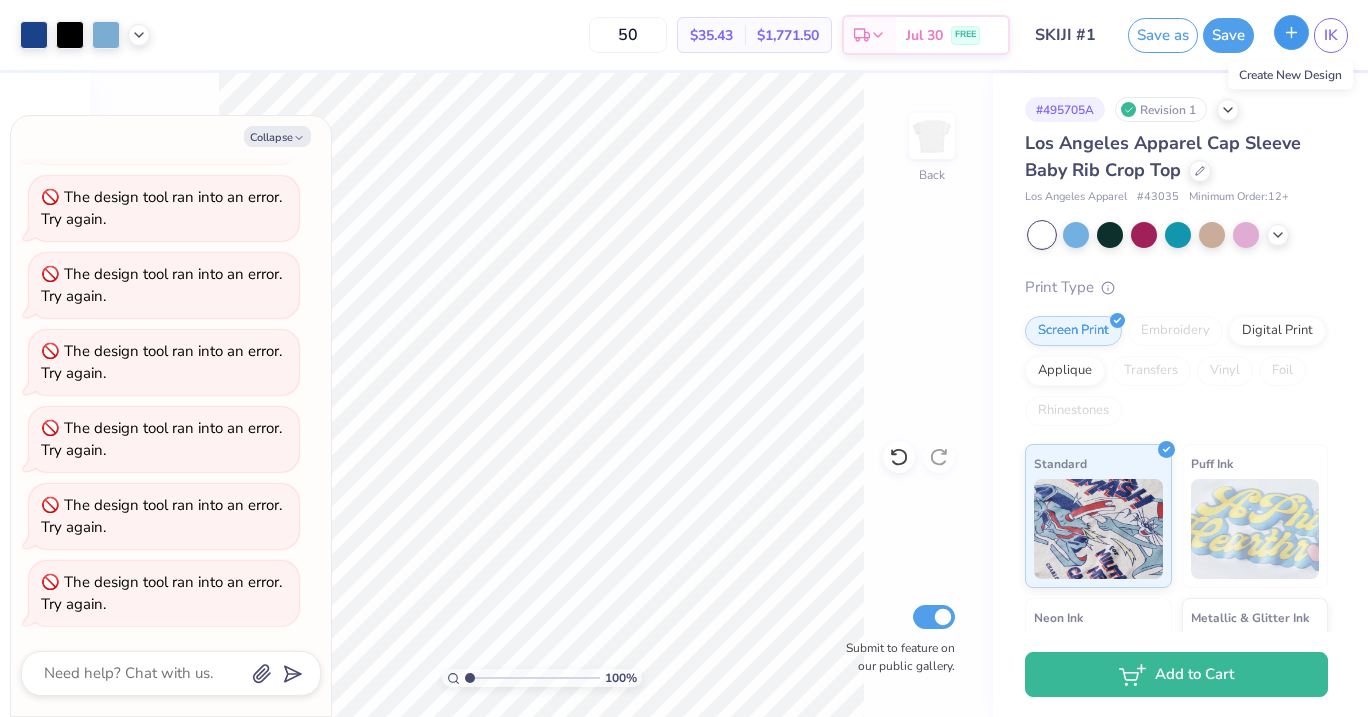 click 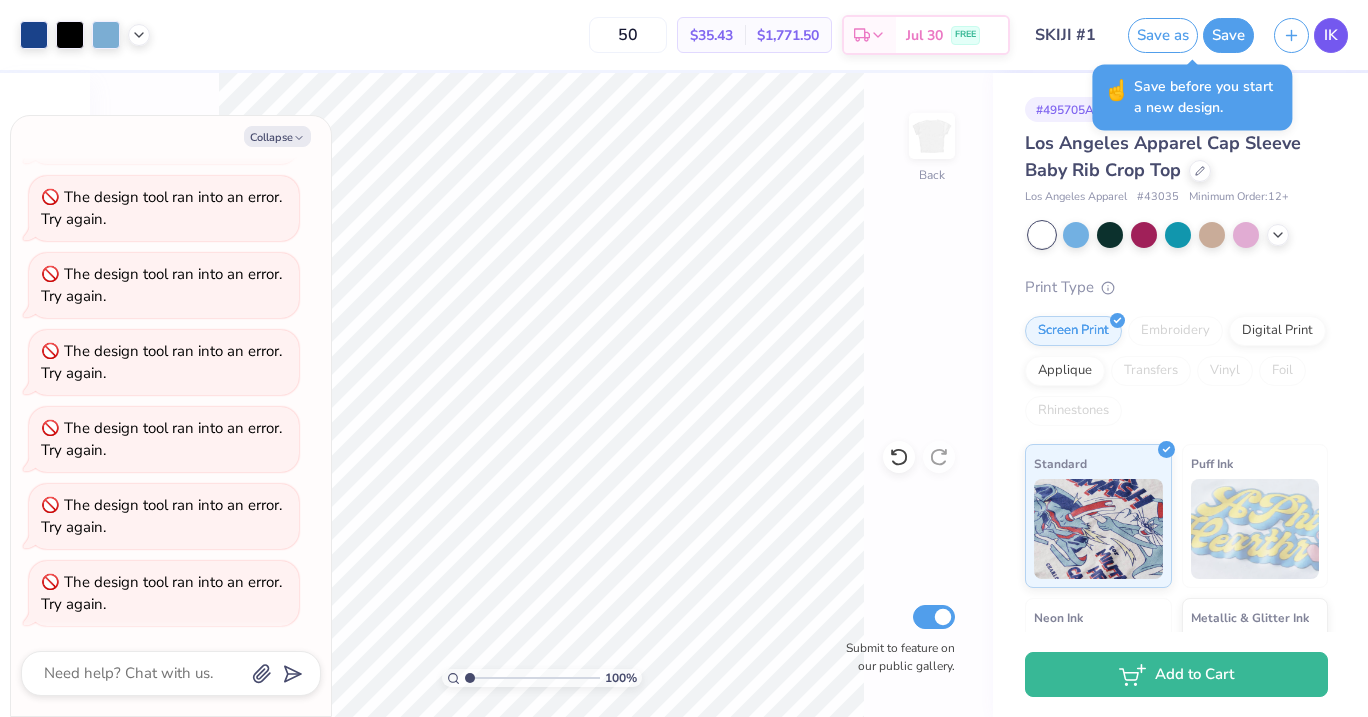 click on "IK" at bounding box center (1331, 35) 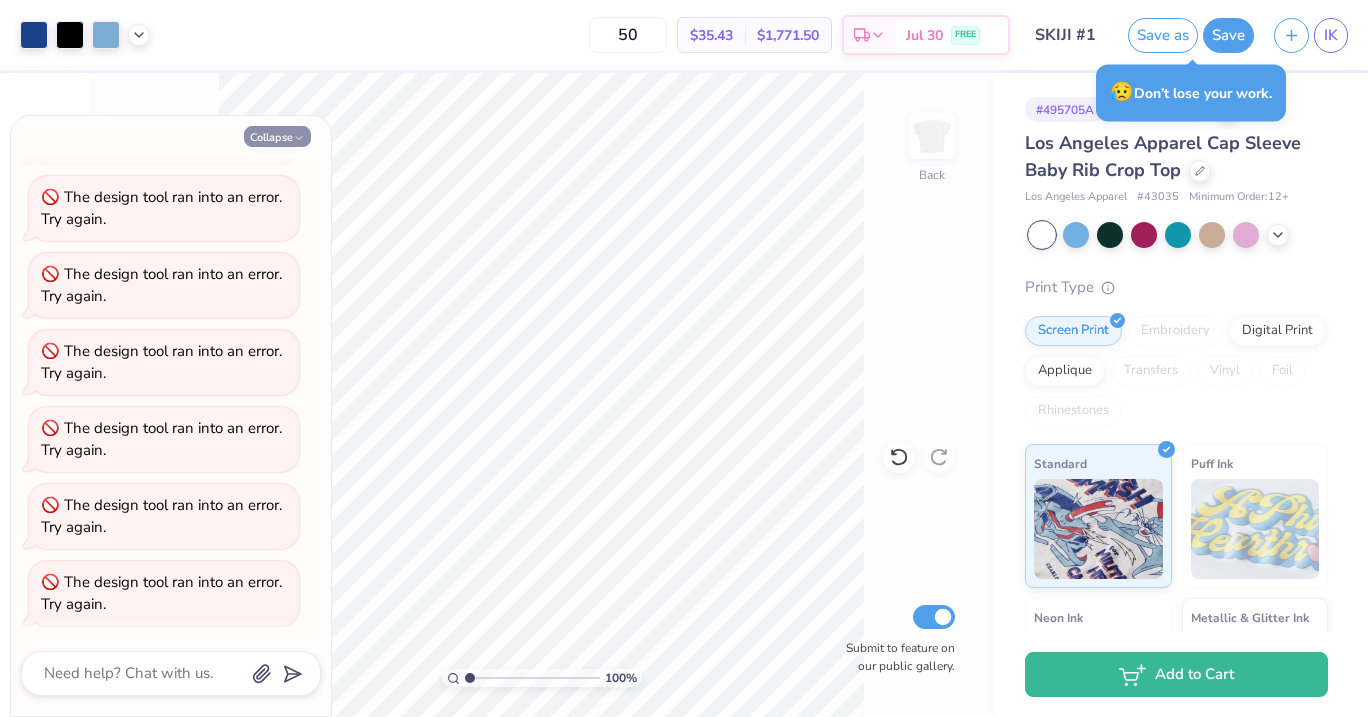 click on "Collapse" at bounding box center (277, 136) 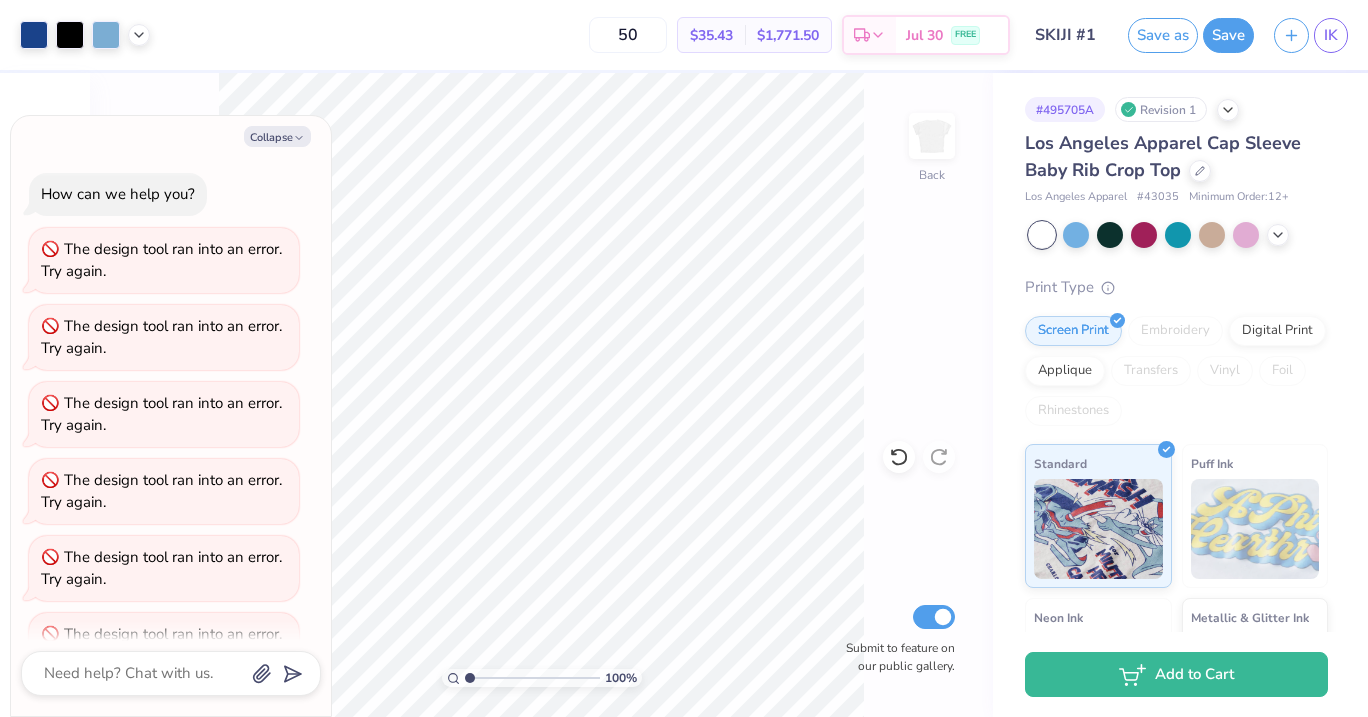 scroll, scrollTop: 390, scrollLeft: 0, axis: vertical 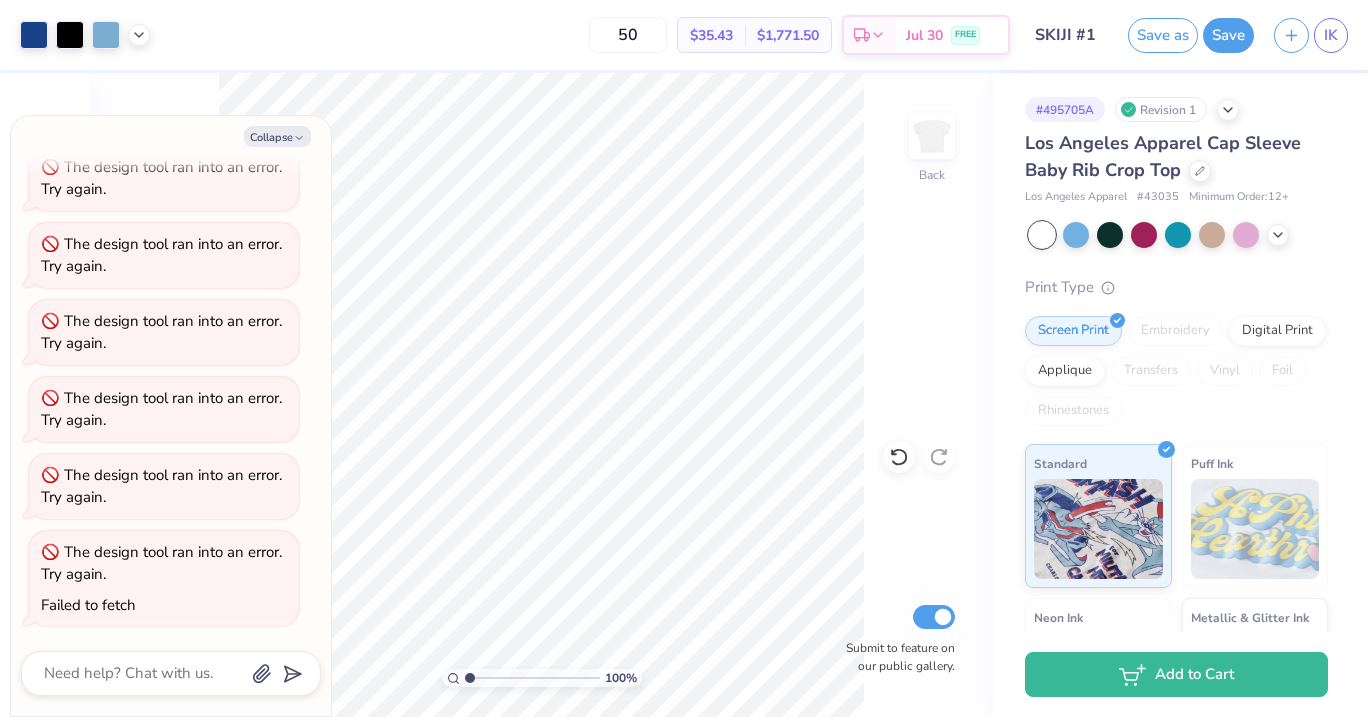 click on "50 $35.43 Per Item $1,771.50 Total Est. Delivery Jul 30 FREE" at bounding box center (585, 35) 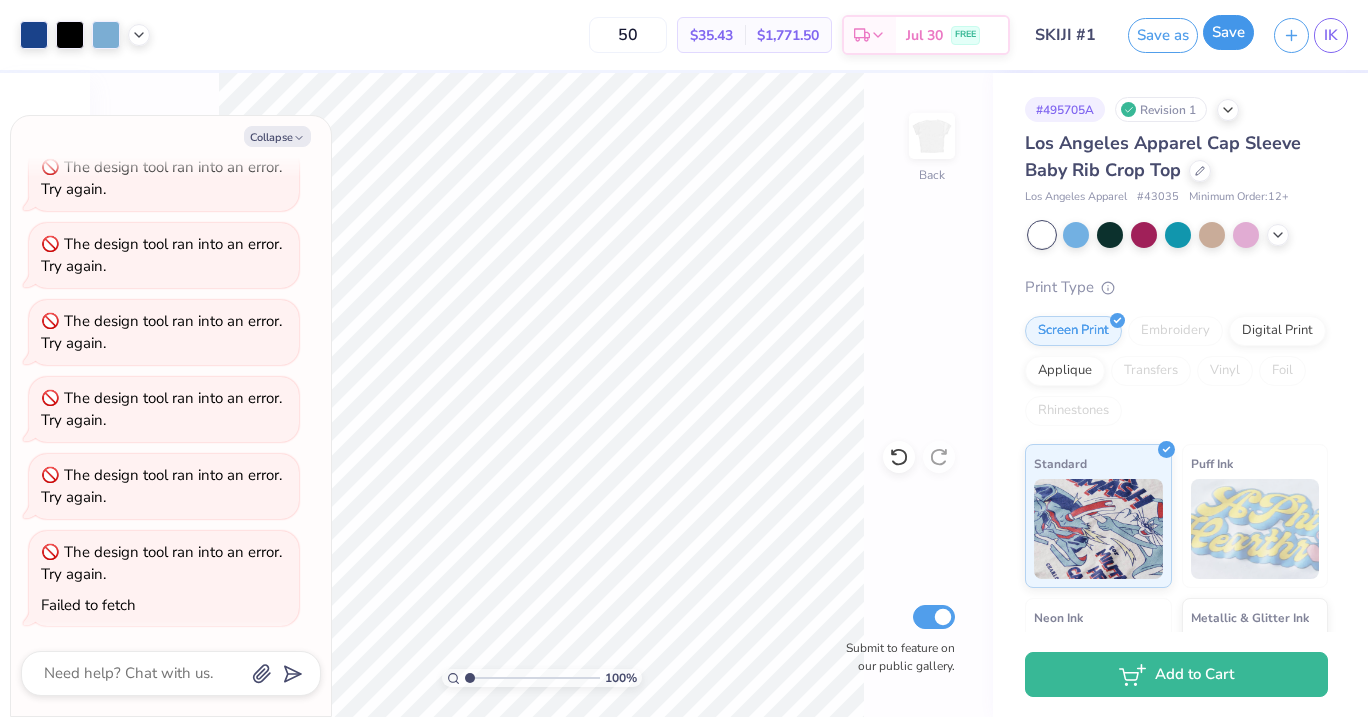 click on "Save" at bounding box center (1228, 32) 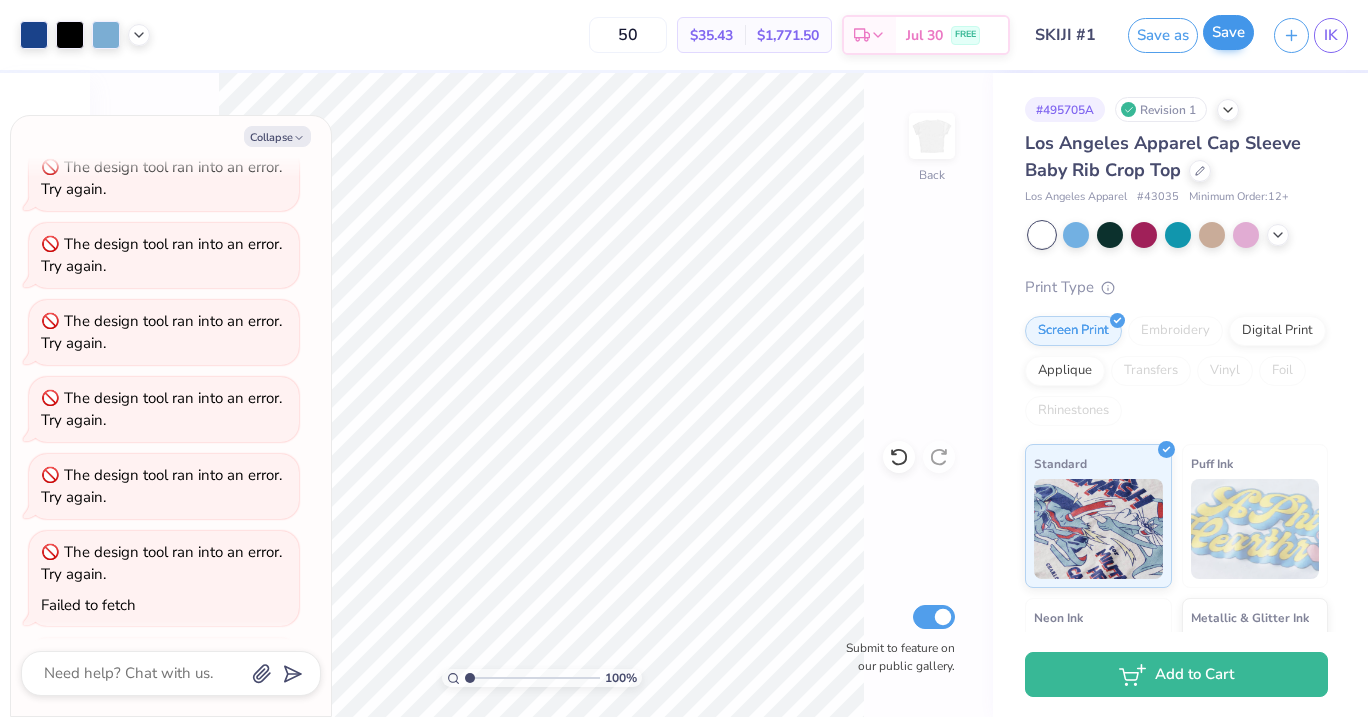 scroll, scrollTop: 467, scrollLeft: 0, axis: vertical 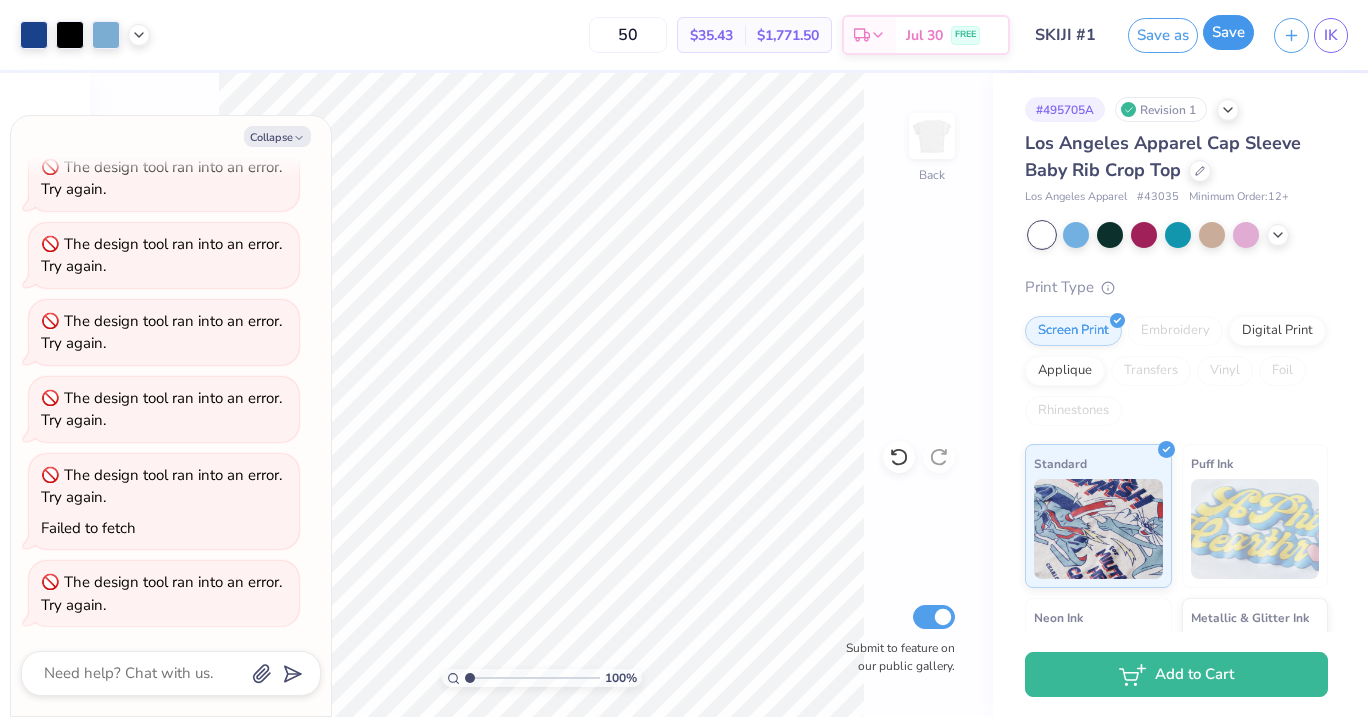 click on "Save" at bounding box center (1228, 32) 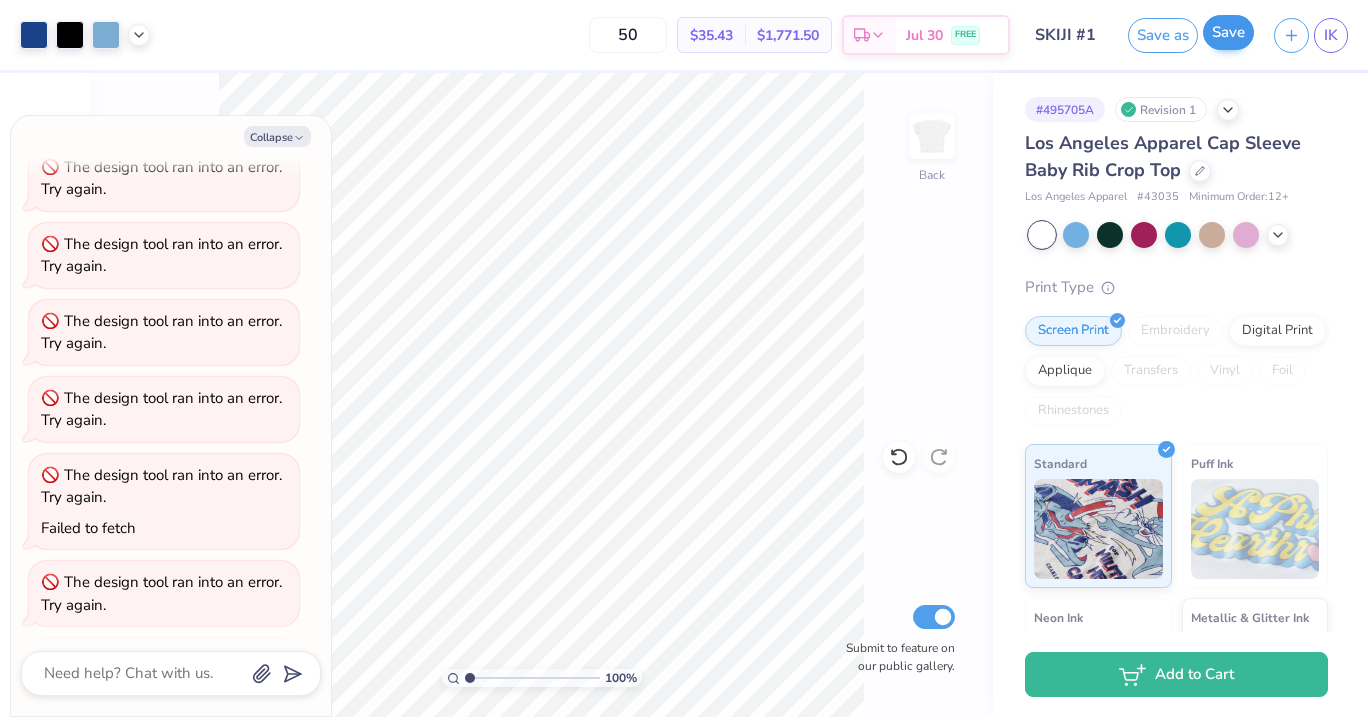 scroll, scrollTop: 544, scrollLeft: 0, axis: vertical 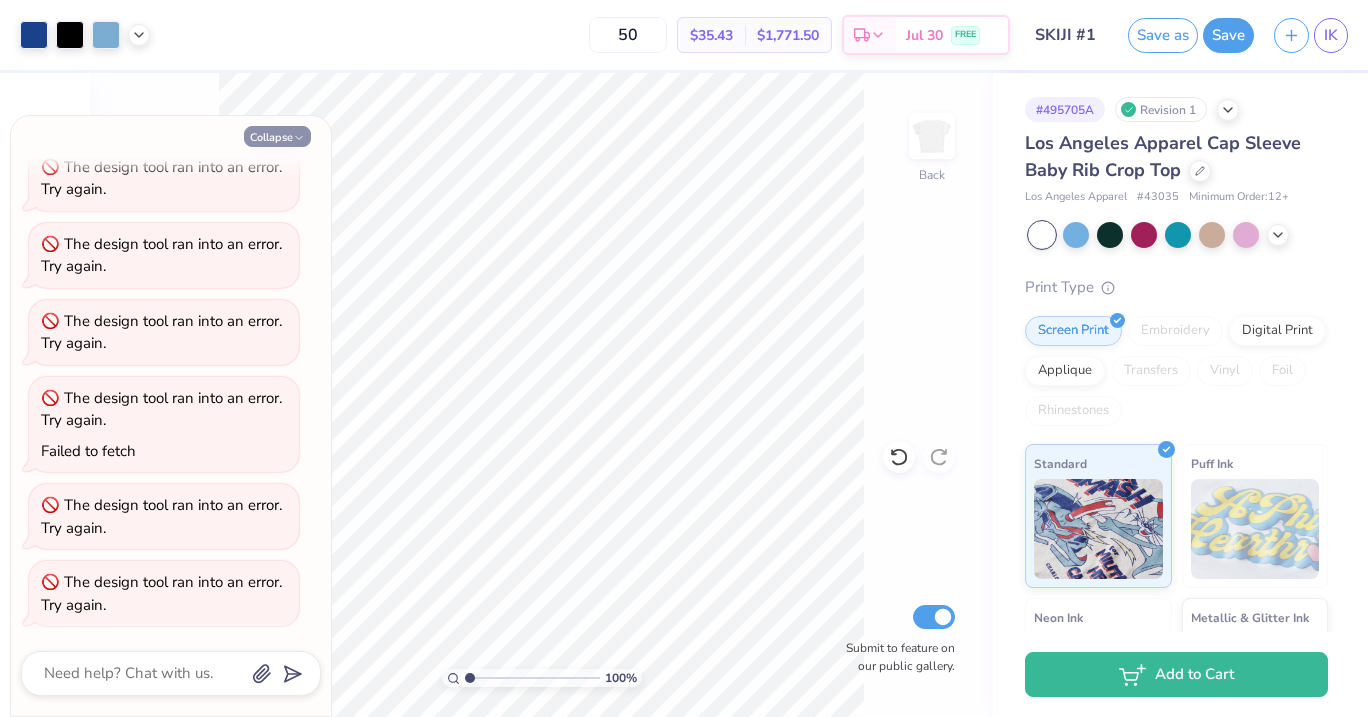 click on "Collapse" at bounding box center (277, 136) 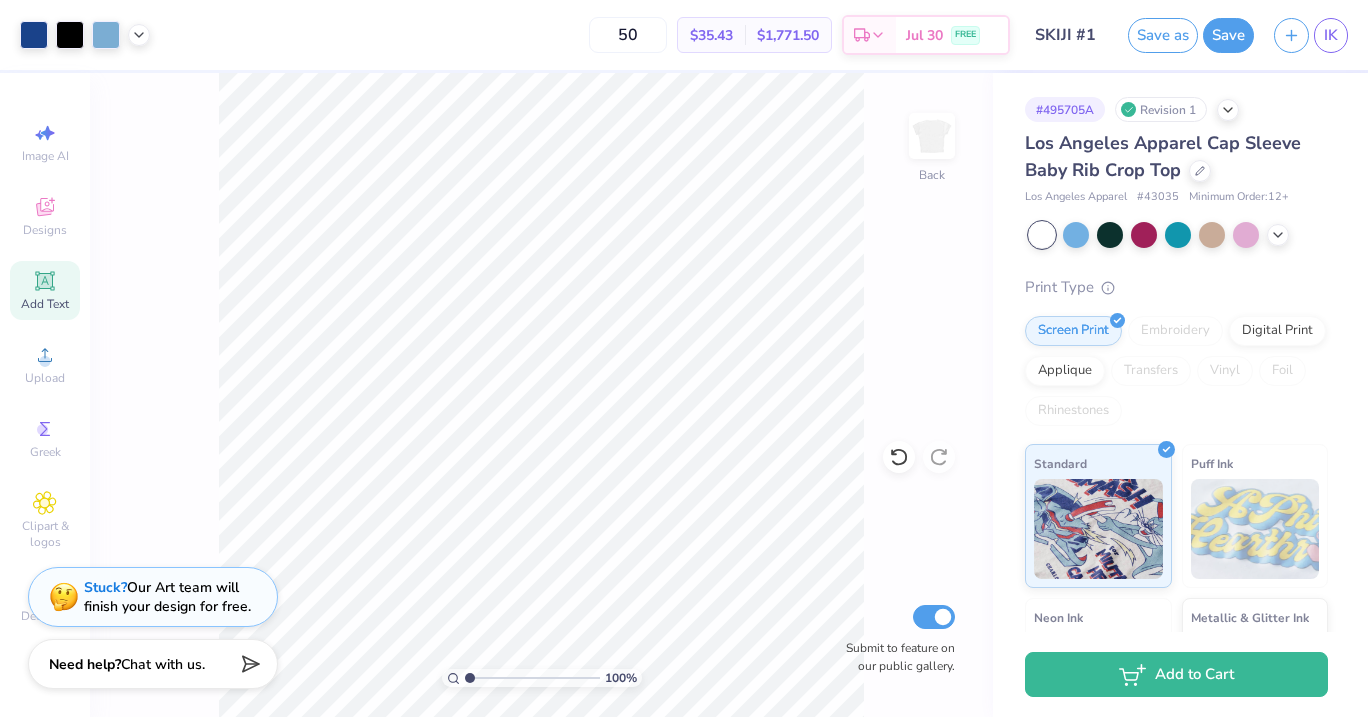 click on "Los Angeles Apparel Cap Sleeve Baby Rib Crop Top Los Angeles Apparel # 43035 Minimum Order:  12 +   Print Type Screen Print Embroidery Digital Print Applique Transfers Vinyl Foil Rhinestones Standard Puff Ink Neon Ink Metallic & Glitter Ink Glow in the Dark Ink Water based Ink" at bounding box center (1176, 513) 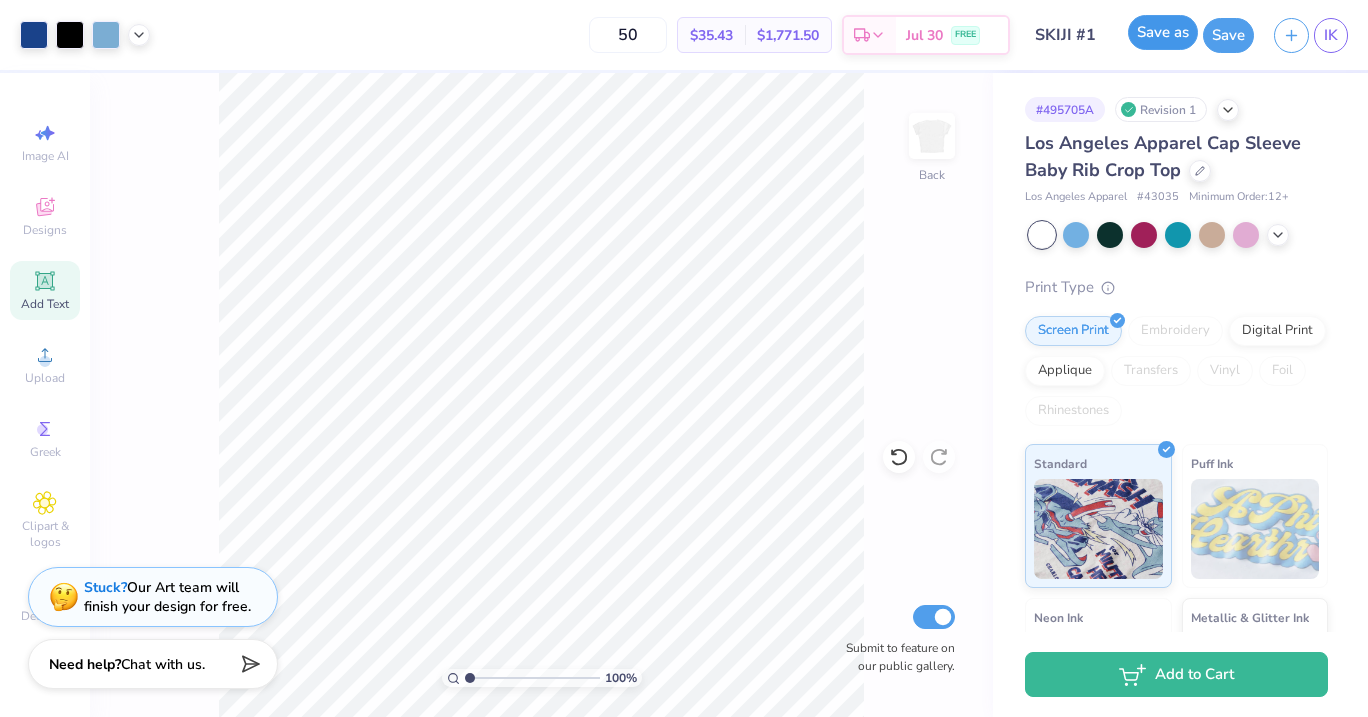 click on "Save as" at bounding box center [1163, 32] 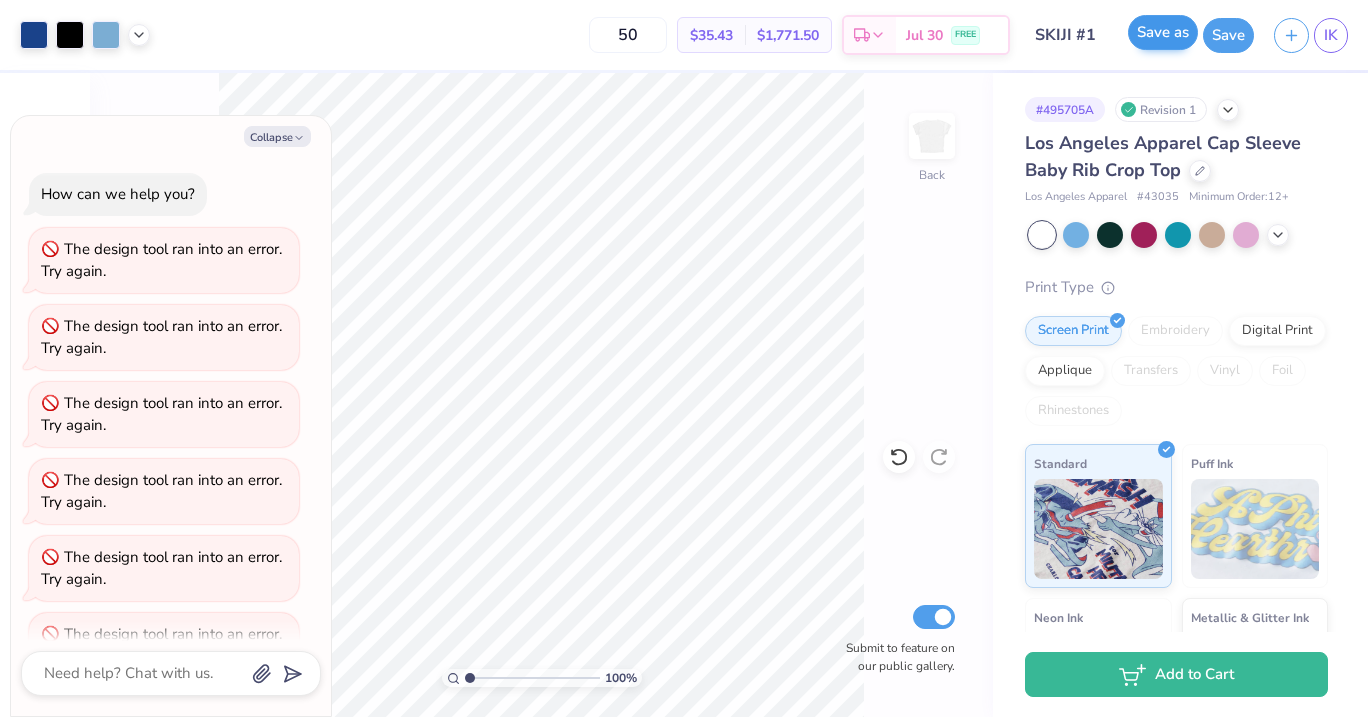 scroll, scrollTop: 621, scrollLeft: 0, axis: vertical 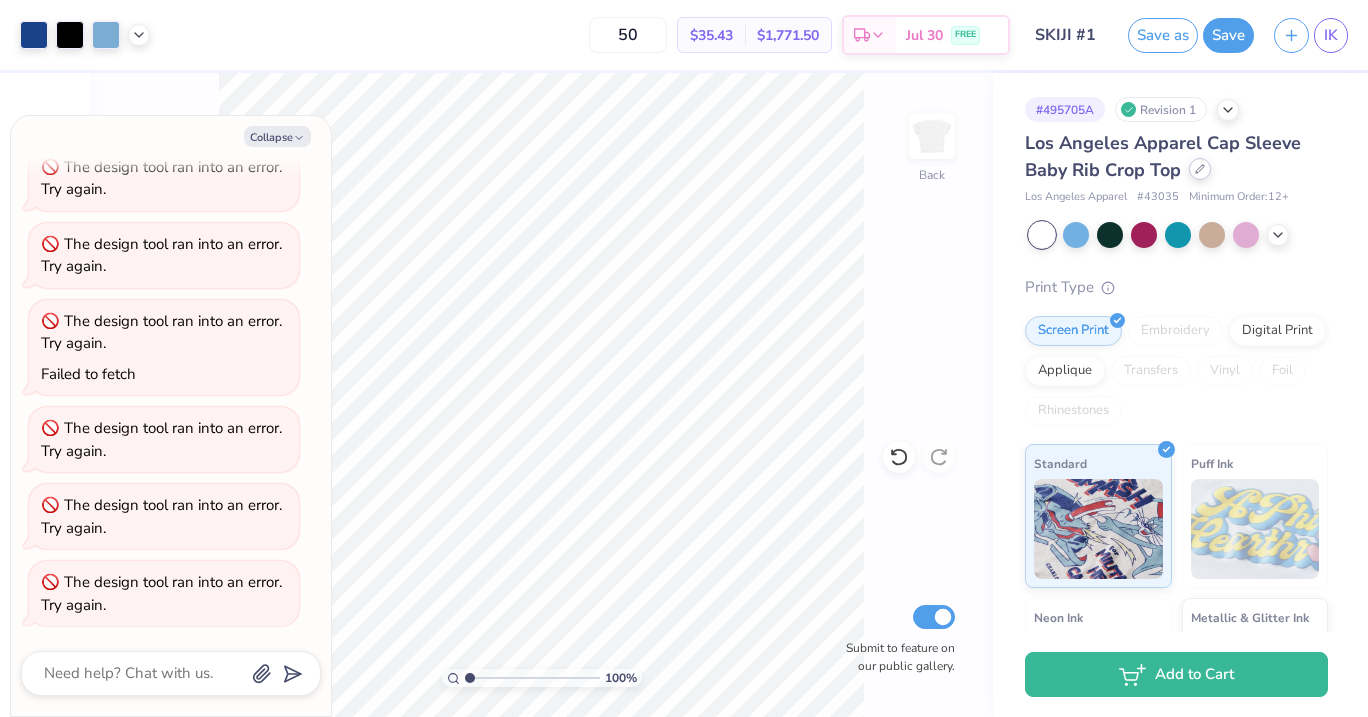 click 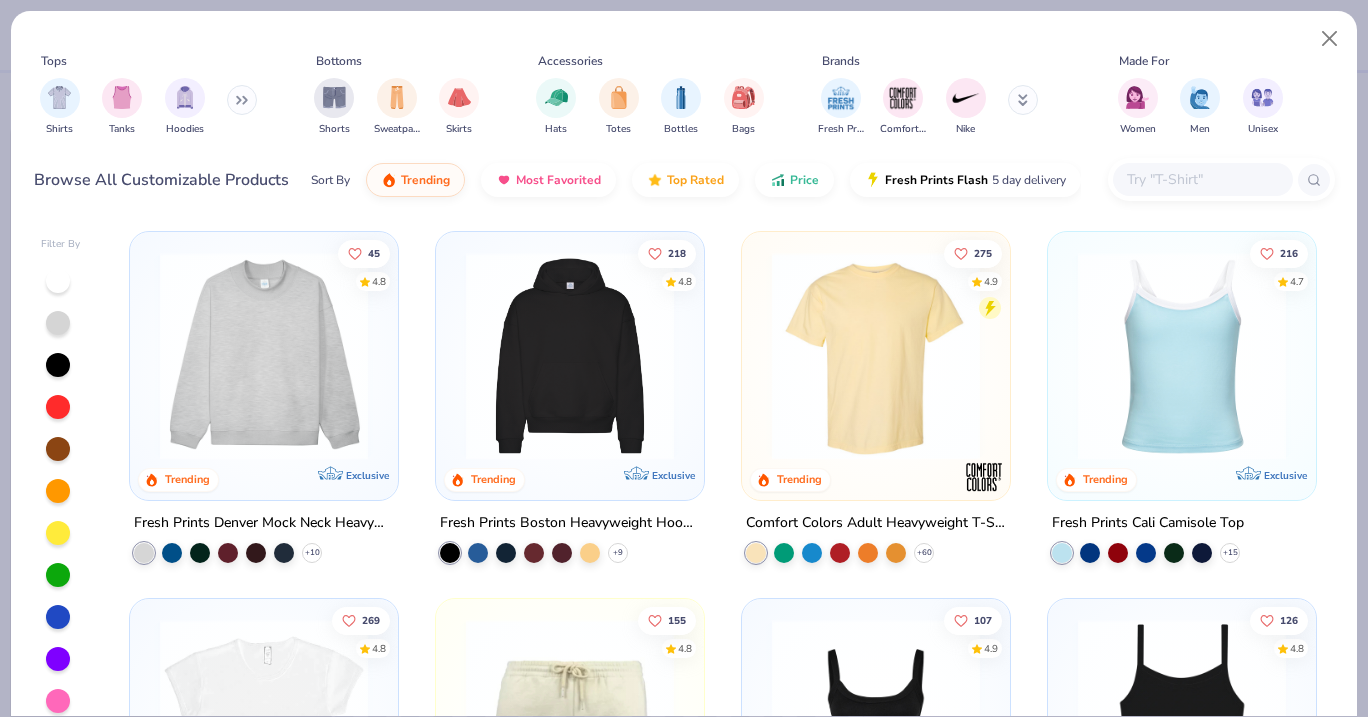 click at bounding box center (1202, 179) 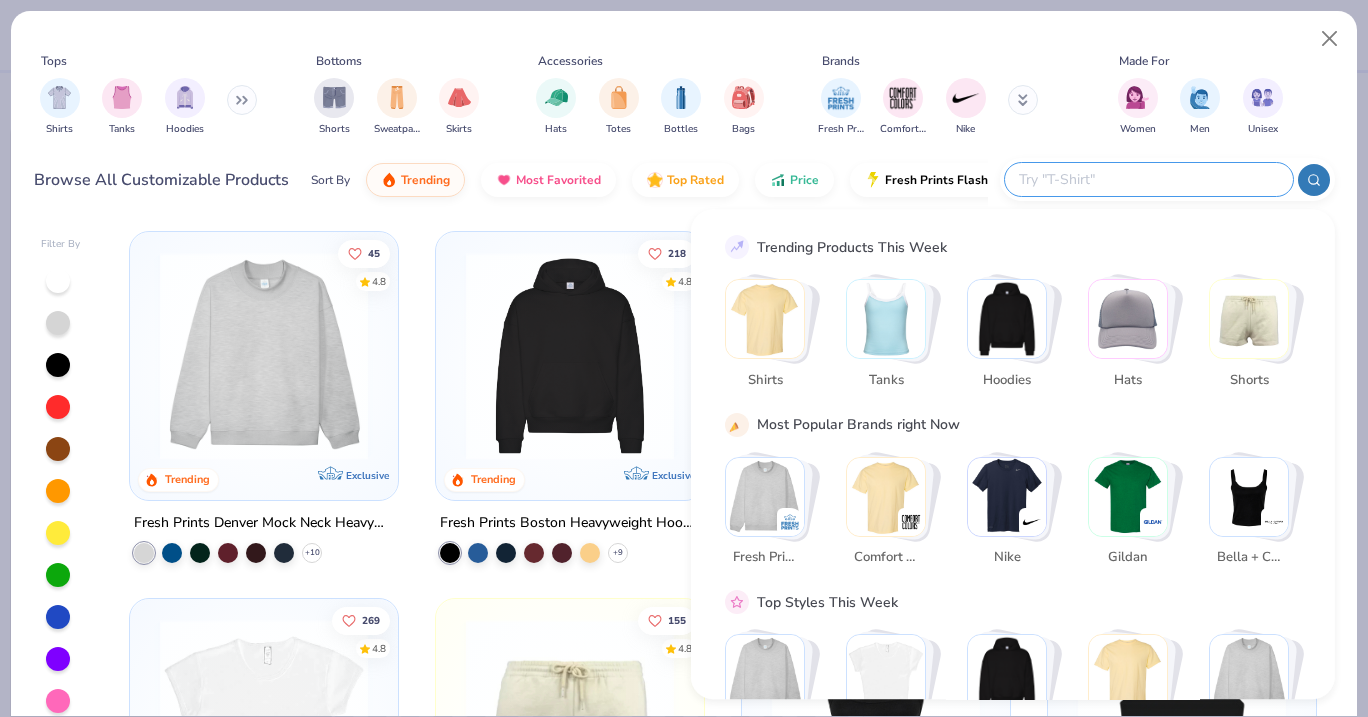 paste on "Bella + Canvas Ladies' Micro Ribbed Baby Tee" 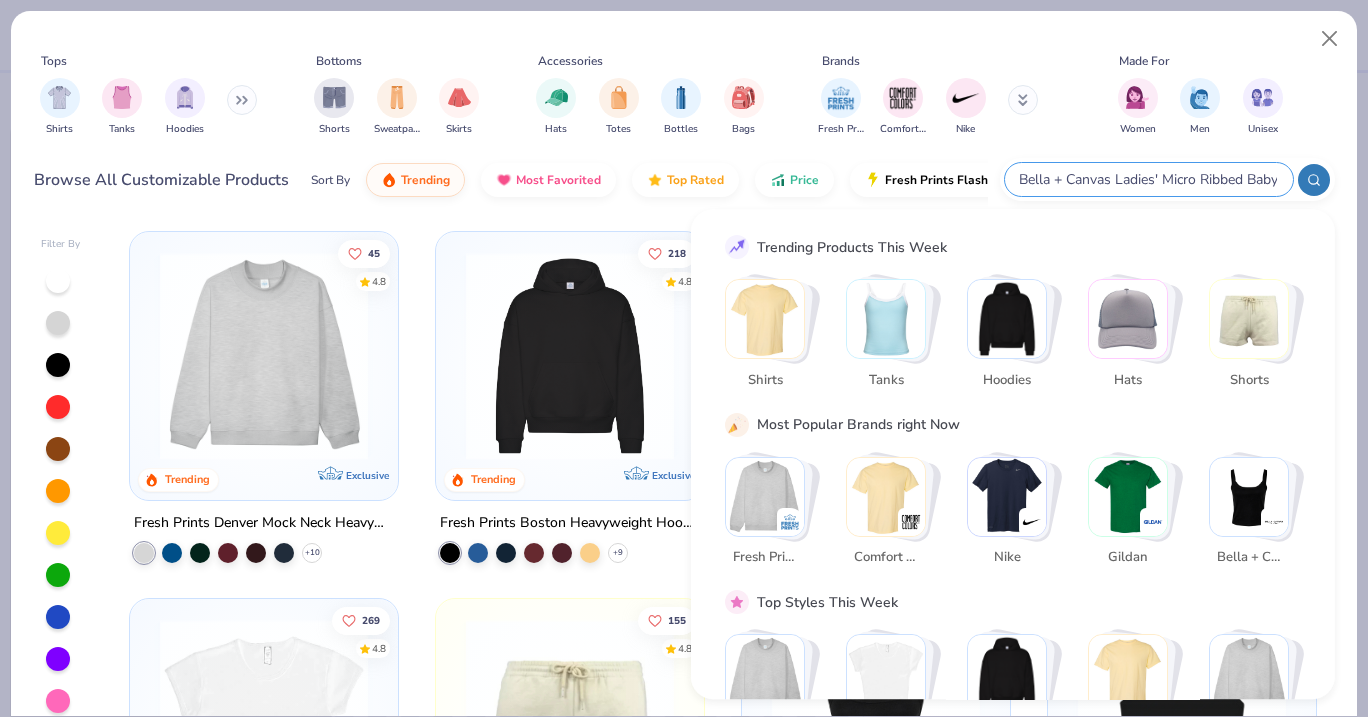 scroll, scrollTop: 0, scrollLeft: 42, axis: horizontal 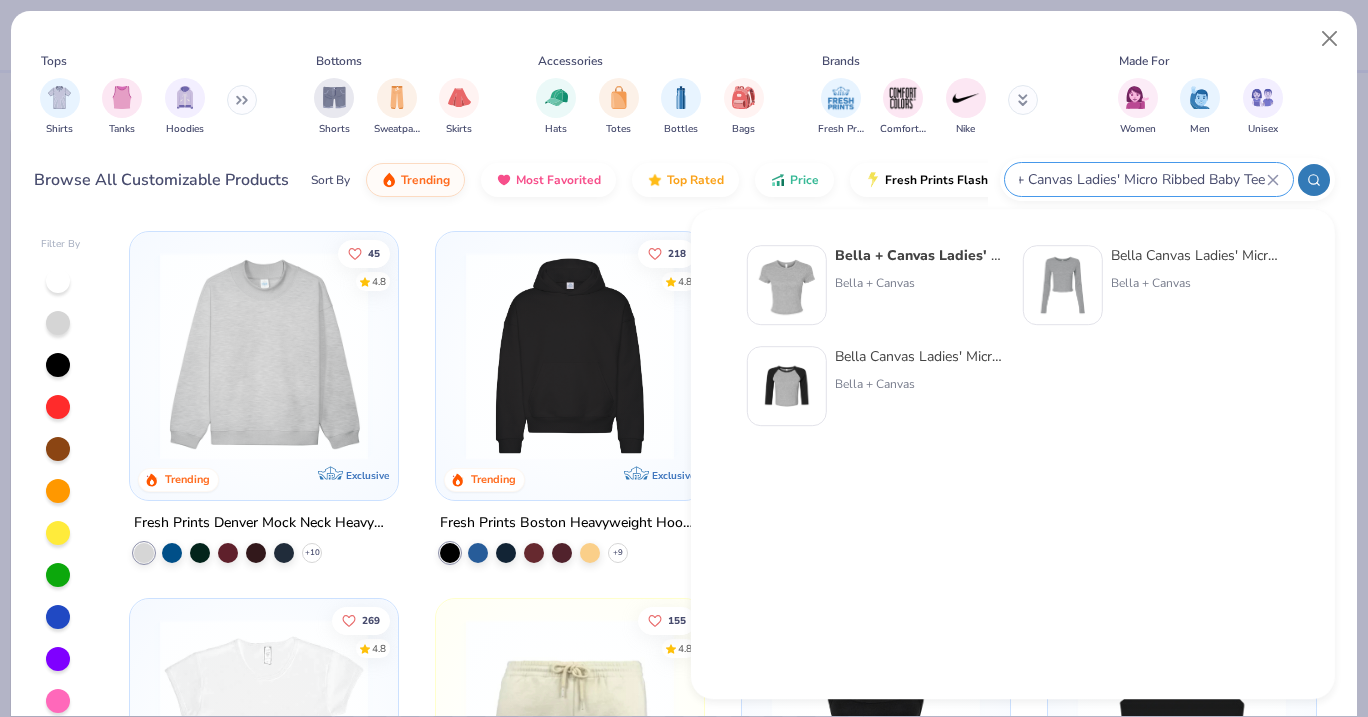 type on "Bella + Canvas Ladies' Micro Ribbed Baby Tee" 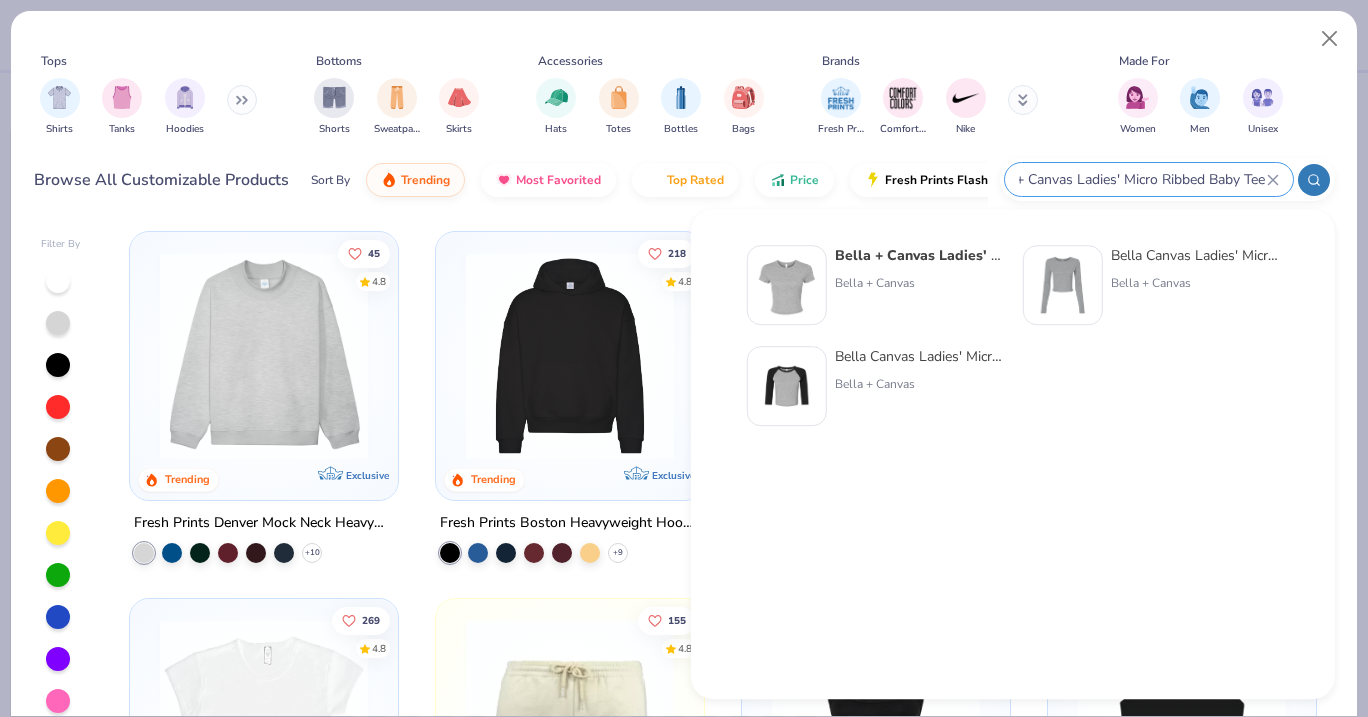 scroll, scrollTop: 0, scrollLeft: 0, axis: both 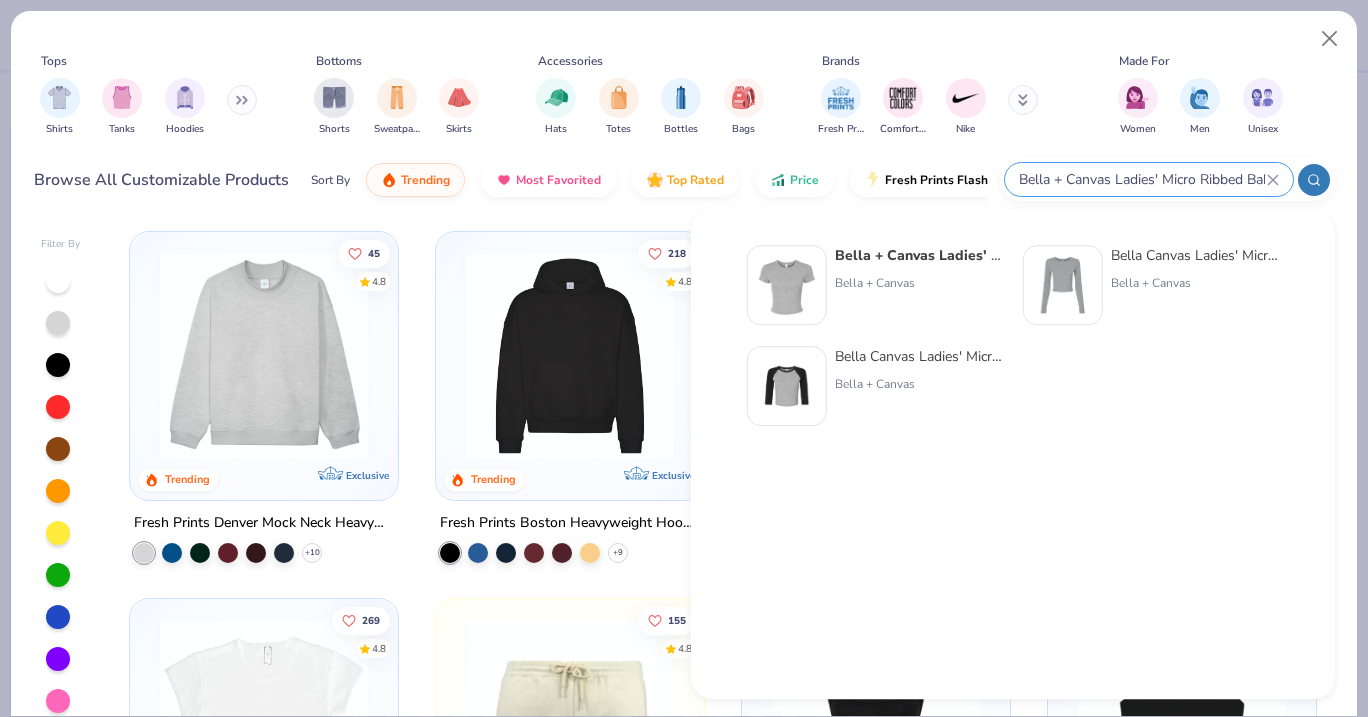 click on "Bella + Canvas Ladies' Micro Ribbed Baby Tee" at bounding box center (991, 255) 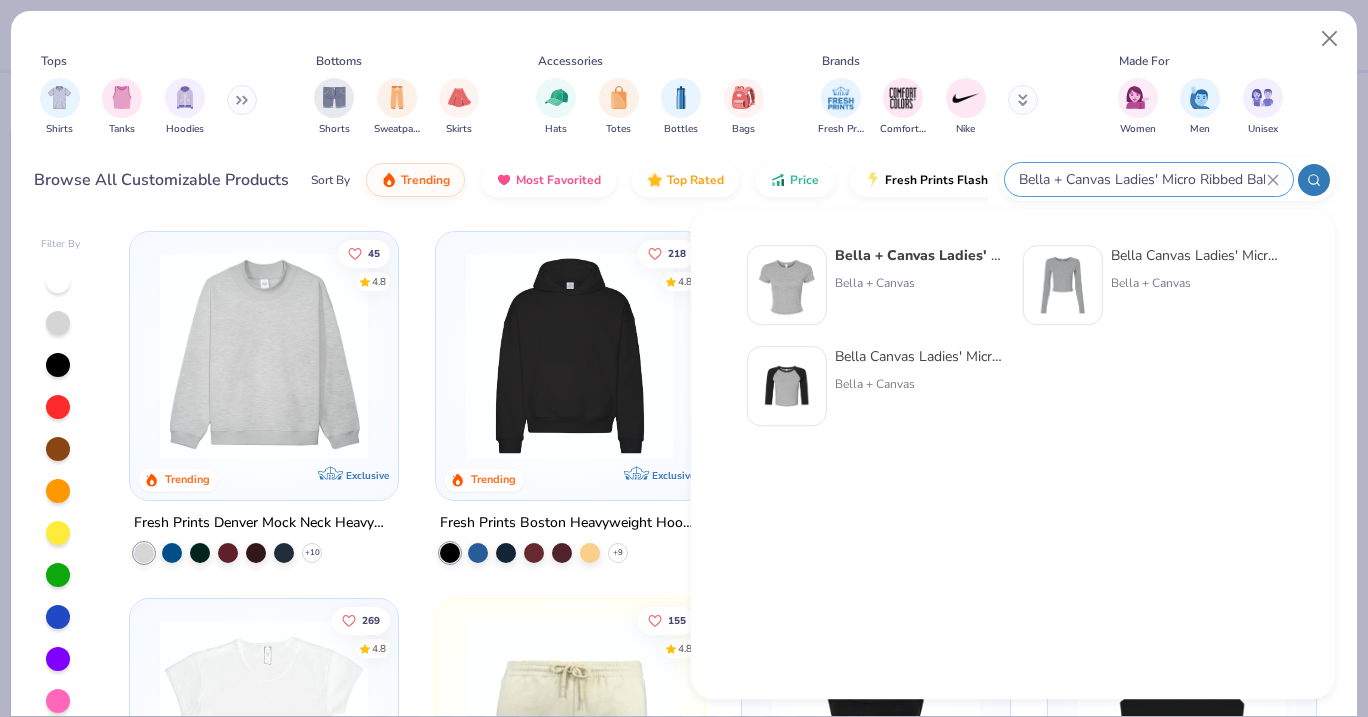 type 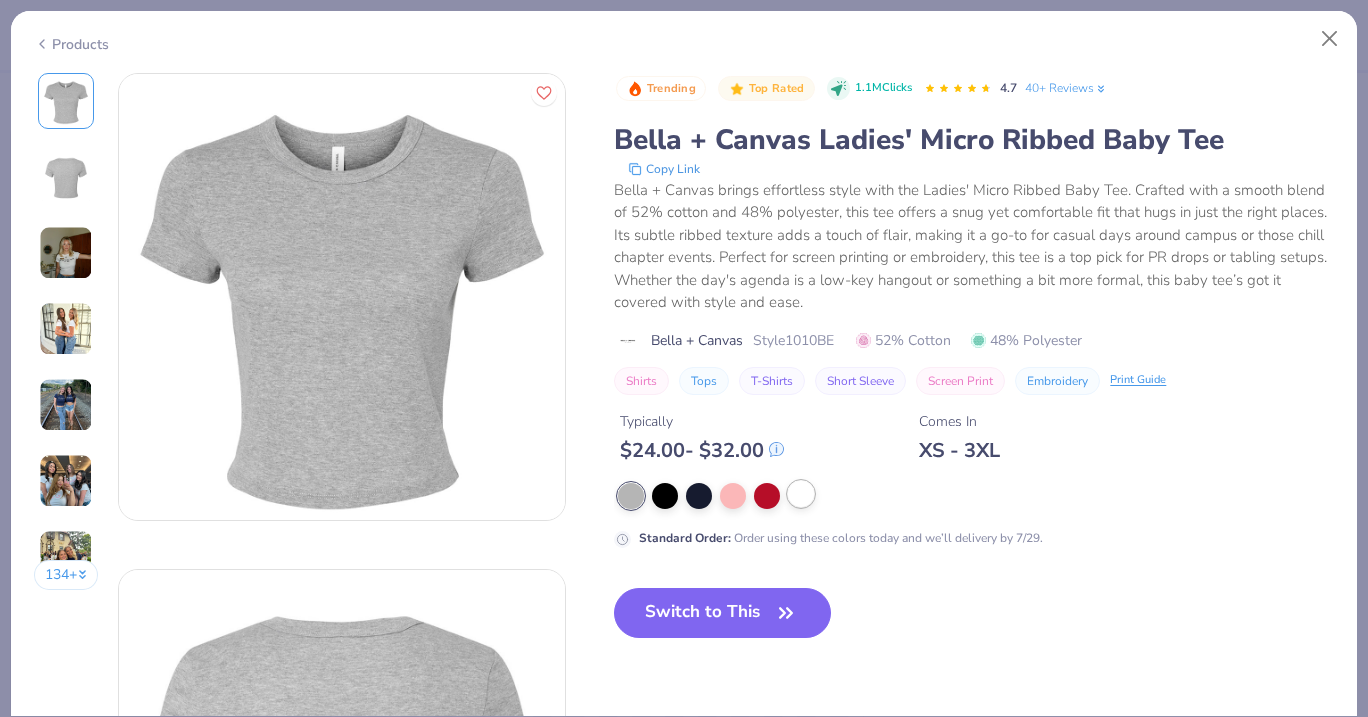click at bounding box center [801, 494] 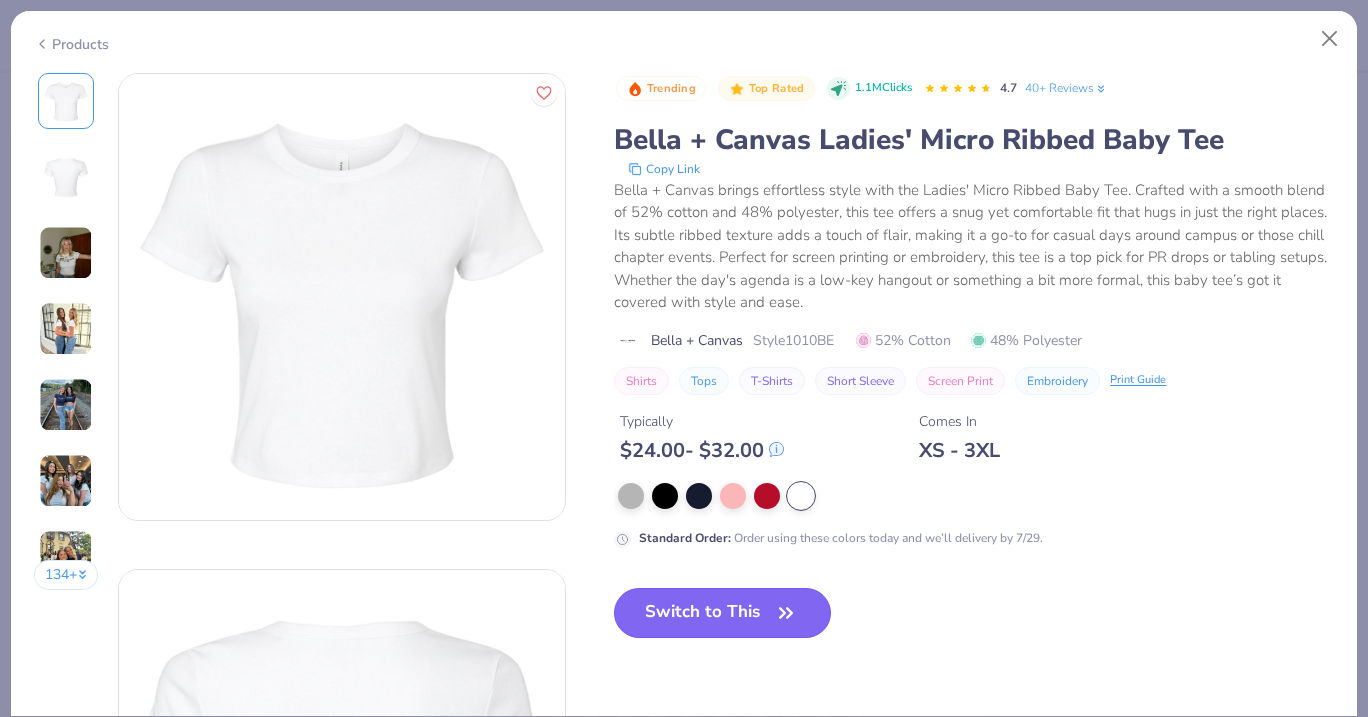 click 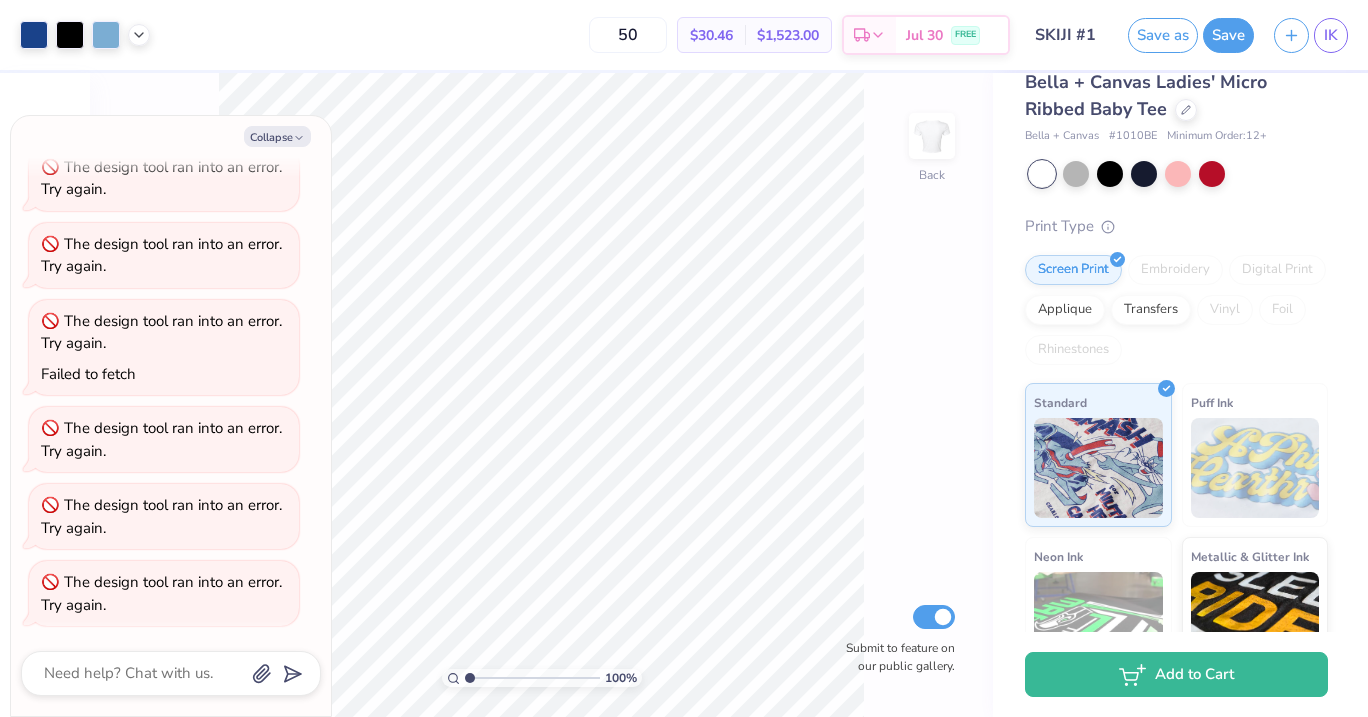 scroll, scrollTop: 64, scrollLeft: 0, axis: vertical 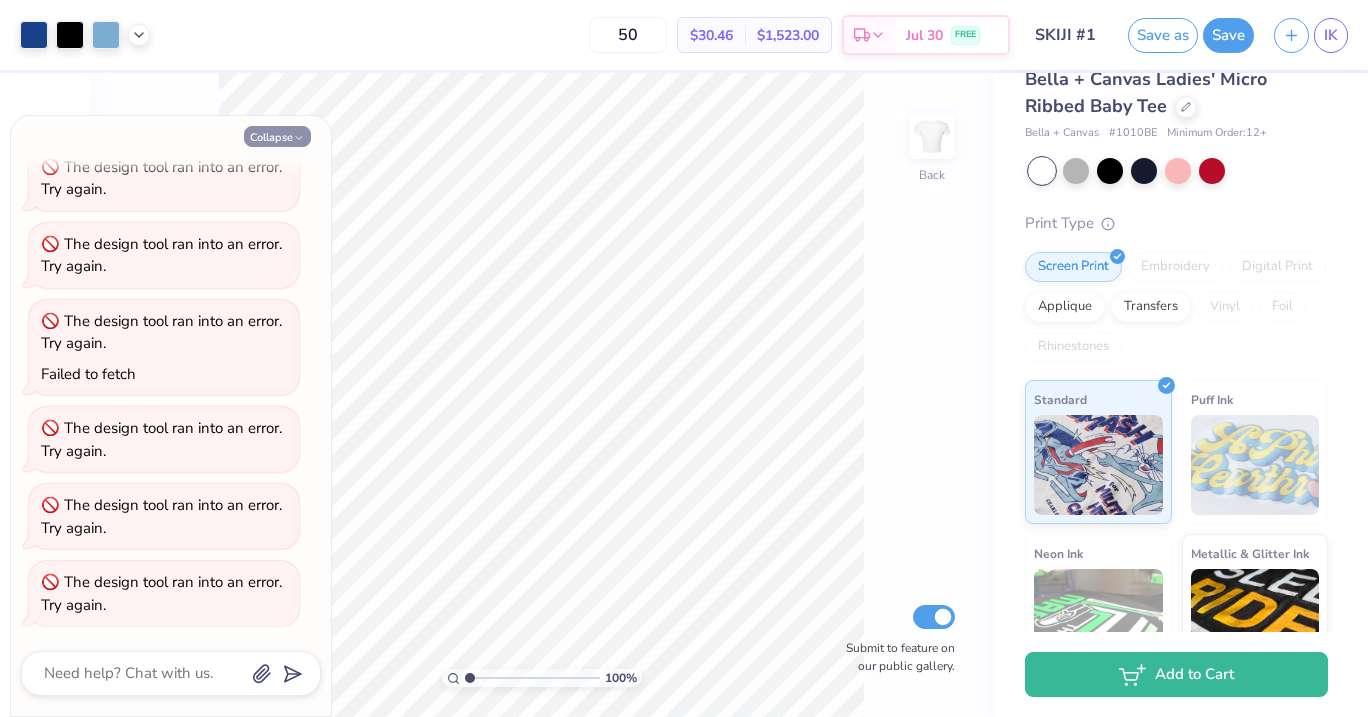 click 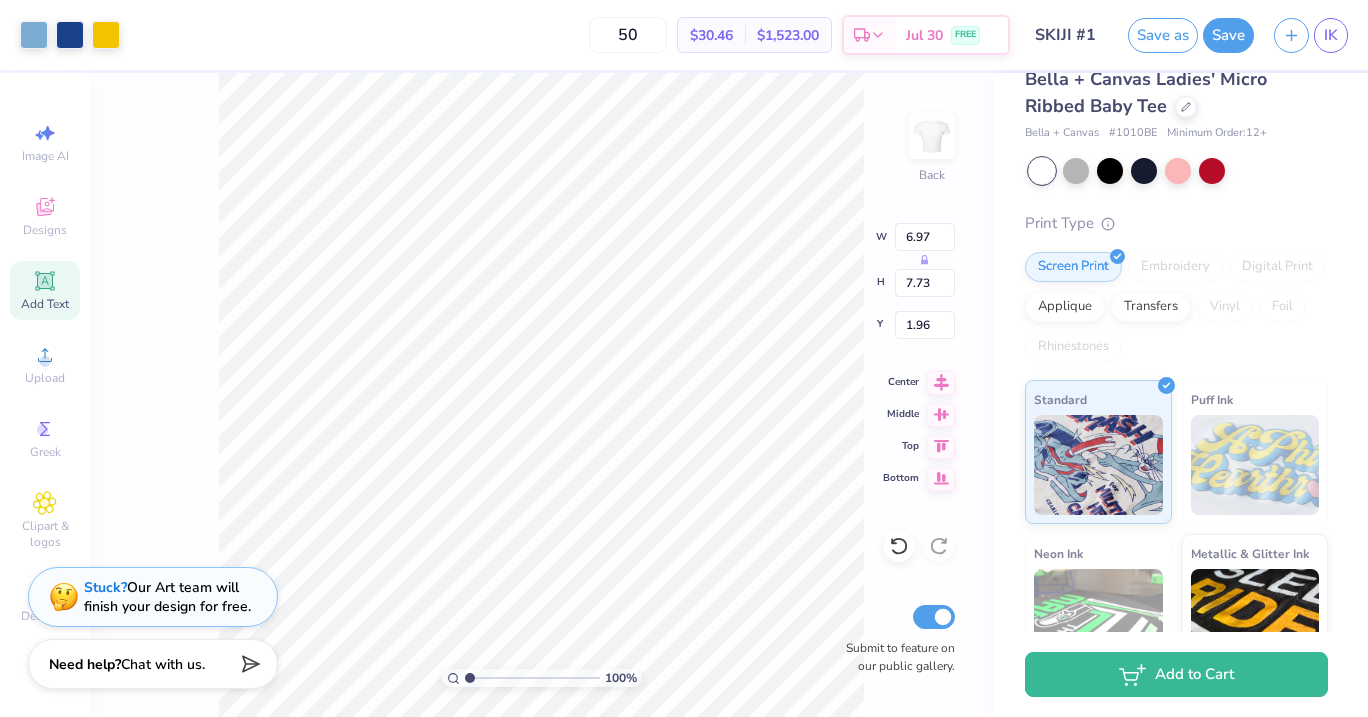 type on "3.27" 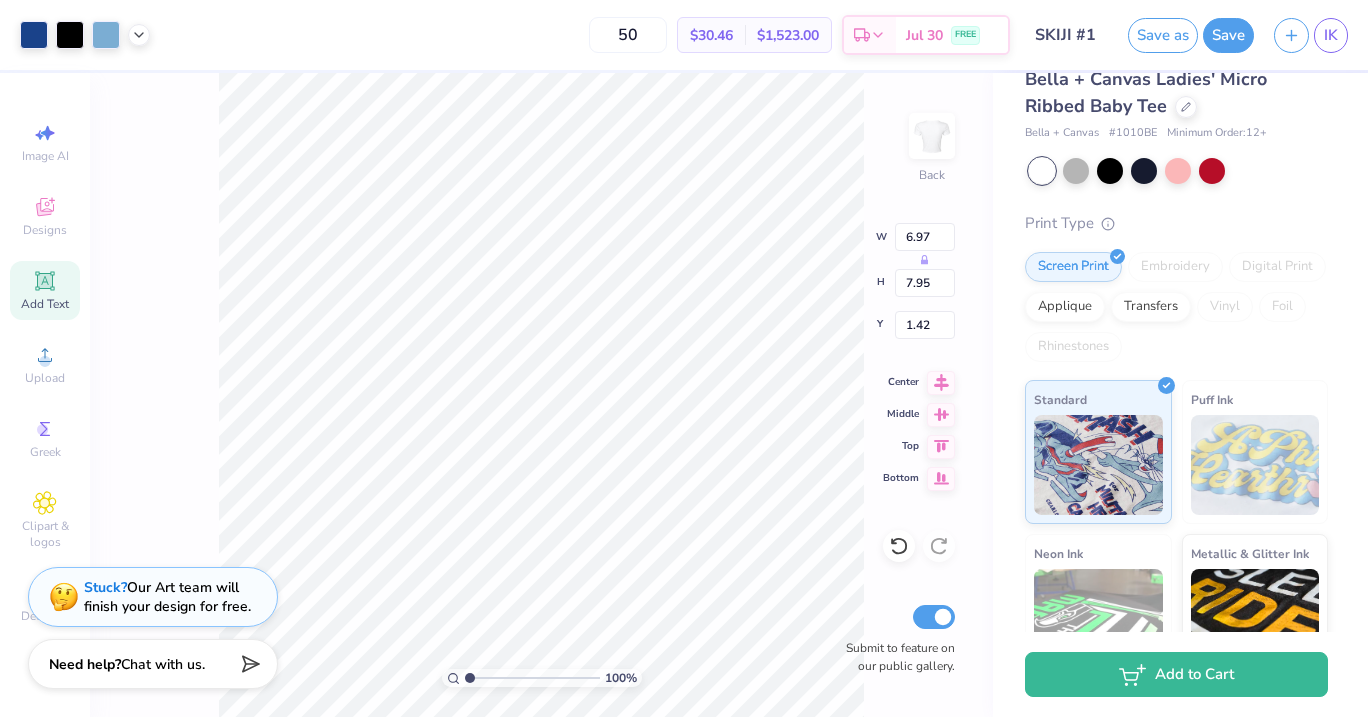 type on "1.42" 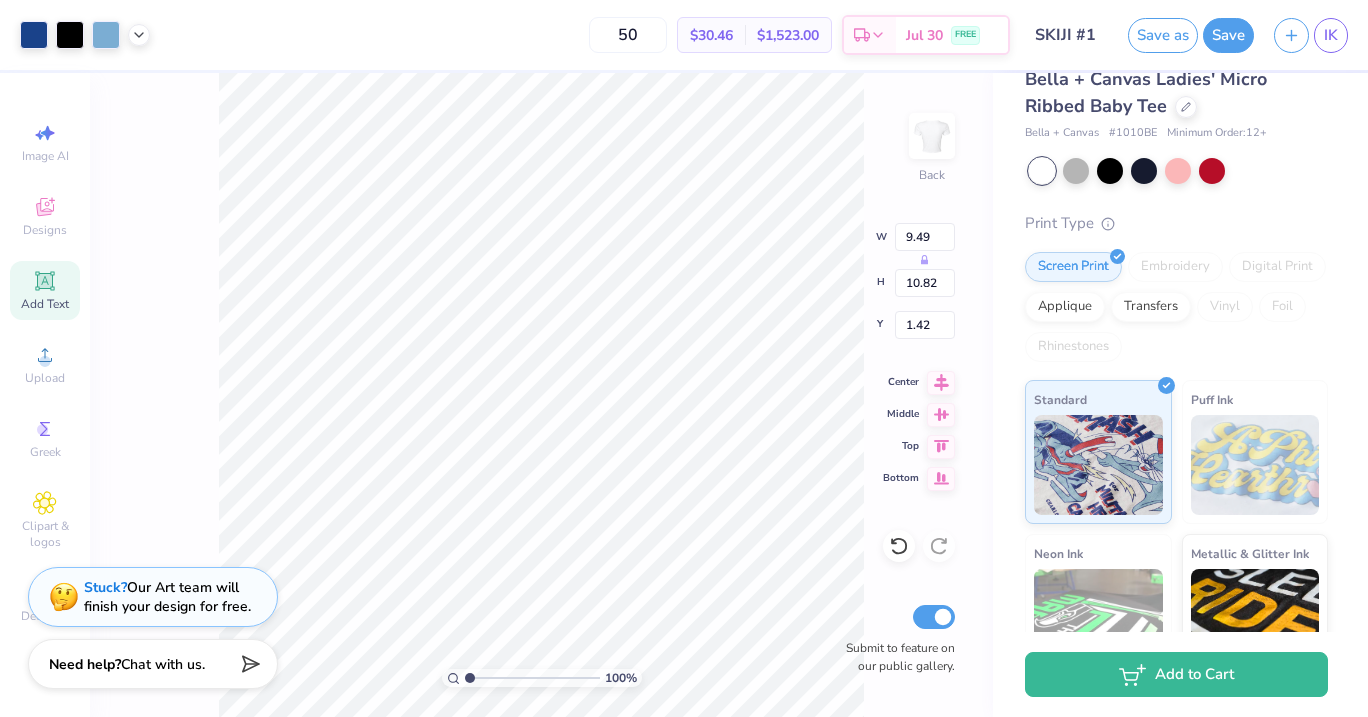 type on "9.49" 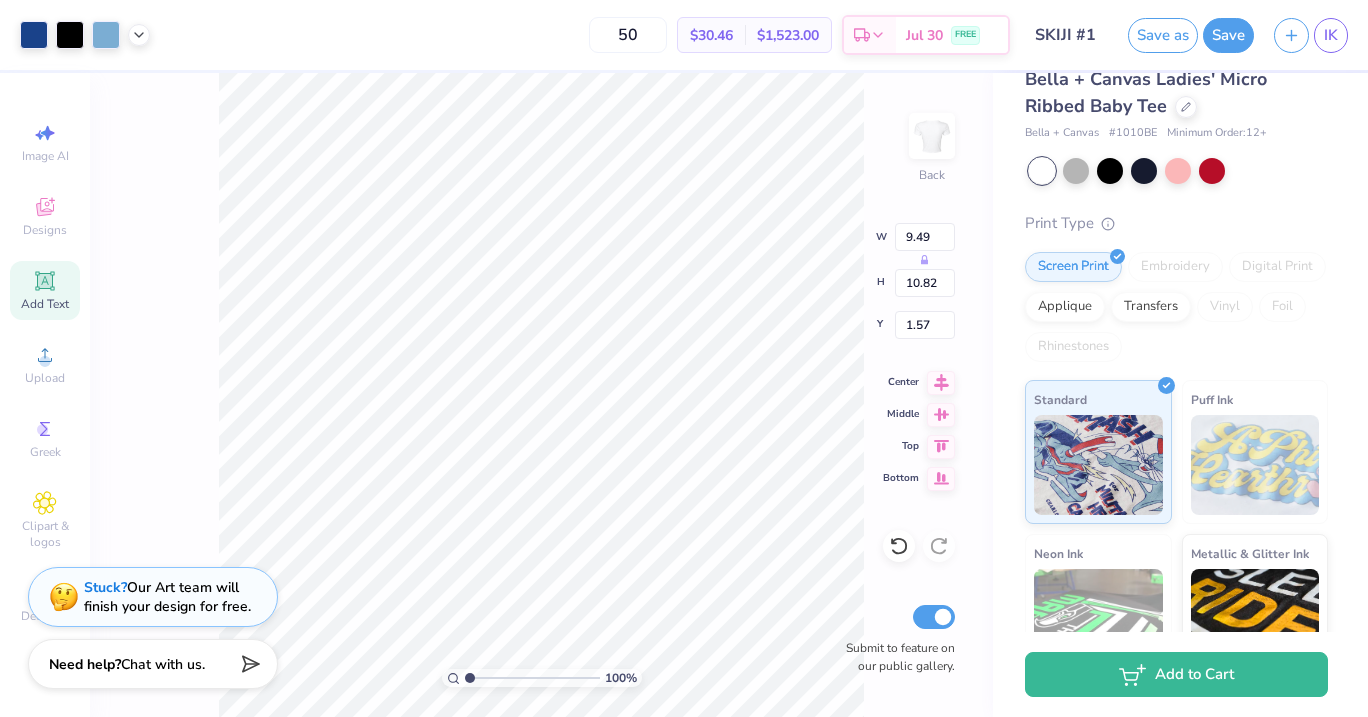 type on "8.89" 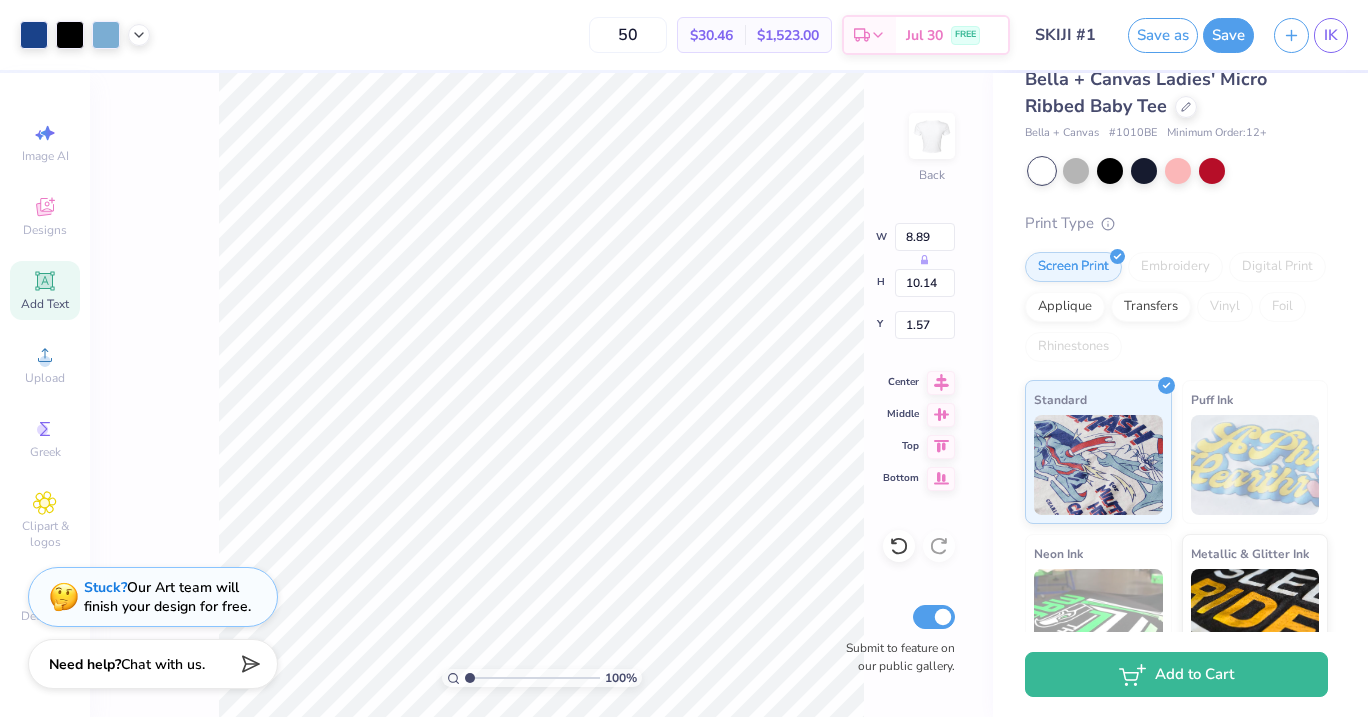 type on "3.00" 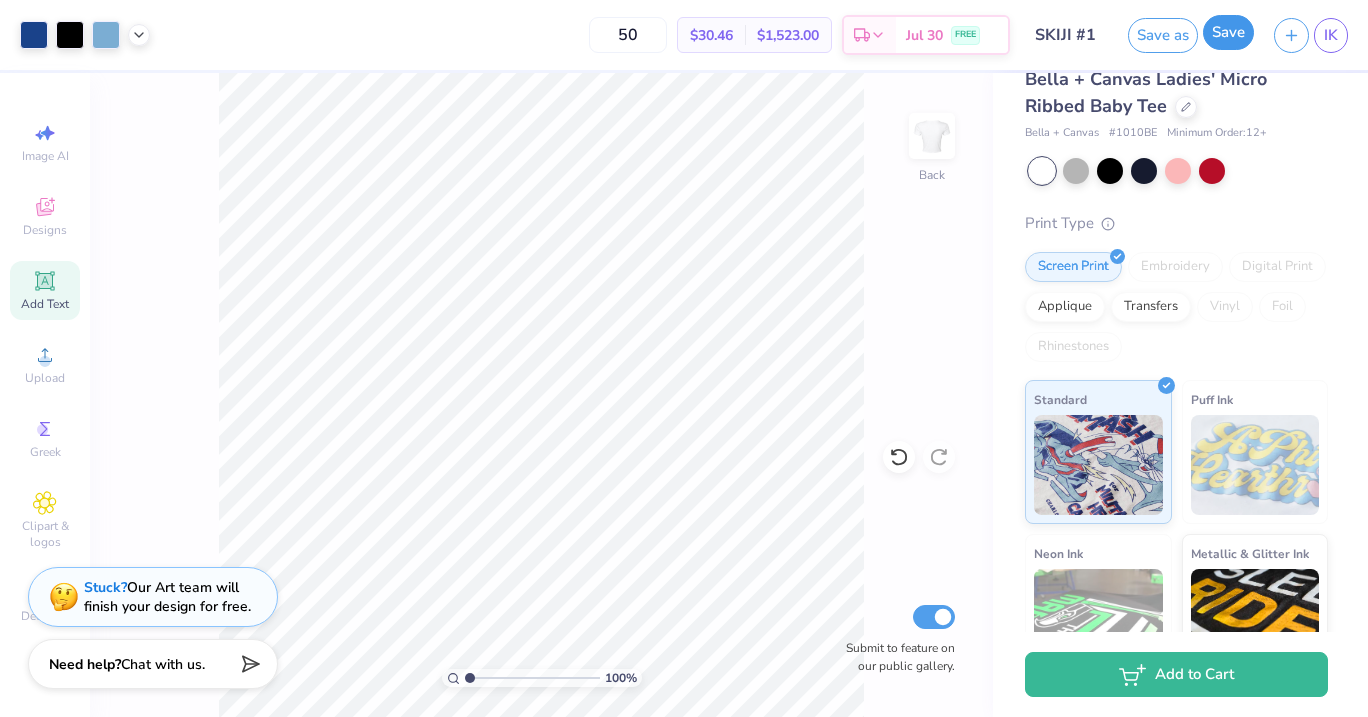 click on "Save" at bounding box center [1228, 32] 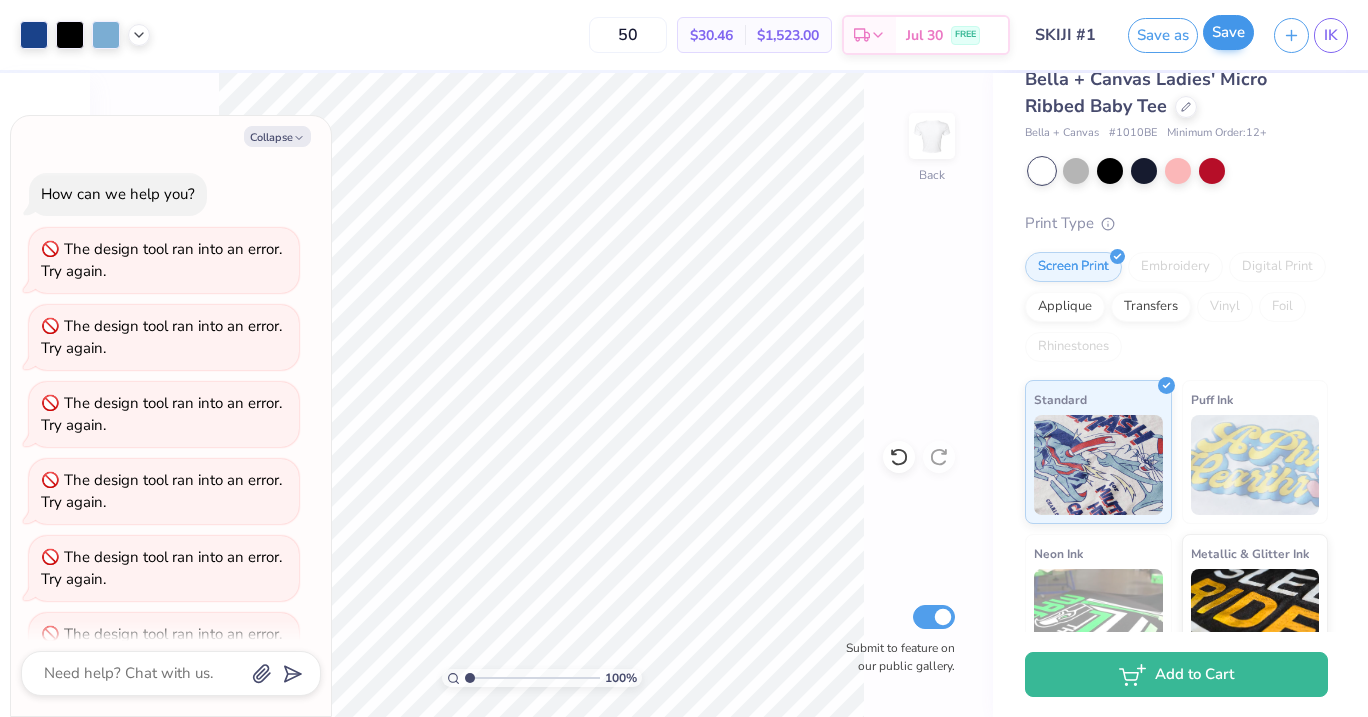 scroll, scrollTop: 698, scrollLeft: 0, axis: vertical 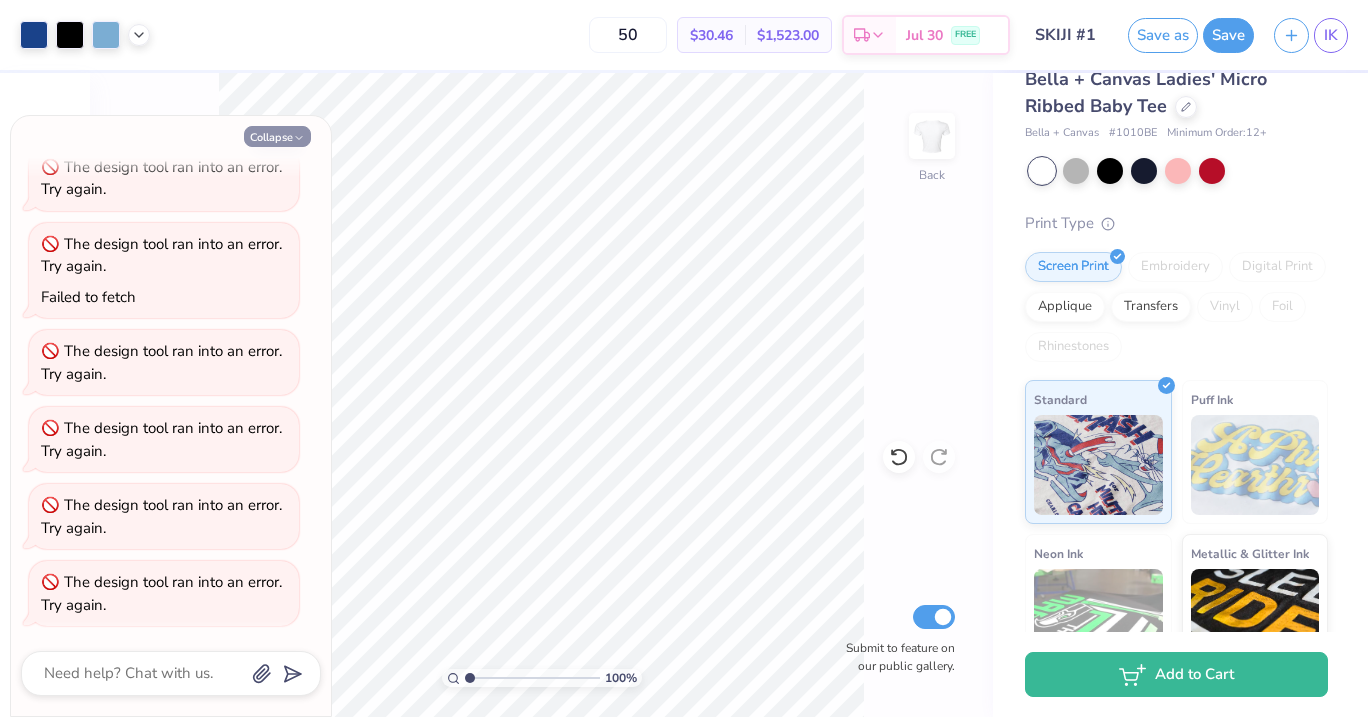 click 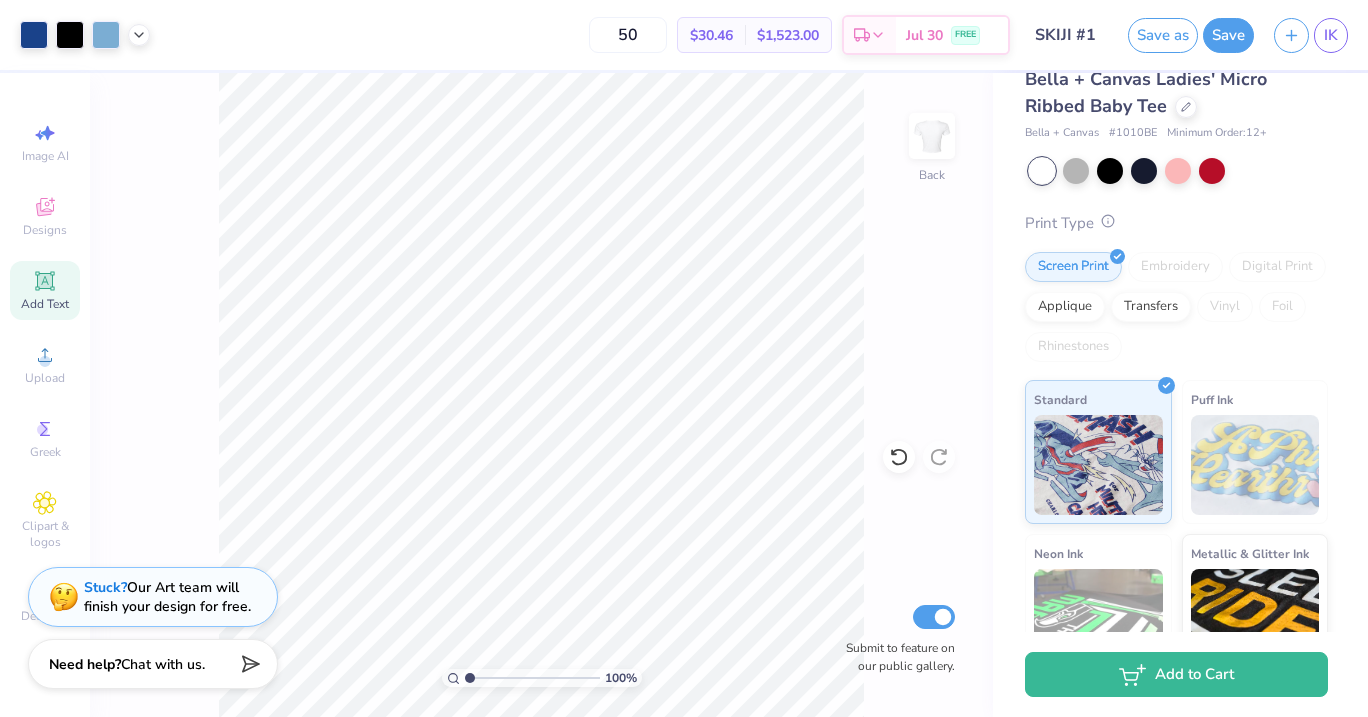 scroll, scrollTop: 0, scrollLeft: 0, axis: both 